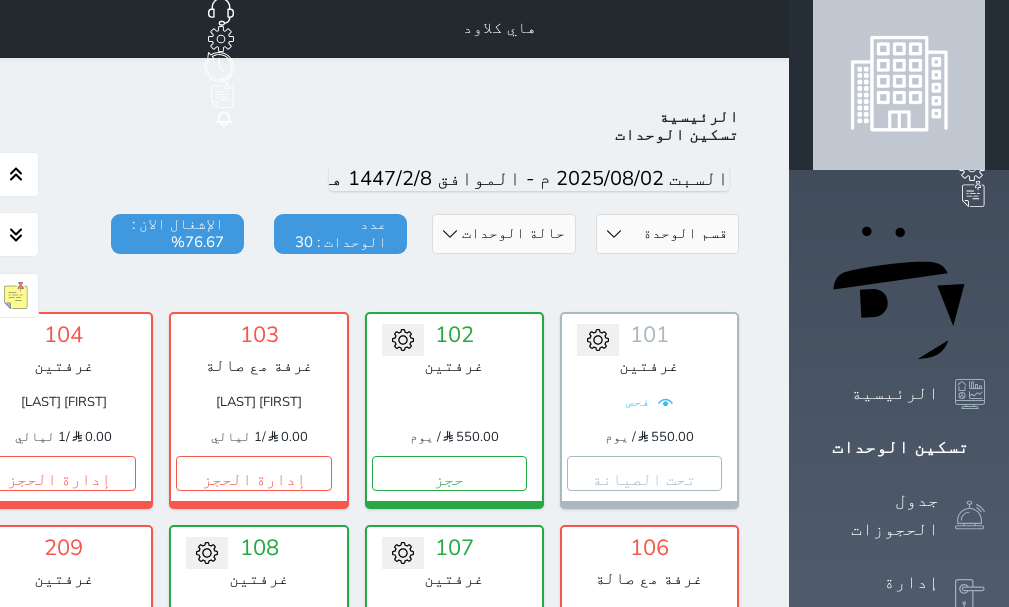 scroll, scrollTop: 0, scrollLeft: 0, axis: both 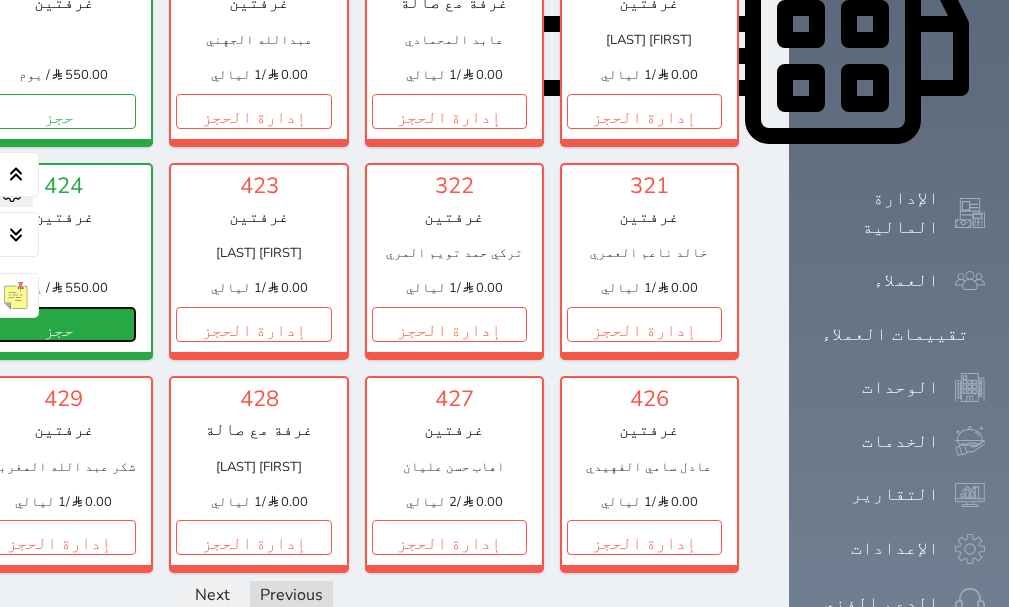 click on "حجز" at bounding box center (58, 324) 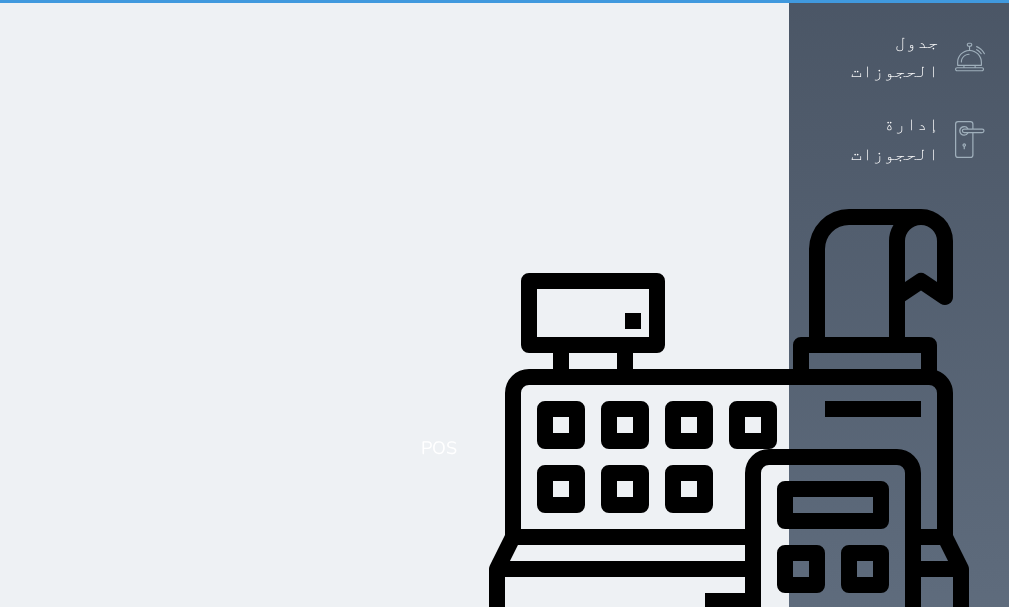 scroll, scrollTop: 263, scrollLeft: 0, axis: vertical 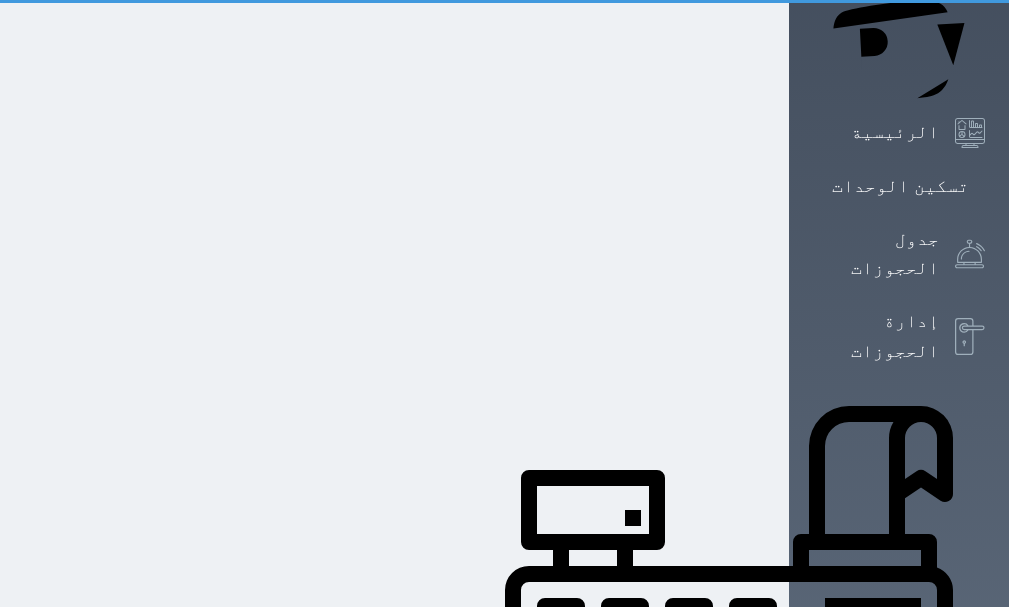select on "1" 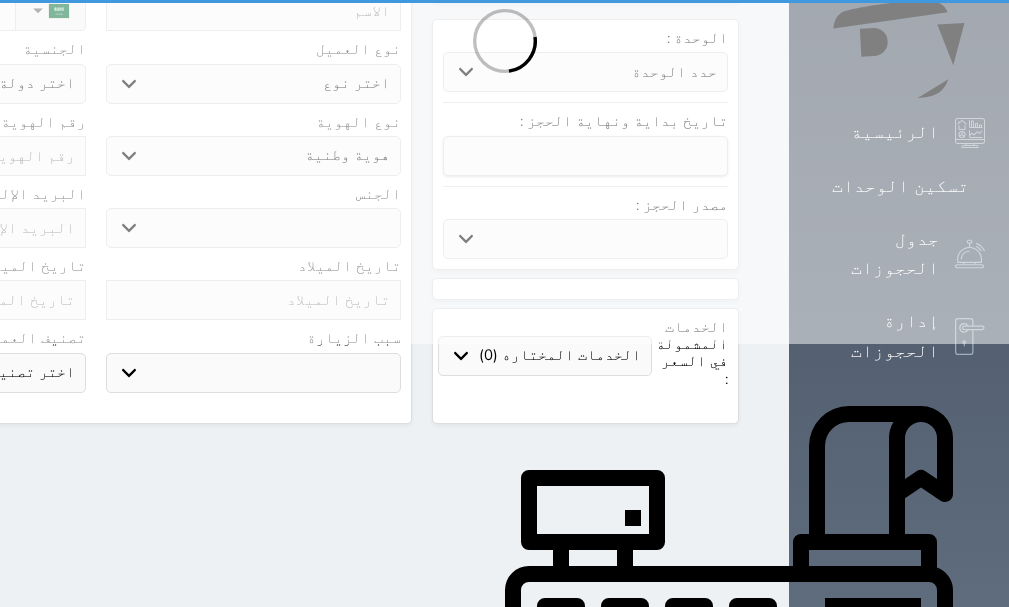 scroll, scrollTop: 0, scrollLeft: 0, axis: both 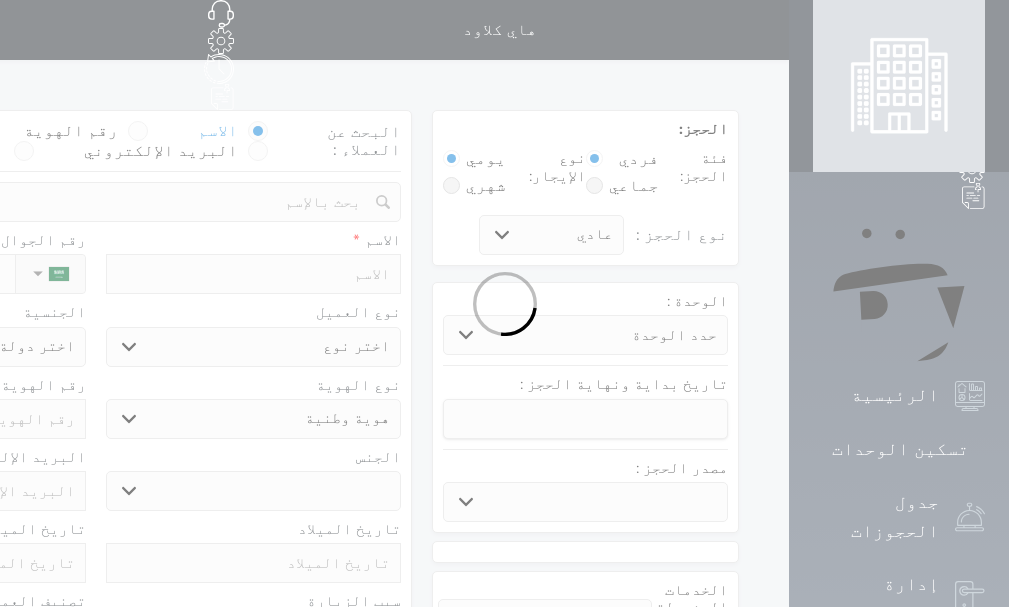 select 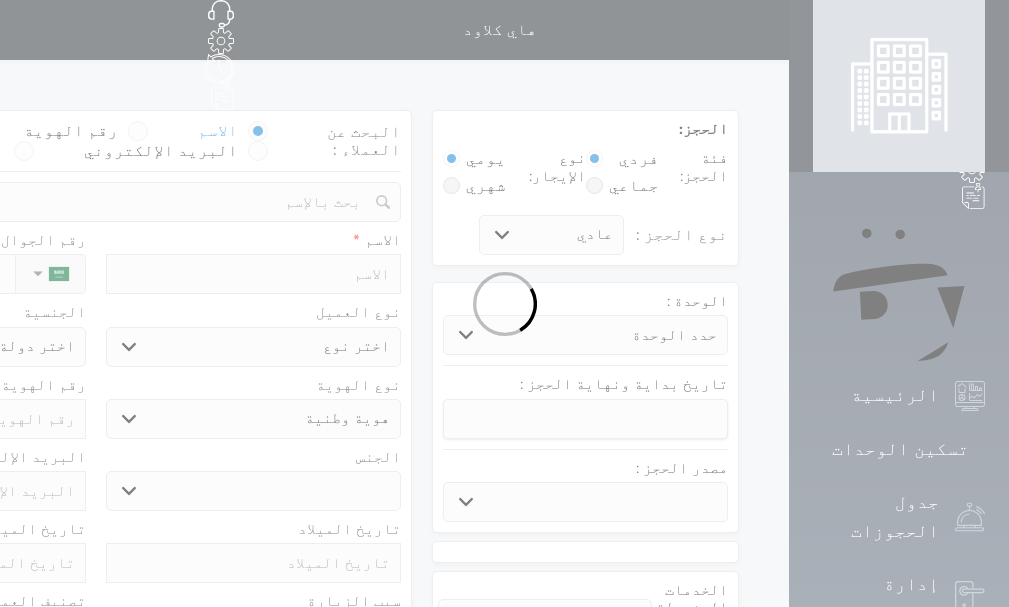 select 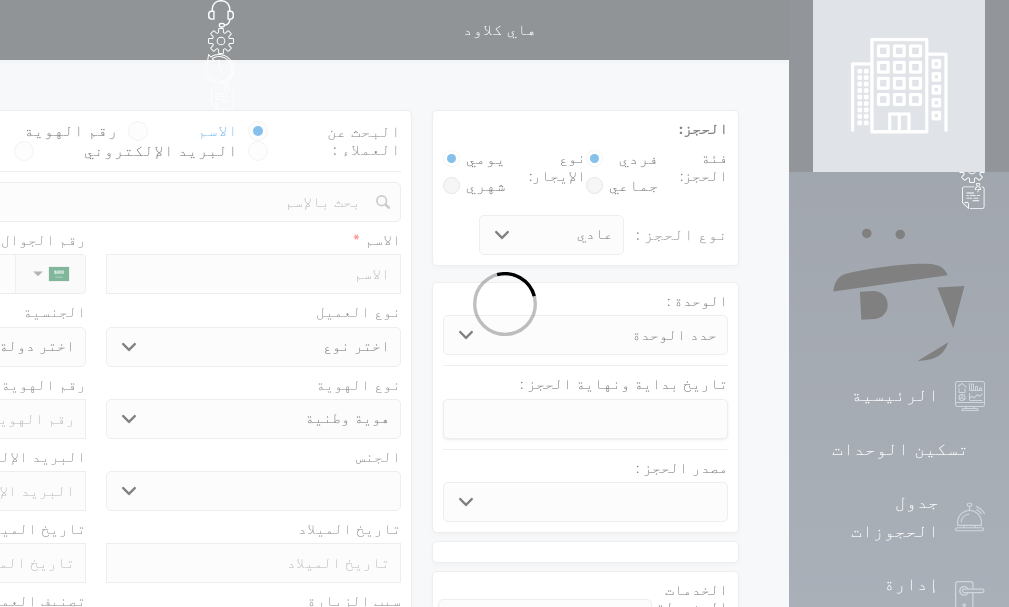 select 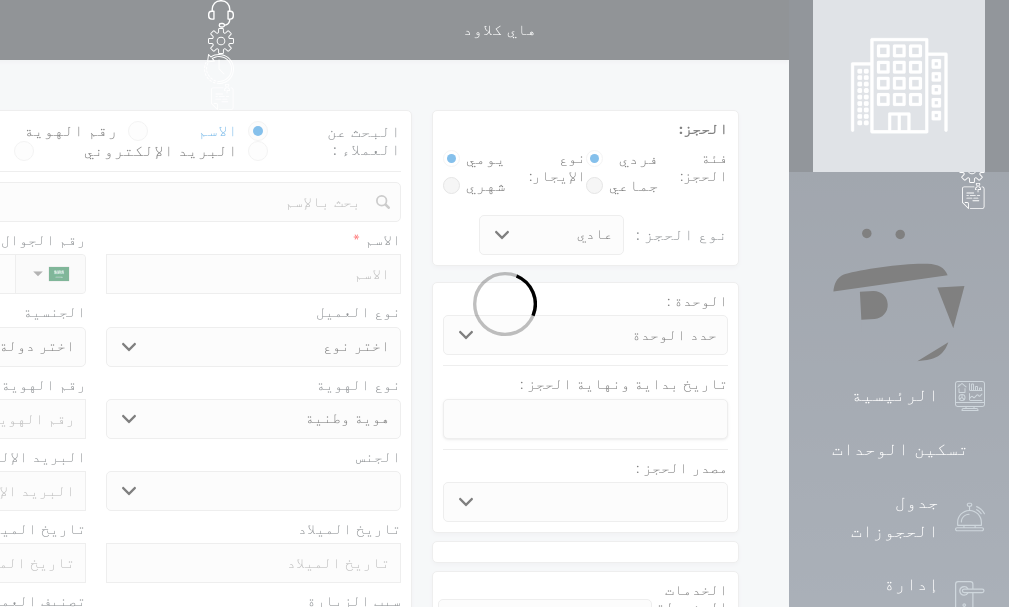 select 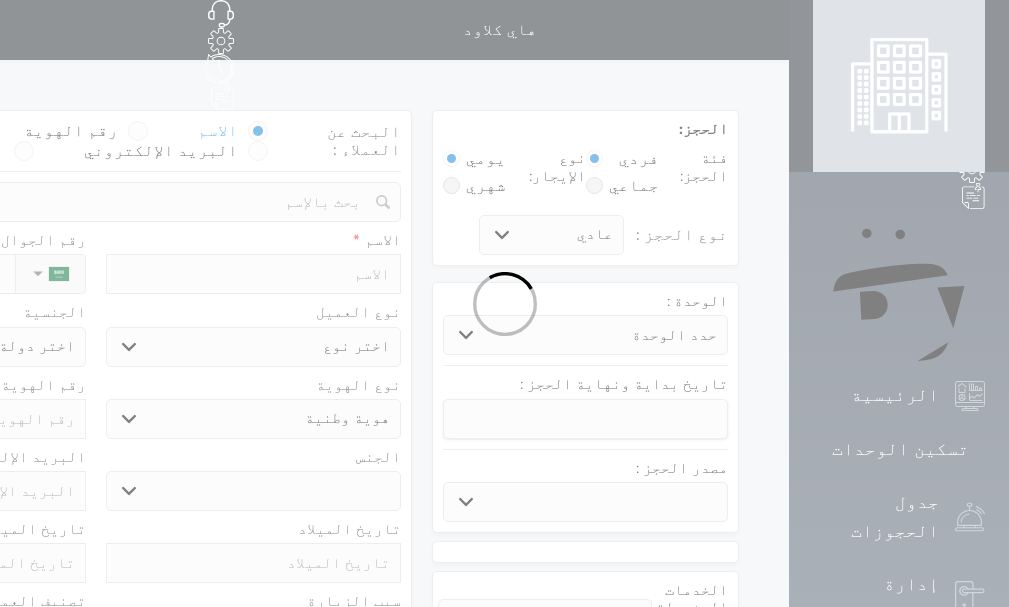 select 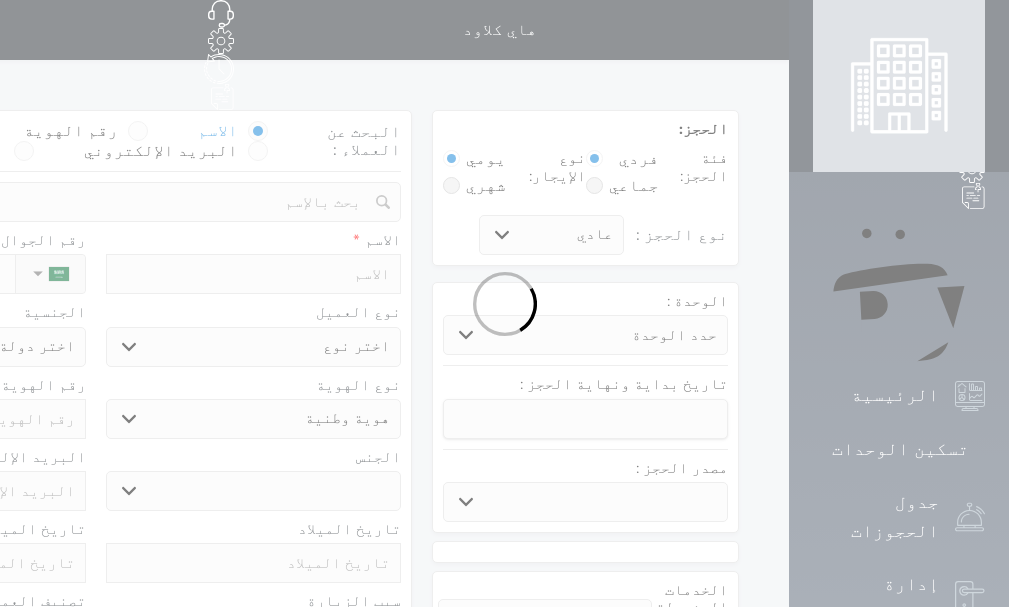 select 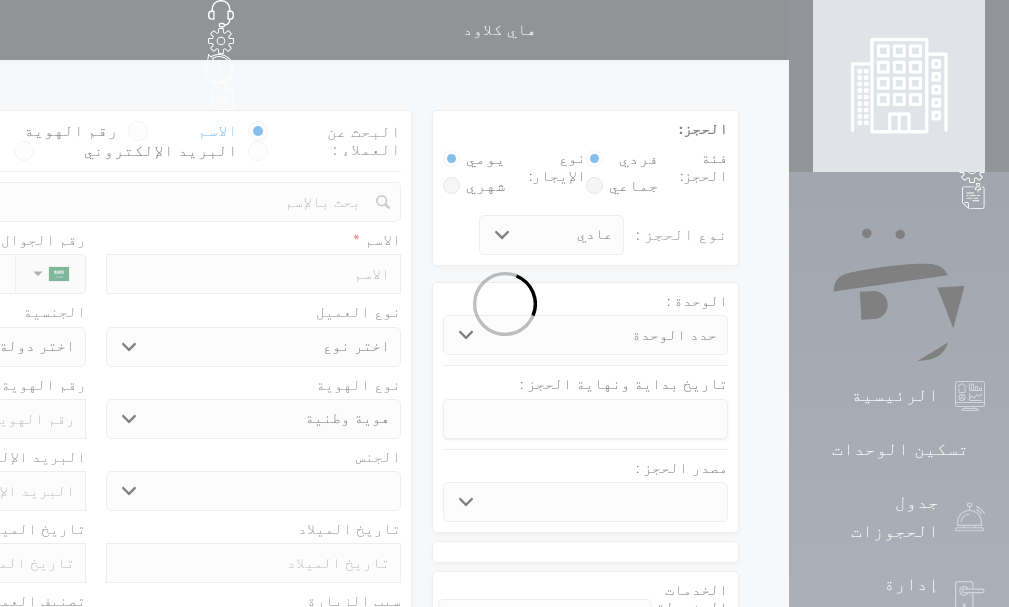 select 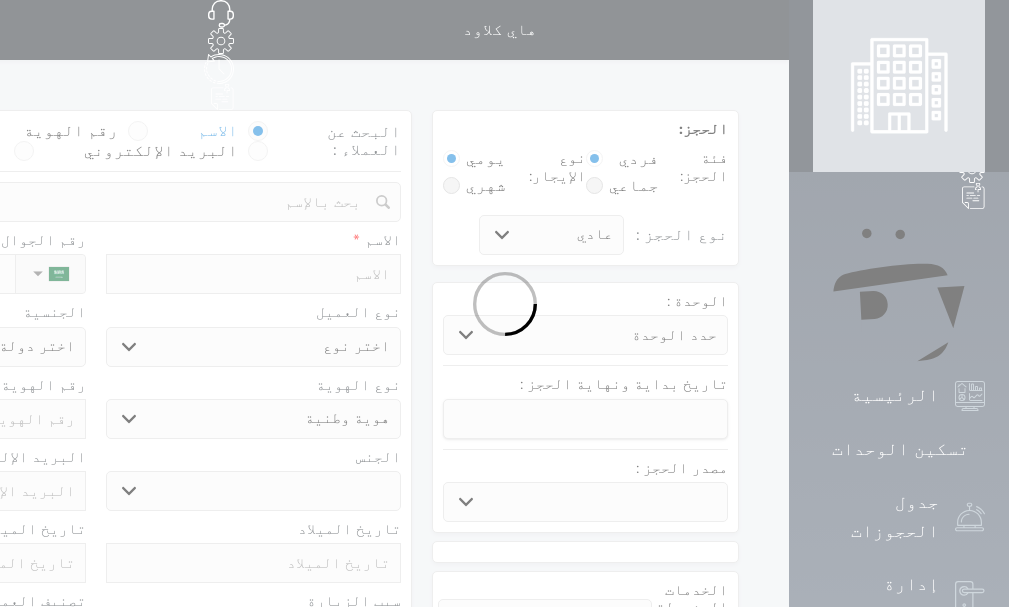 select 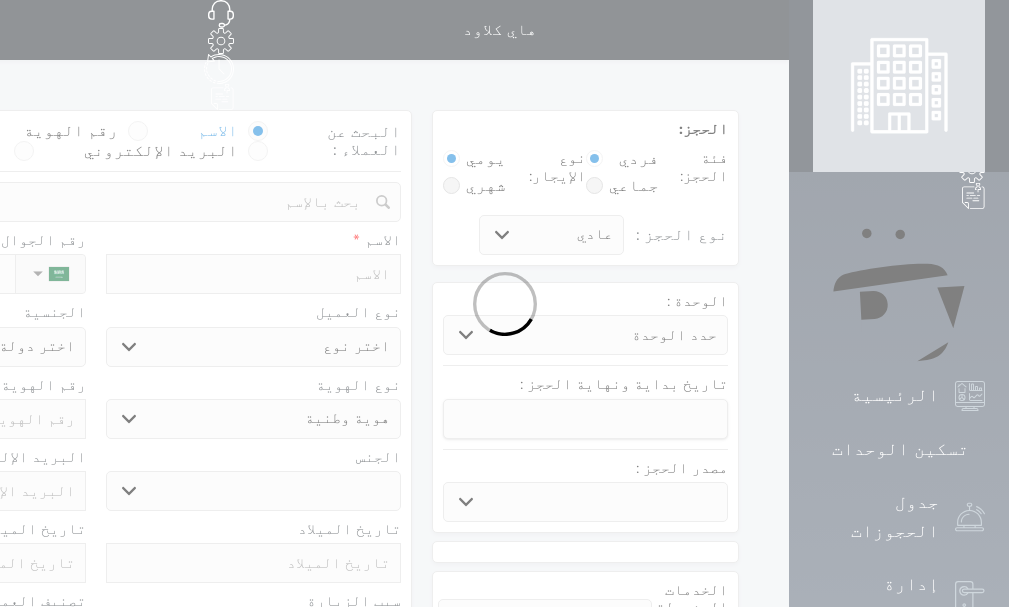 select 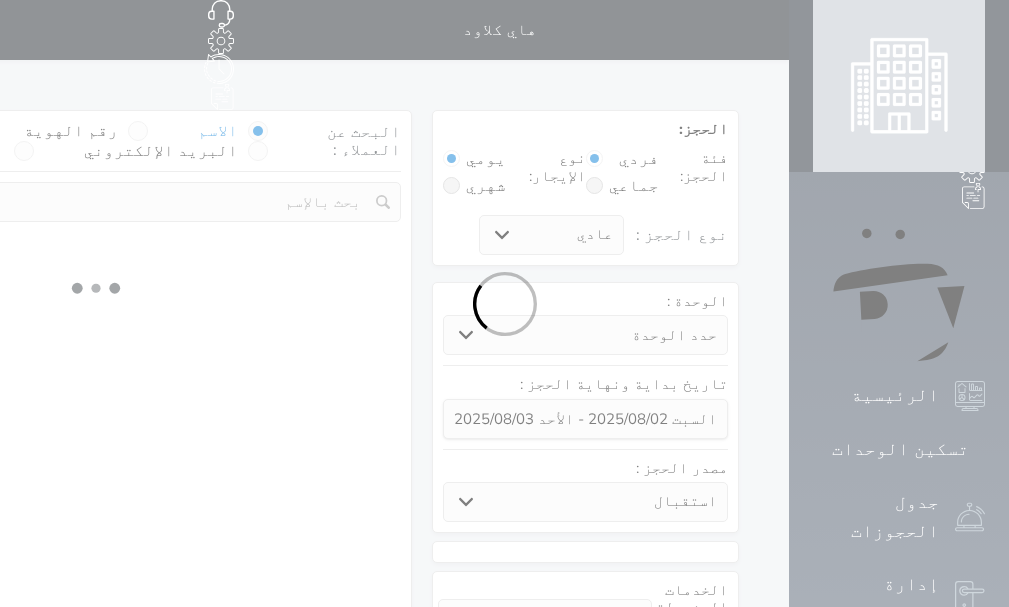 select 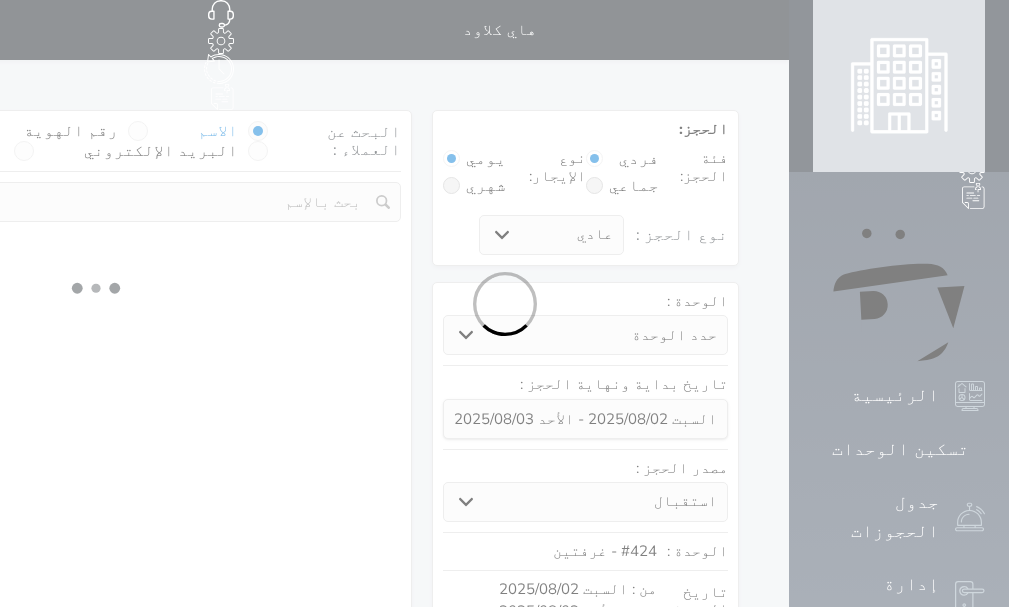 select on "1" 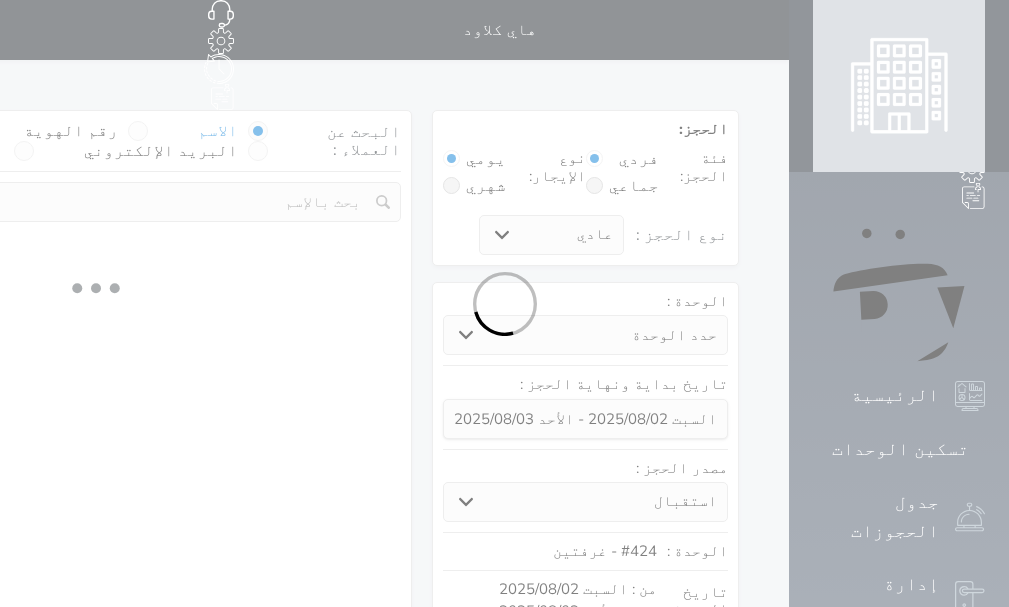 select on "113" 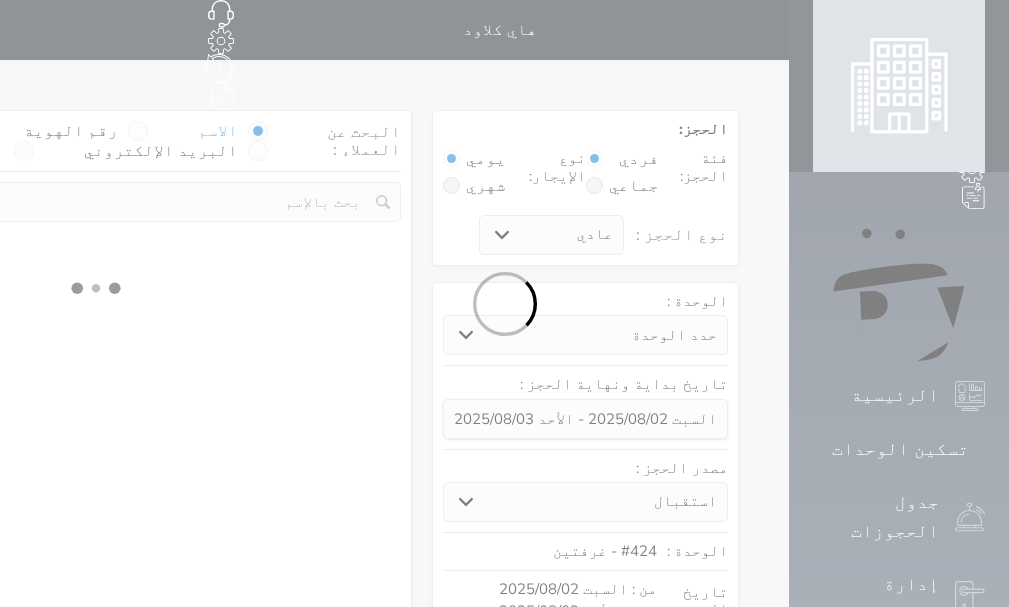 select on "1" 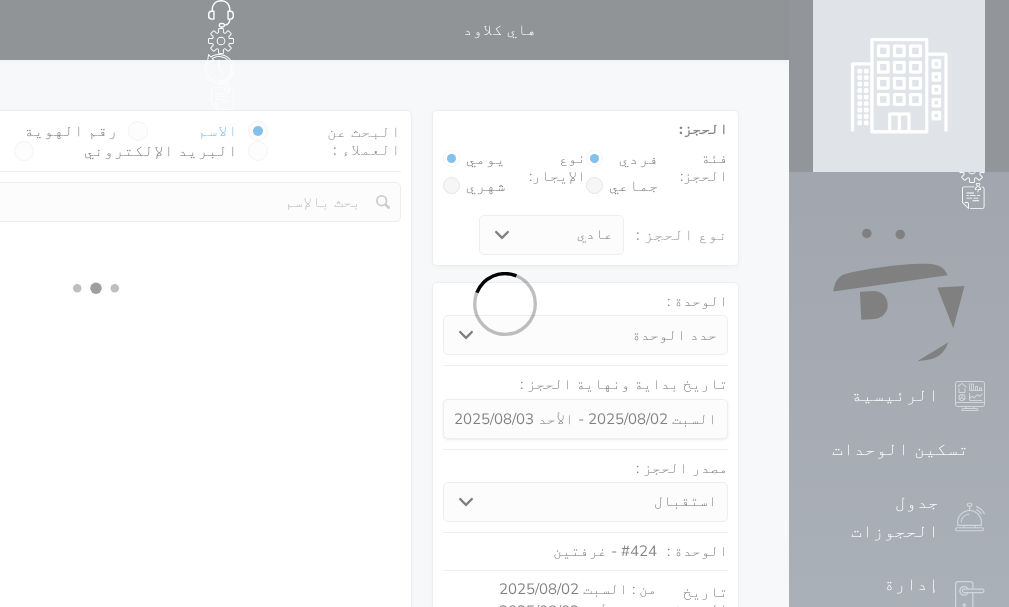 select 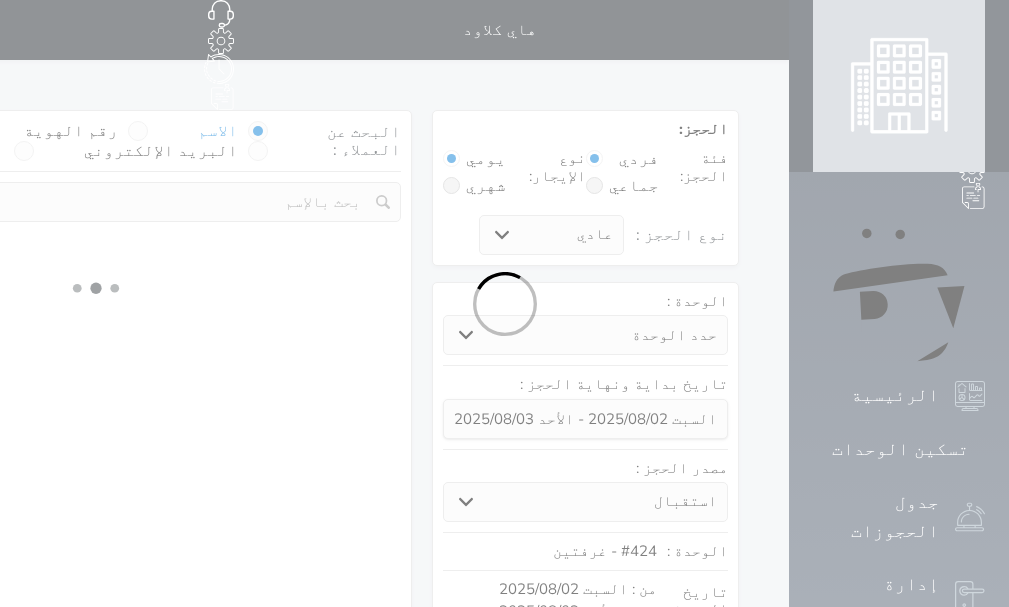 select on "7" 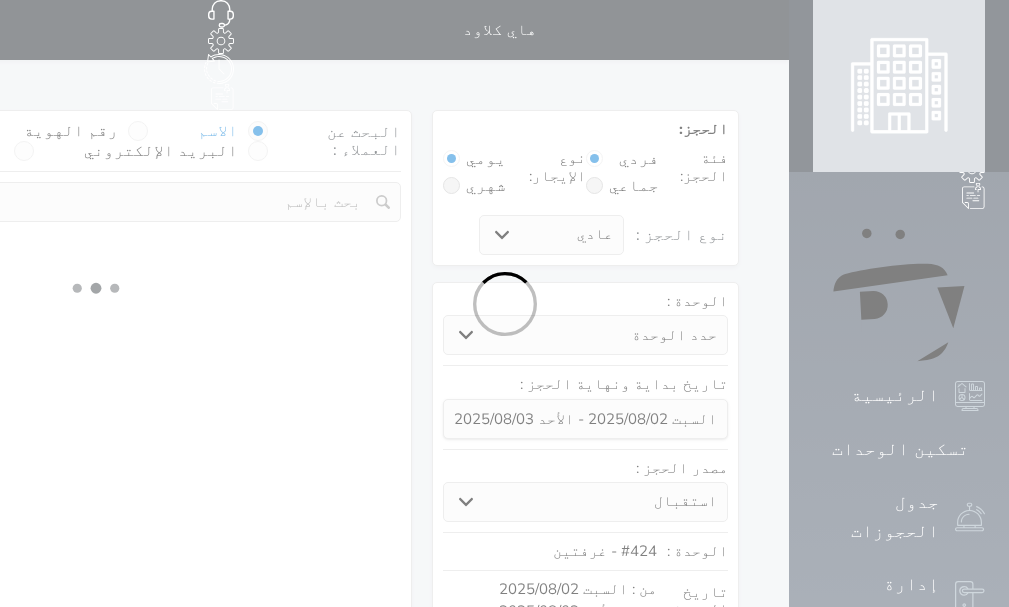 select 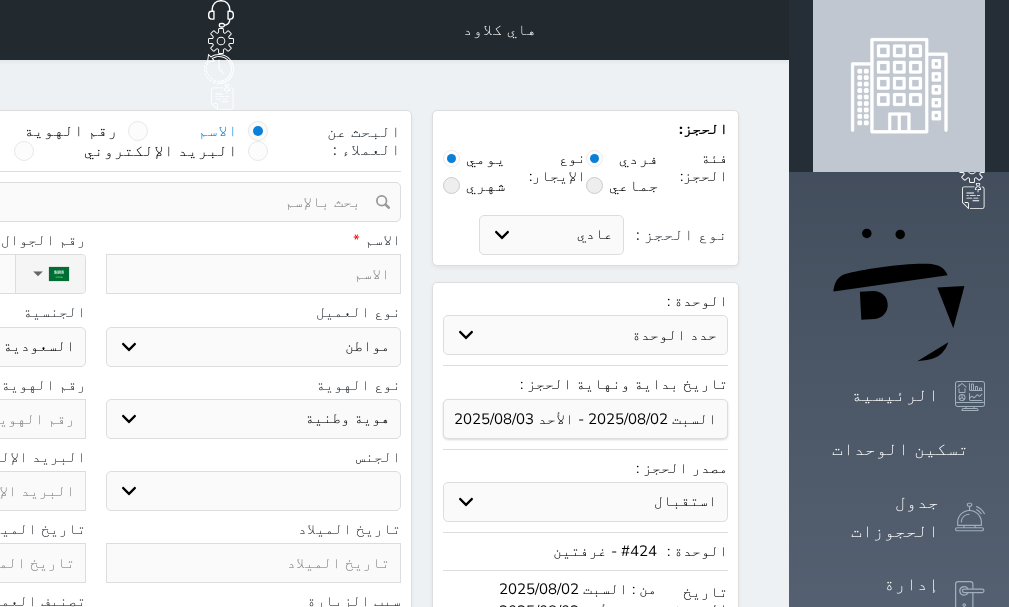 select 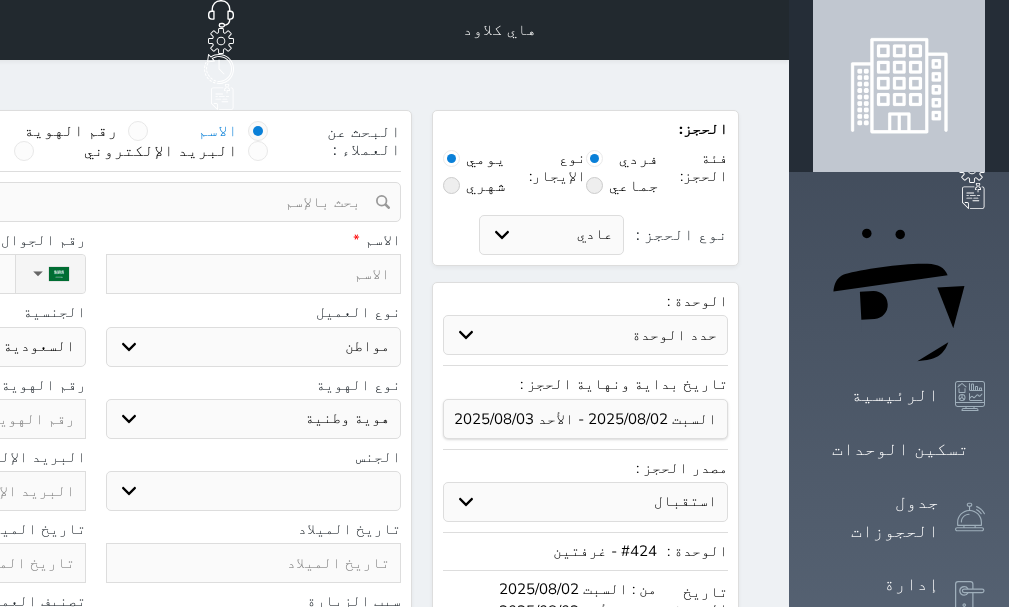 select 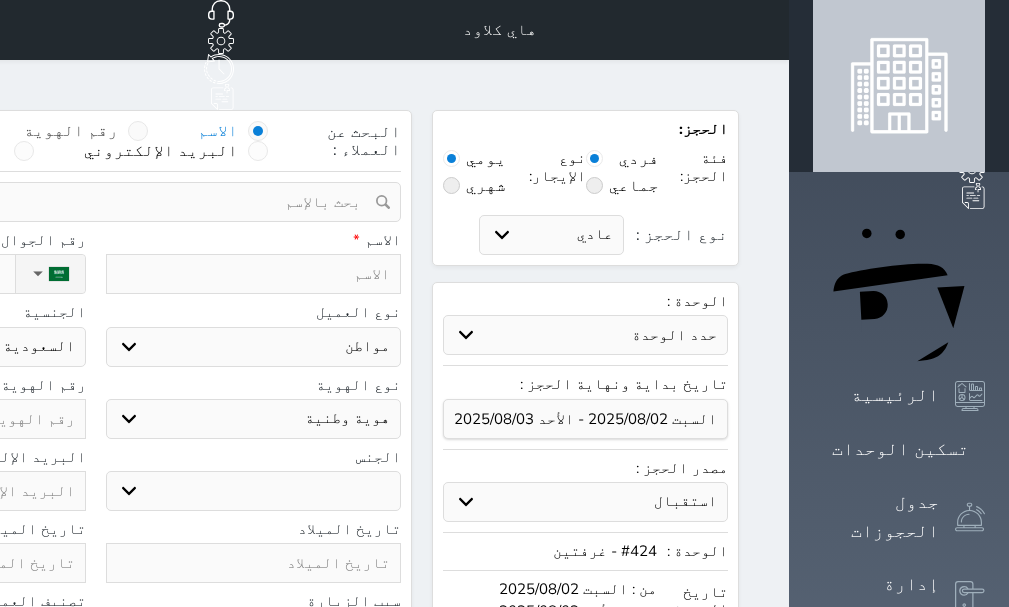 select 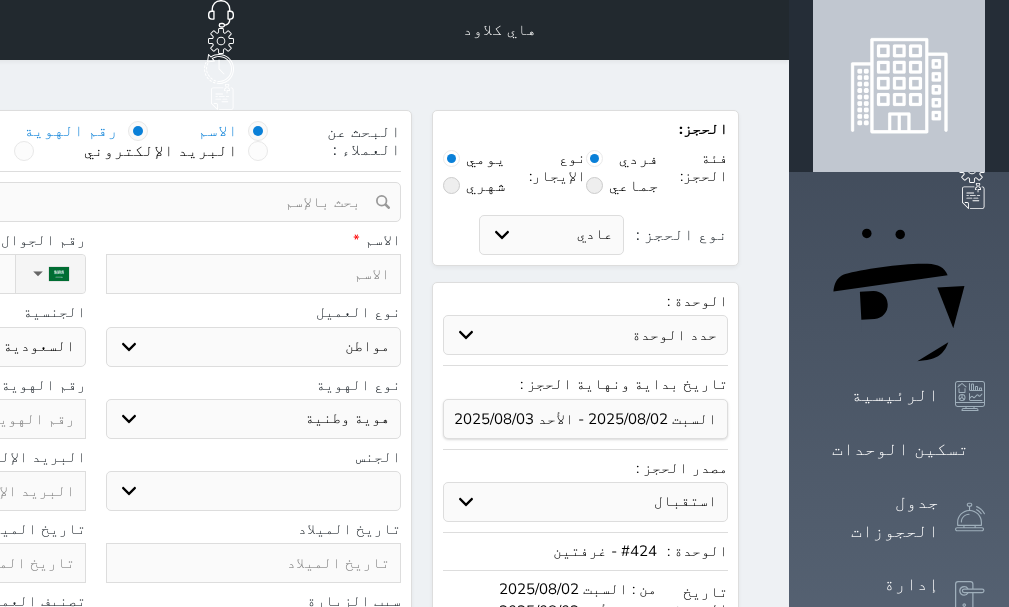 select 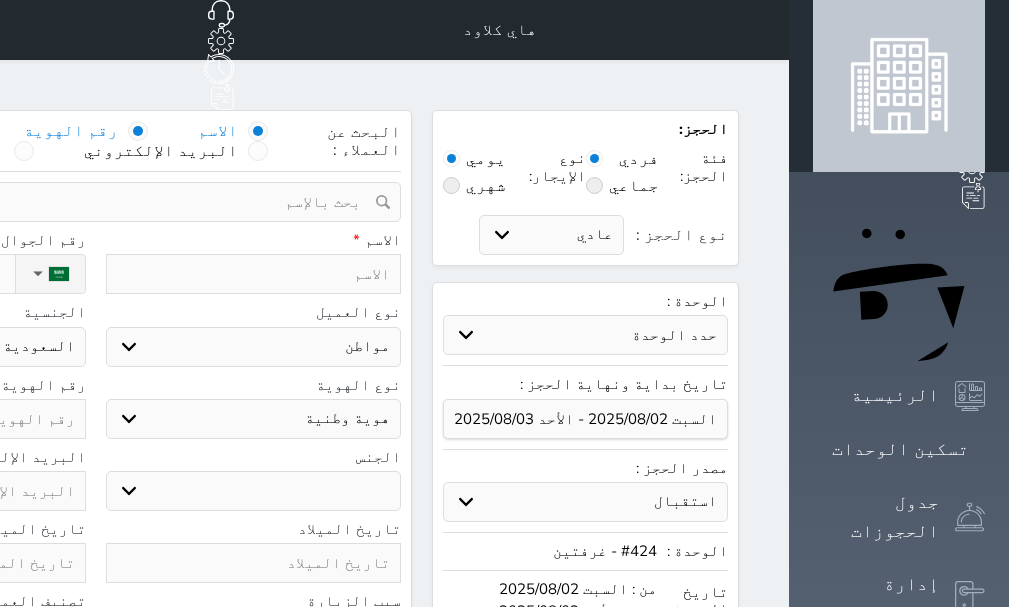 select 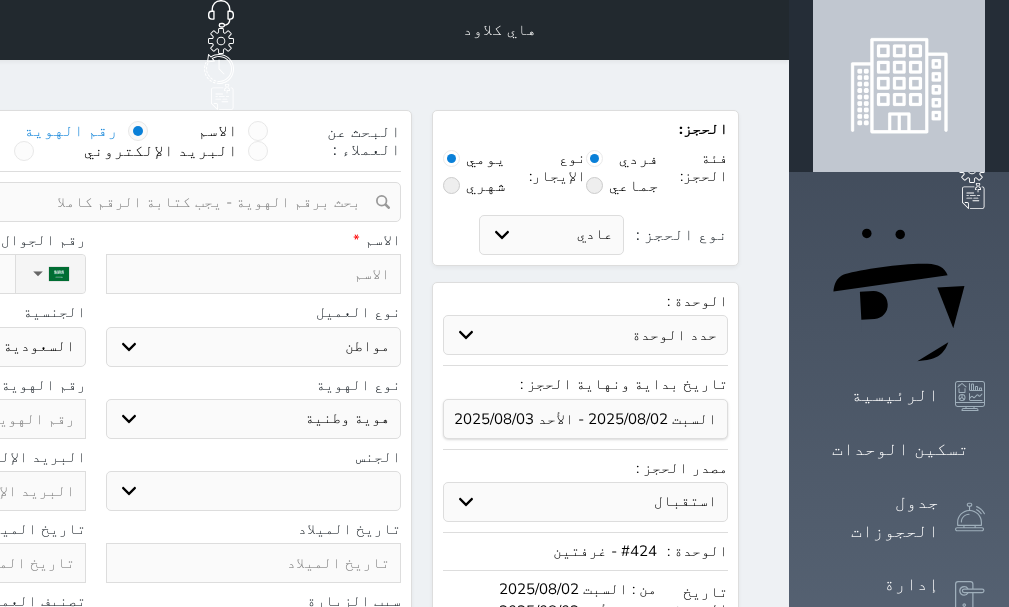 click at bounding box center (88, 202) 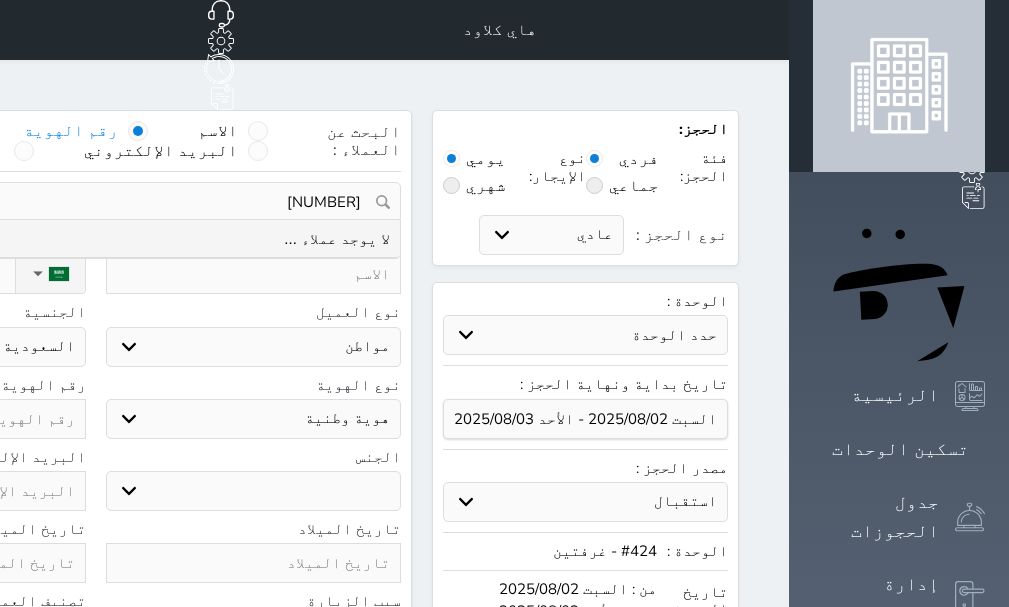 type on "1047345234" 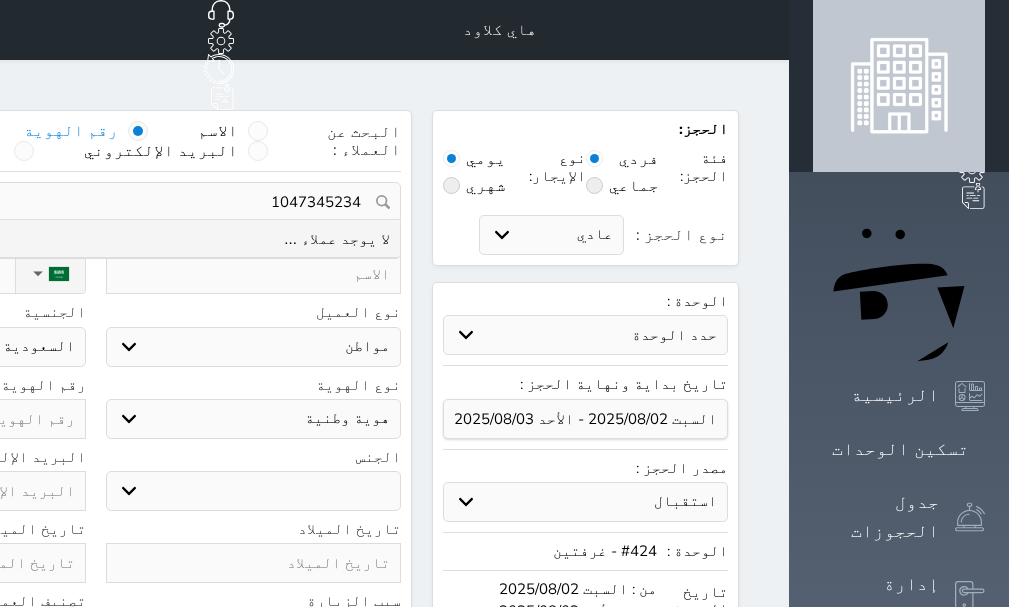 click on "1047345234" at bounding box center [95, 202] 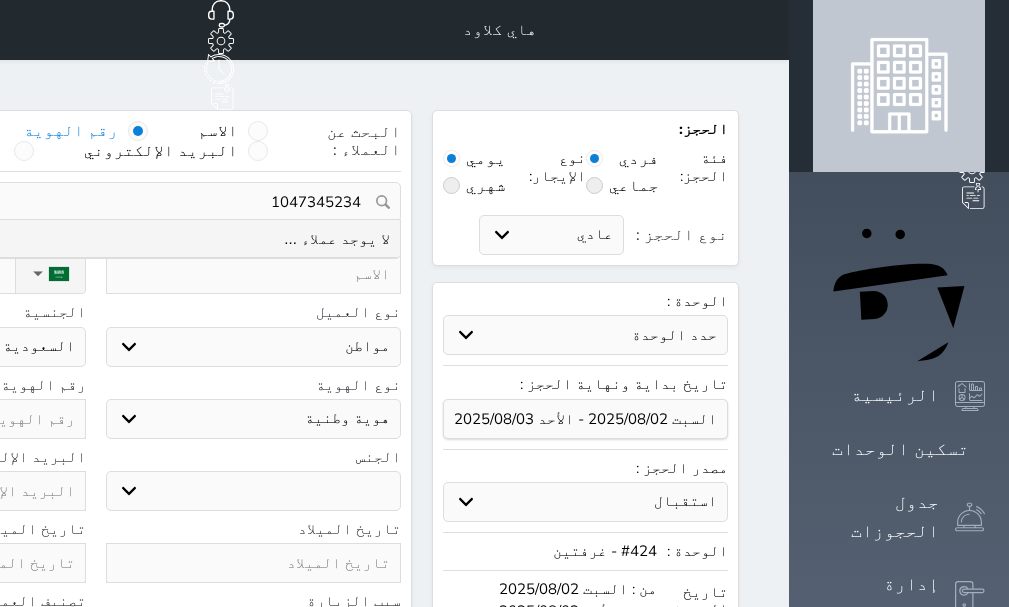 type 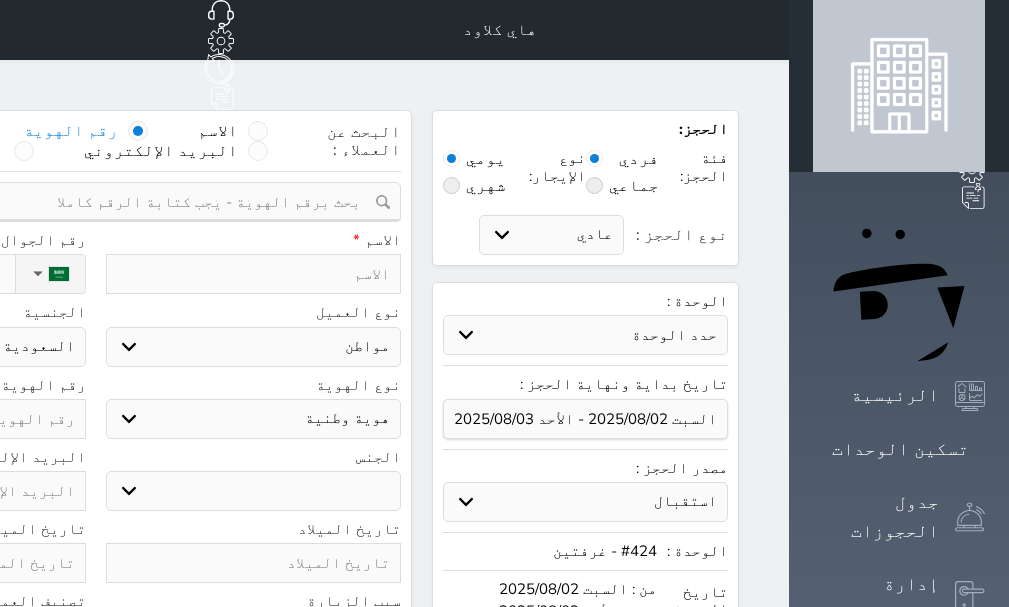 type on "م" 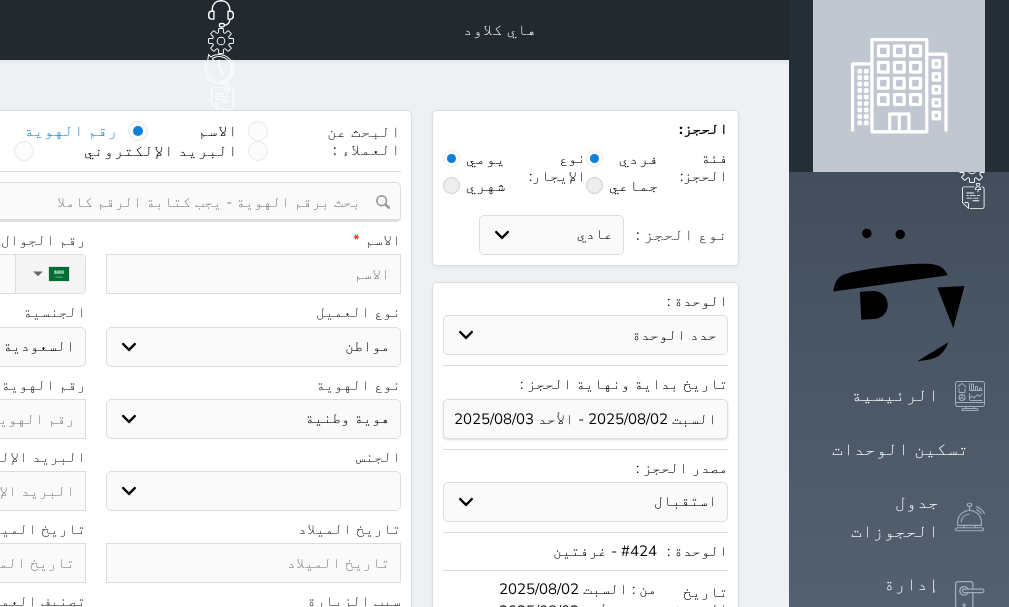 select 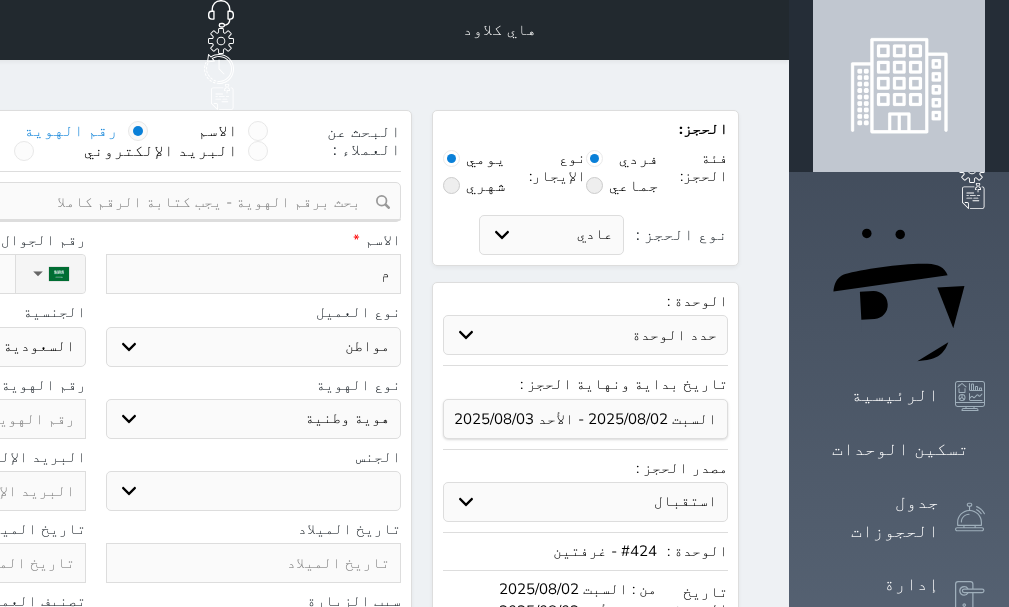 type on "من" 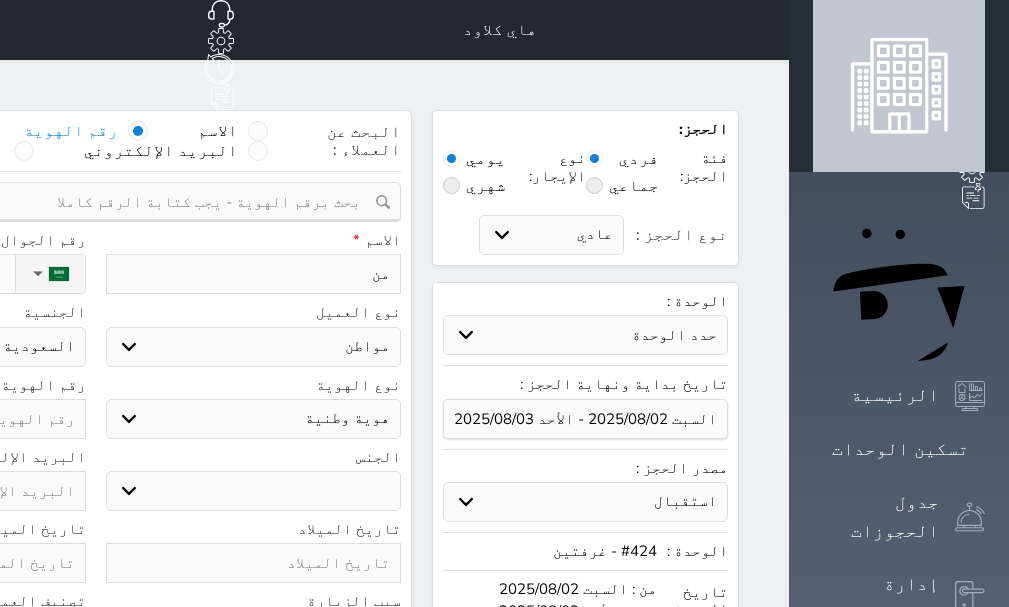 type on "مني" 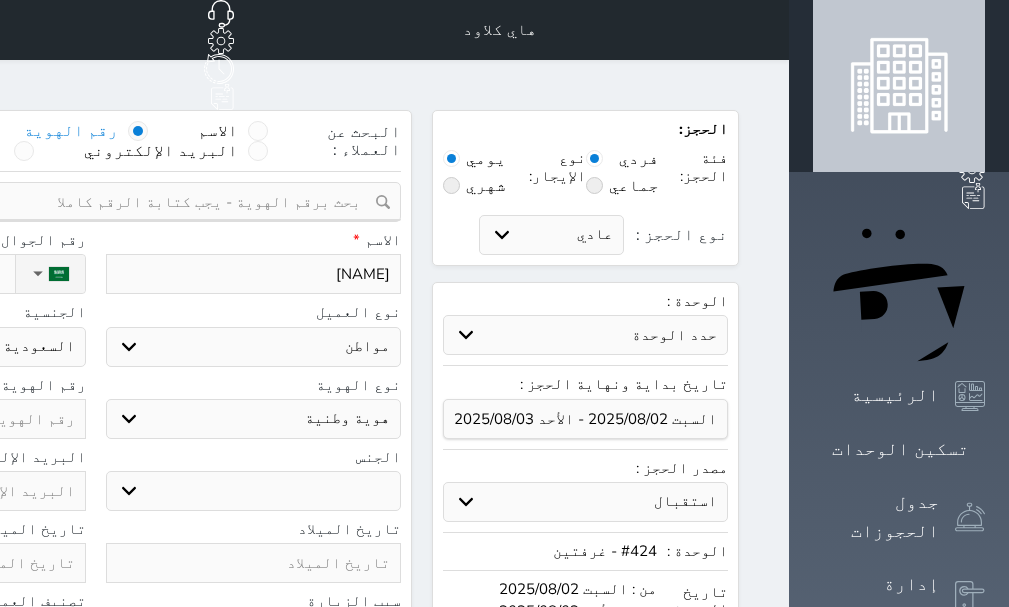 type on "منيف" 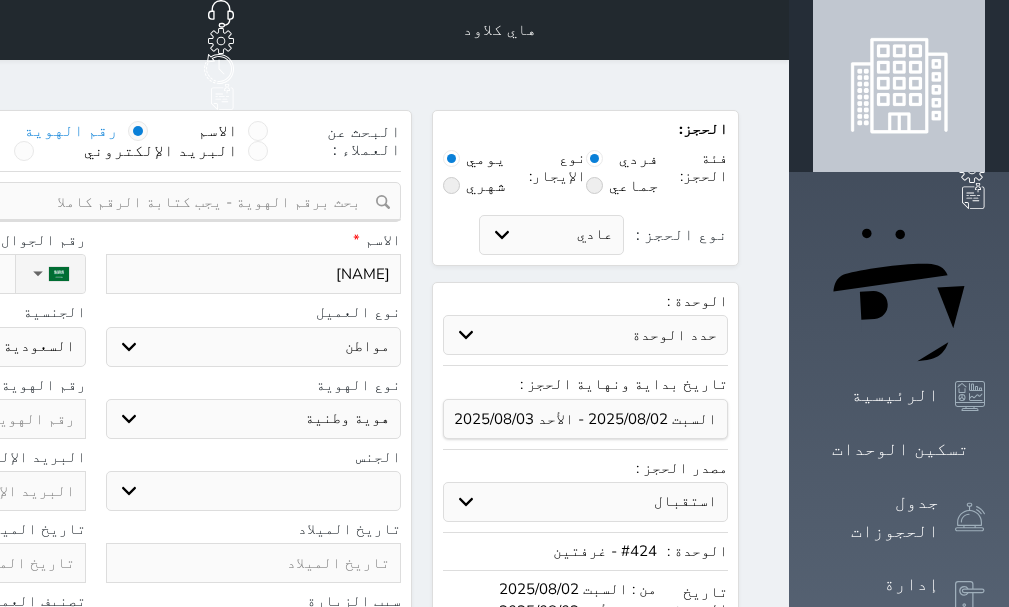 type on "منيف ص" 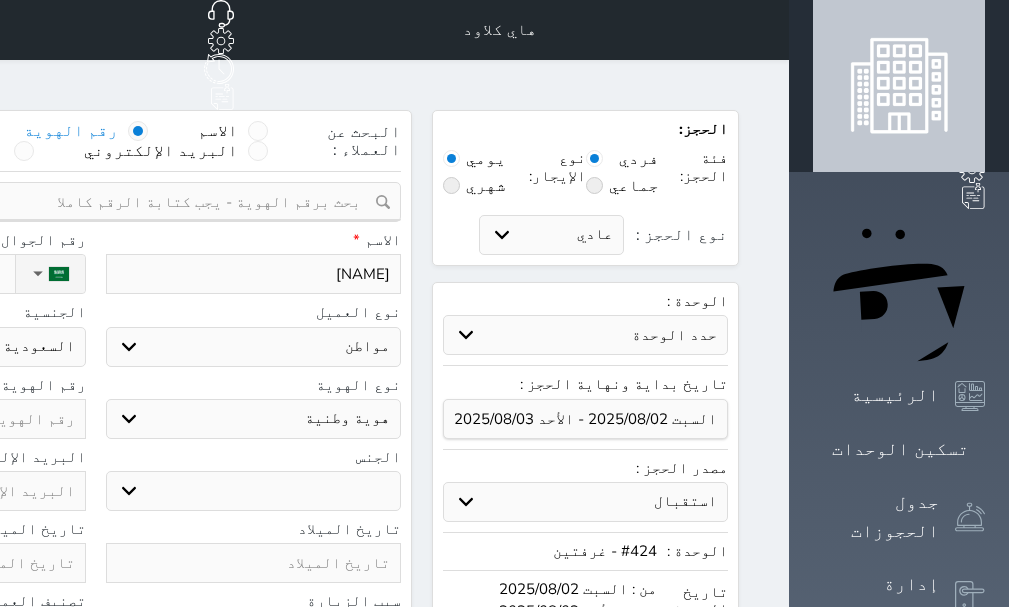 select 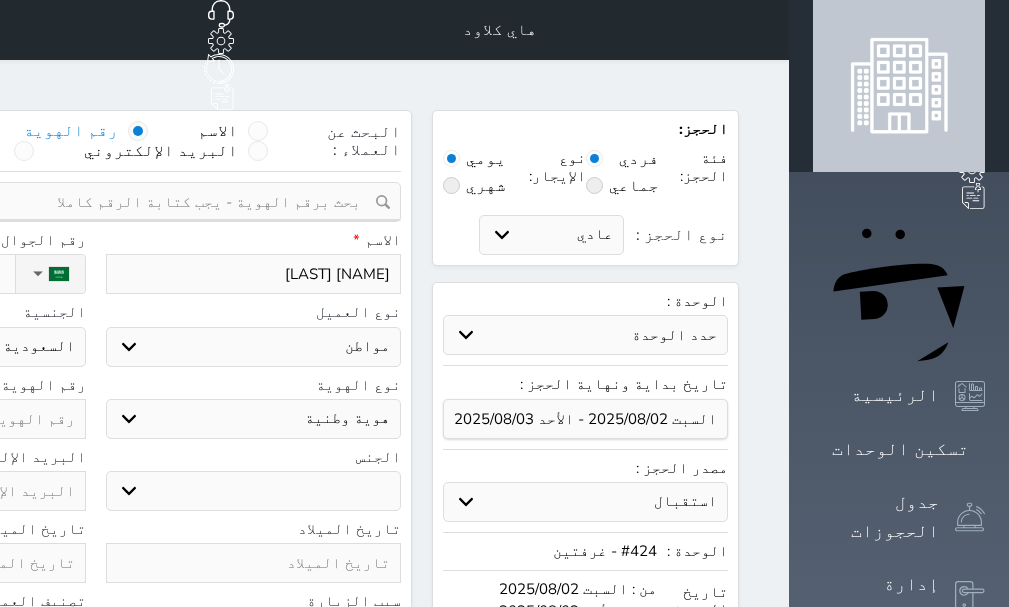 type on "منيف صح" 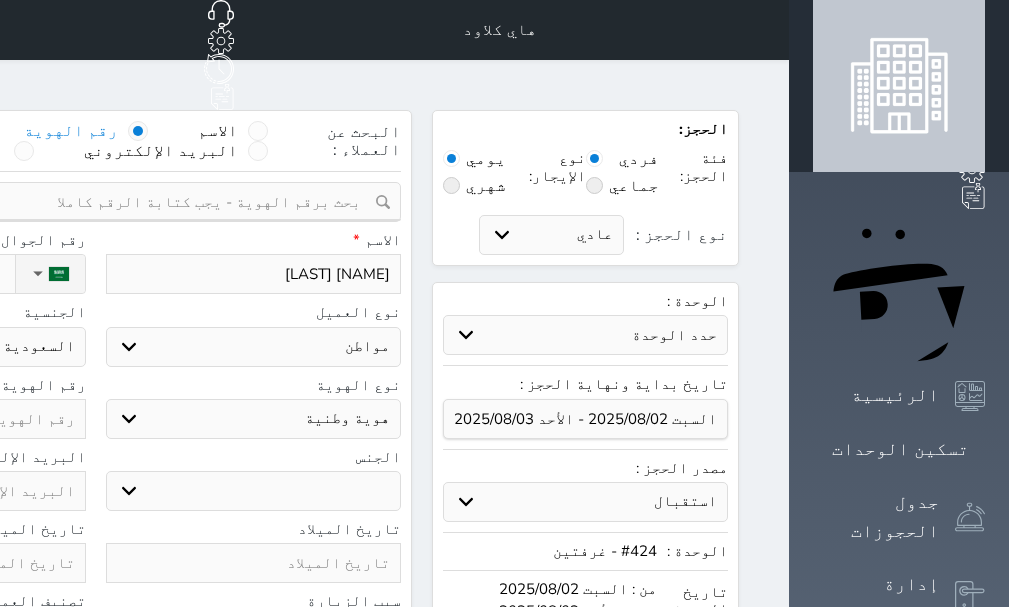 select 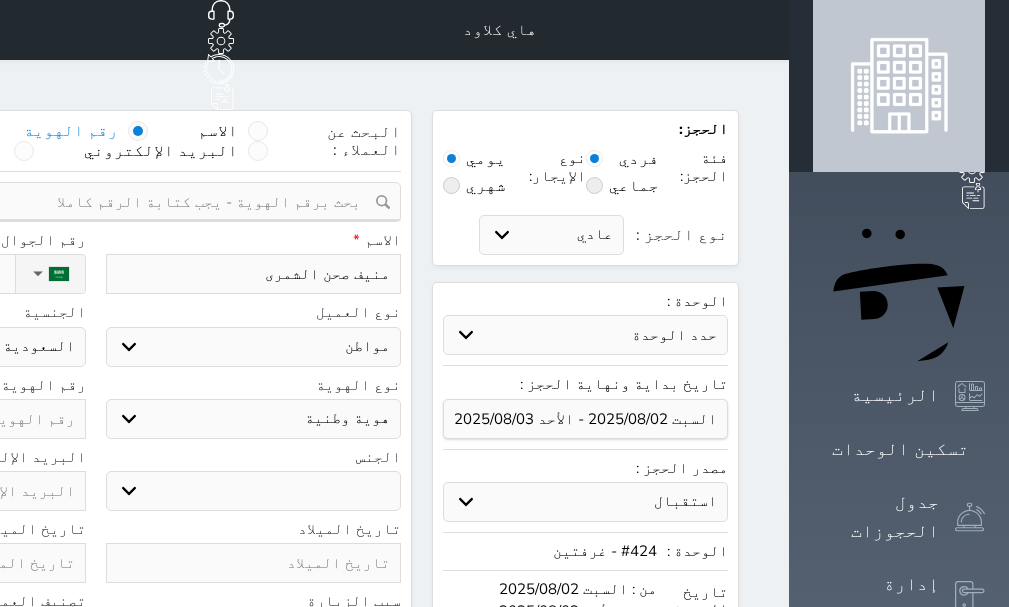 type on "منيف صحن الشمرى" 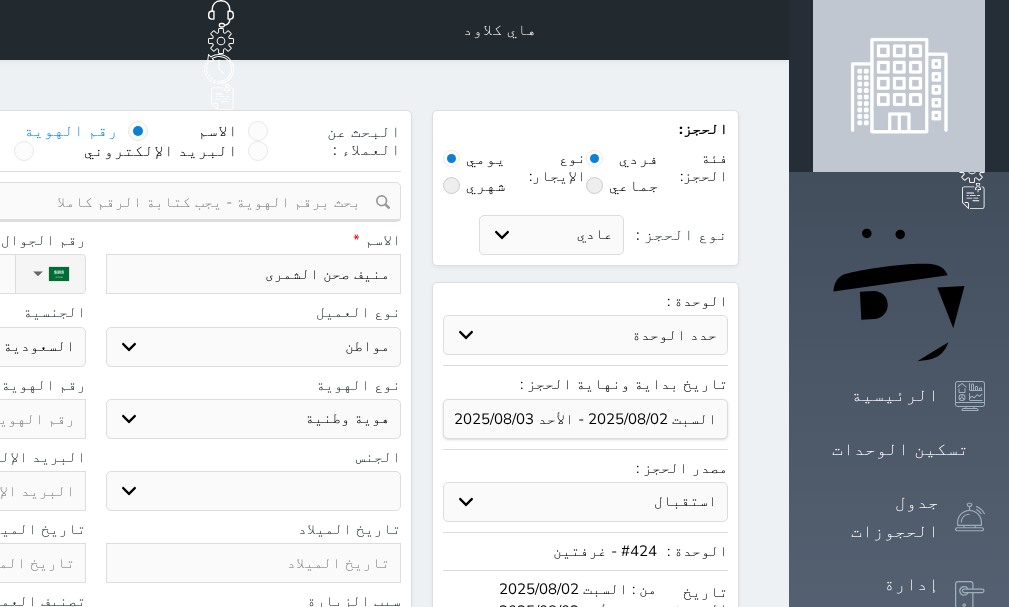 paste on "1047345234" 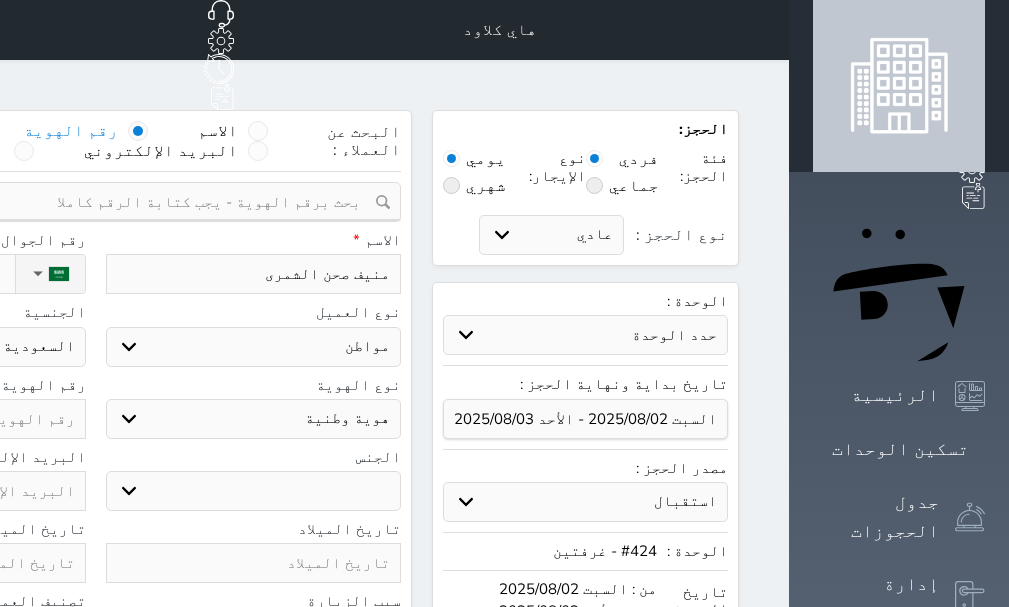 type on "1047345234" 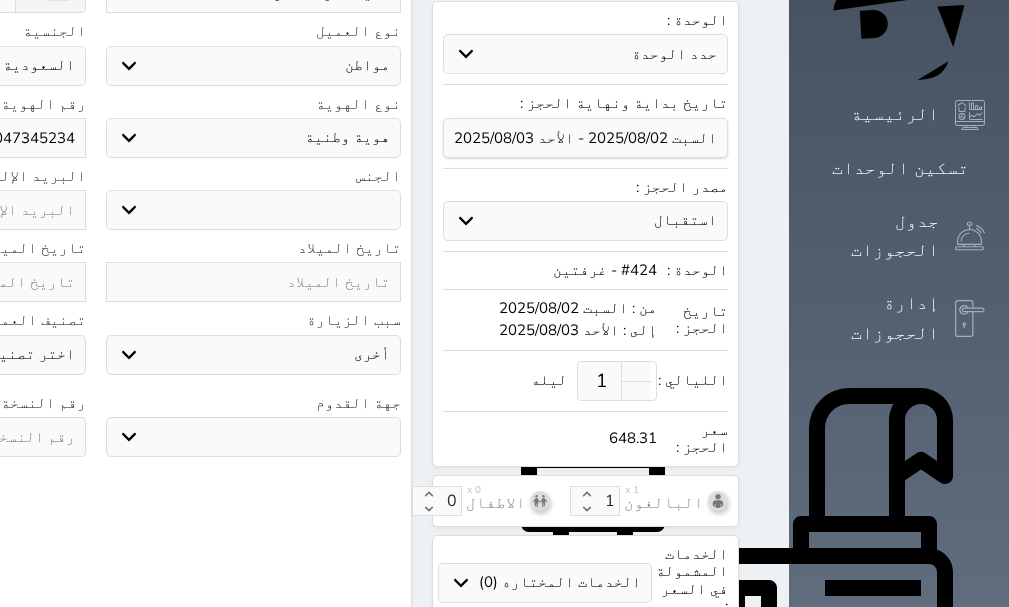 scroll, scrollTop: 300, scrollLeft: 0, axis: vertical 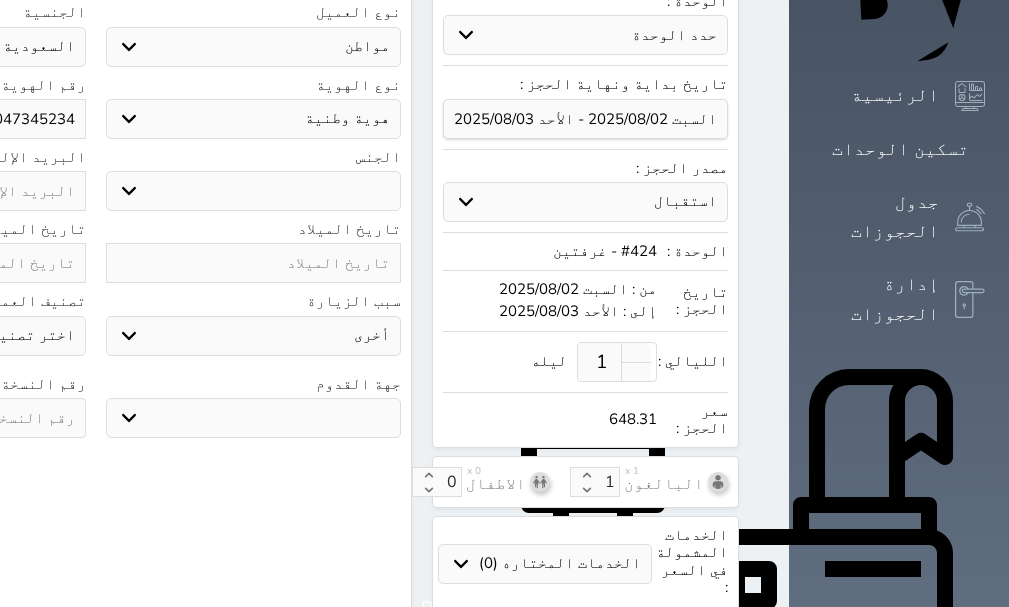type on "1047345234" 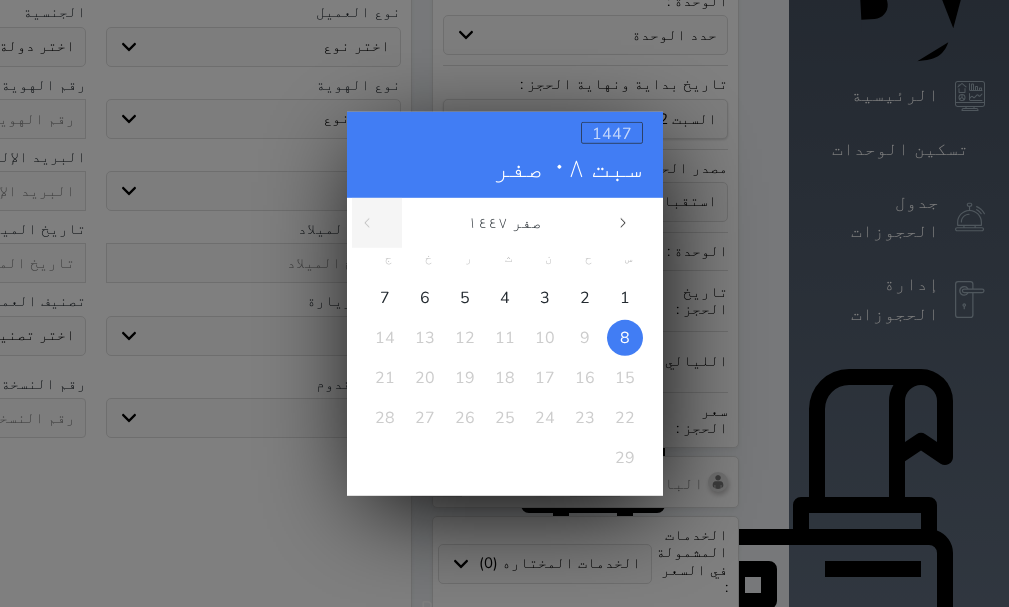 click on "1447" at bounding box center (612, 133) 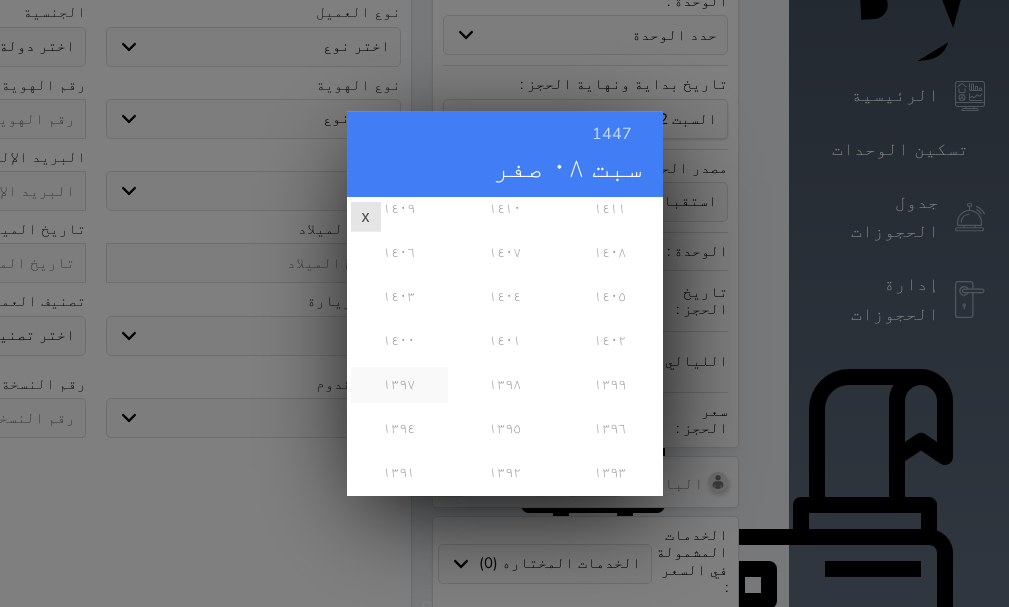 scroll, scrollTop: 600, scrollLeft: 0, axis: vertical 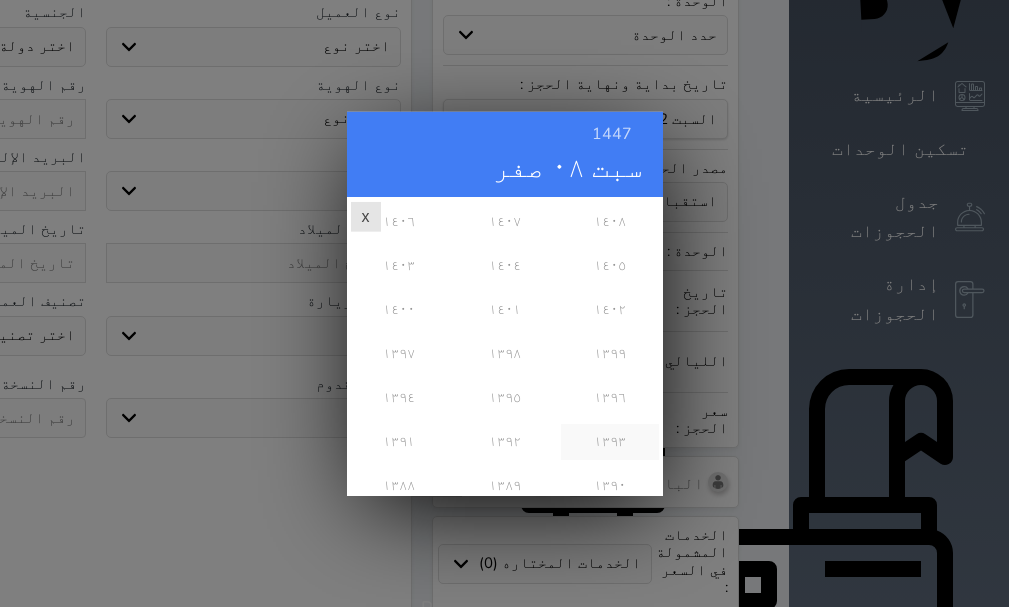 click on "١٣٩٣" at bounding box center [609, 441] 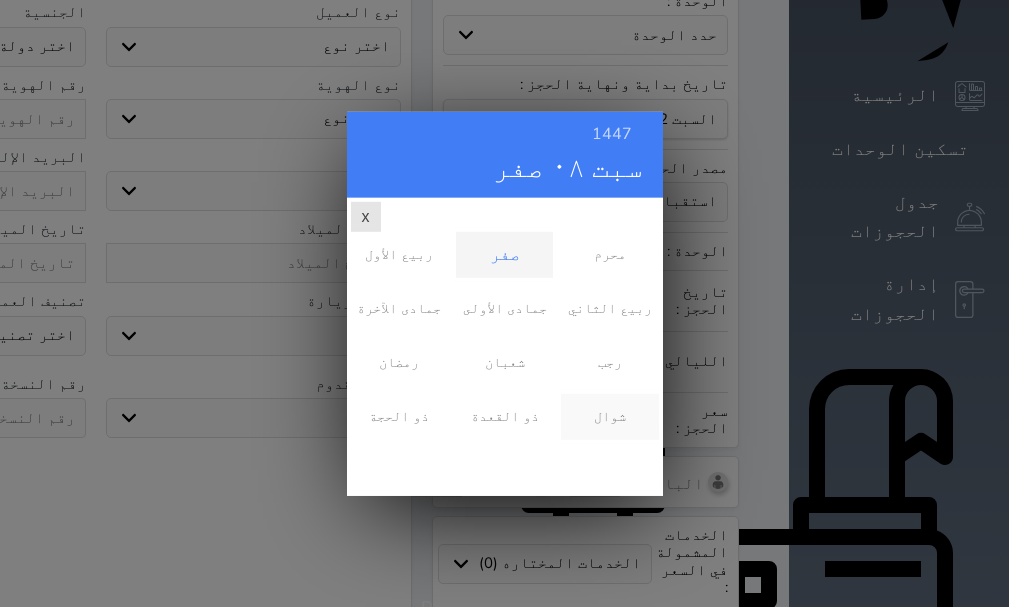 scroll, scrollTop: 0, scrollLeft: 0, axis: both 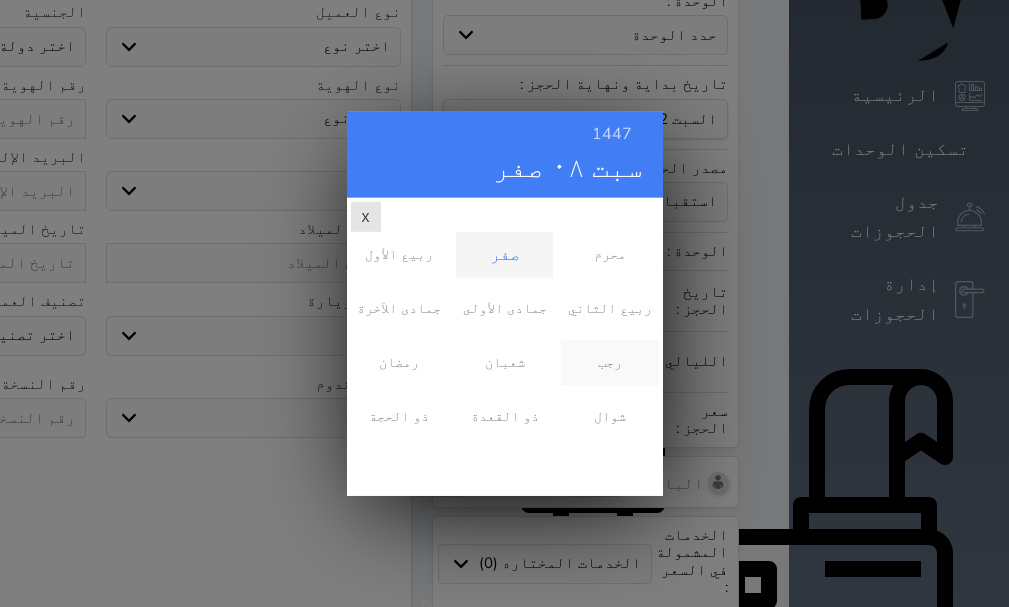 click on "رجب" at bounding box center [609, 362] 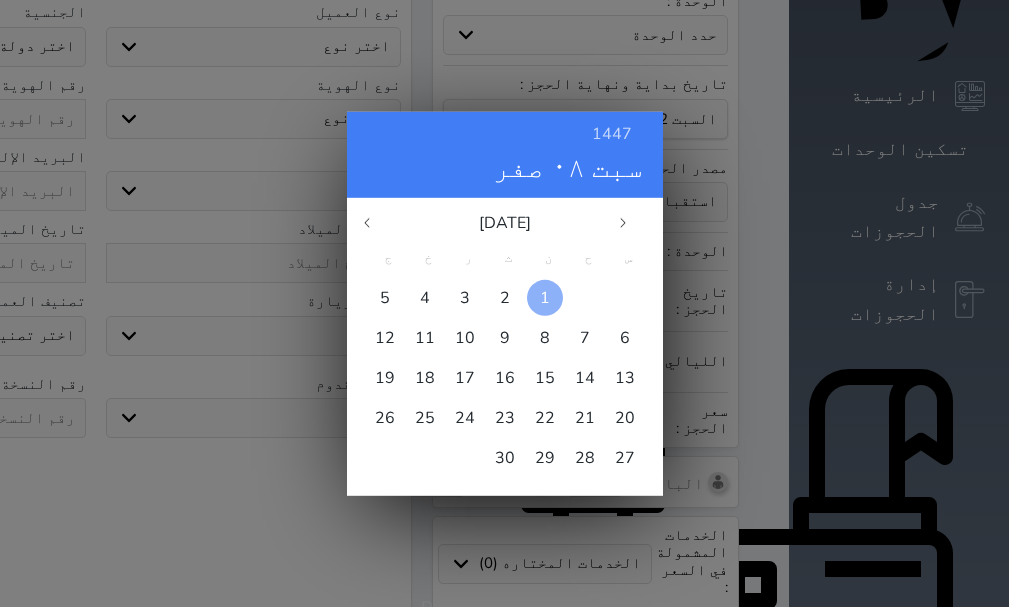 click on "1" at bounding box center (545, 297) 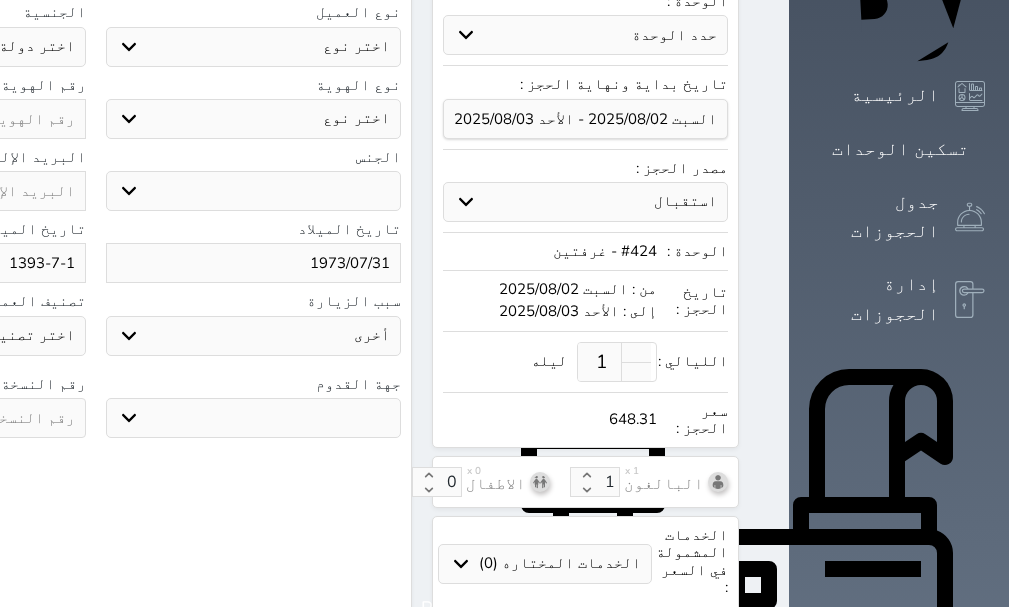 click at bounding box center (-62, 418) 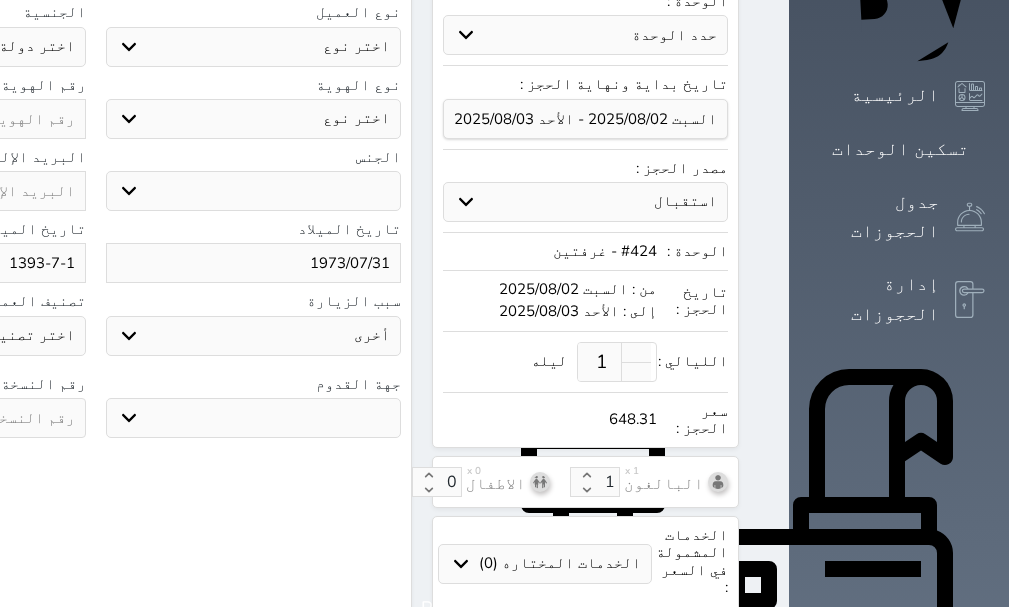 select 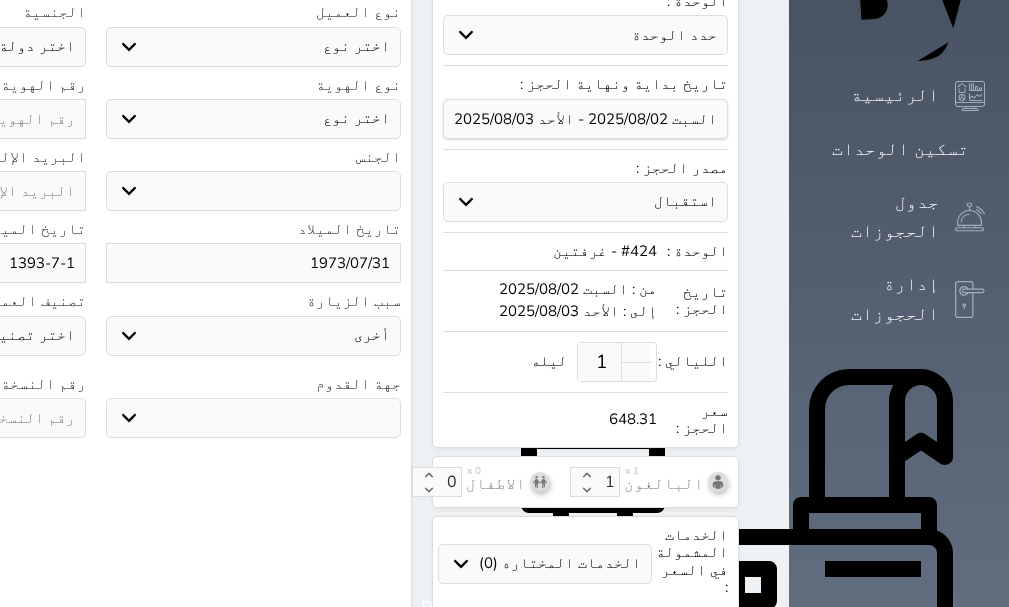select 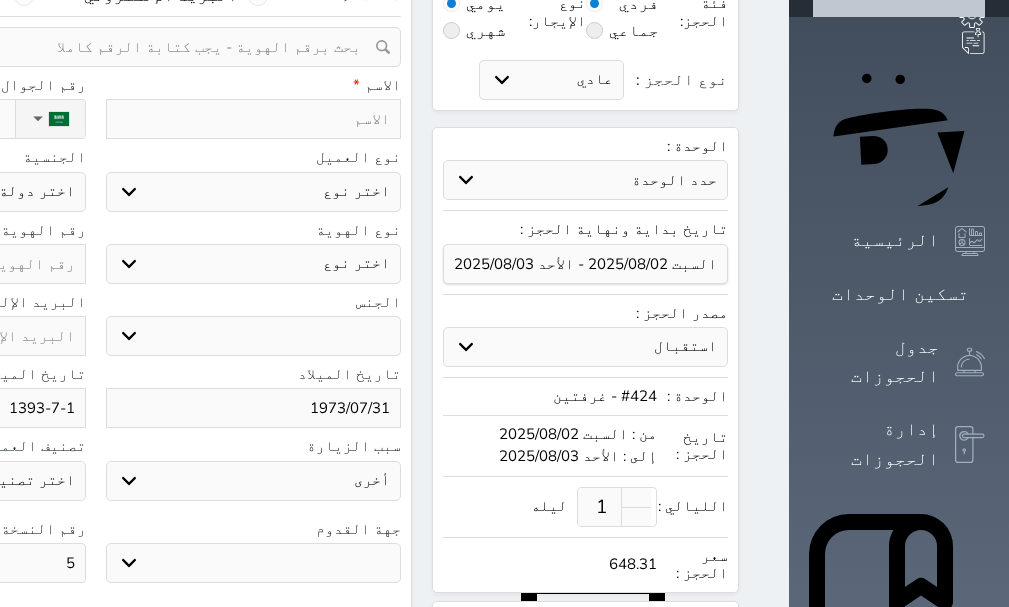 scroll, scrollTop: 0, scrollLeft: 0, axis: both 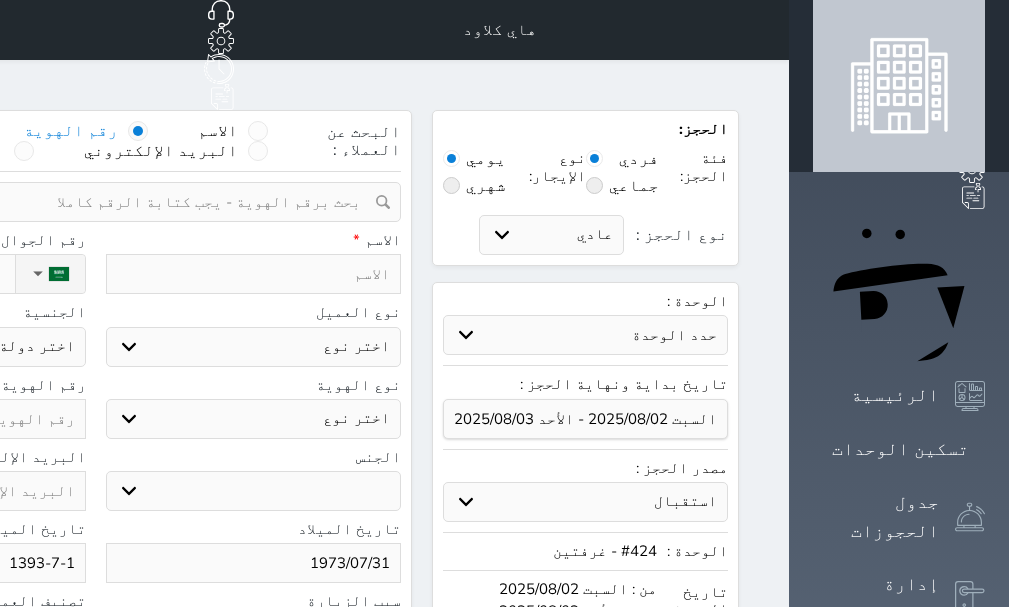 type on "5" 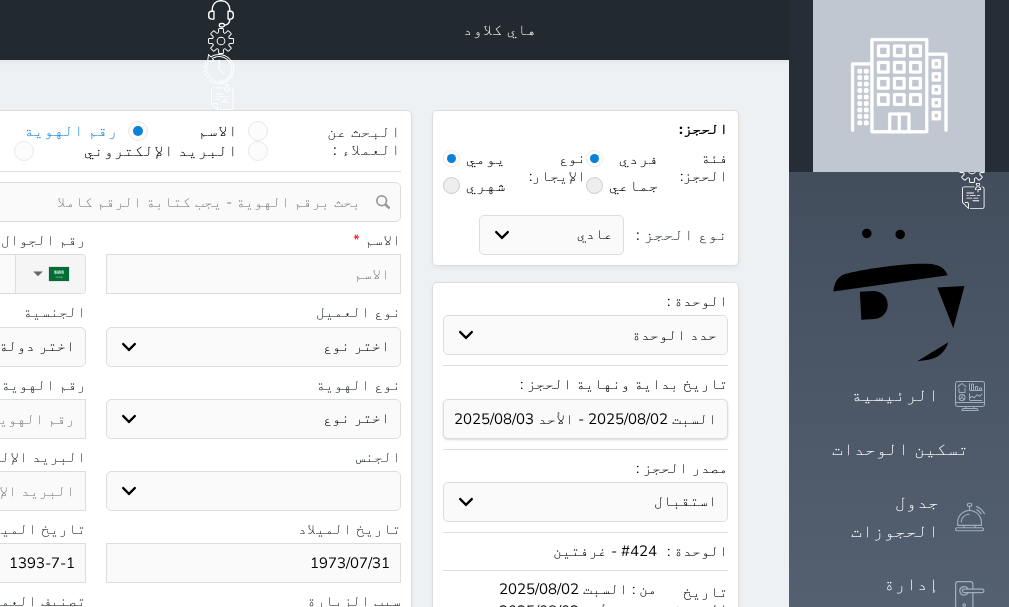click on "نوع الحجز :" at bounding box center [-98, 274] 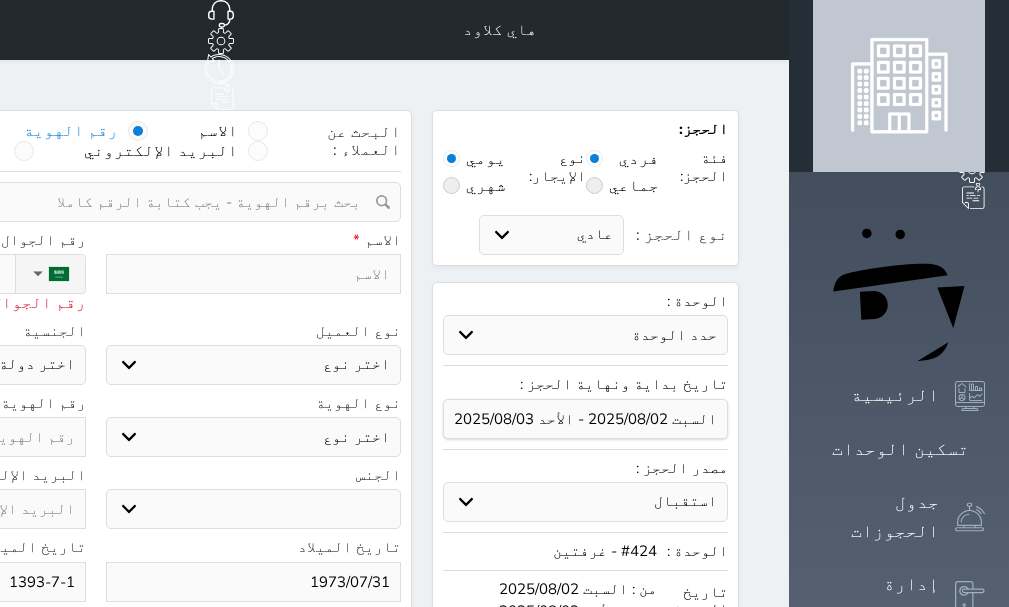 type on "05" 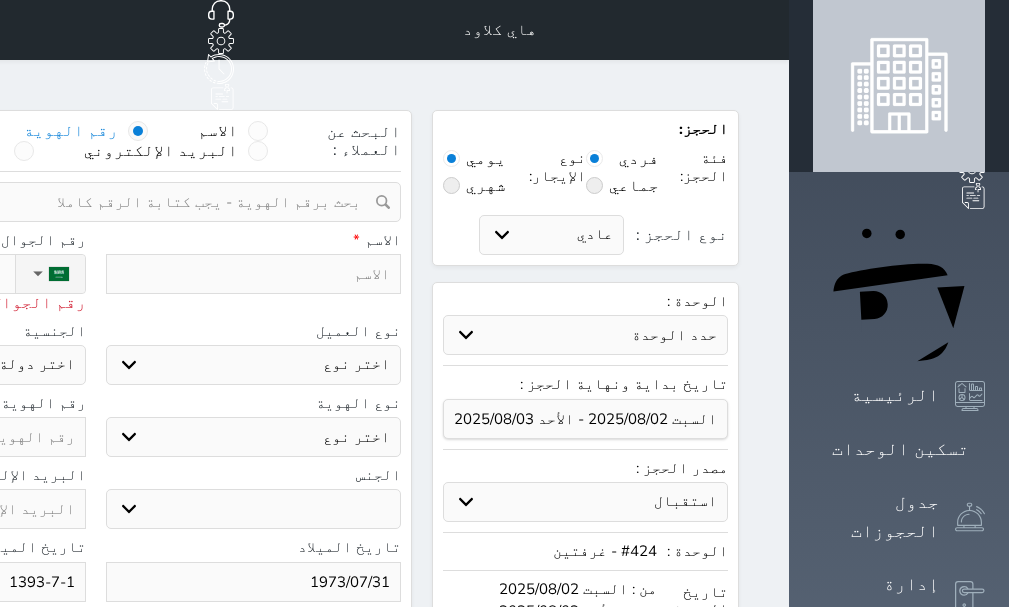 type on "050" 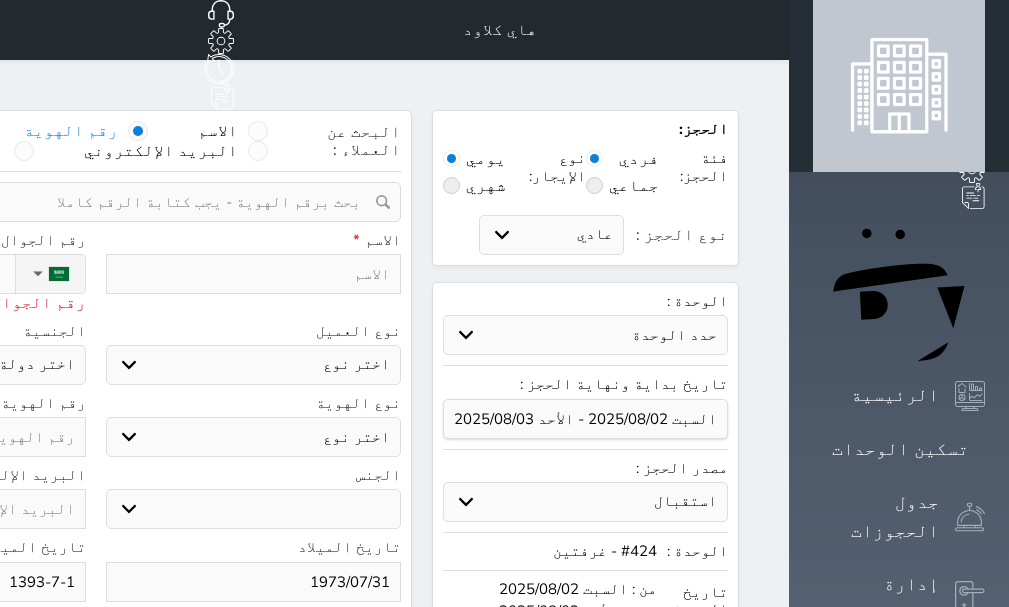 select 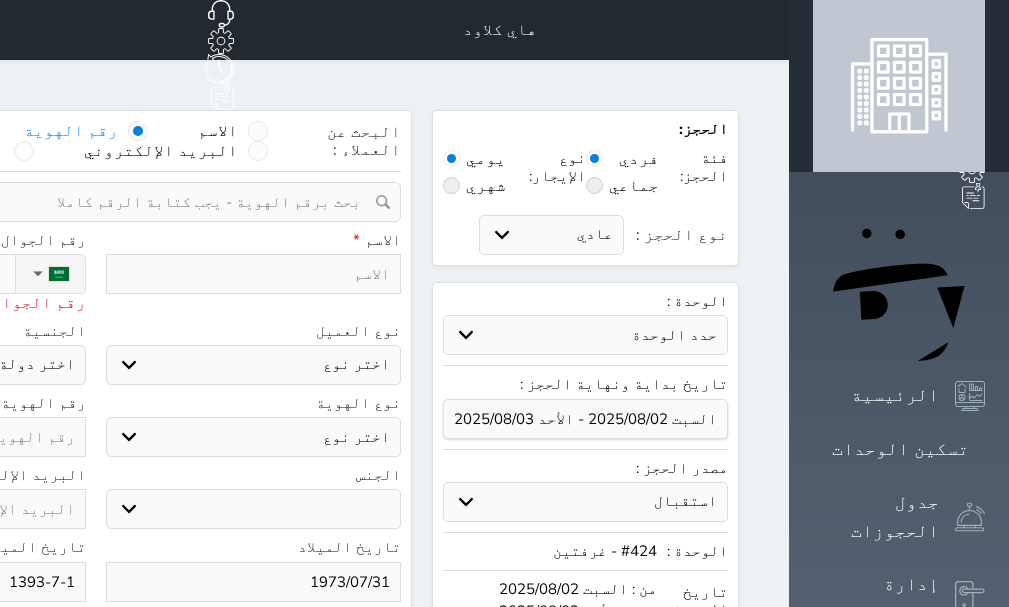 type on "05048" 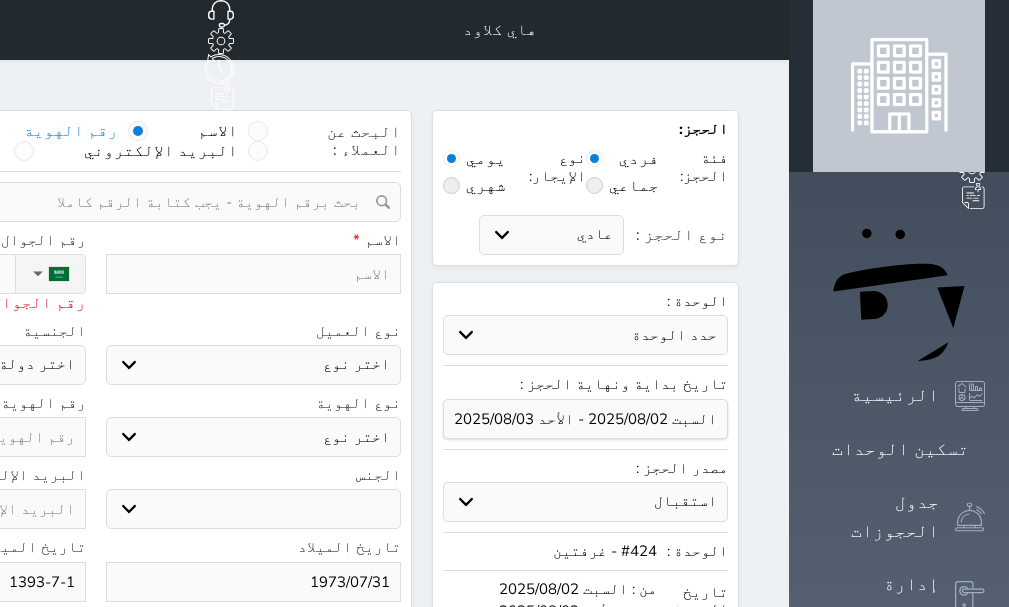 select 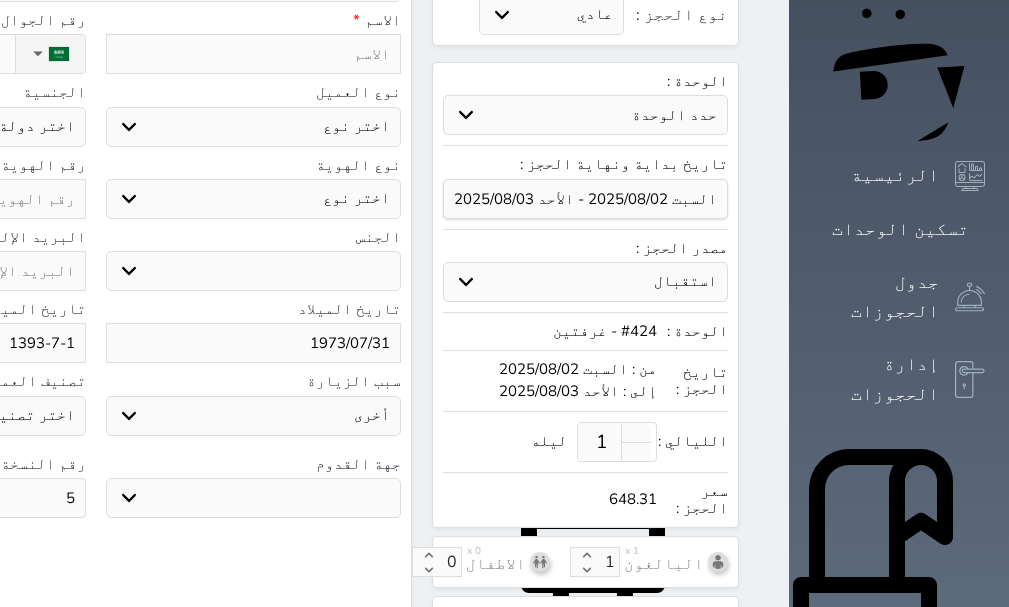 scroll, scrollTop: 100, scrollLeft: 0, axis: vertical 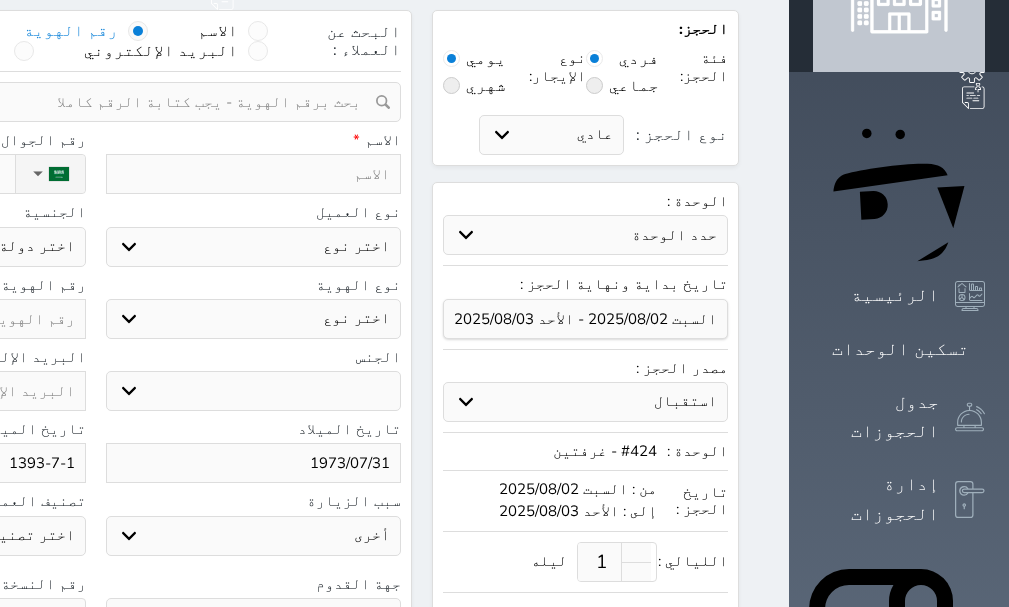 type on "[PHONE]" 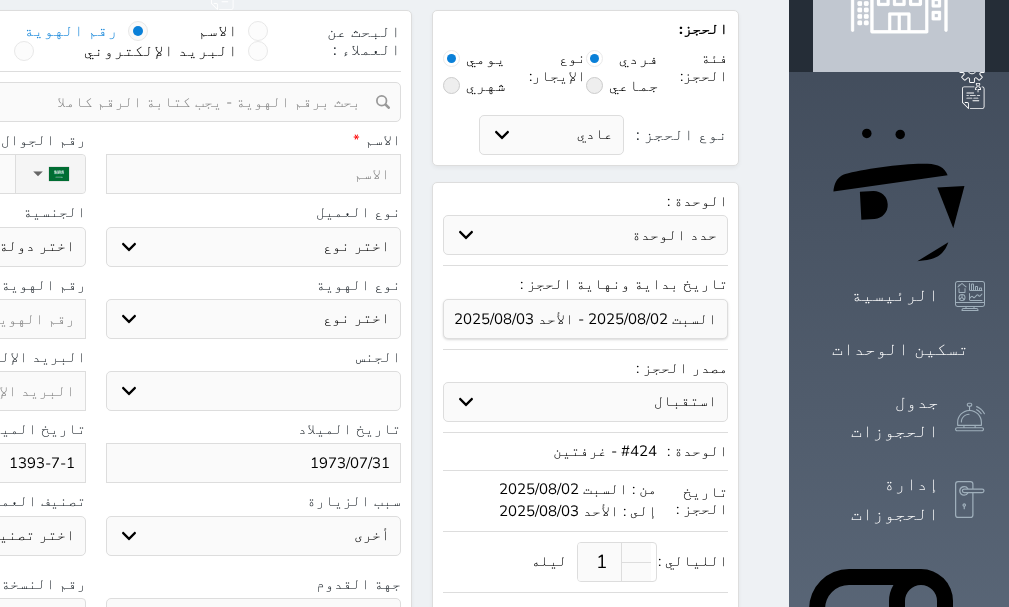 select on "113" 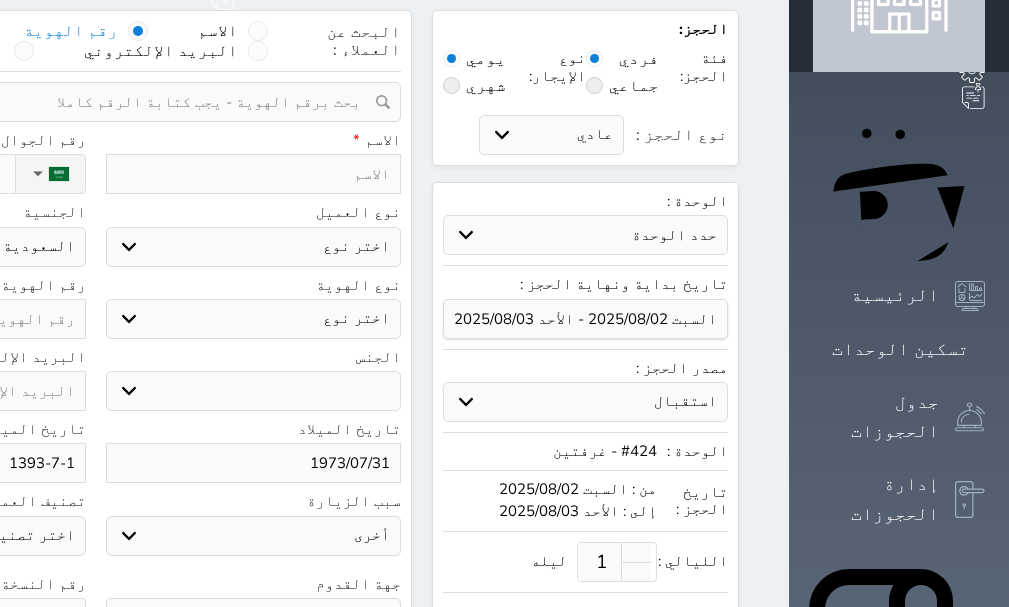 click on "اختر دولة
السعودية" at bounding box center [-62, 247] 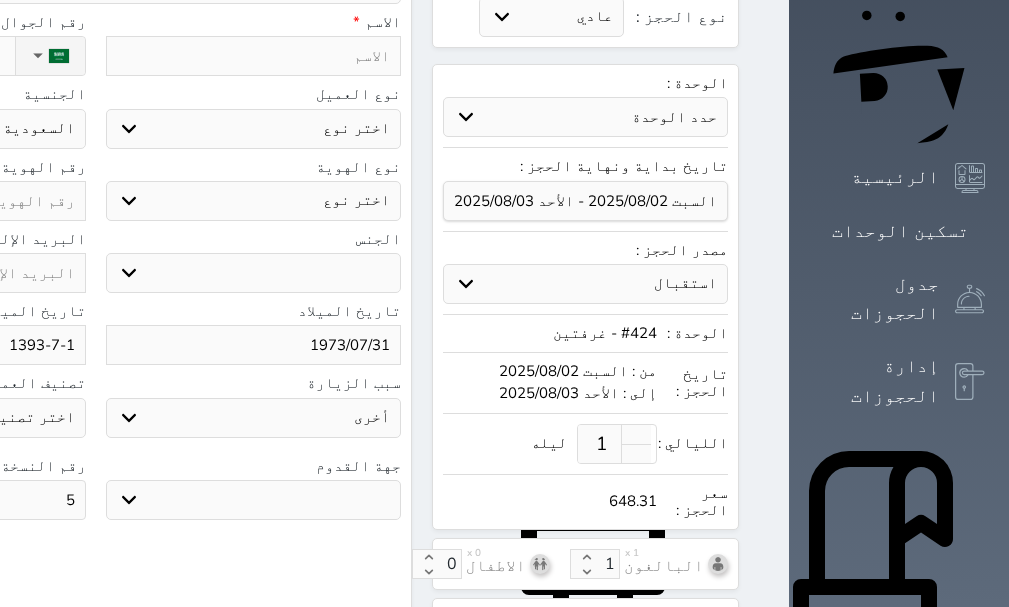 scroll, scrollTop: 500, scrollLeft: 0, axis: vertical 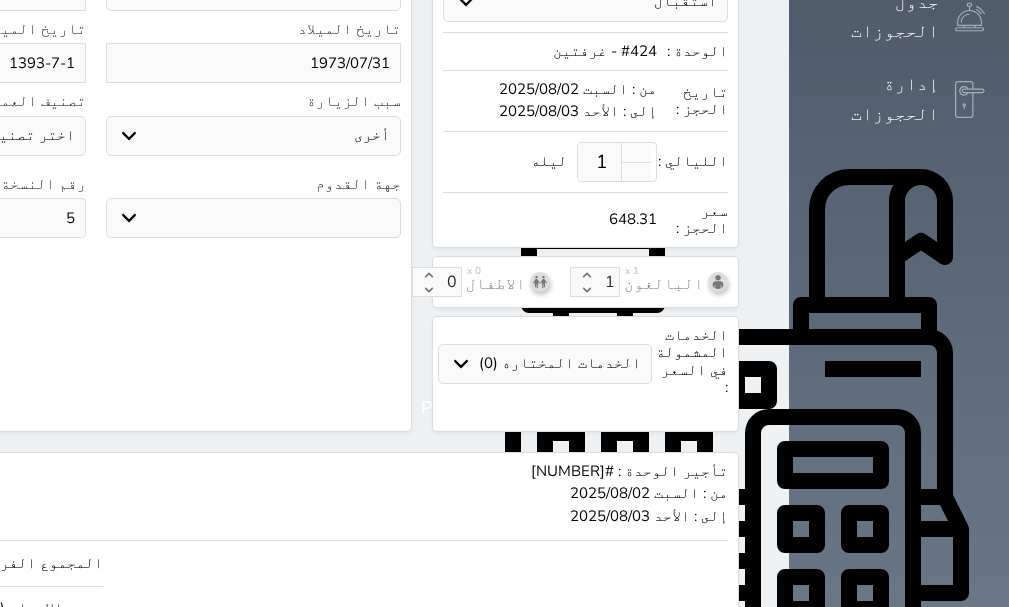 click on "550" at bounding box center (-145, 563) 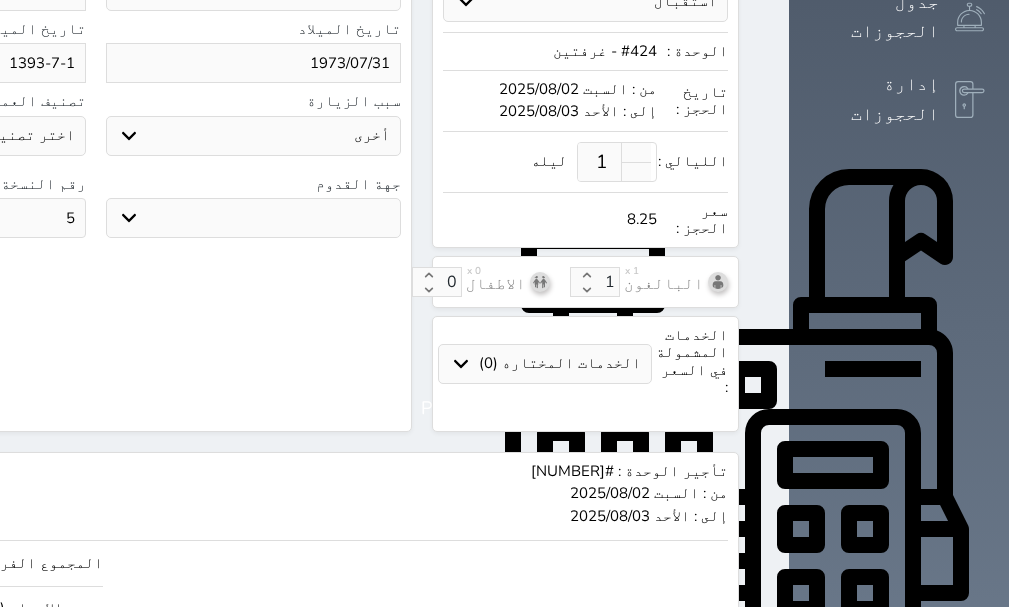 type on "75" 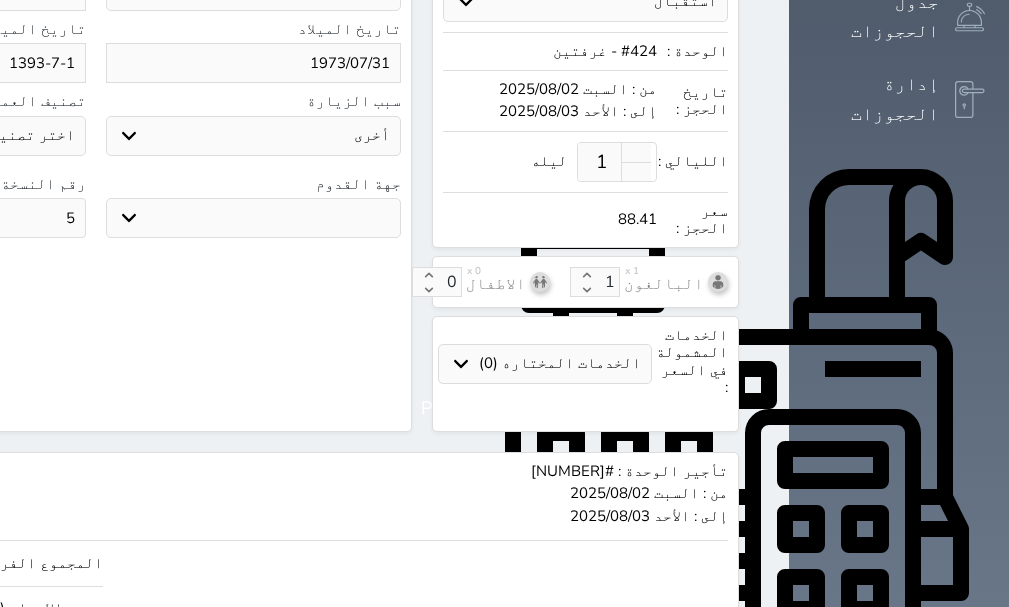 type on "750" 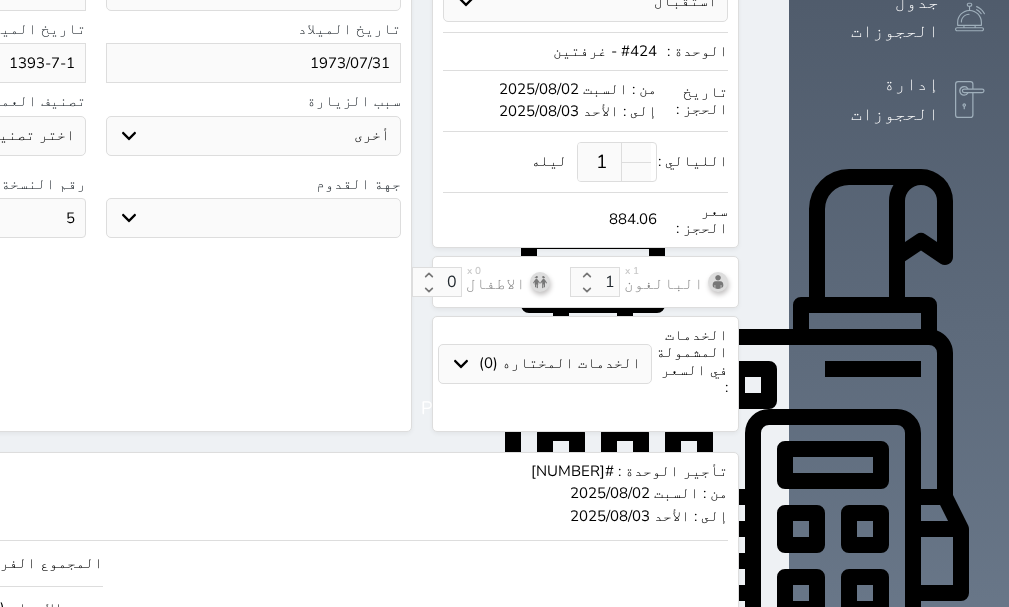 scroll, scrollTop: 5, scrollLeft: 0, axis: vertical 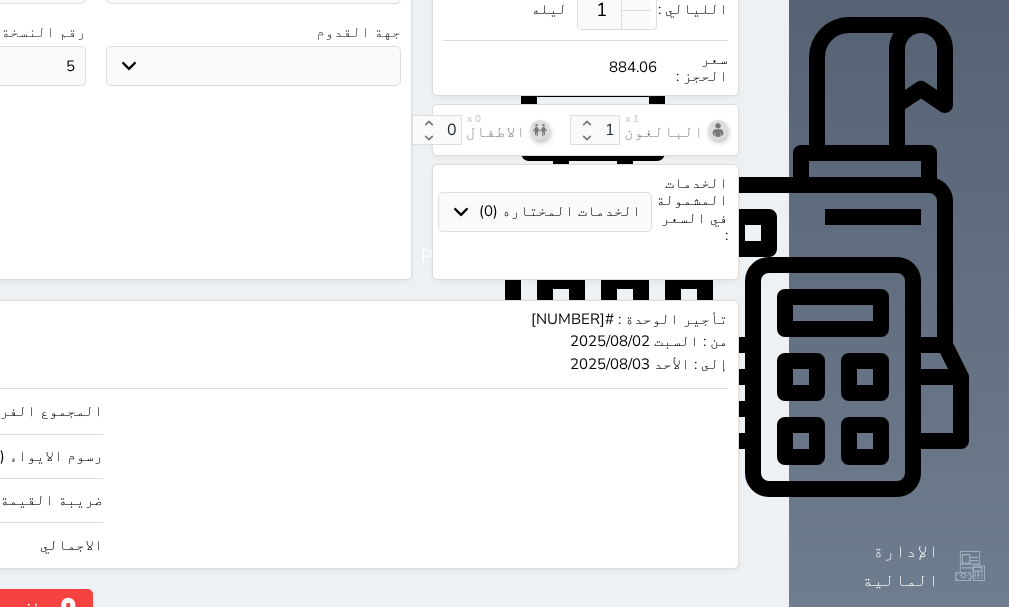 type on "750.00" 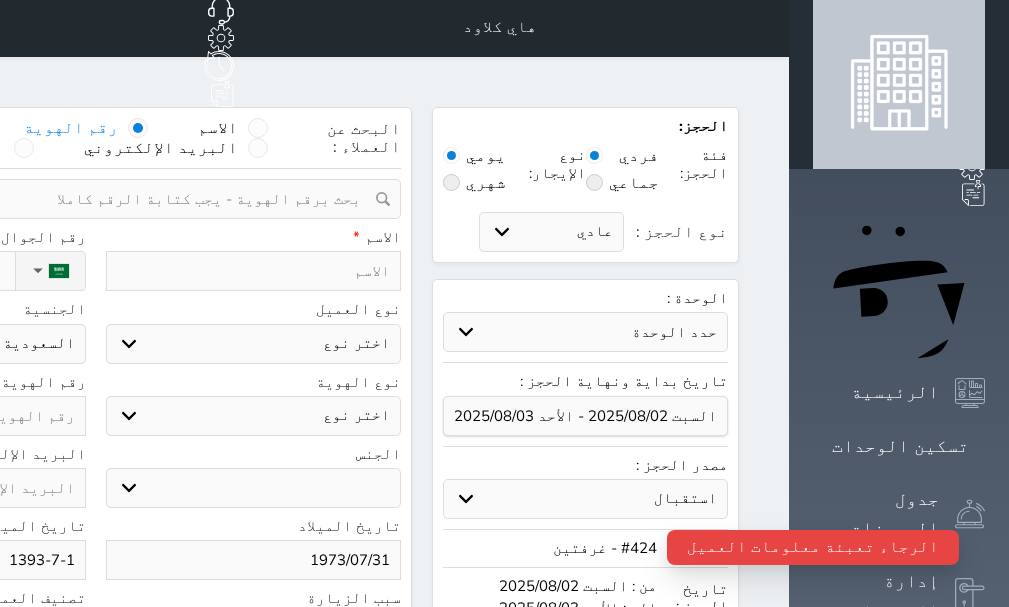 scroll, scrollTop: 0, scrollLeft: 0, axis: both 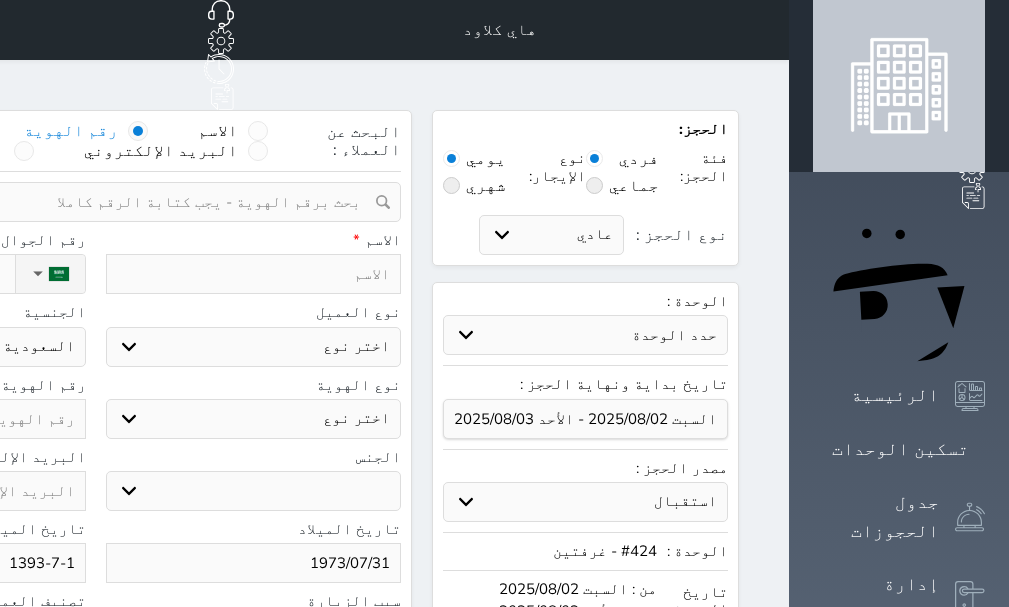 click at bounding box center [254, 274] 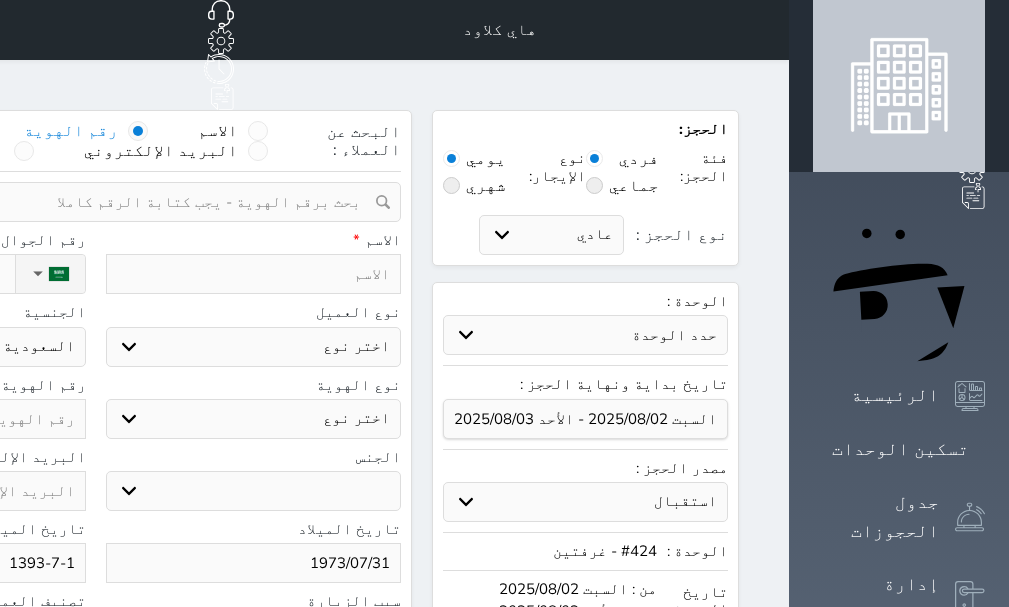 type on "ك" 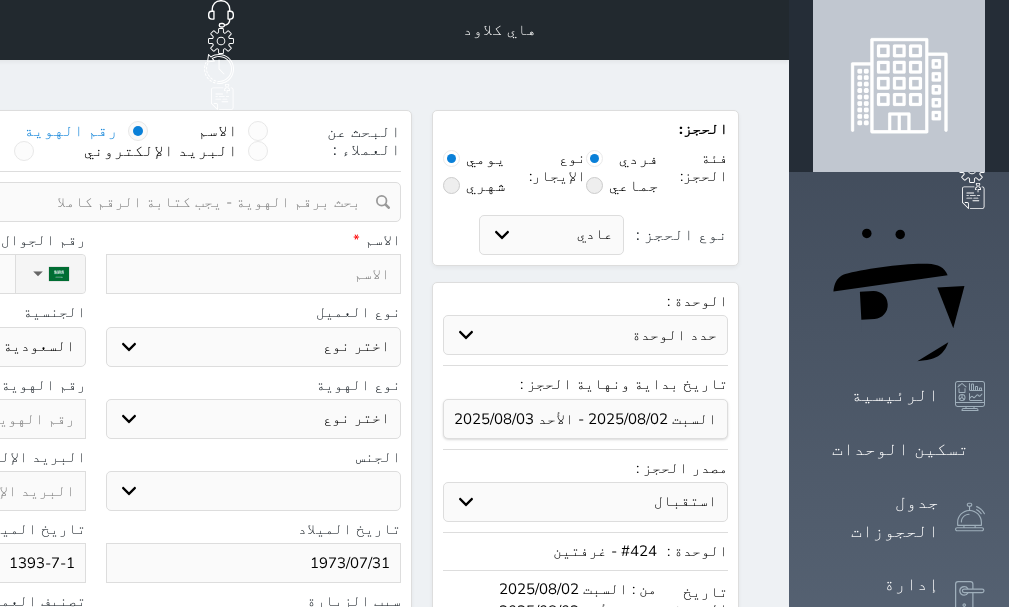 select 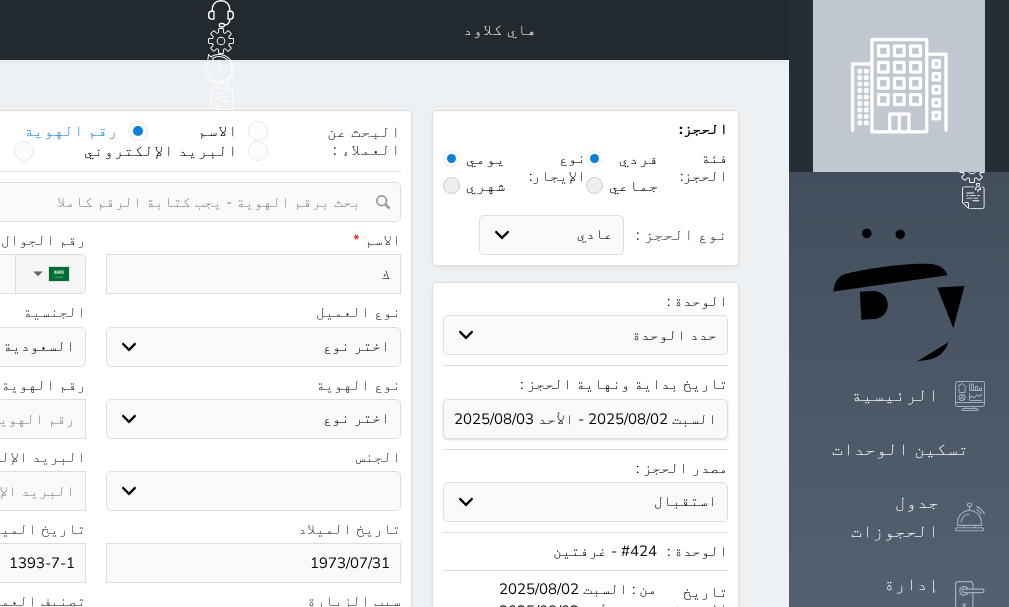 type 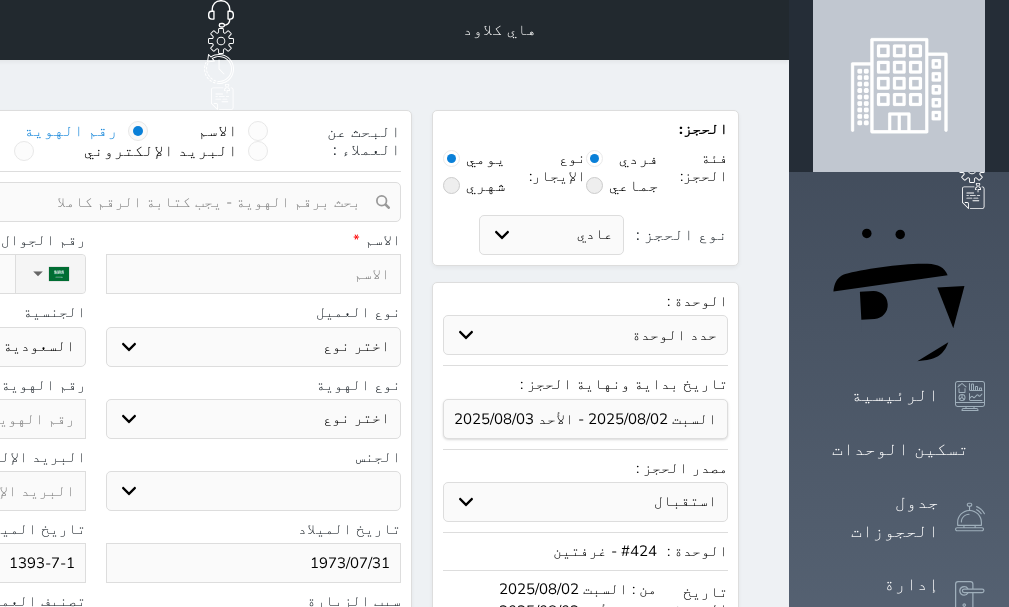 type on "م" 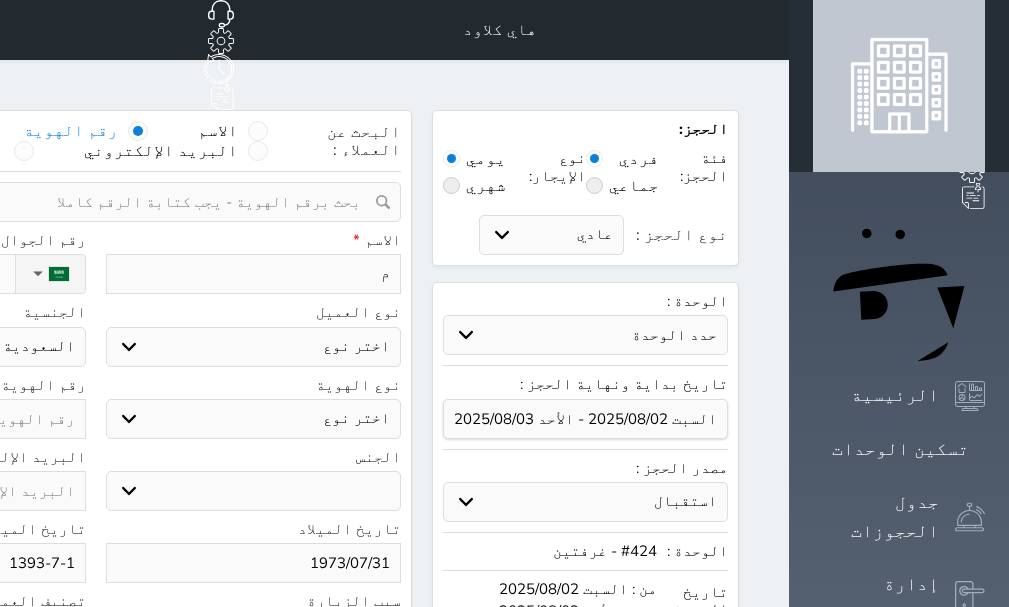 type on "من" 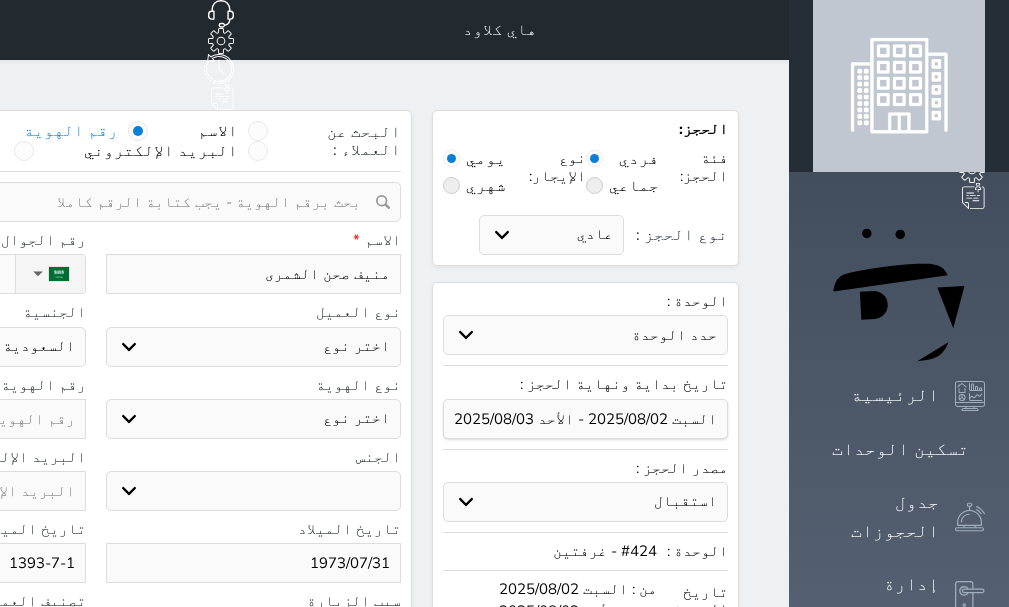 click on "اختر نوع   مواطن مواطن خليجي زائر مقيم" at bounding box center (254, 347) 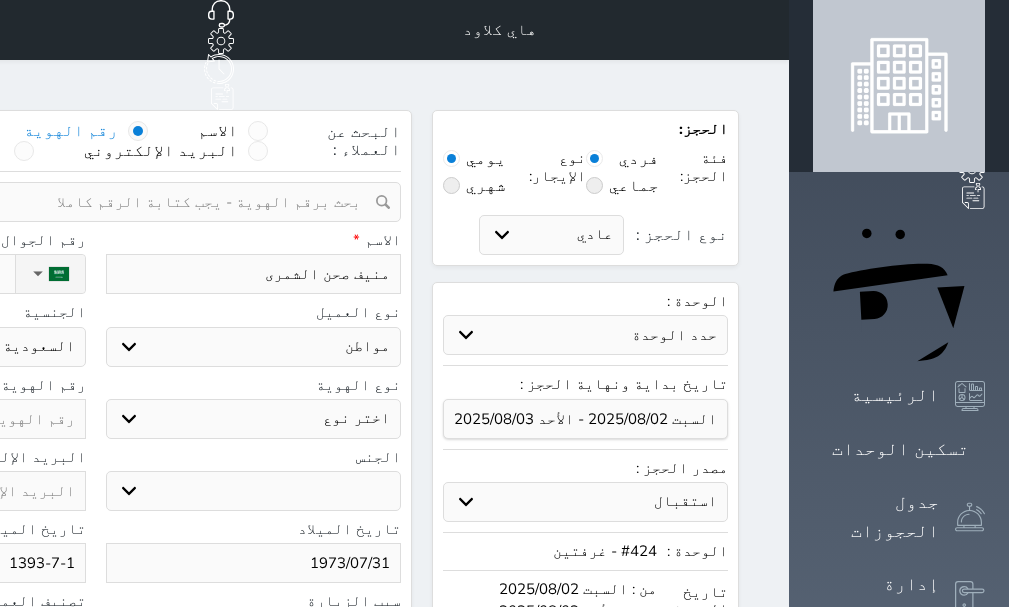 click on "اختر نوع   مواطن مواطن خليجي زائر مقيم" at bounding box center (254, 347) 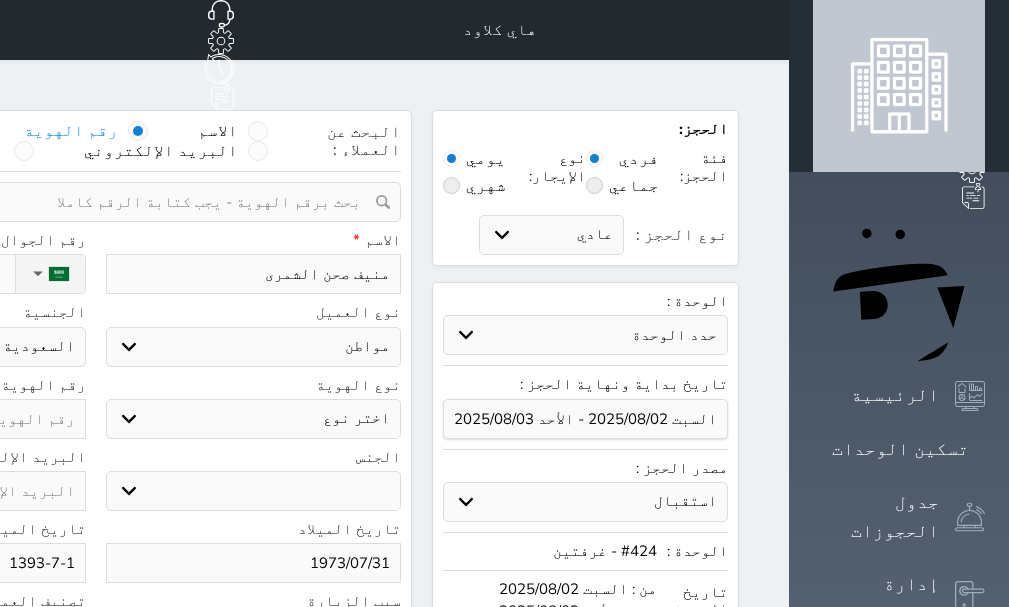 click on "اختر نوع   هوية وطنية هوية عائلية جواز السفر" at bounding box center (254, 419) 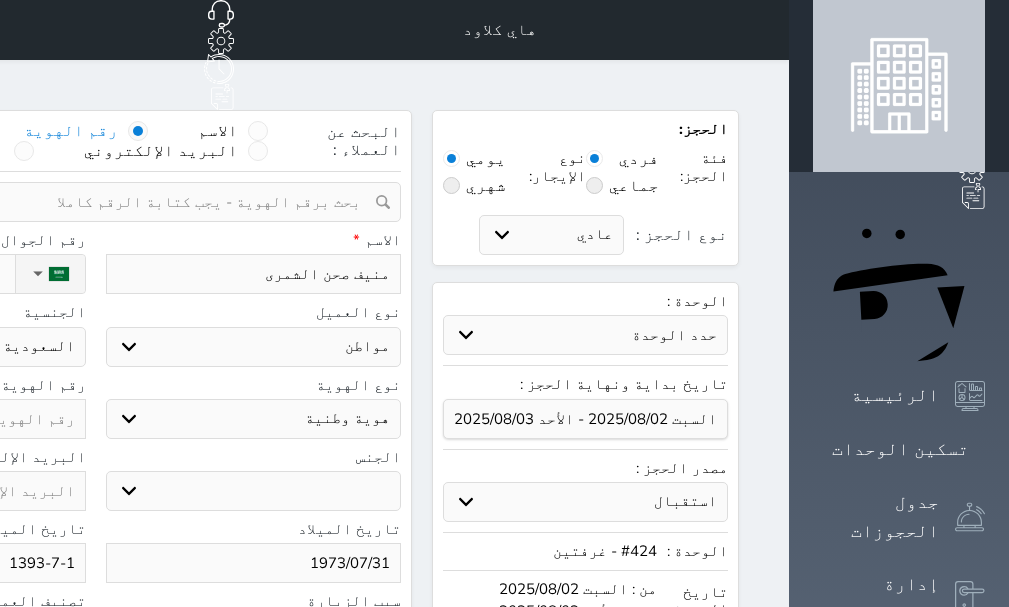 click on "اختر نوع   هوية وطنية هوية عائلية جواز السفر" at bounding box center (254, 419) 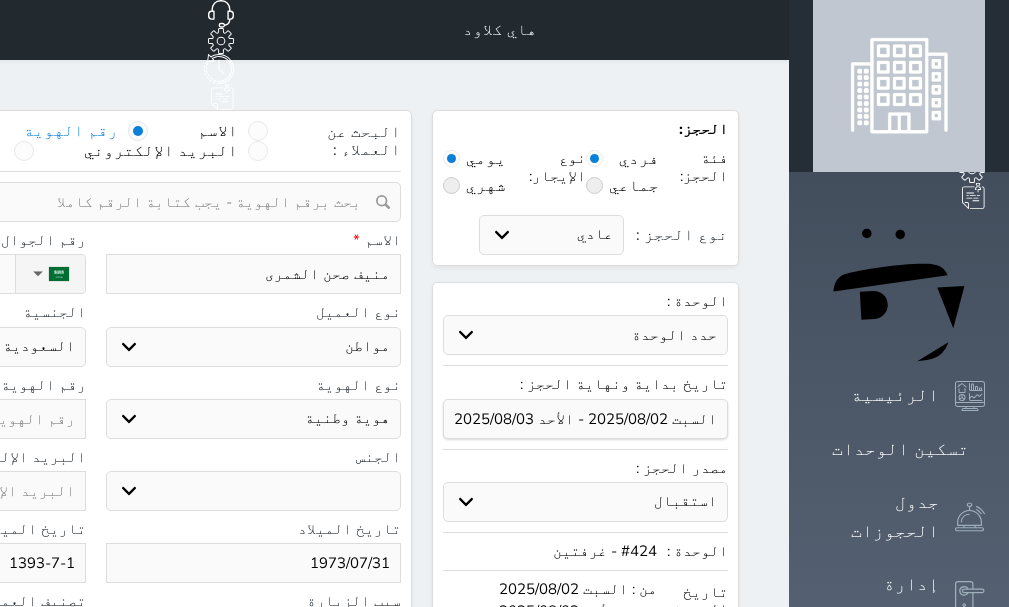 click on "ذكر   انثى" at bounding box center [254, 491] 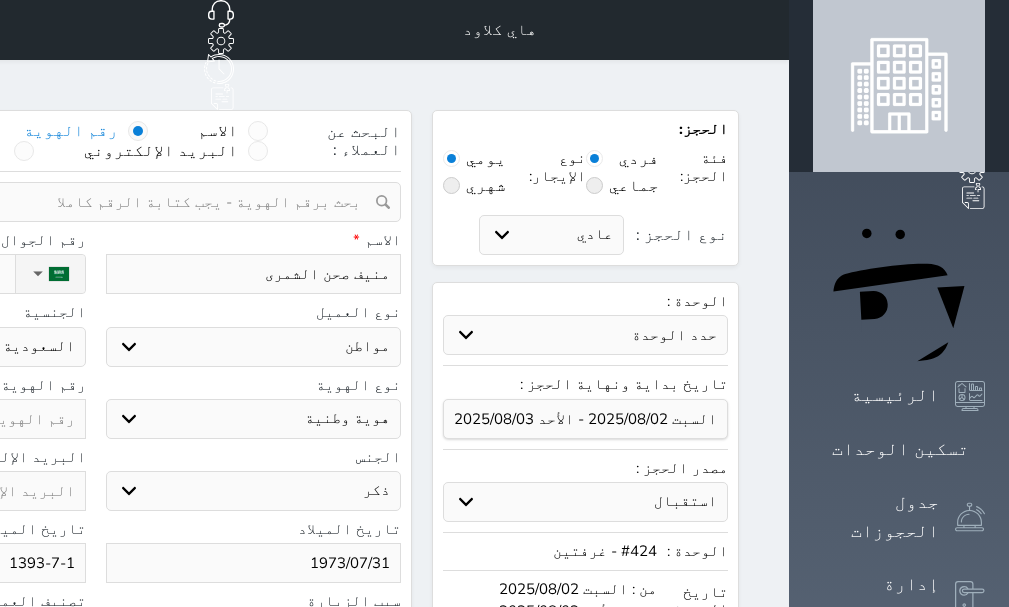 click on "ذكر   انثى" at bounding box center (254, 491) 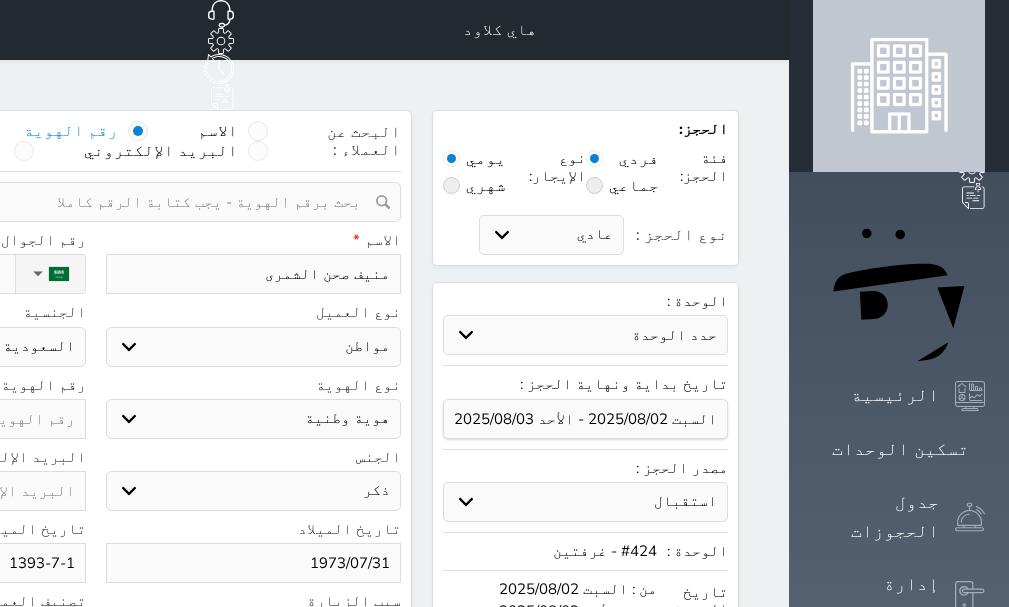 paste on "1047345234" 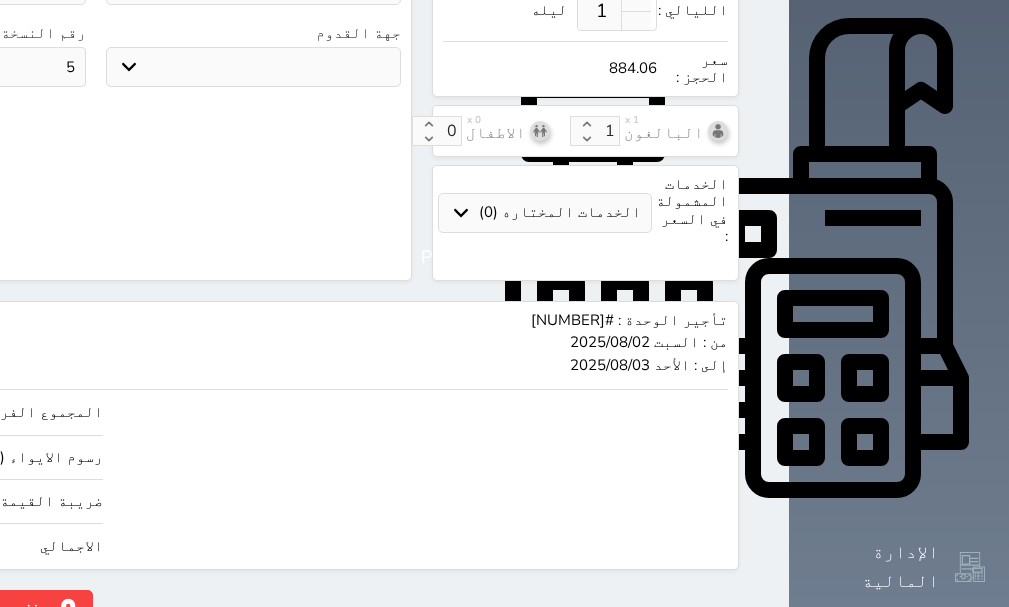 scroll, scrollTop: 652, scrollLeft: 0, axis: vertical 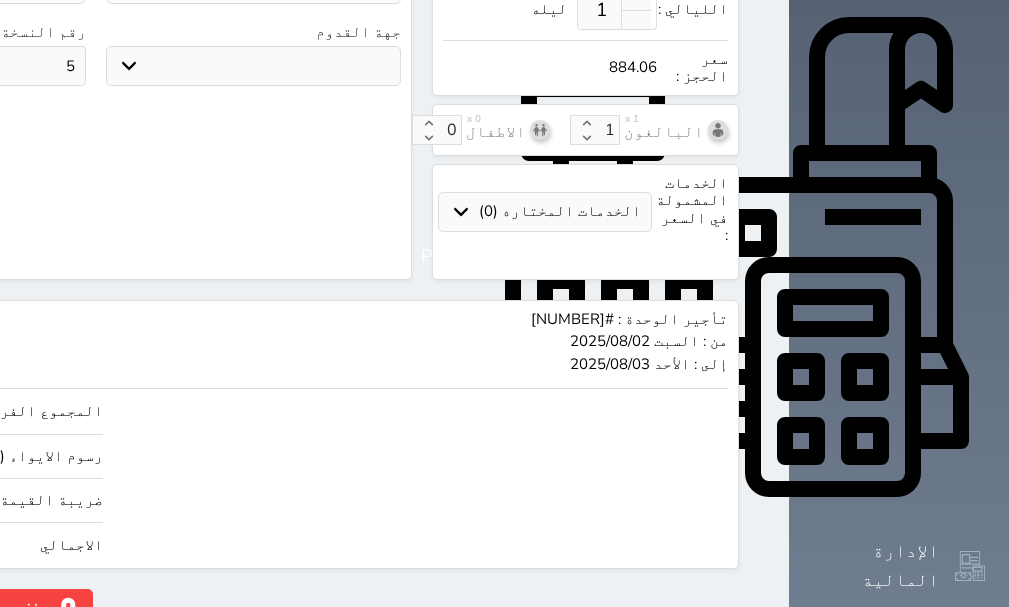click on "حجز" at bounding box center (-128, 606) 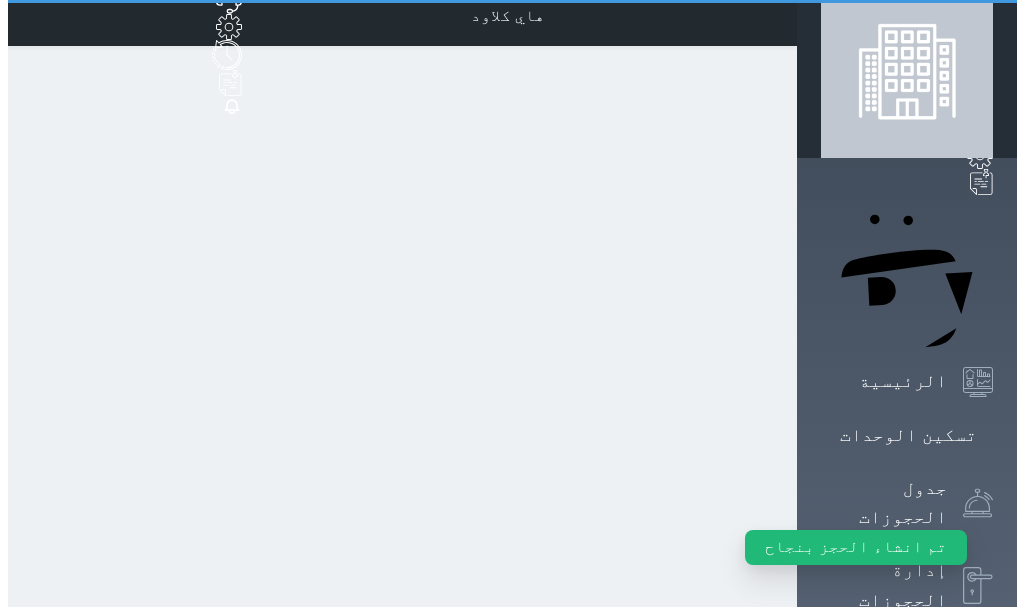scroll, scrollTop: 0, scrollLeft: 0, axis: both 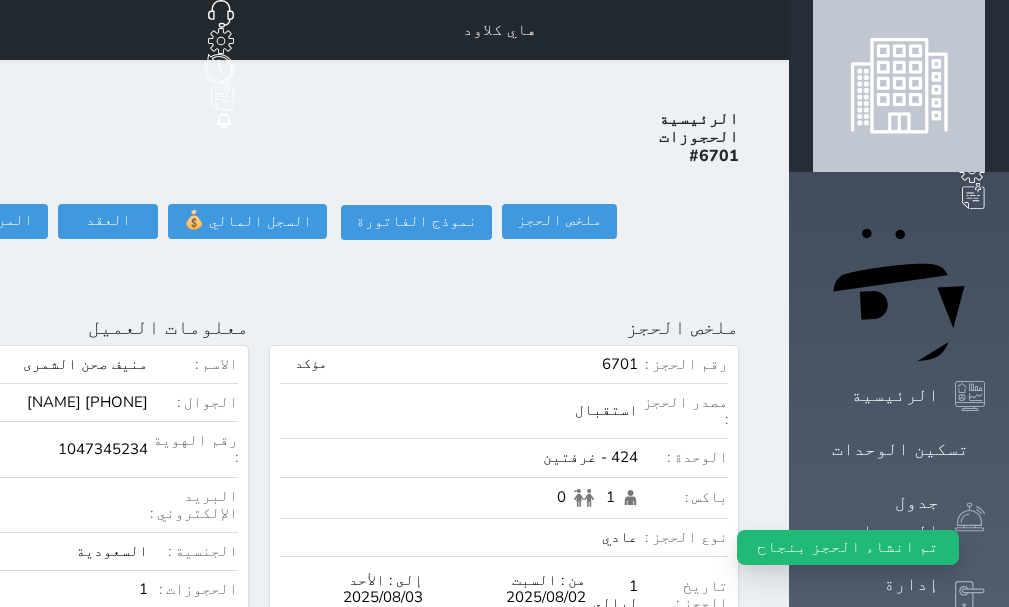 click on "تسجيل دخول" at bounding box center (-154, 221) 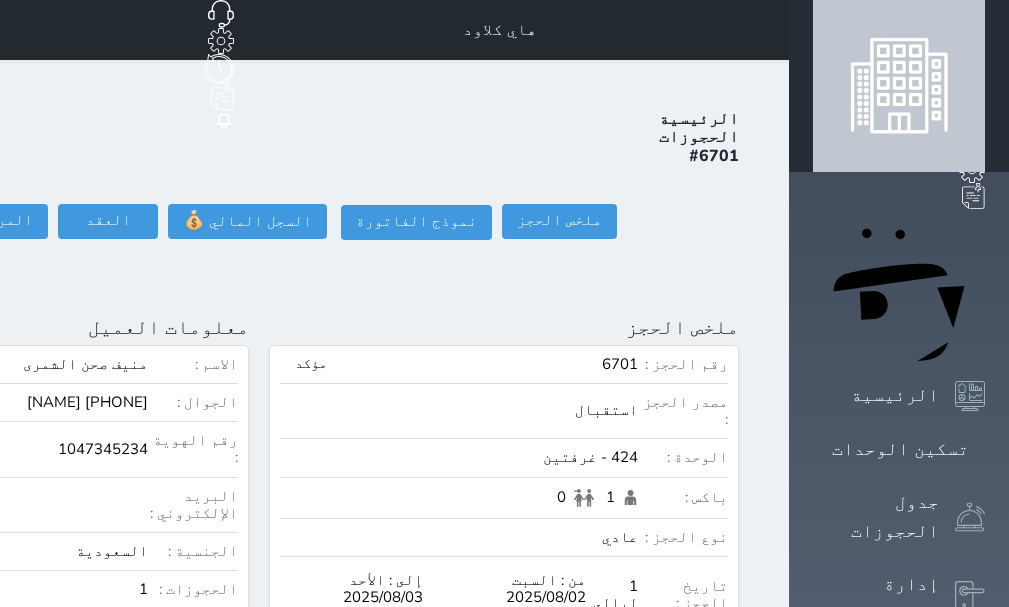 click on "تسجيل دخول" at bounding box center [-154, 221] 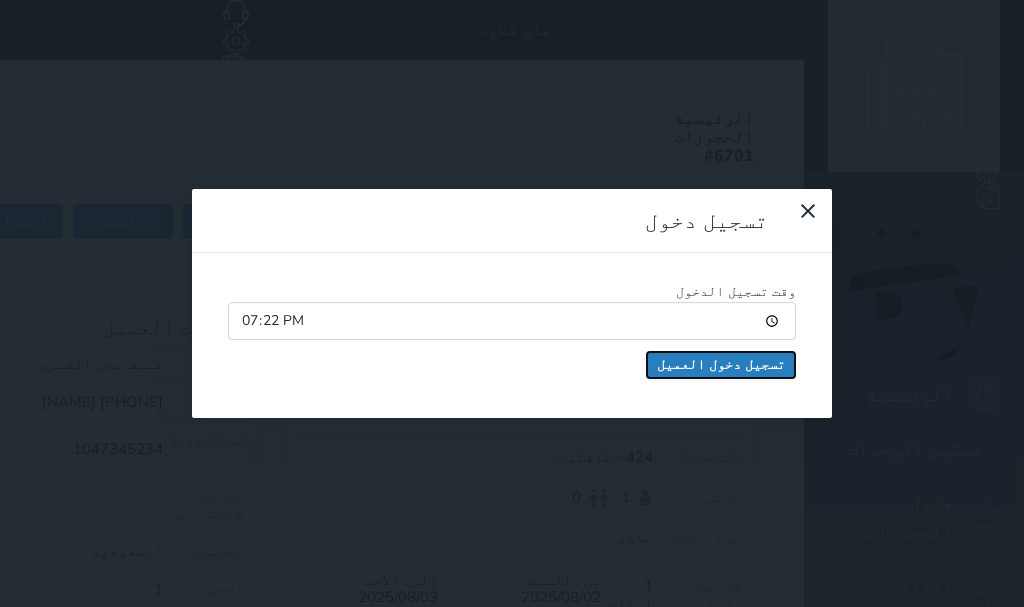 click on "تسجيل دخول العميل" at bounding box center (721, 365) 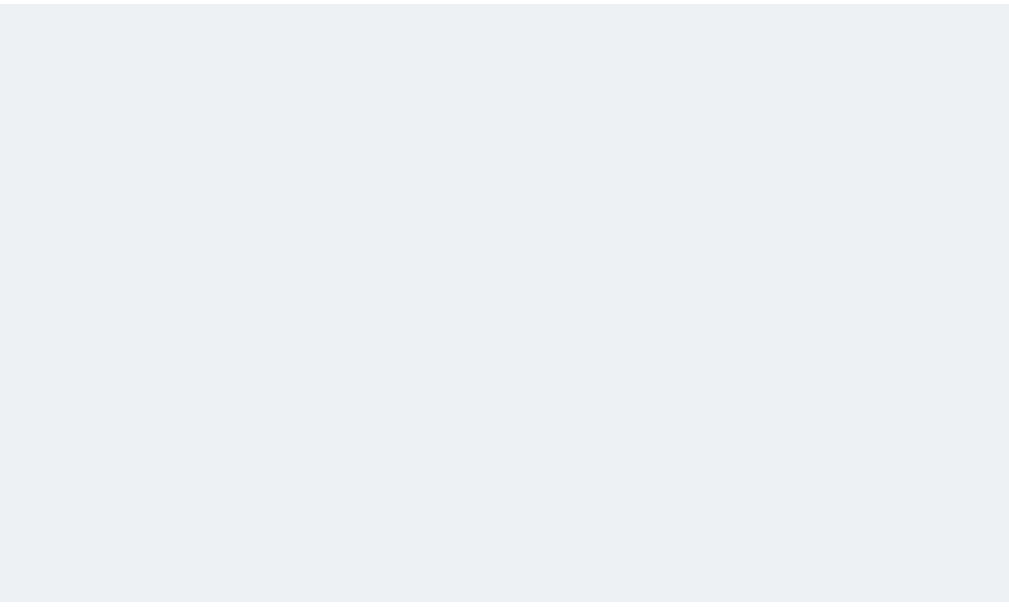 scroll, scrollTop: 0, scrollLeft: 0, axis: both 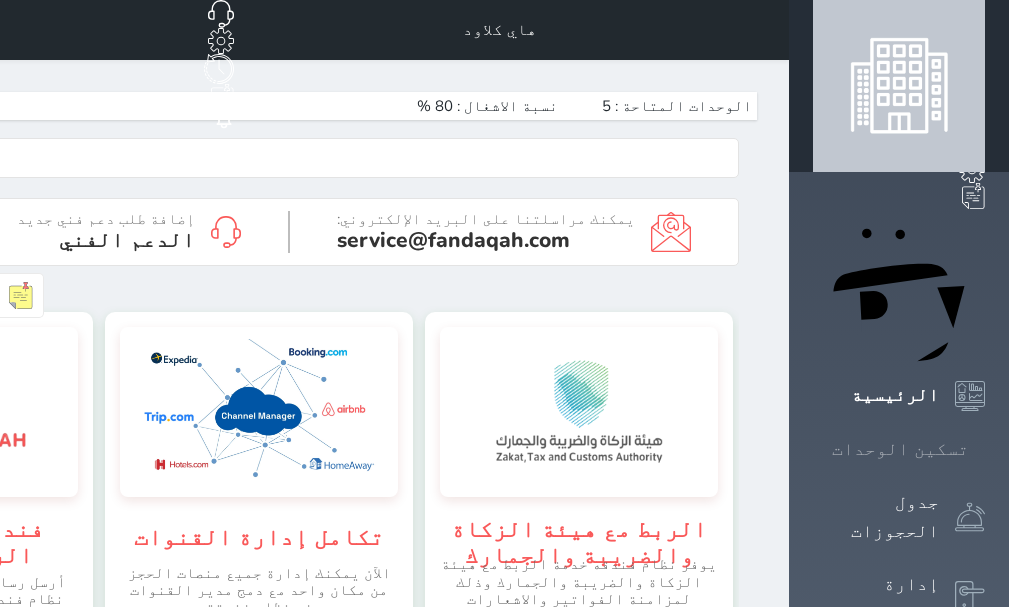 click on "تسكين الوحدات" at bounding box center (900, 449) 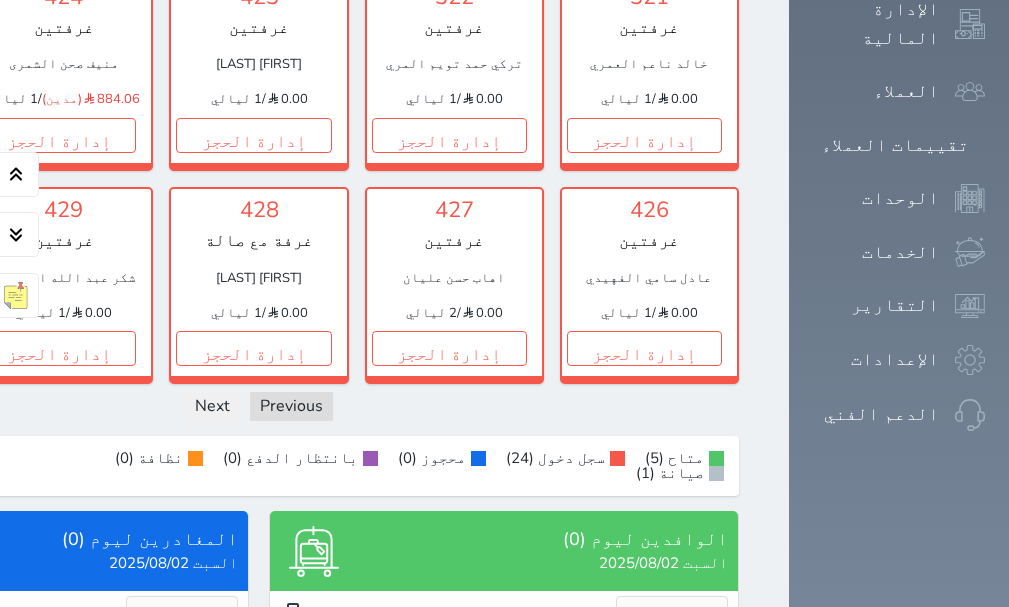 scroll, scrollTop: 1178, scrollLeft: 0, axis: vertical 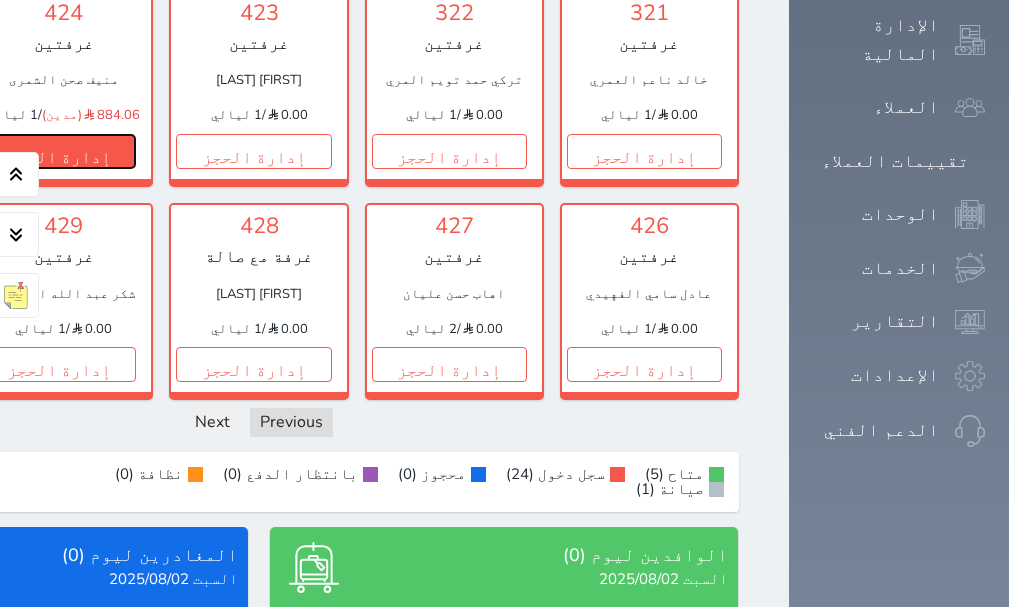click on "إدارة الحجز" at bounding box center [58, 151] 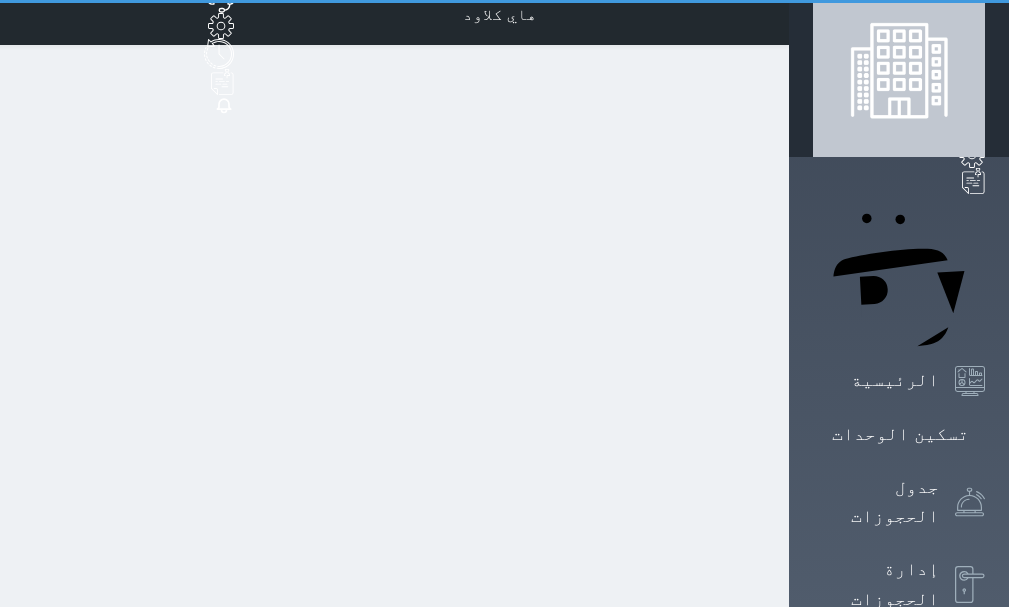 scroll, scrollTop: 0, scrollLeft: 0, axis: both 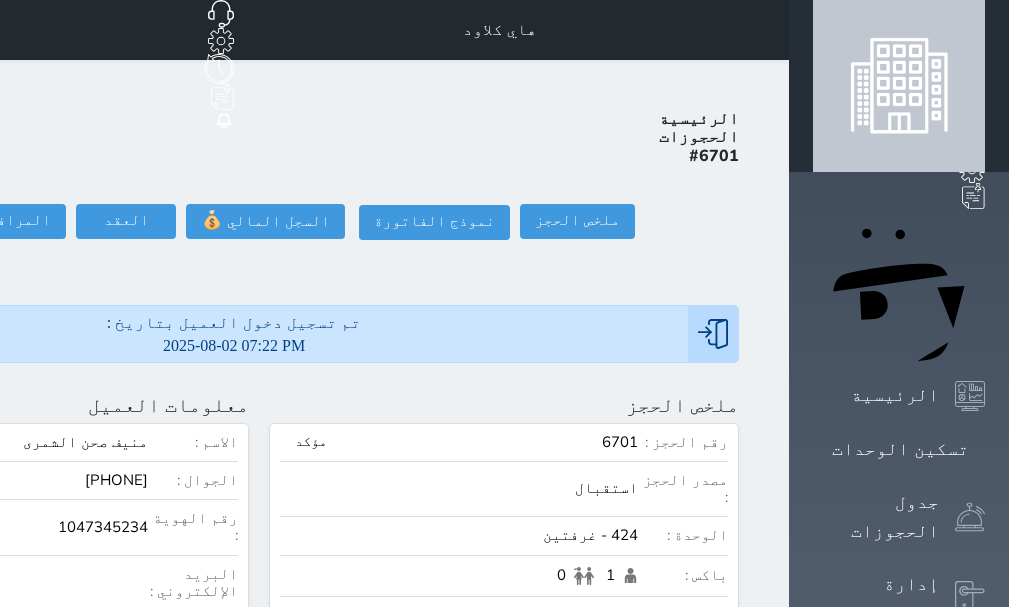 select 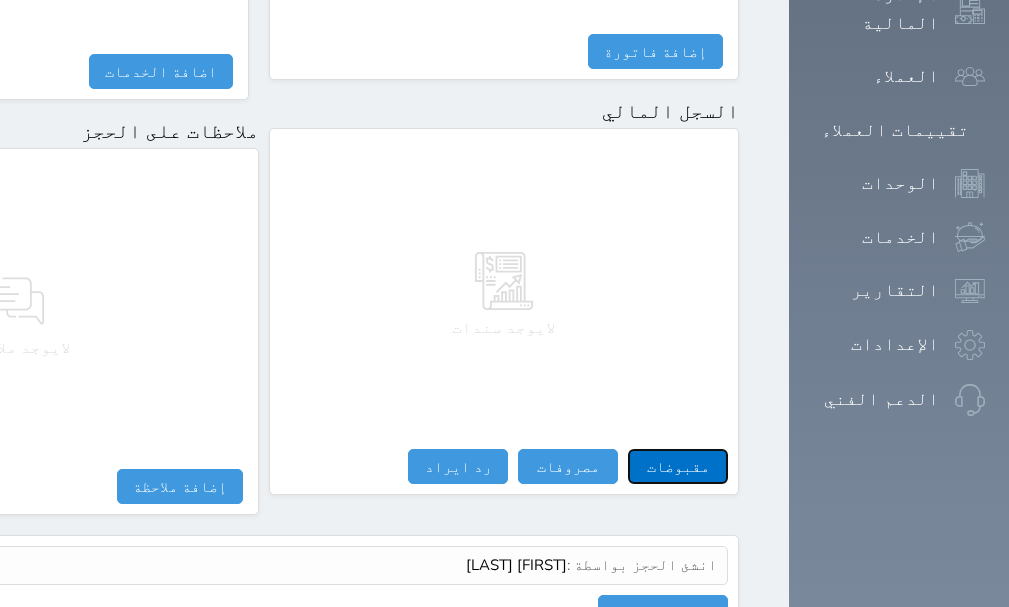 click on "مقبوضات" at bounding box center (678, 466) 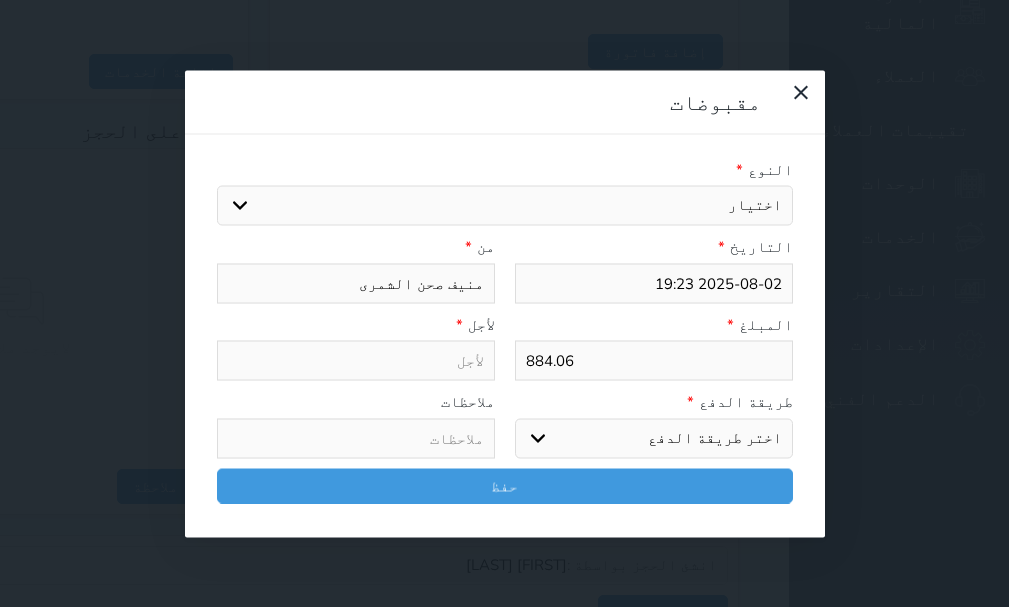 scroll, scrollTop: 1174, scrollLeft: 0, axis: vertical 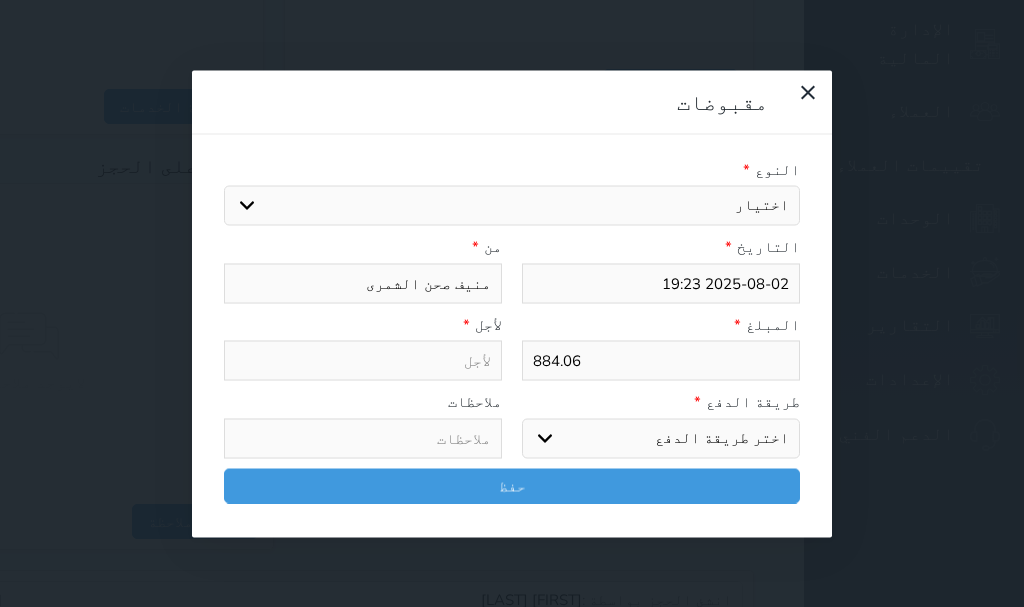 select 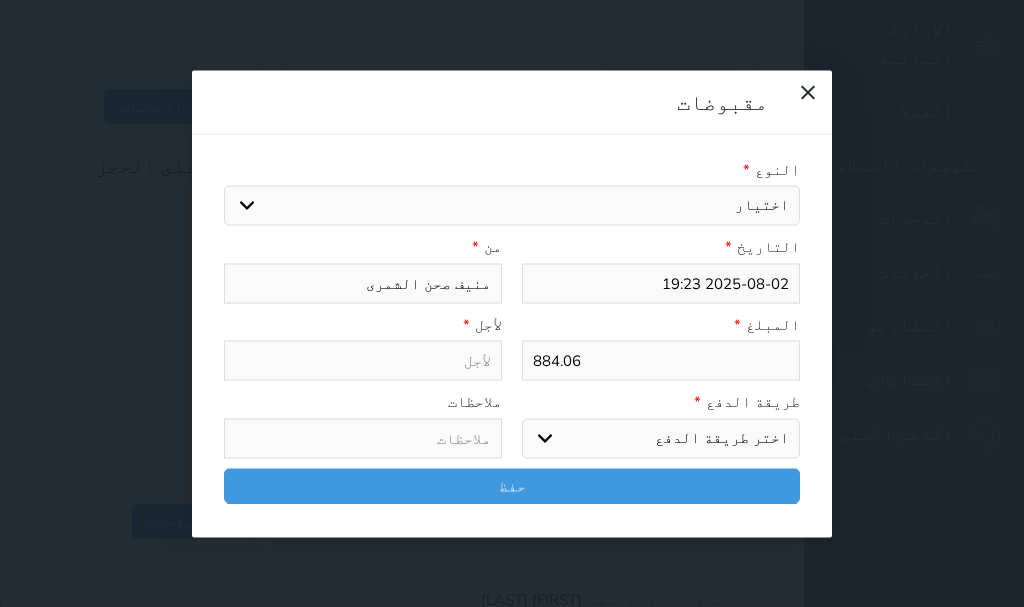 select 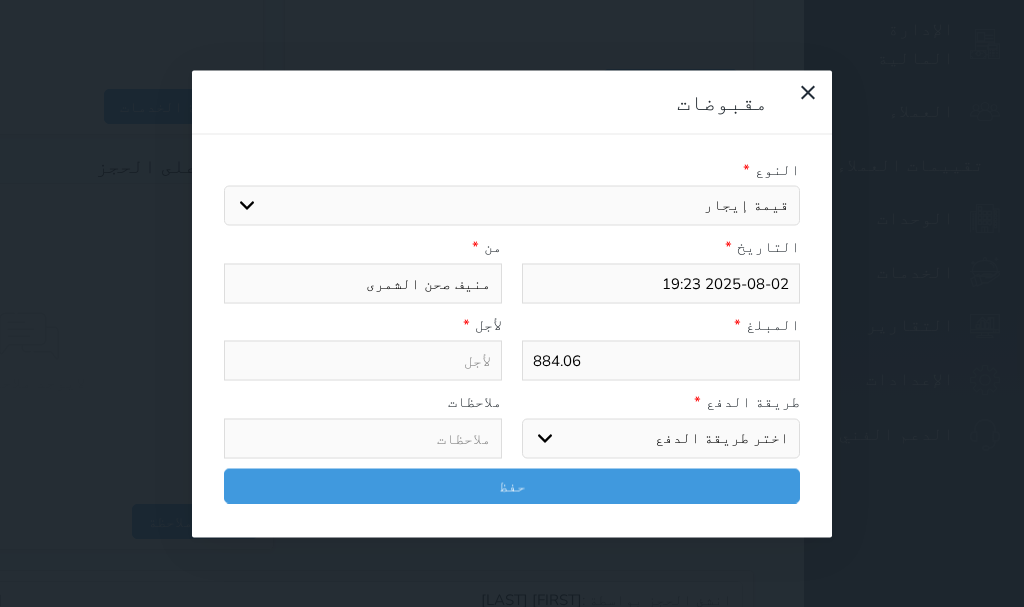 click on "اختيار   مقبوضات عامة قيمة إيجار فواتير تامين عربون لا ينطبق آخر مغسلة واي فاي - الإنترنت مواقف السيارات طعام الأغذية والمشروبات مشروبات المشروبات الباردة المشروبات الساخنة الإفطار غداء عشاء مخبز و كعك حمام سباحة الصالة الرياضية سبا و خدمات الجمال اختيار وإسقاط (خدمات النقل) ميني بار كابل - تلفزيون سرير إضافي تصفيف الشعر التسوق خدمات الجولات السياحية المنظمة خدمات الدليل السياحي" at bounding box center (512, 206) 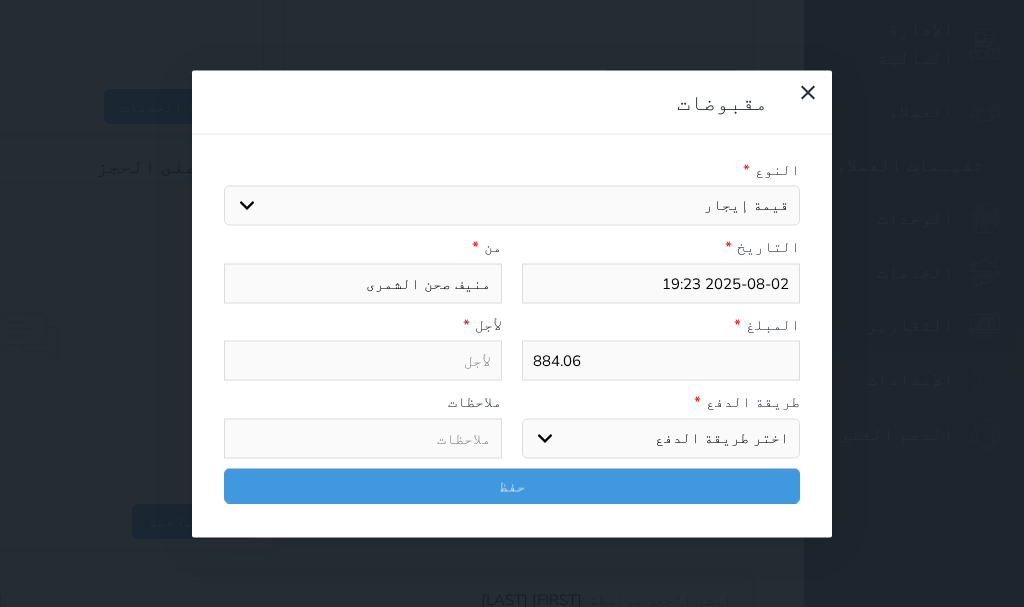 type on "قيمة إيجار - الوحدة - 424" 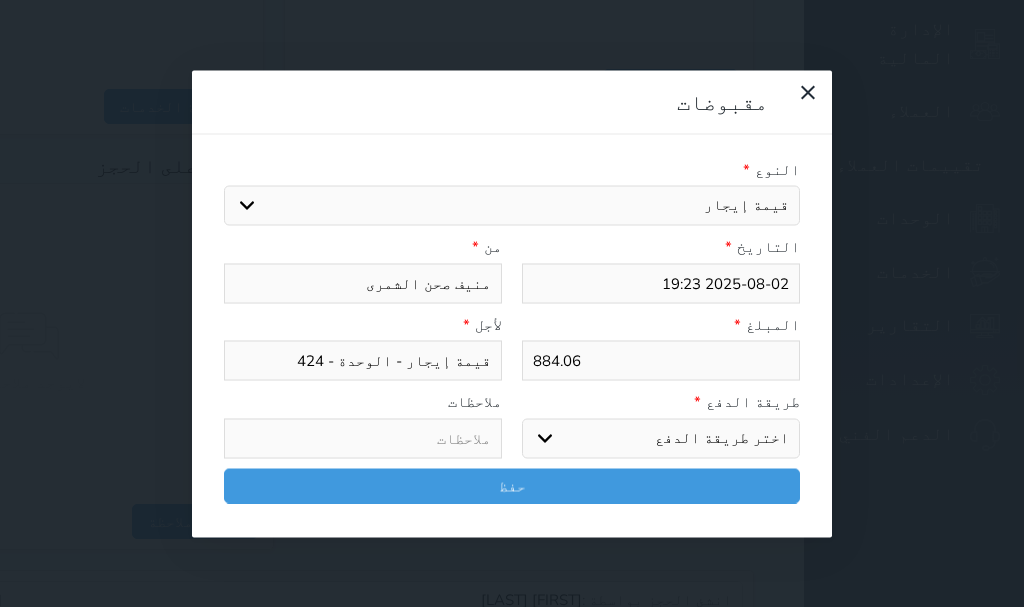 drag, startPoint x: 785, startPoint y: 357, endPoint x: 784, endPoint y: 373, distance: 16.03122 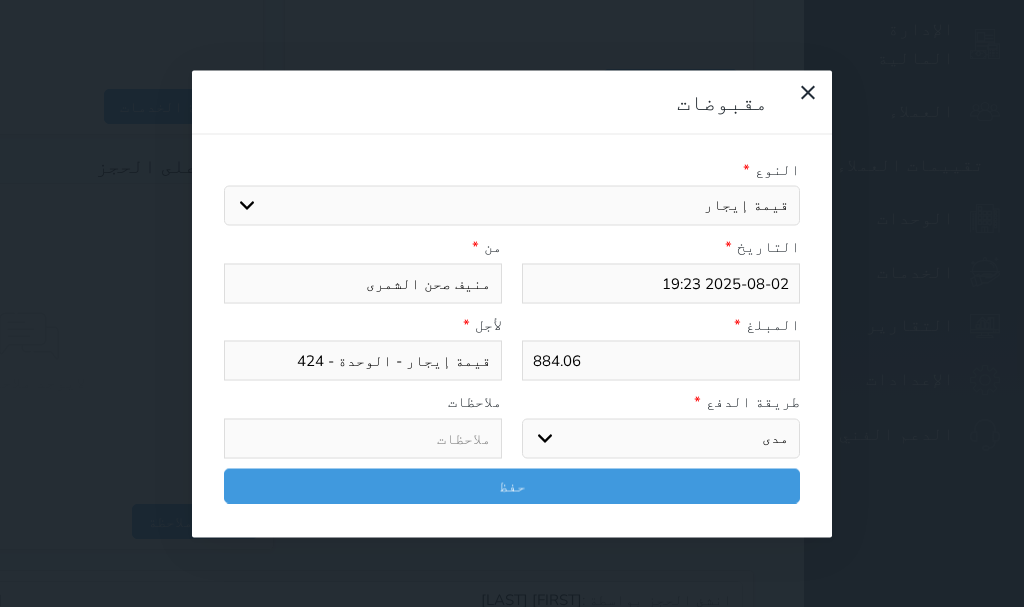 click on "اختر طريقة الدفع   دفع نقدى   تحويل بنكى   مدى   بطاقة ائتمان   آجل" at bounding box center [661, 438] 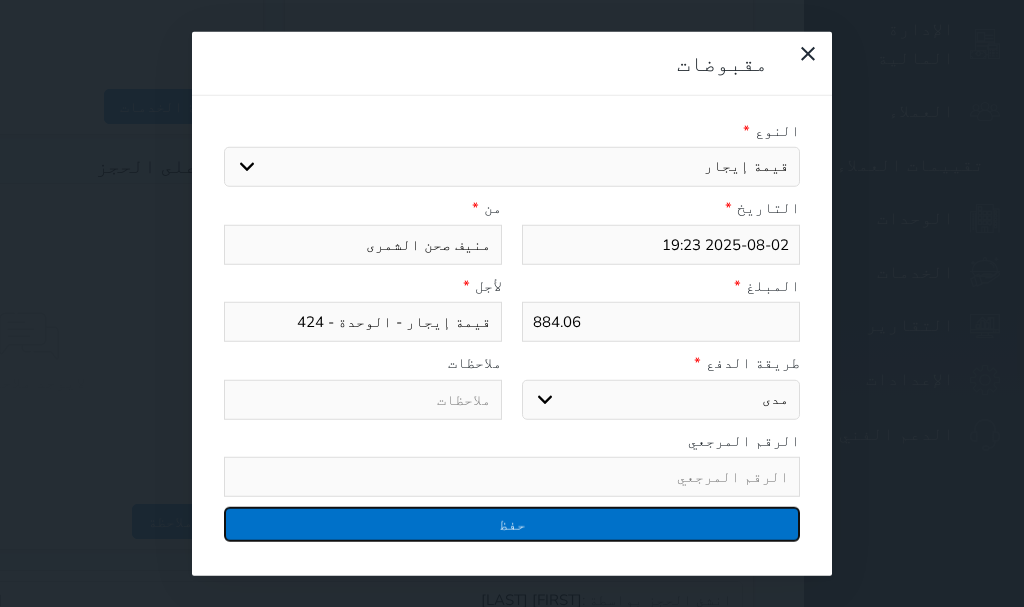 click on "حفظ" at bounding box center [512, 524] 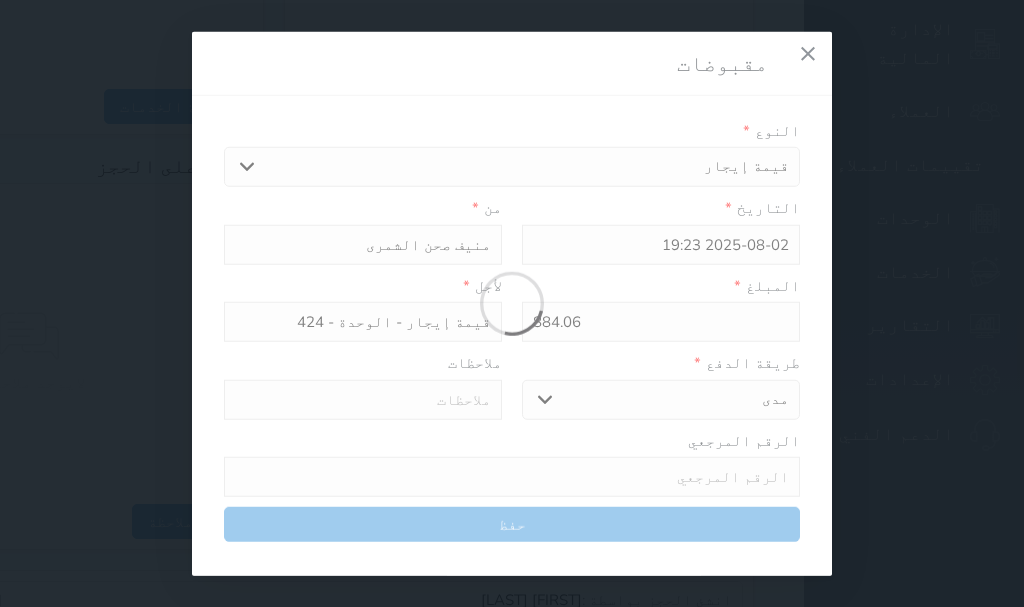 select 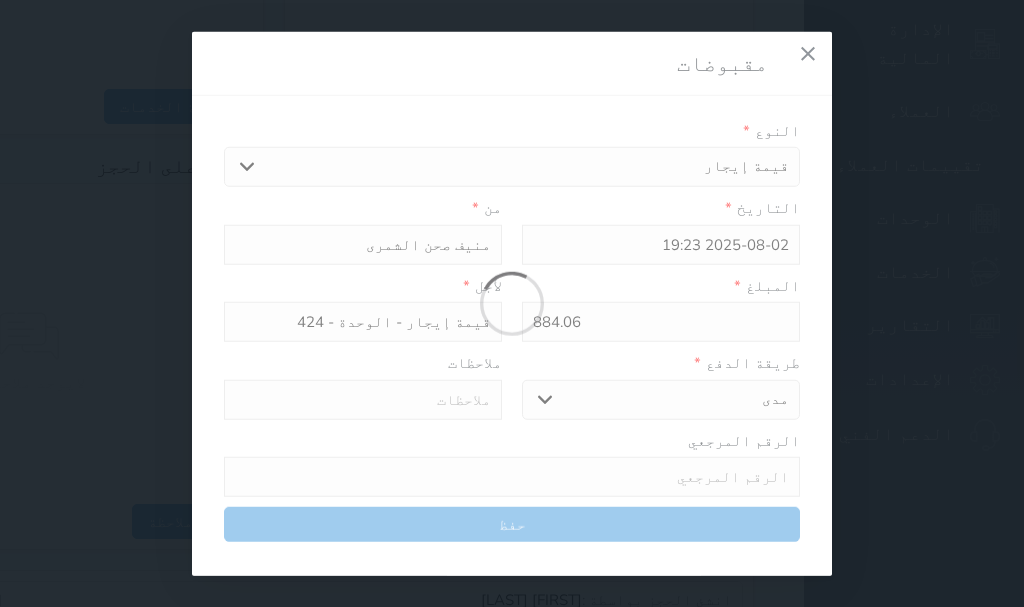 type 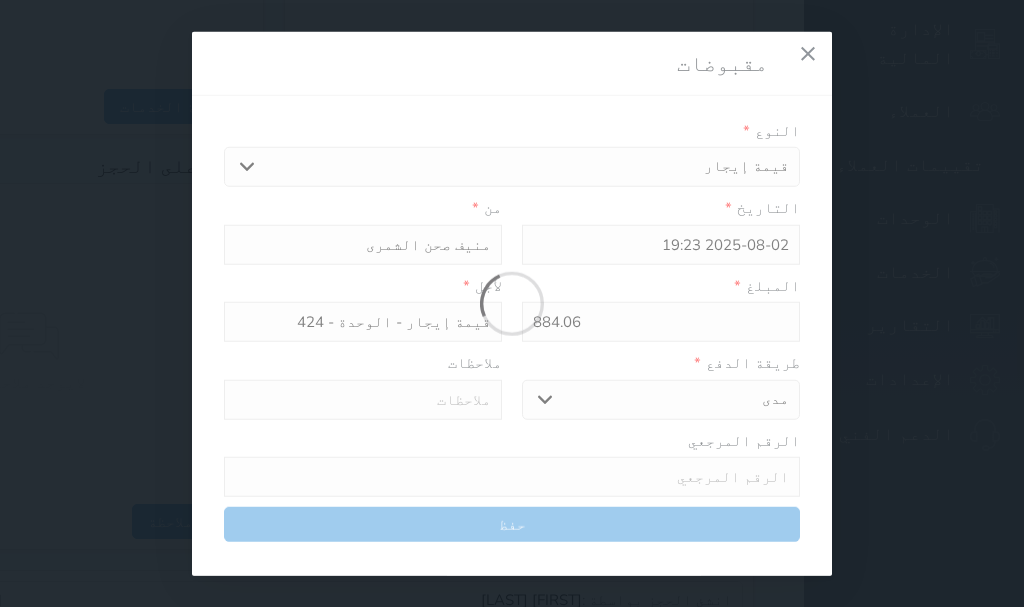 type on "0" 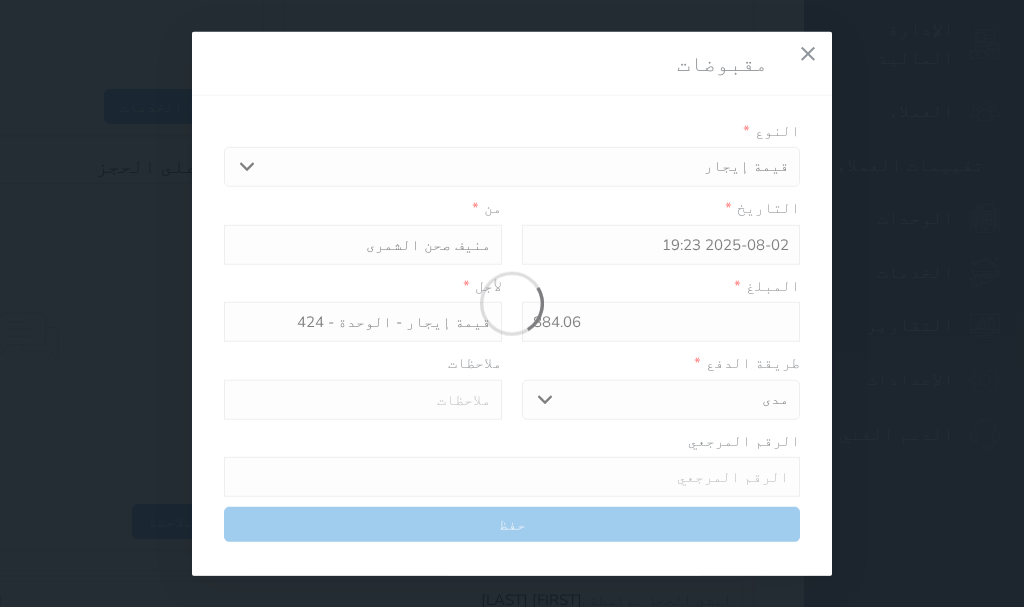 select 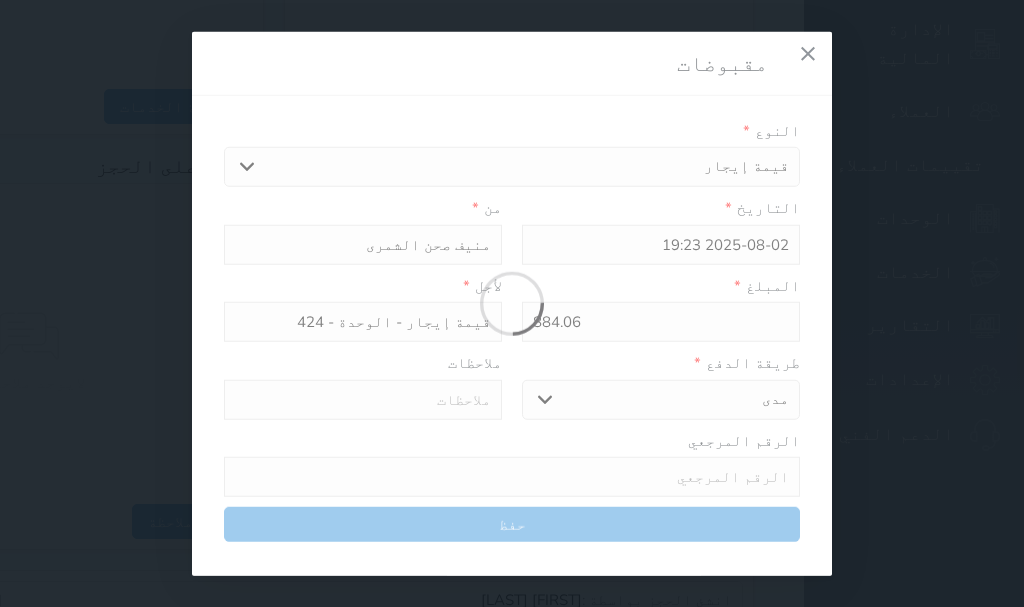 type on "0" 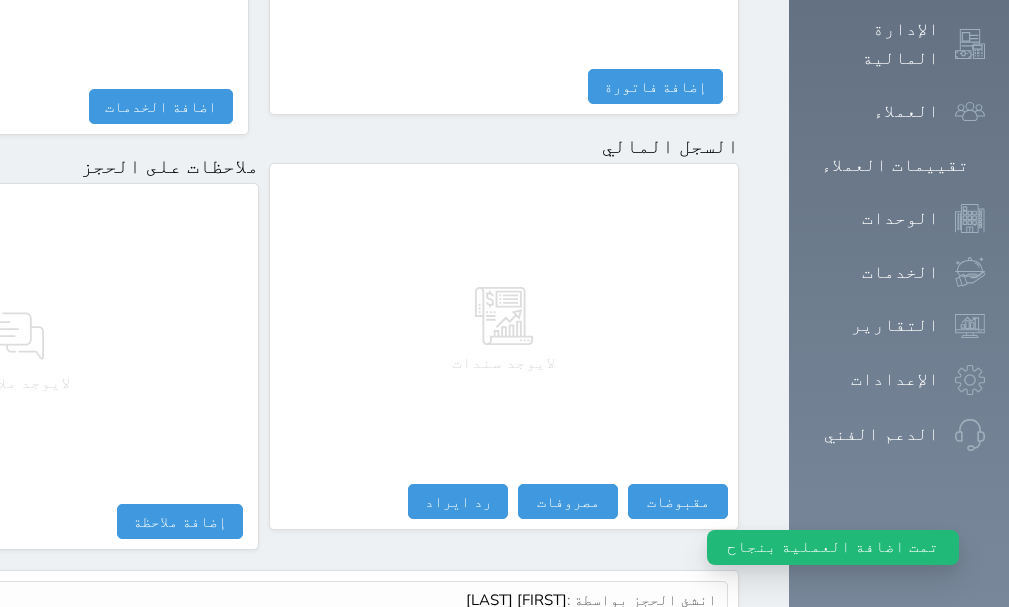 click on "عرض سجل شموس" at bounding box center [663, 647] 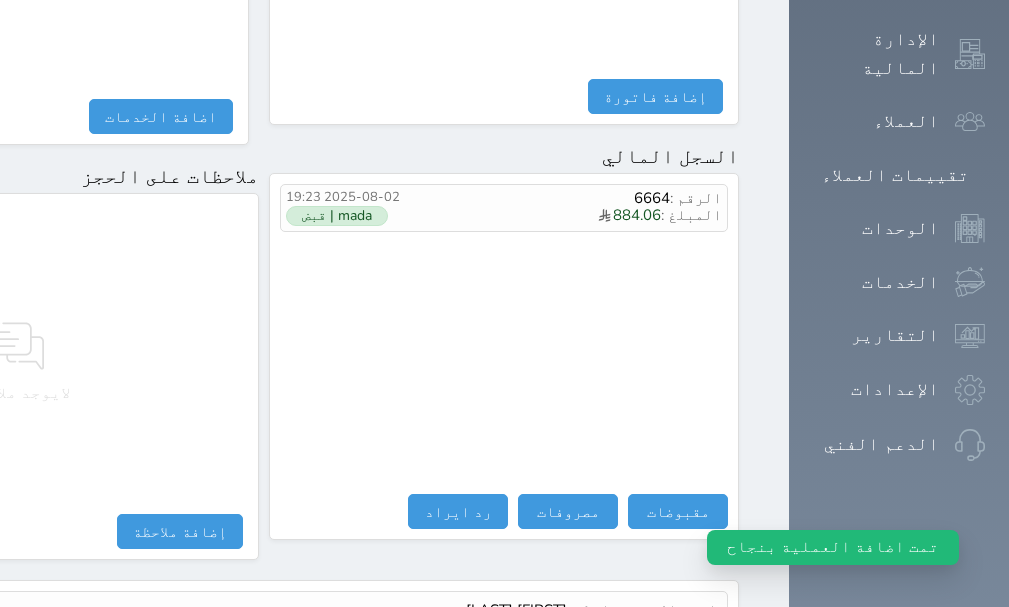 scroll, scrollTop: 1209, scrollLeft: 0, axis: vertical 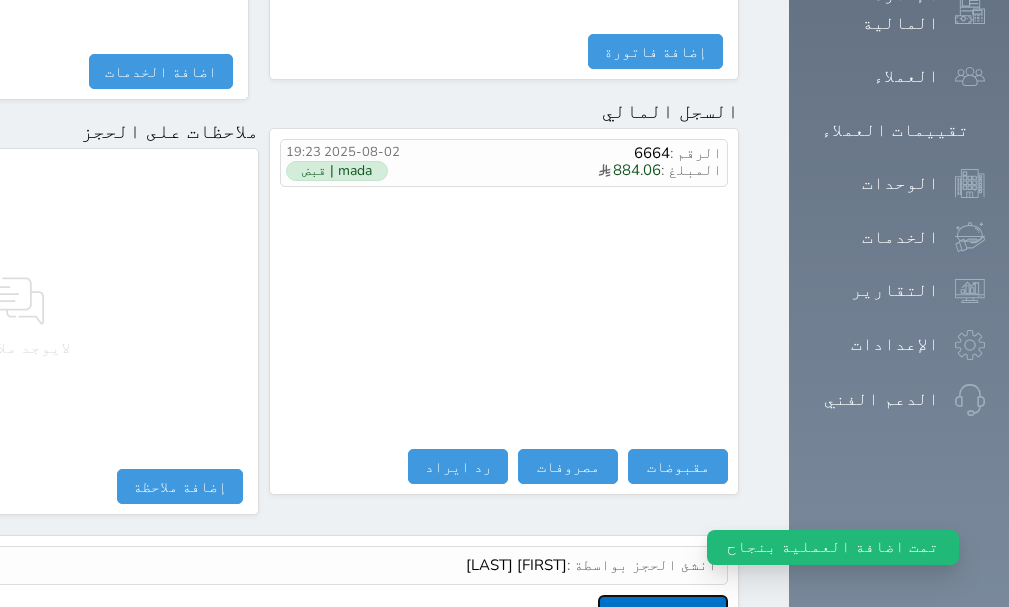 click on "عرض سجل شموس" at bounding box center (663, 612) 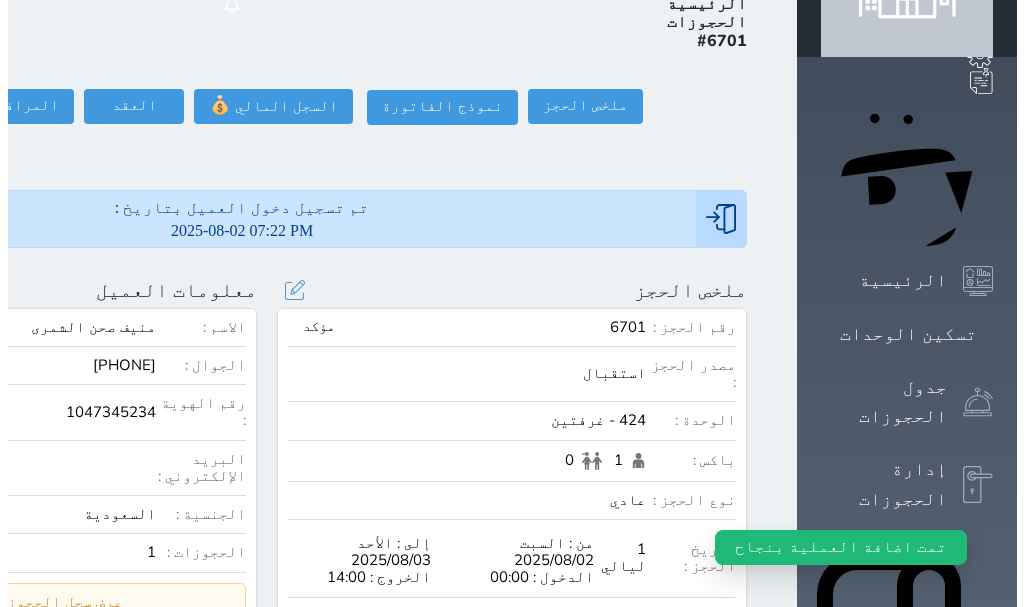 scroll, scrollTop: 0, scrollLeft: 0, axis: both 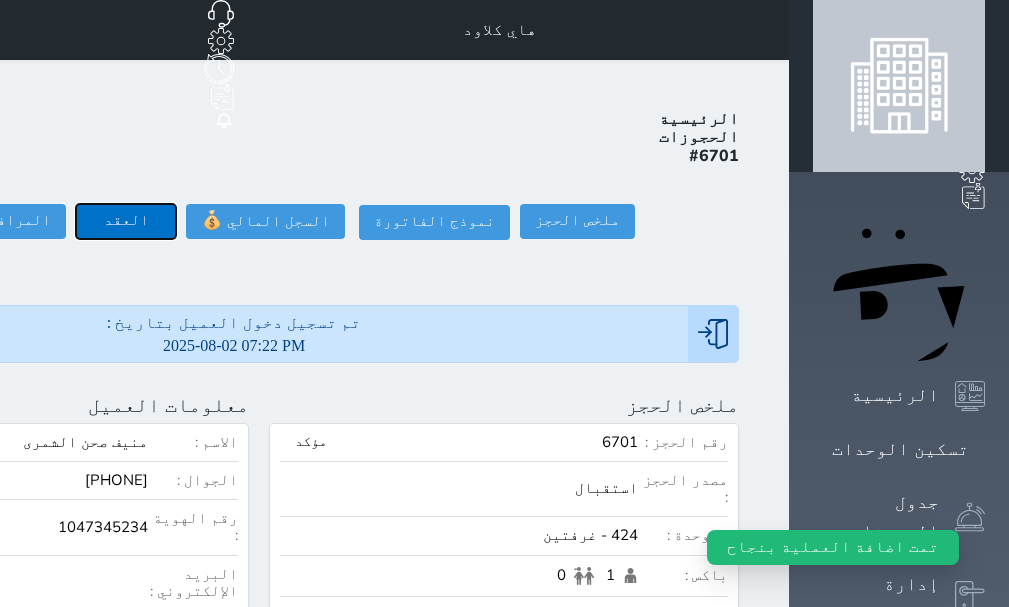 click on "العقد" at bounding box center (126, 221) 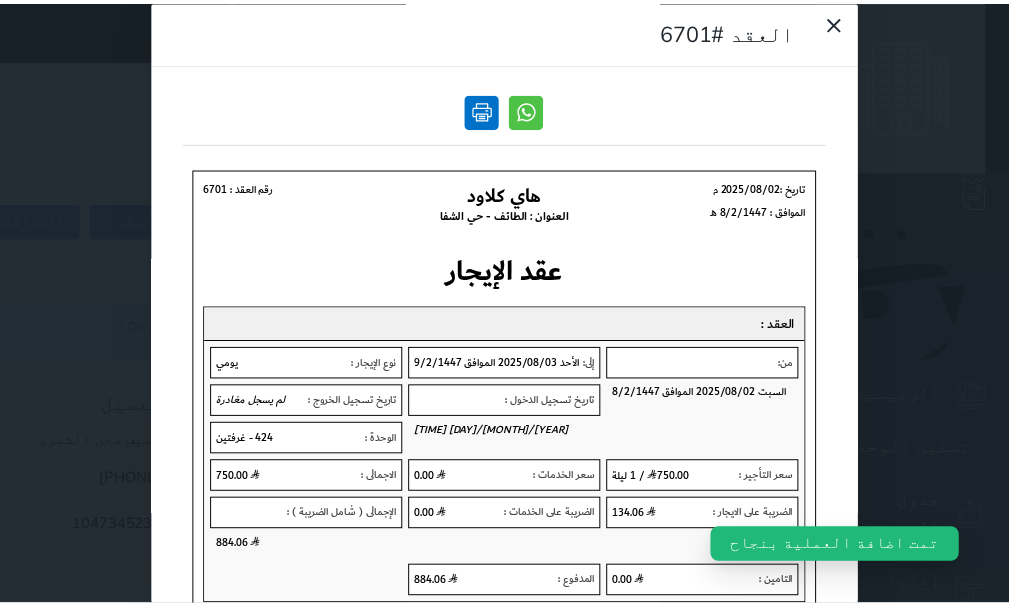 scroll, scrollTop: 0, scrollLeft: 0, axis: both 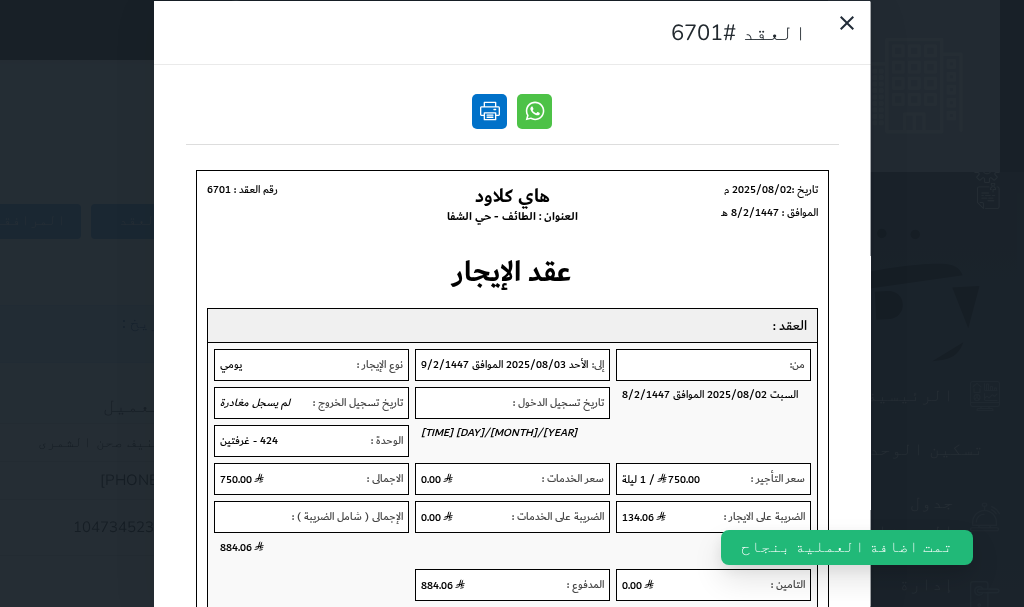 click at bounding box center [489, 110] 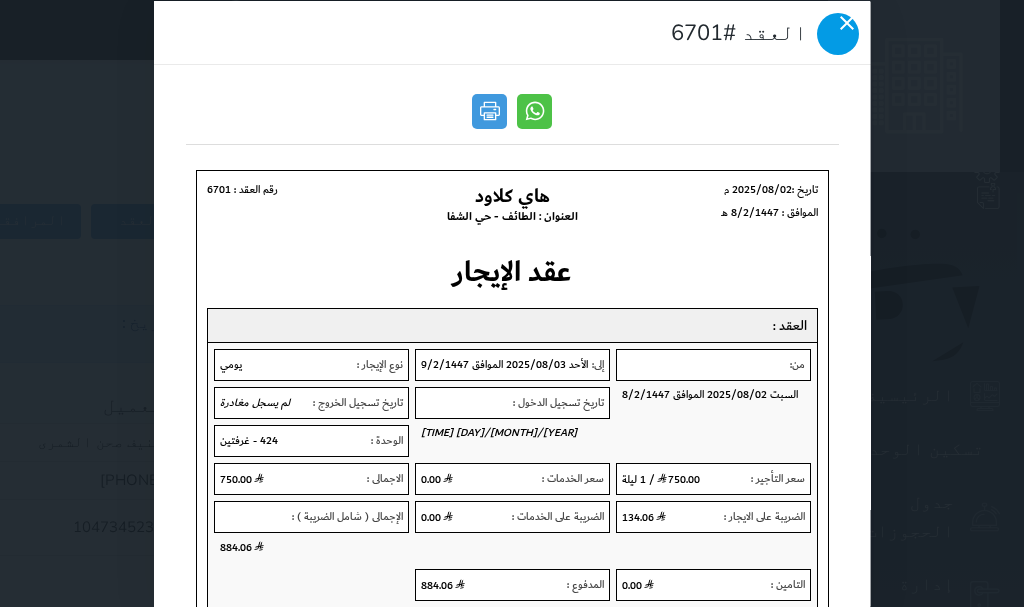 click 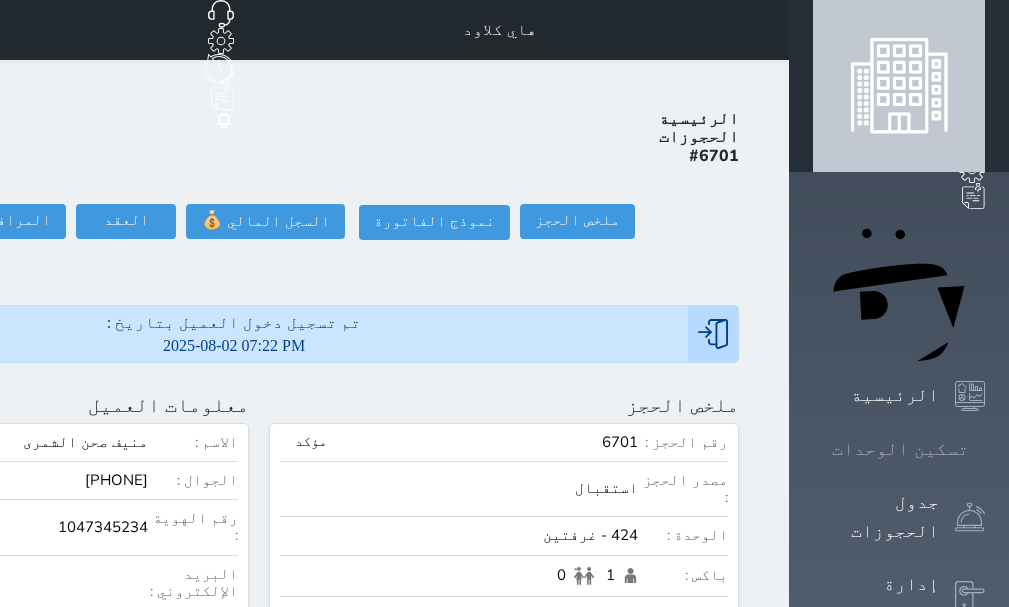 click on "تسكين الوحدات" at bounding box center (900, 449) 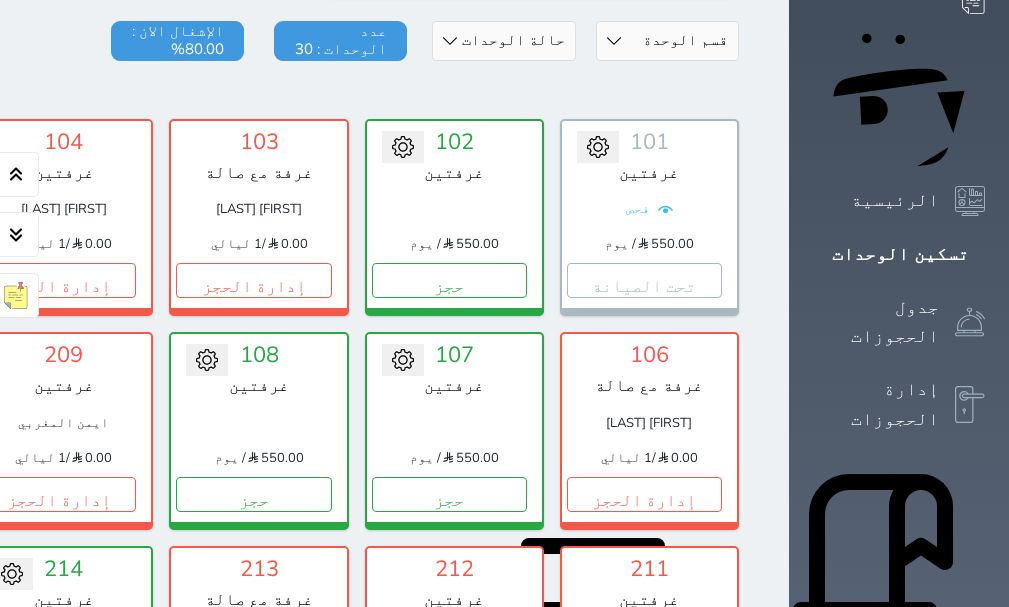 scroll, scrollTop: 178, scrollLeft: 0, axis: vertical 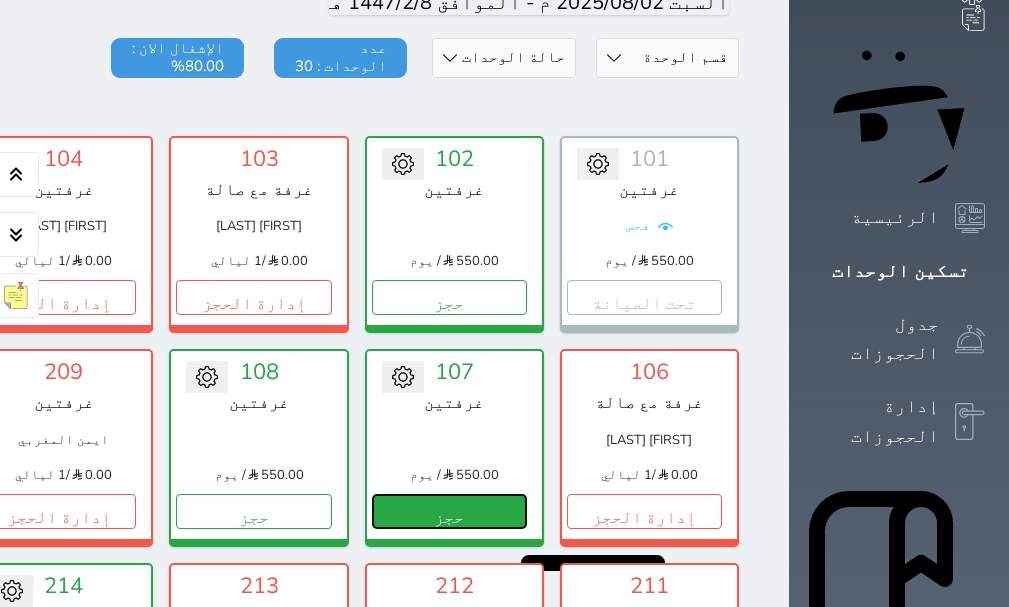 click on "حجز" at bounding box center [449, 511] 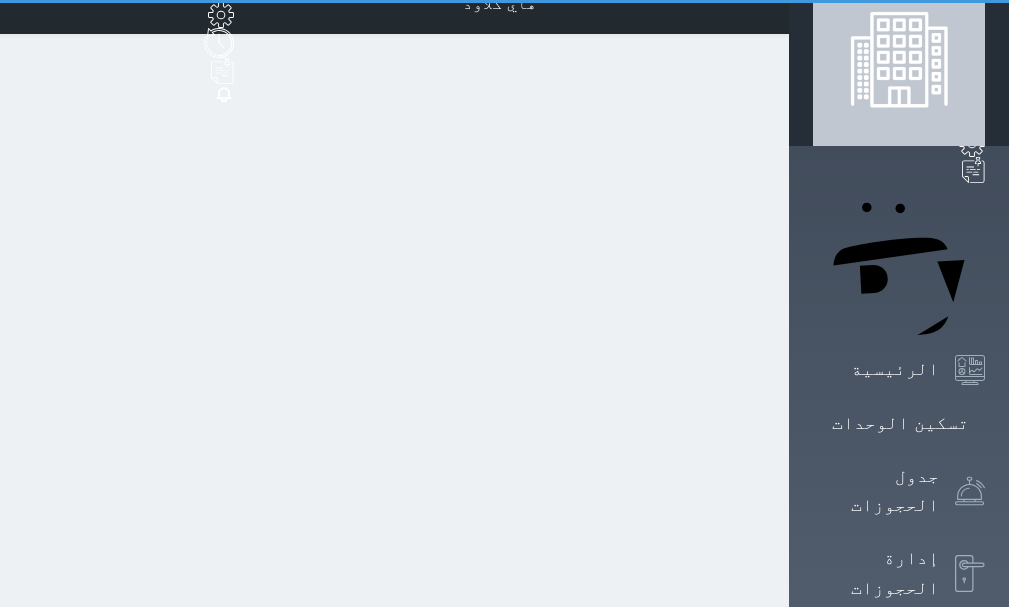scroll, scrollTop: 0, scrollLeft: 0, axis: both 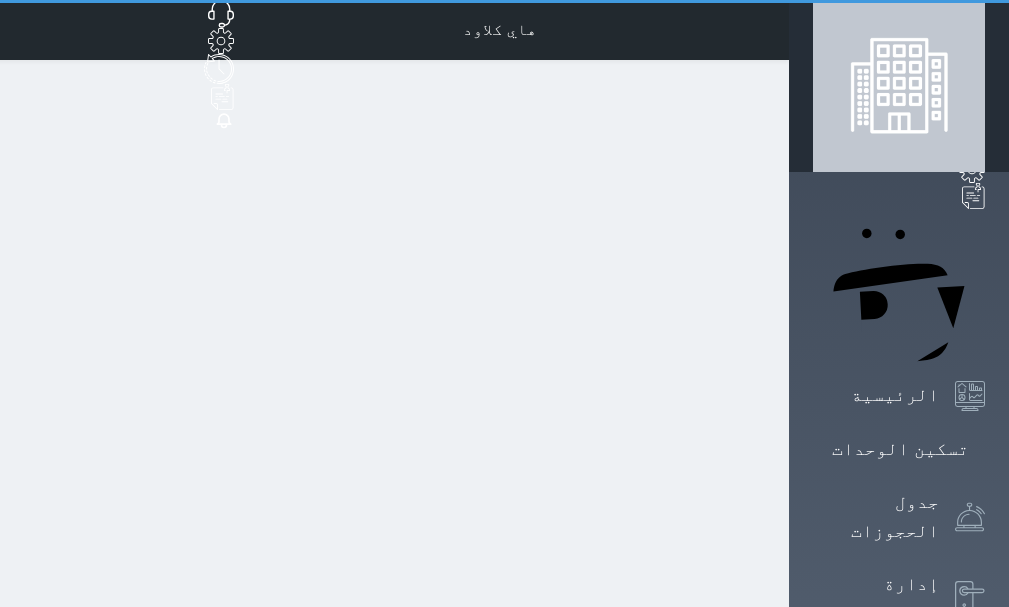 select on "1" 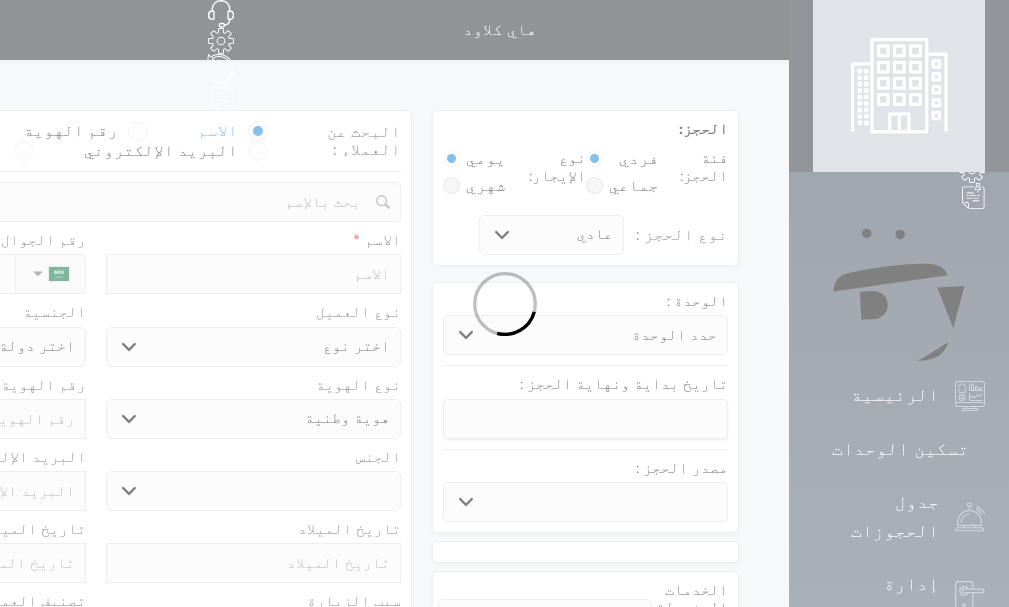 select 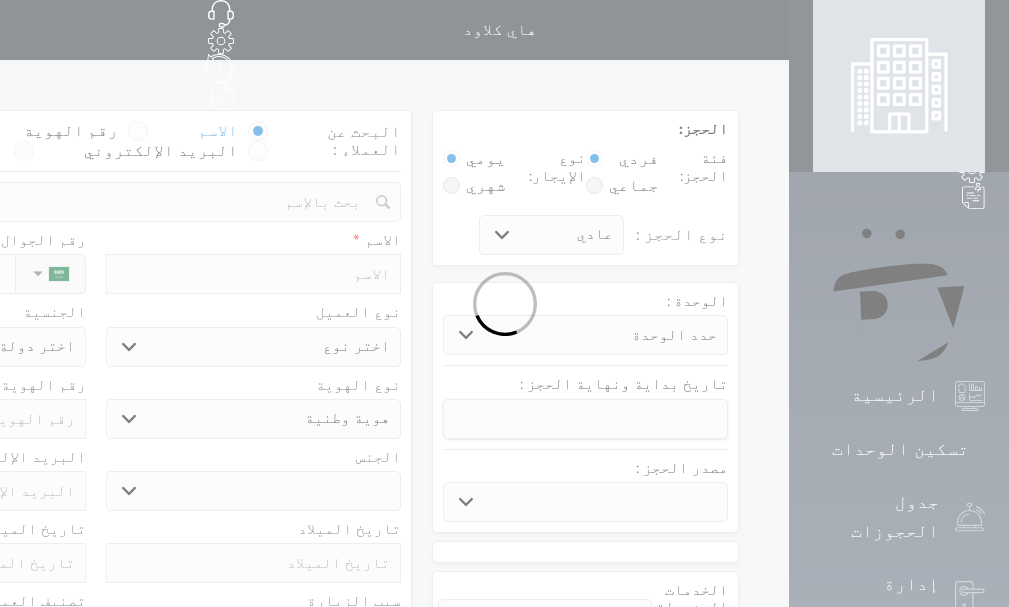 select 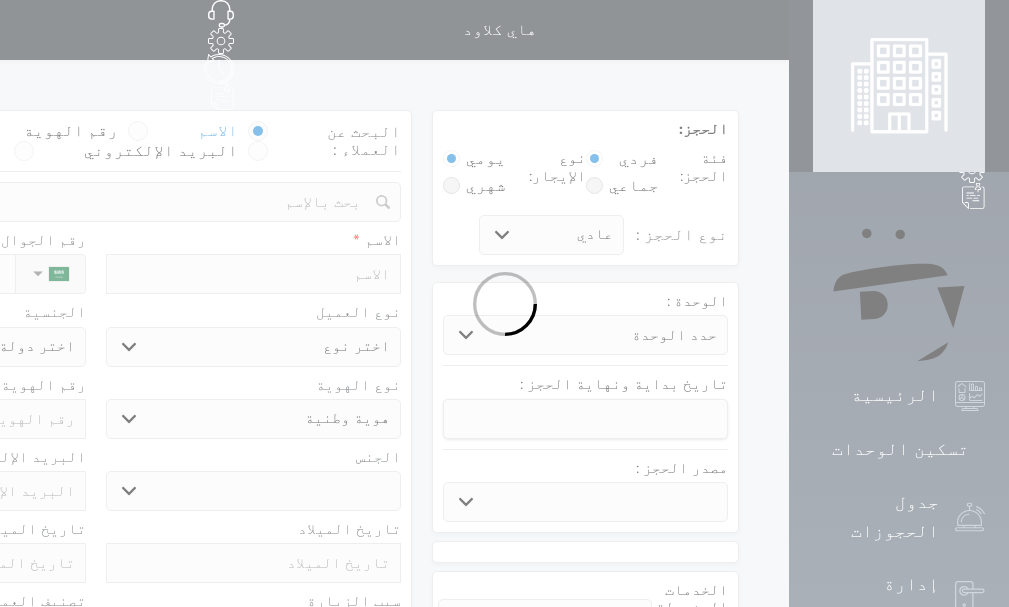 select 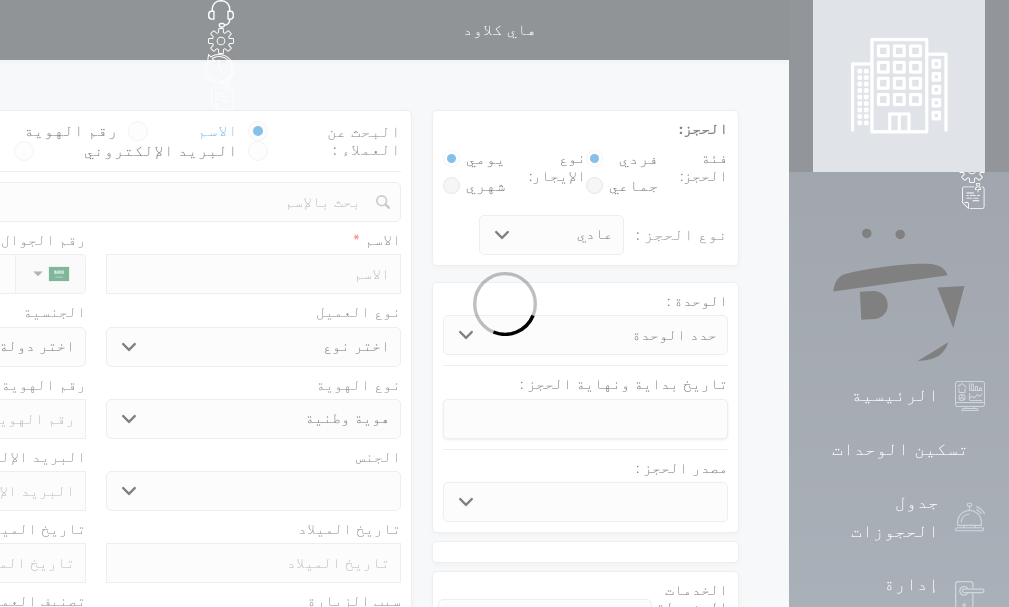 select 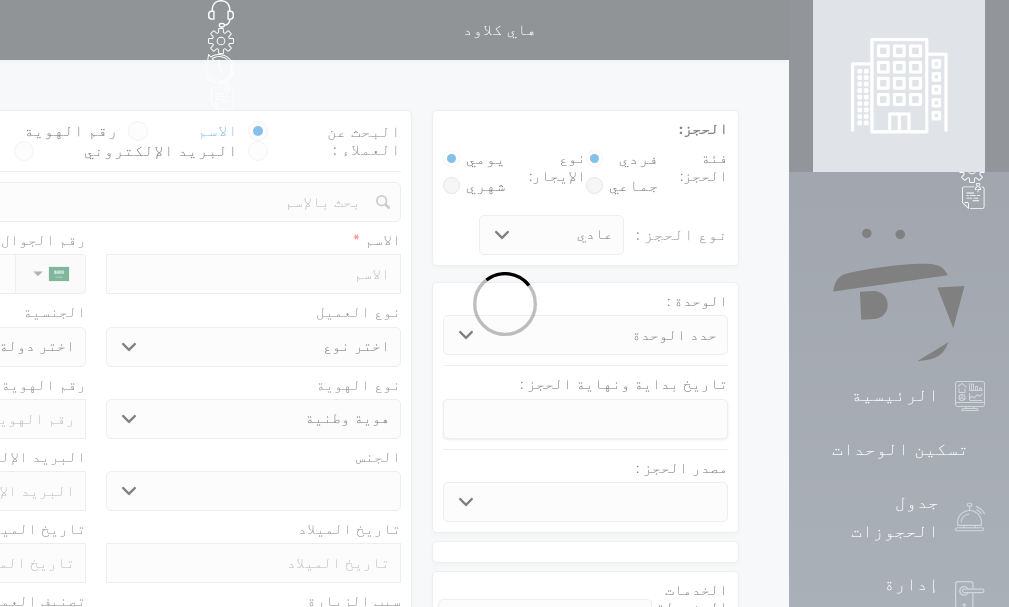 select 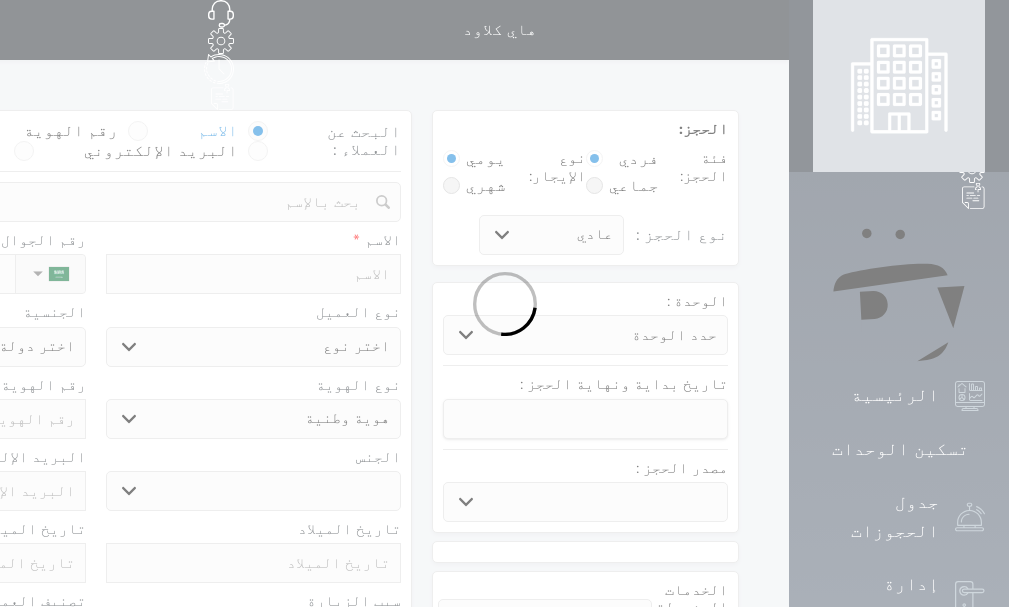 select 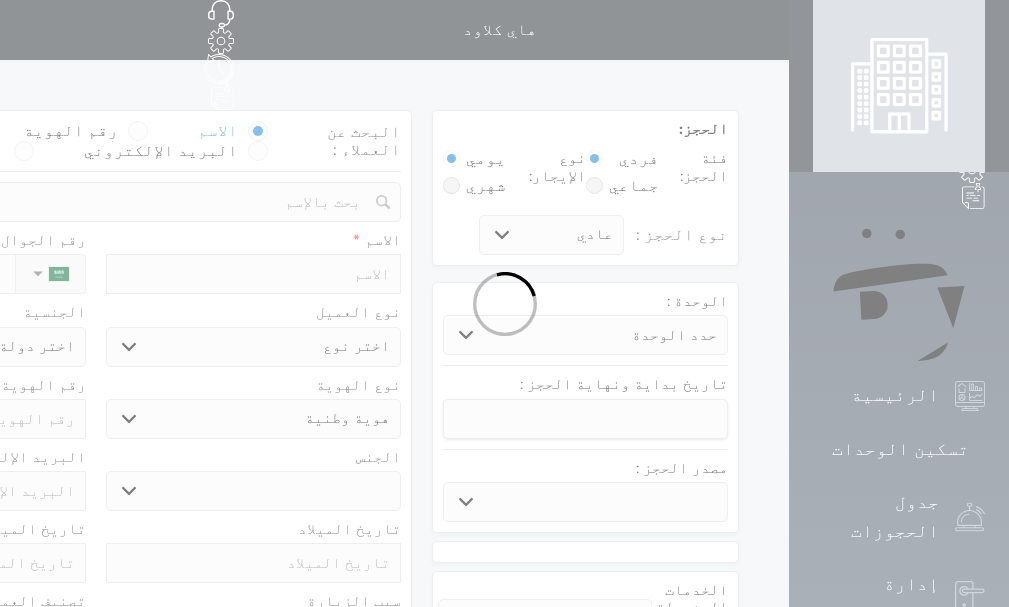 select 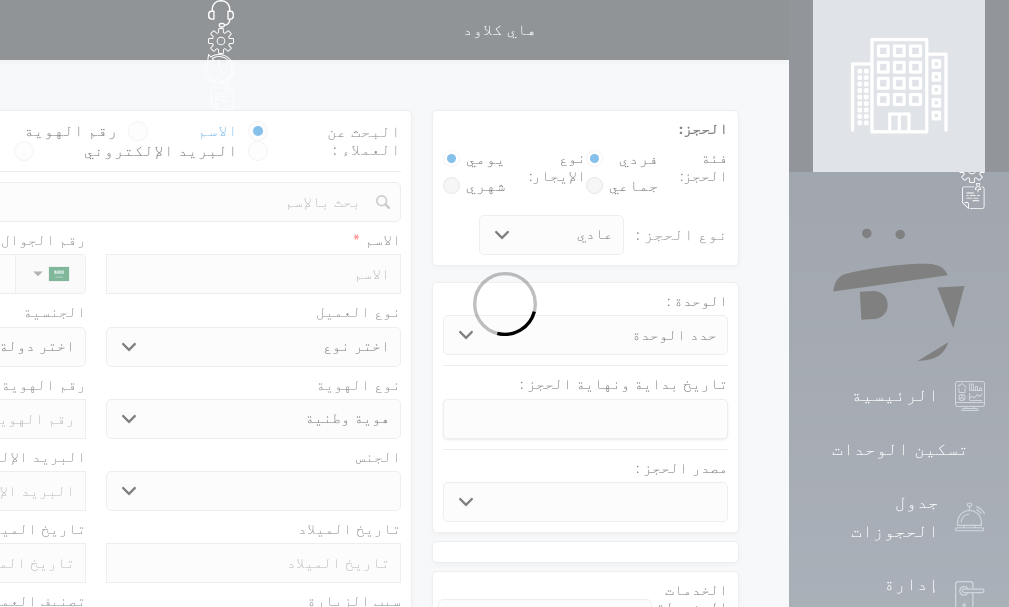 select 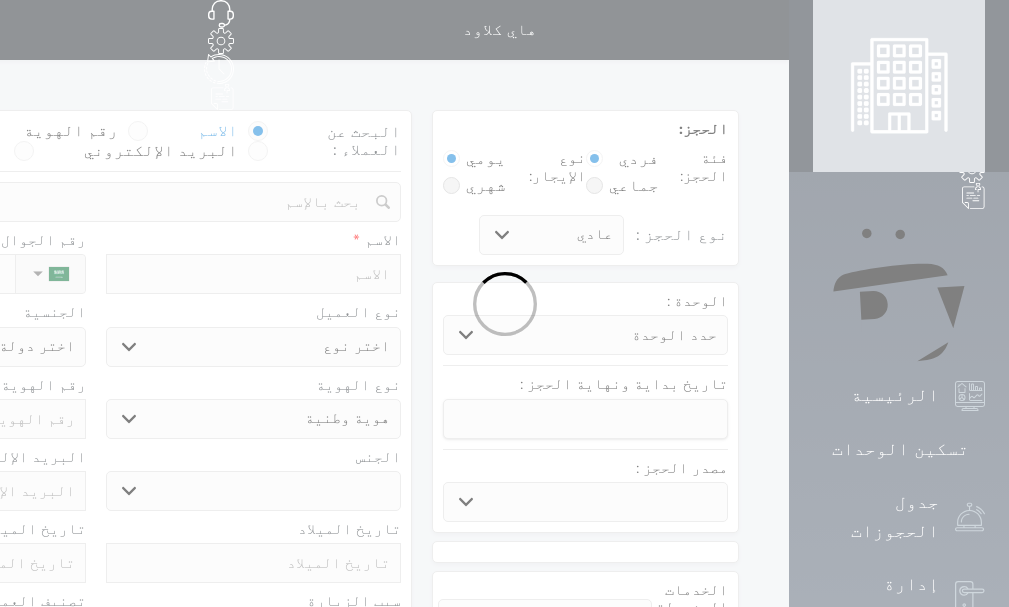 select 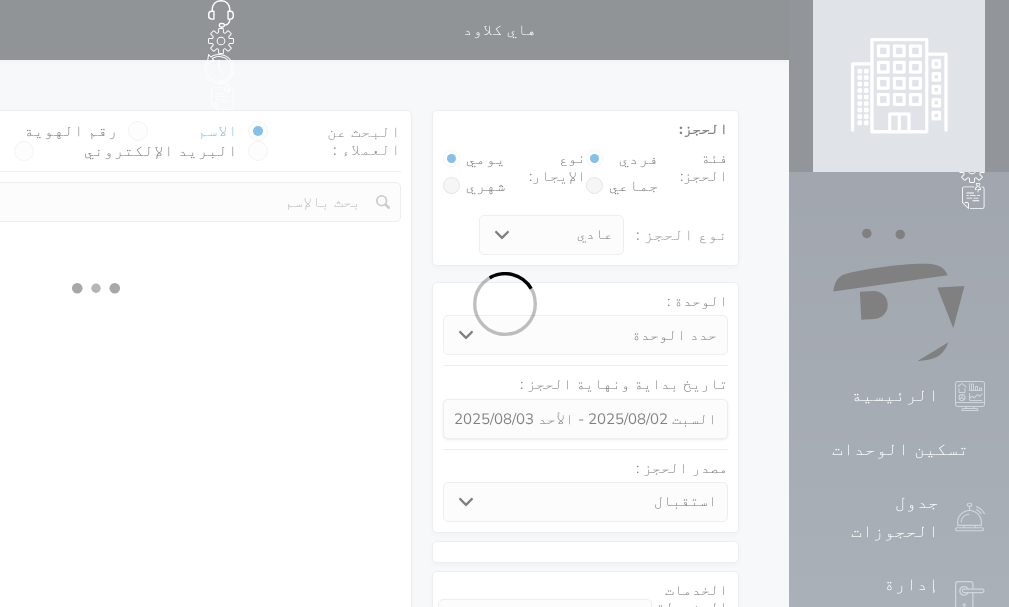 select 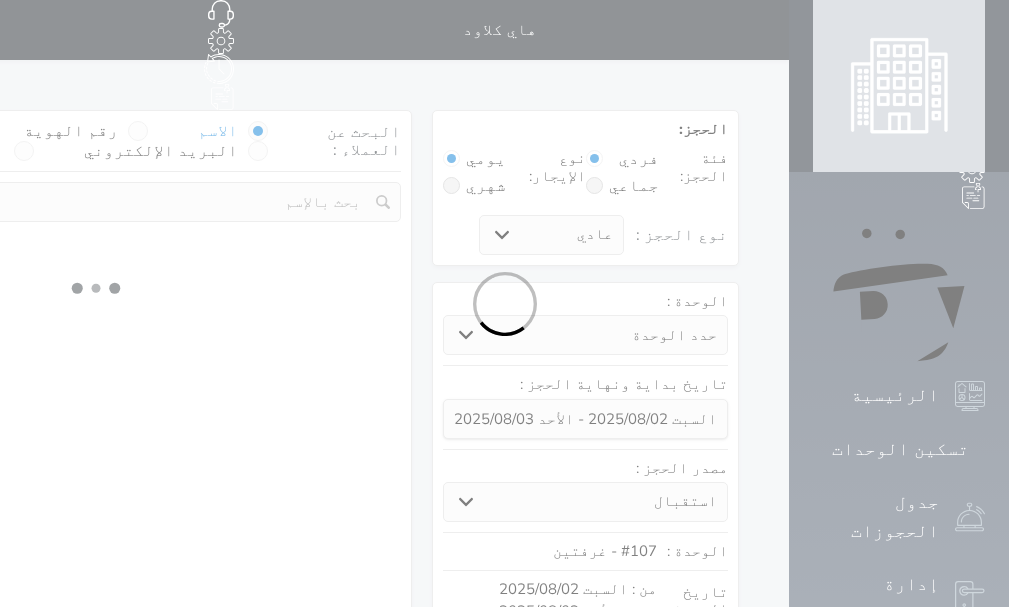 select on "1" 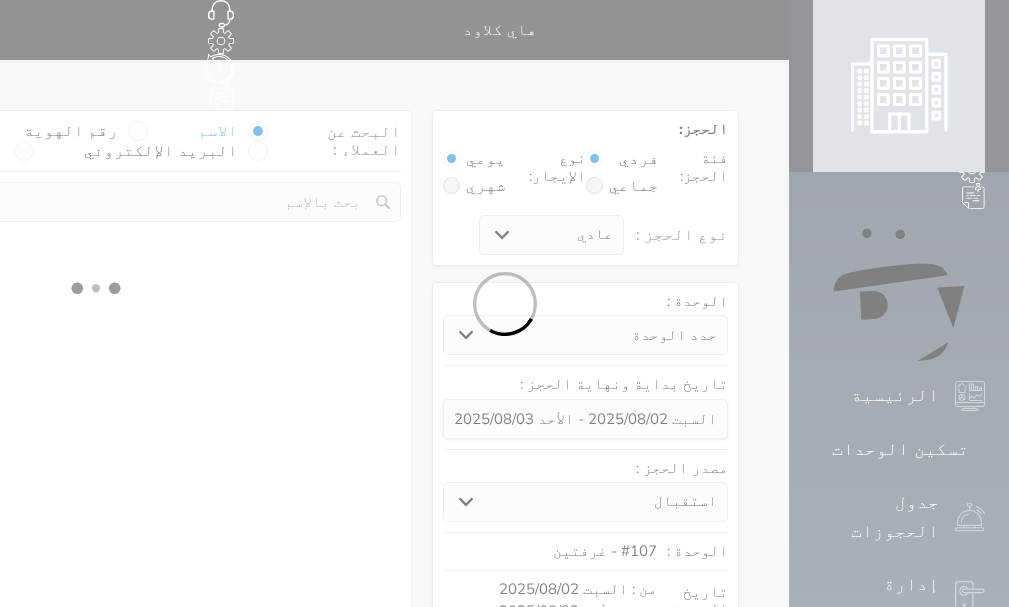 select on "113" 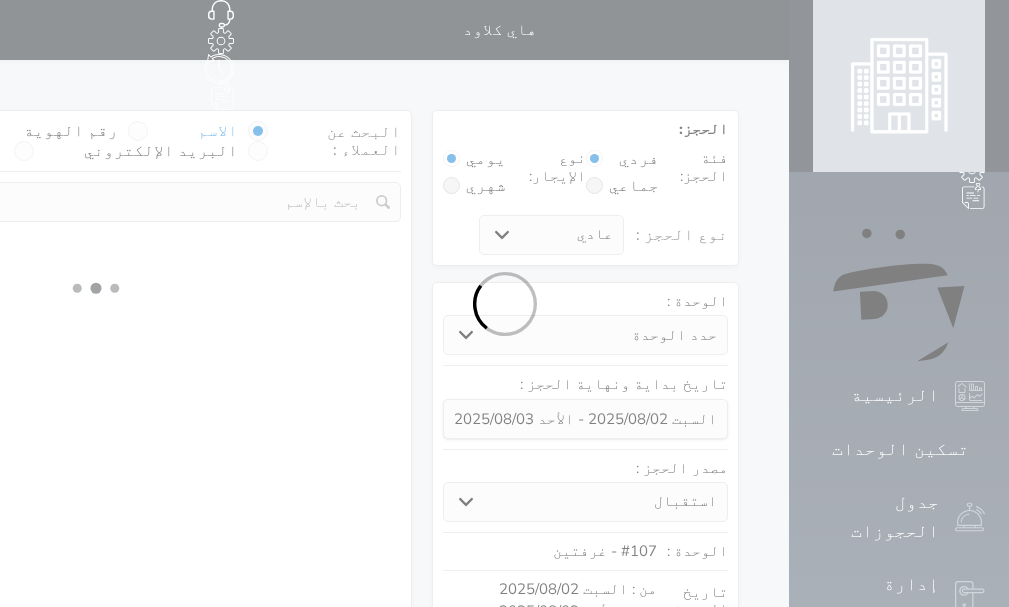 select on "1" 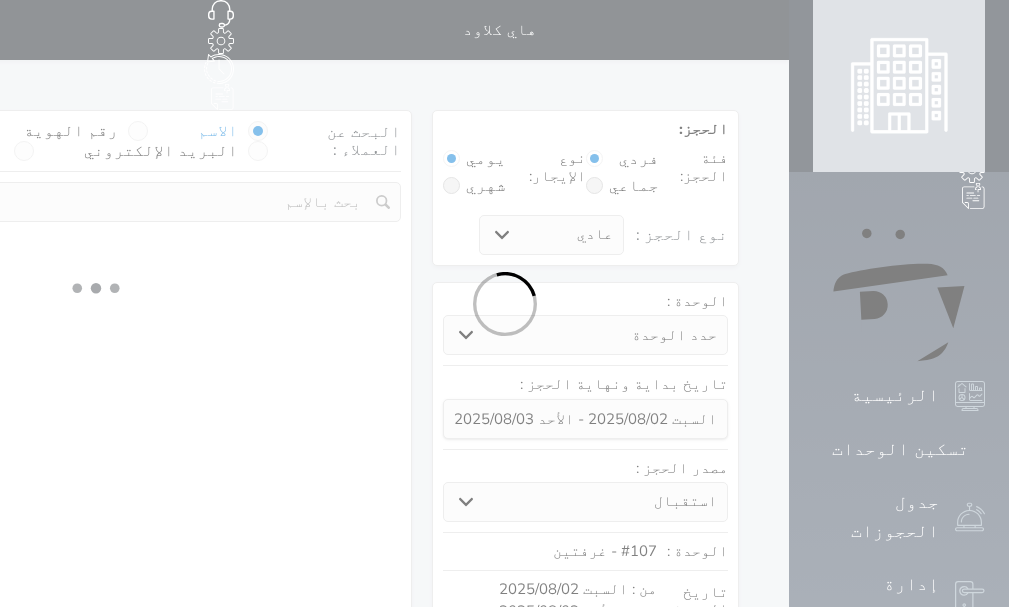 select 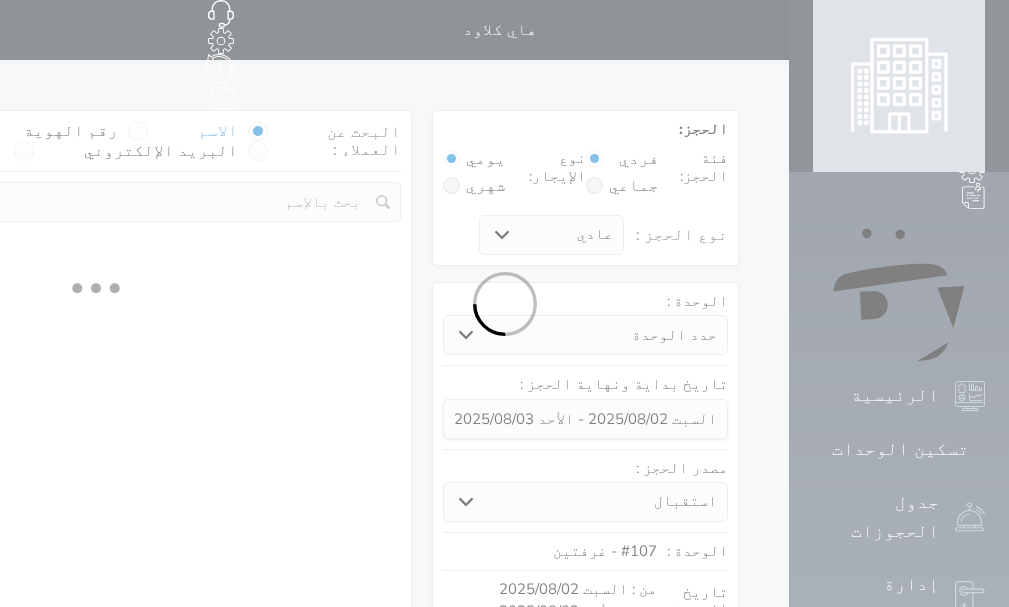 select on "7" 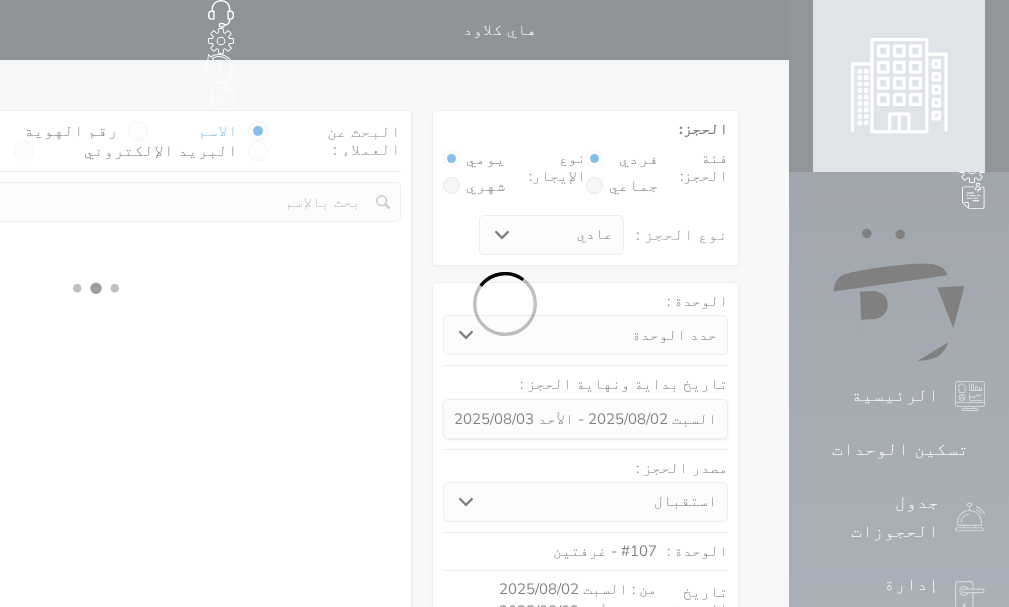 select 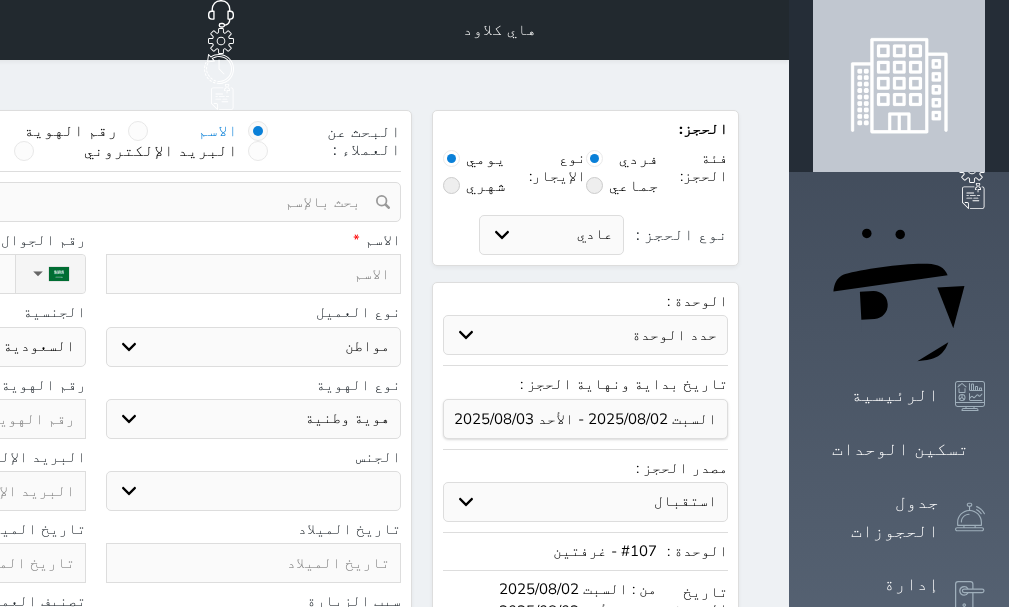 select 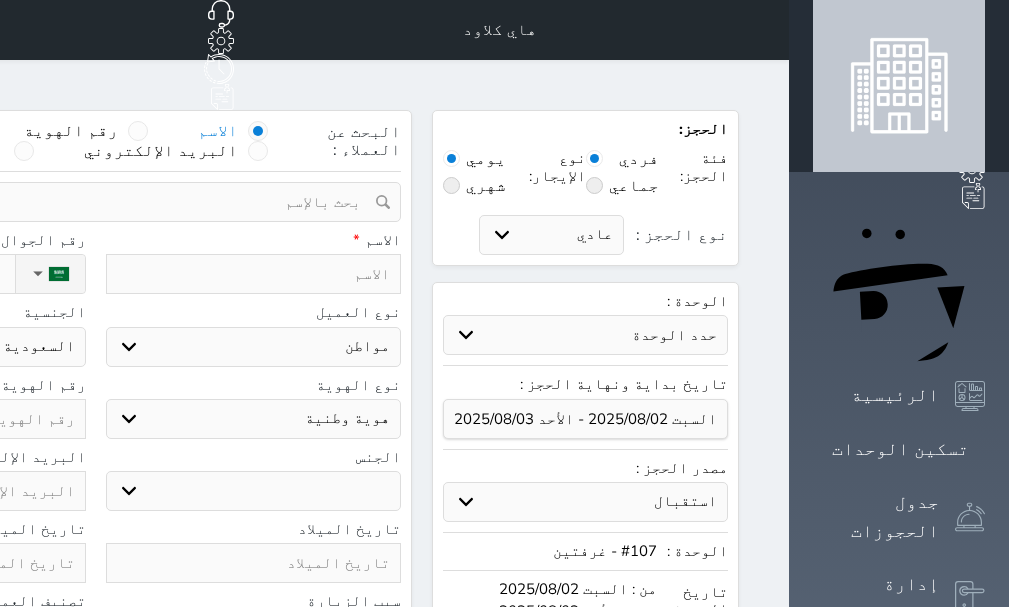 select 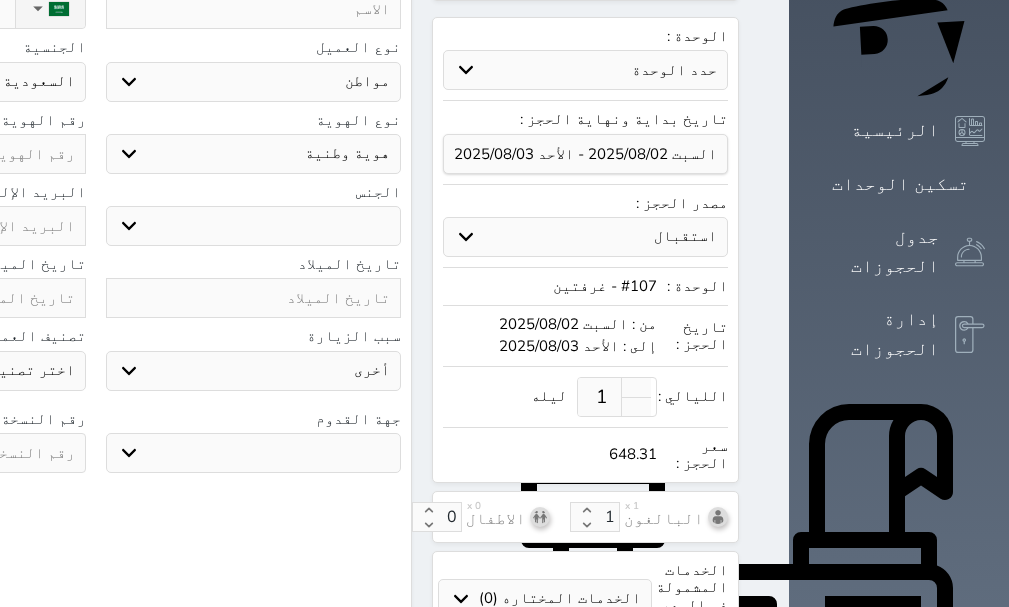 scroll, scrollTop: 300, scrollLeft: 0, axis: vertical 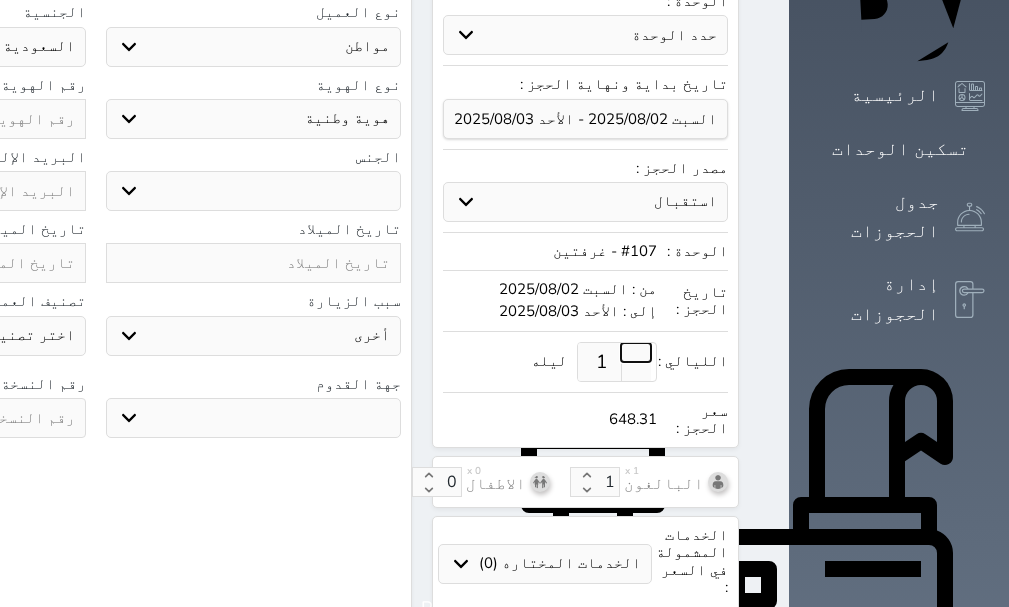 click at bounding box center (636, 352) 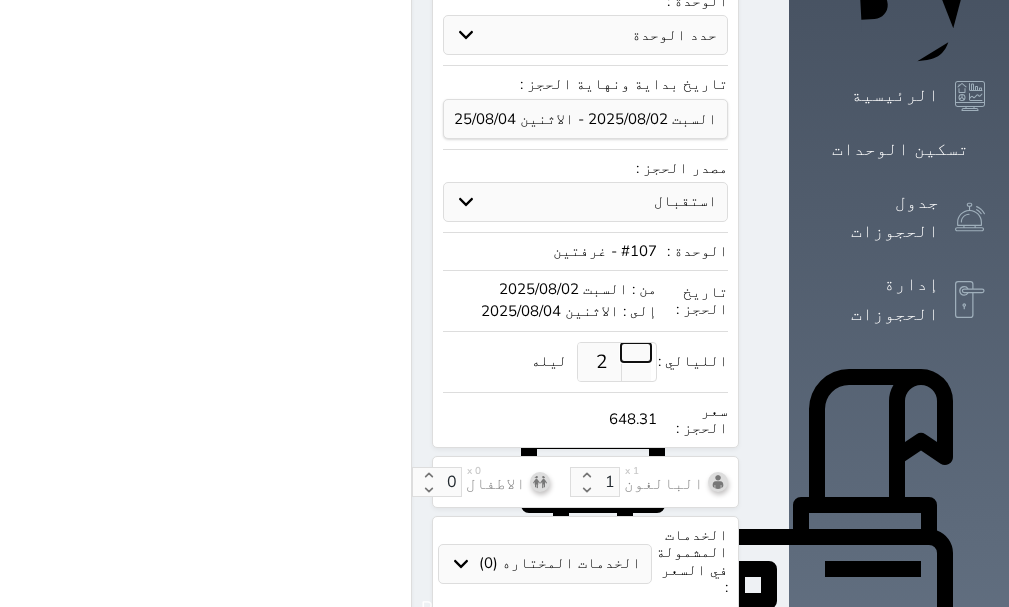 select on "1" 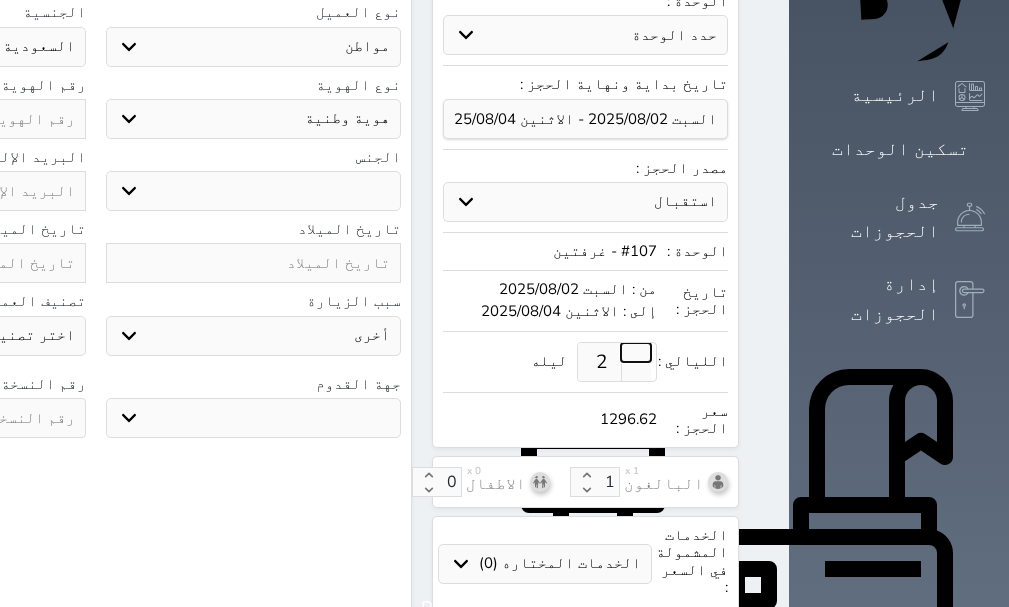 select 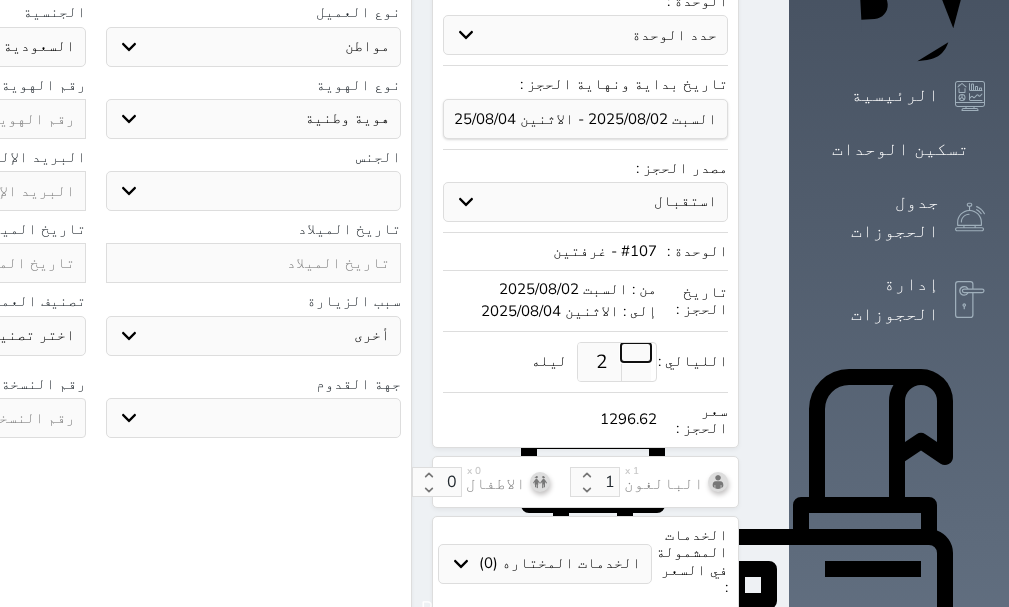 select 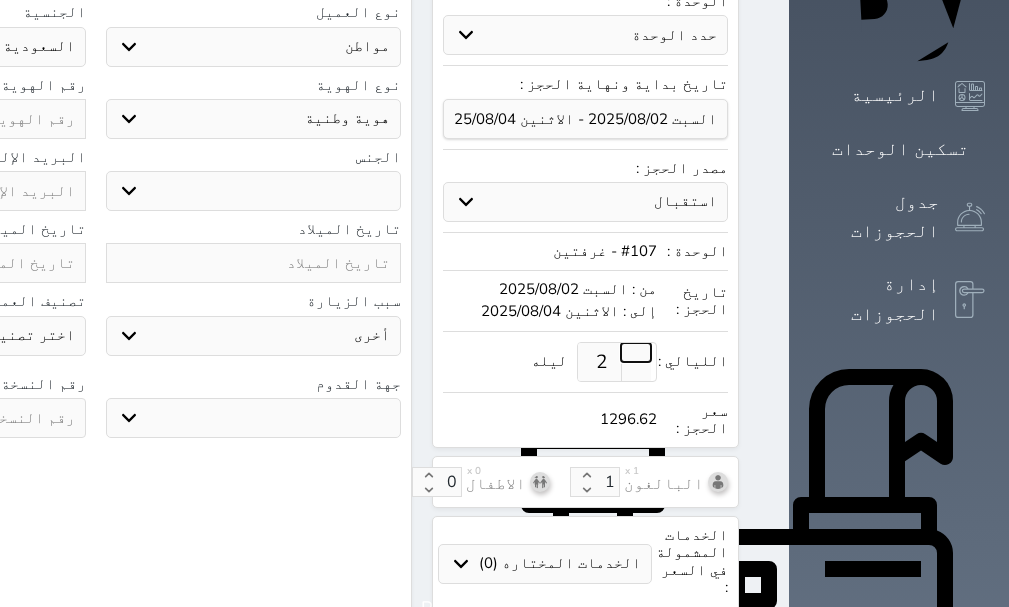 select 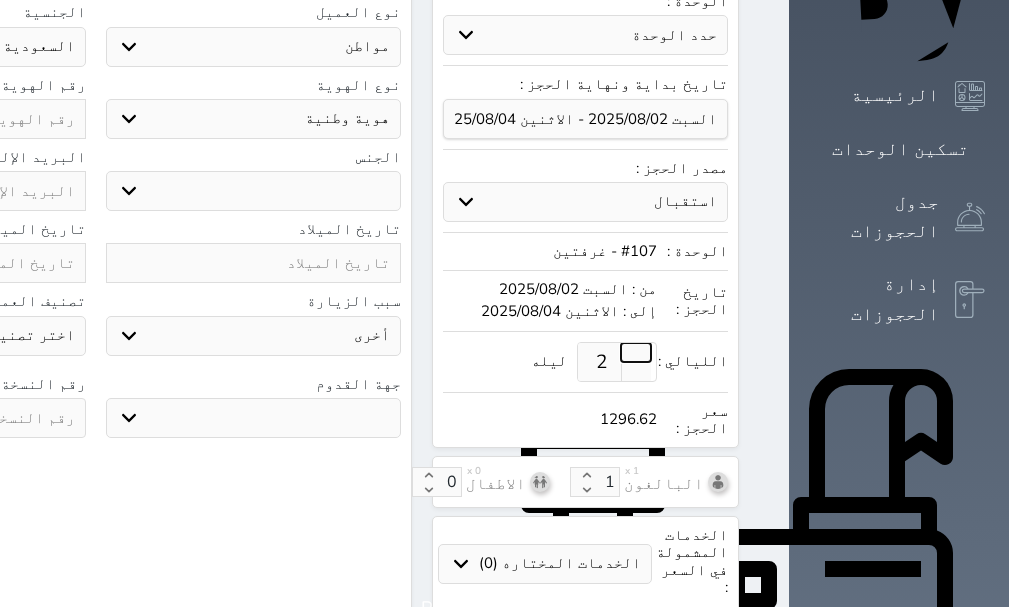 select 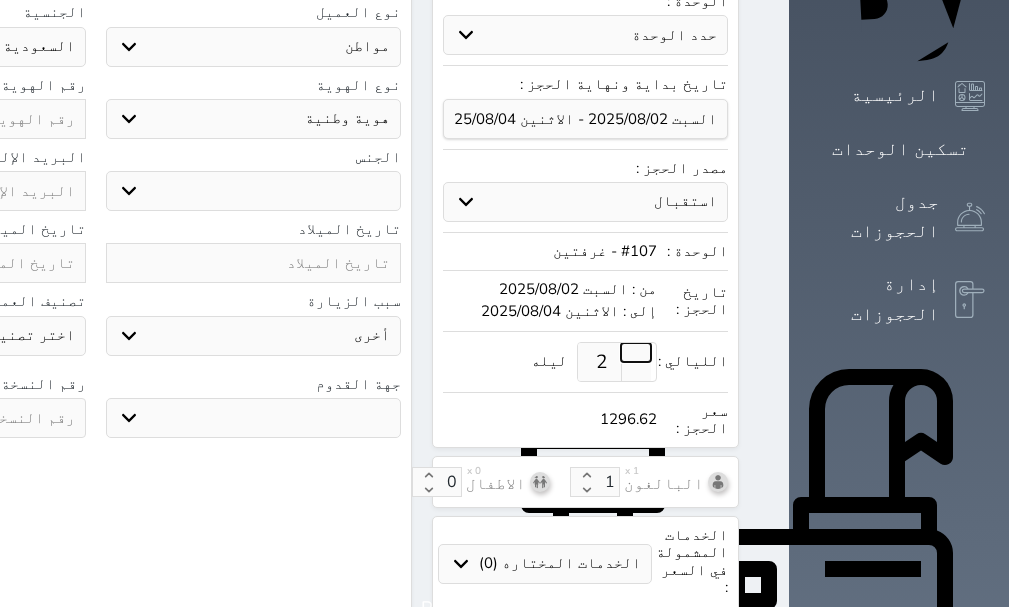 select 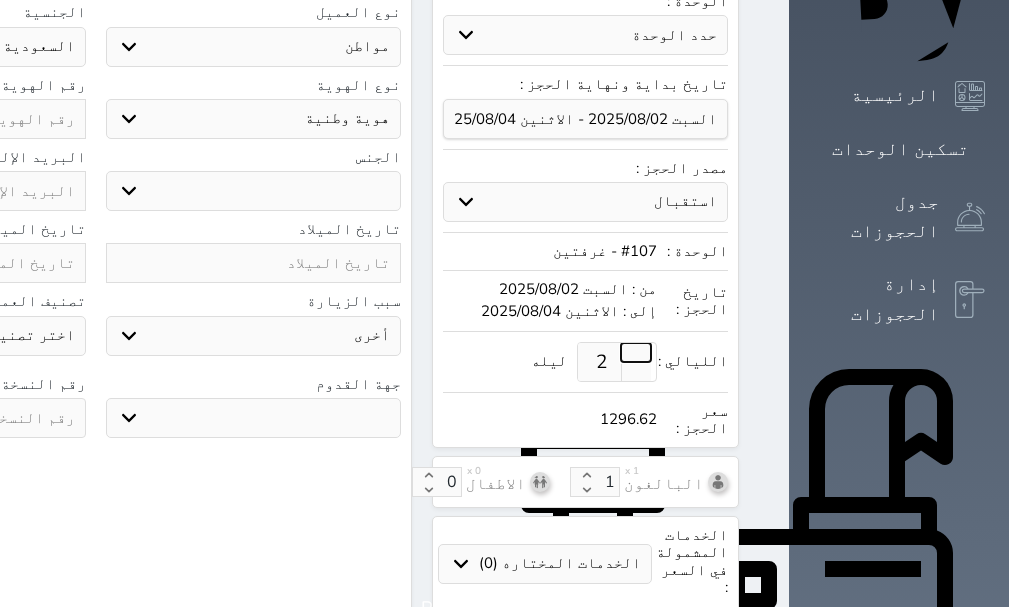 select 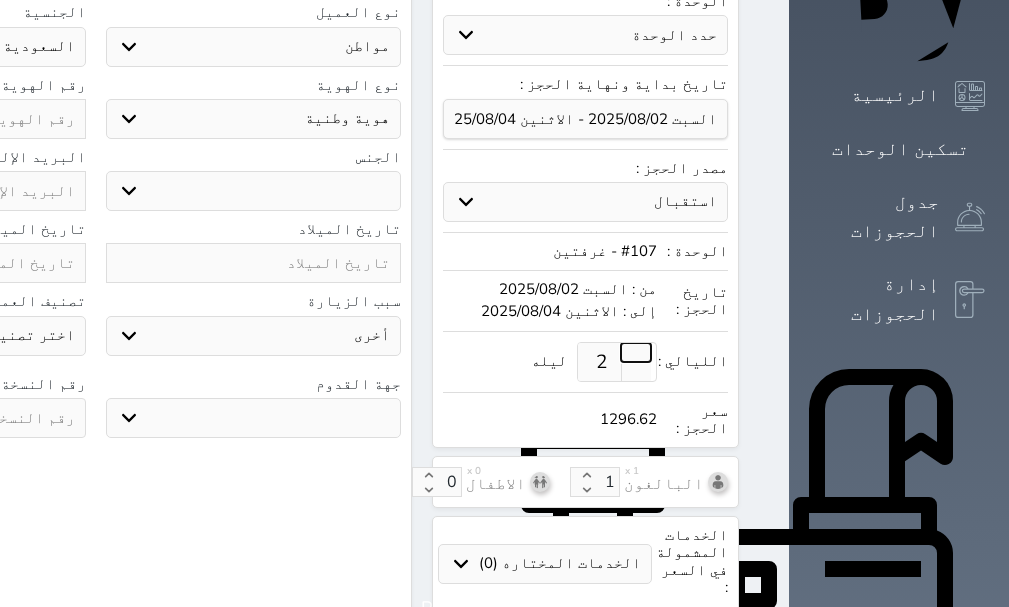 select 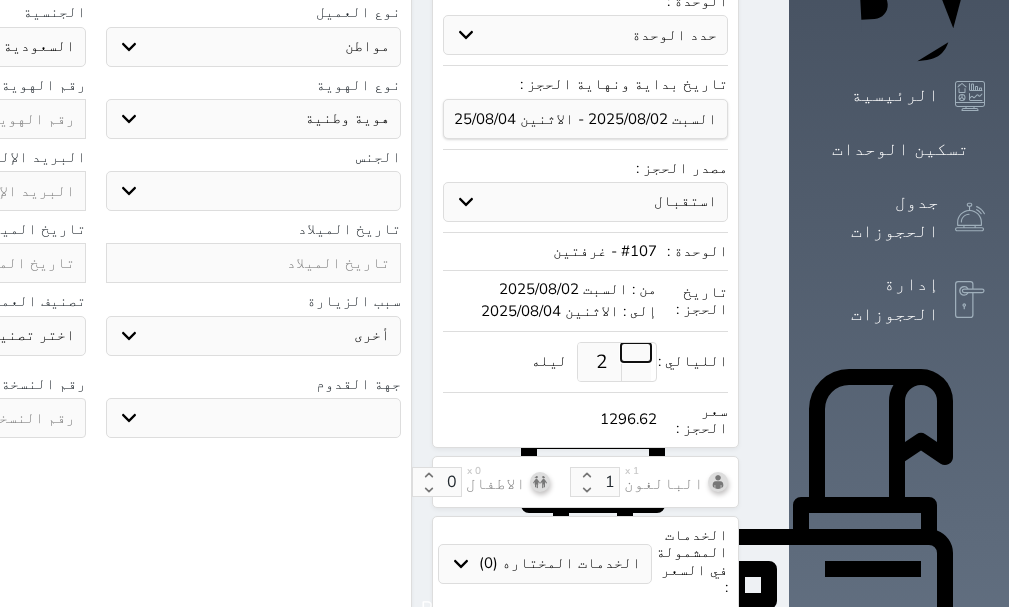 select 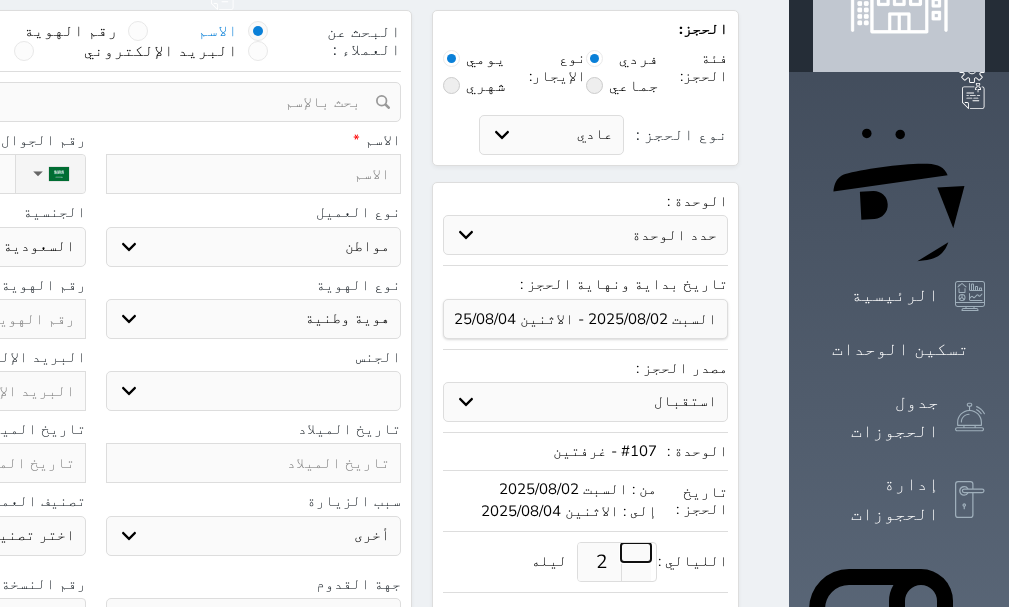 scroll, scrollTop: 0, scrollLeft: 0, axis: both 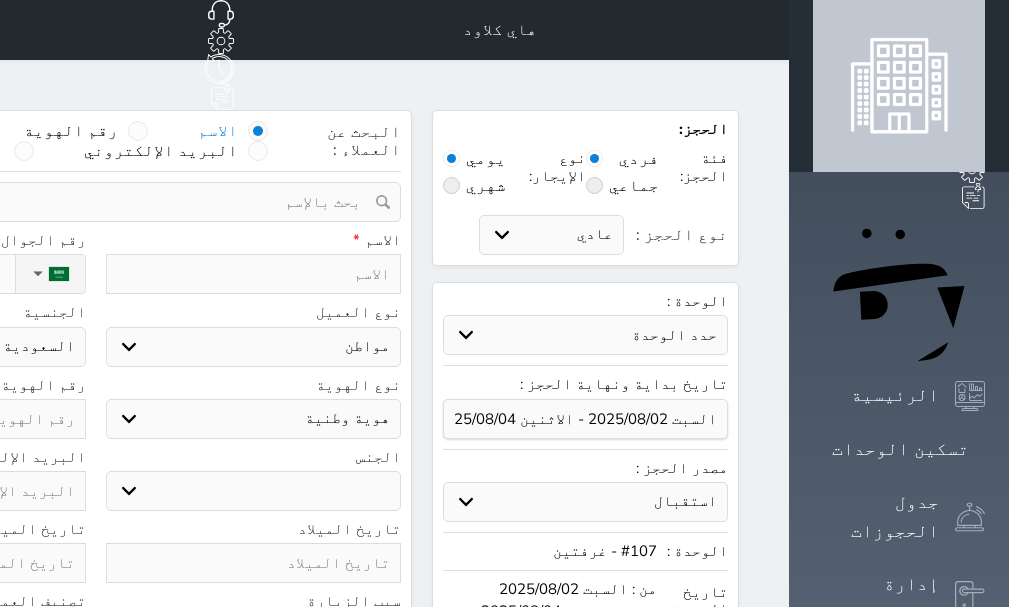 drag, startPoint x: 343, startPoint y: 91, endPoint x: 344, endPoint y: 110, distance: 19.026299 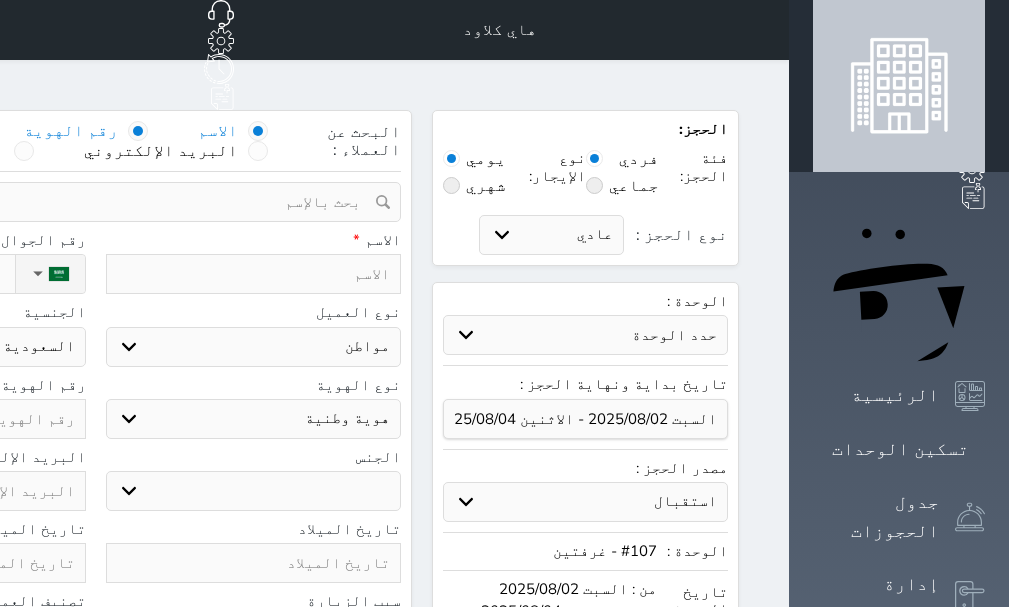 select 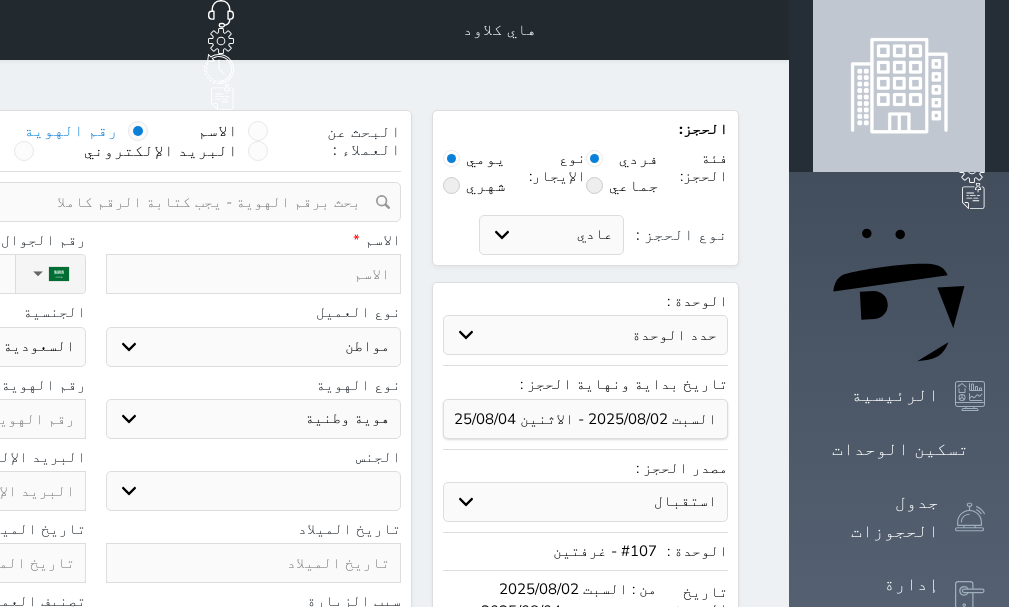 click at bounding box center (88, 202) 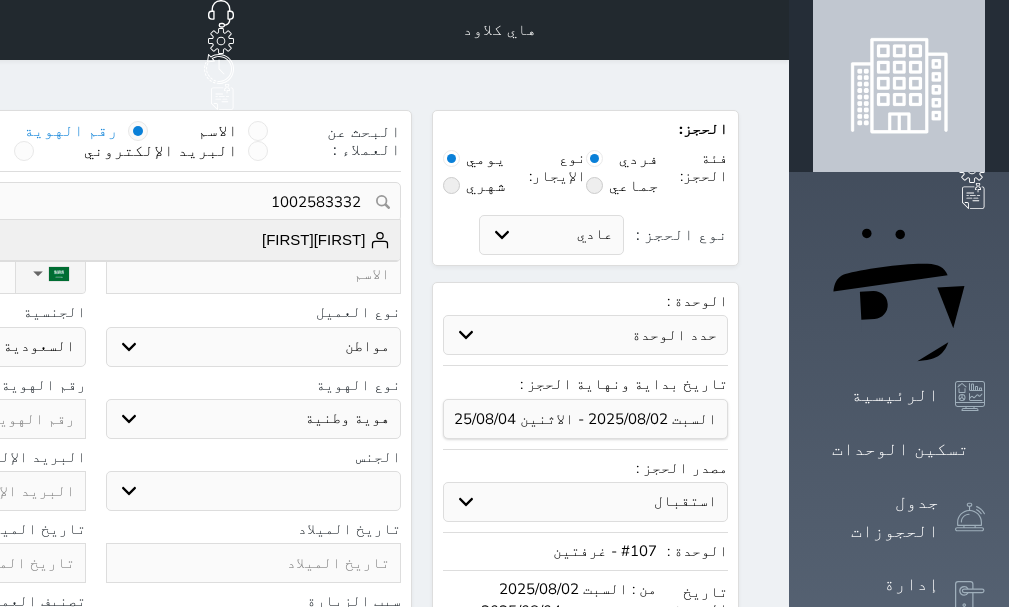 click on "[FIRST][FIRST]" at bounding box center (326, 240) 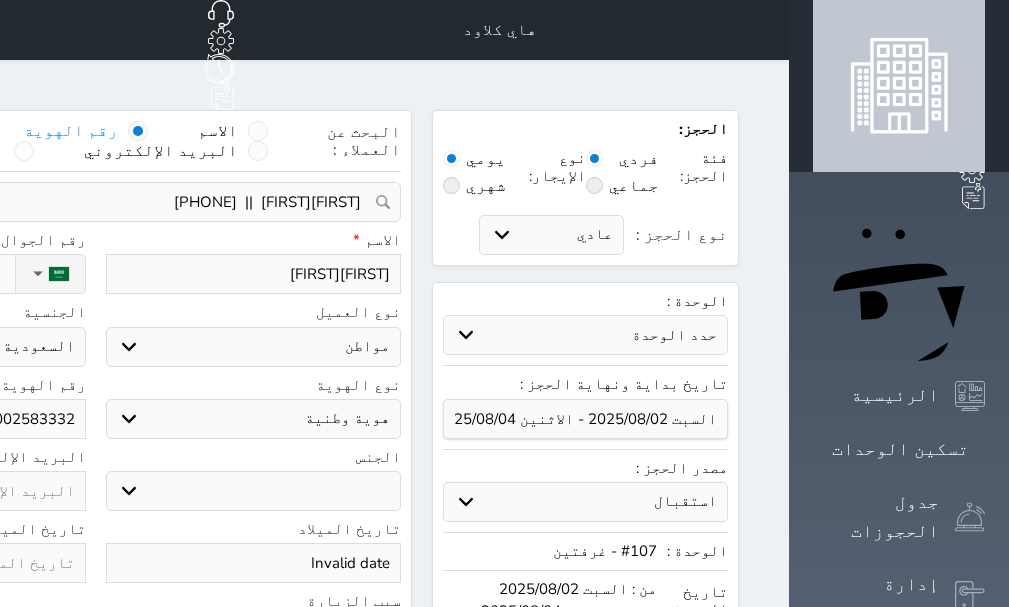 select 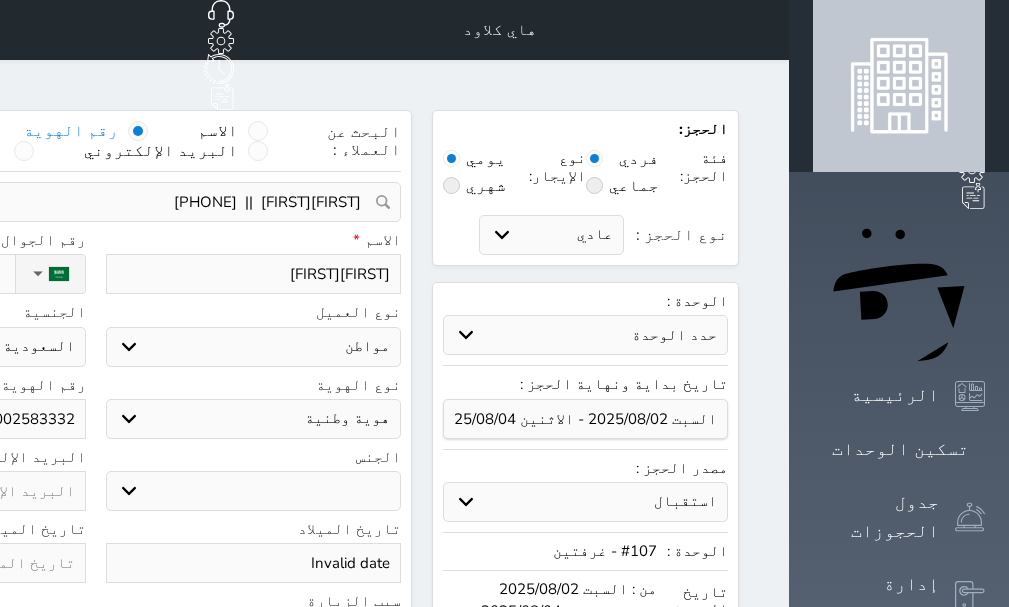 select 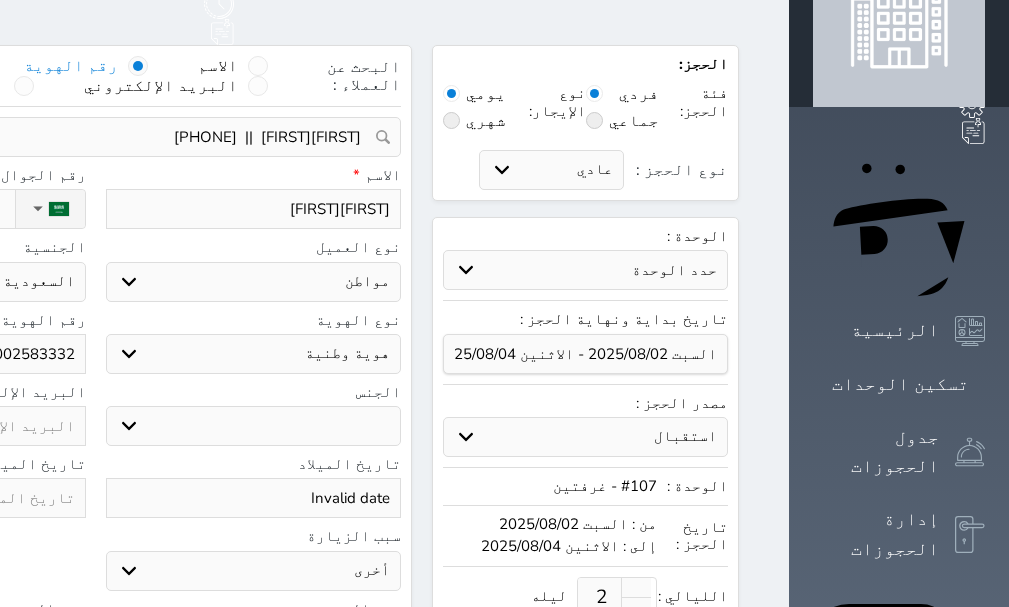scroll, scrollTop: 100, scrollLeft: 0, axis: vertical 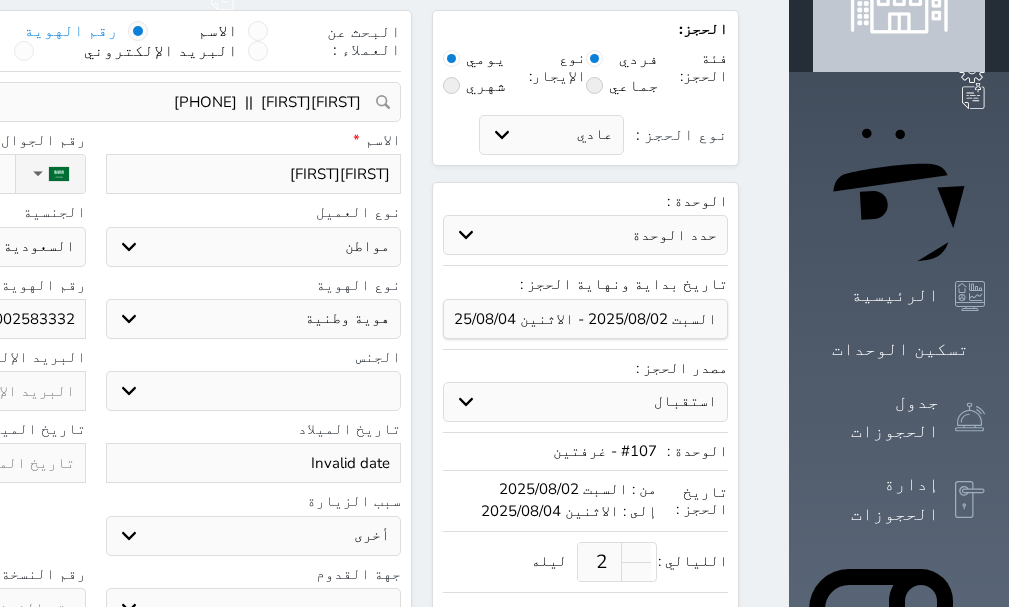 click on "ذكر   انثى" at bounding box center (254, 391) 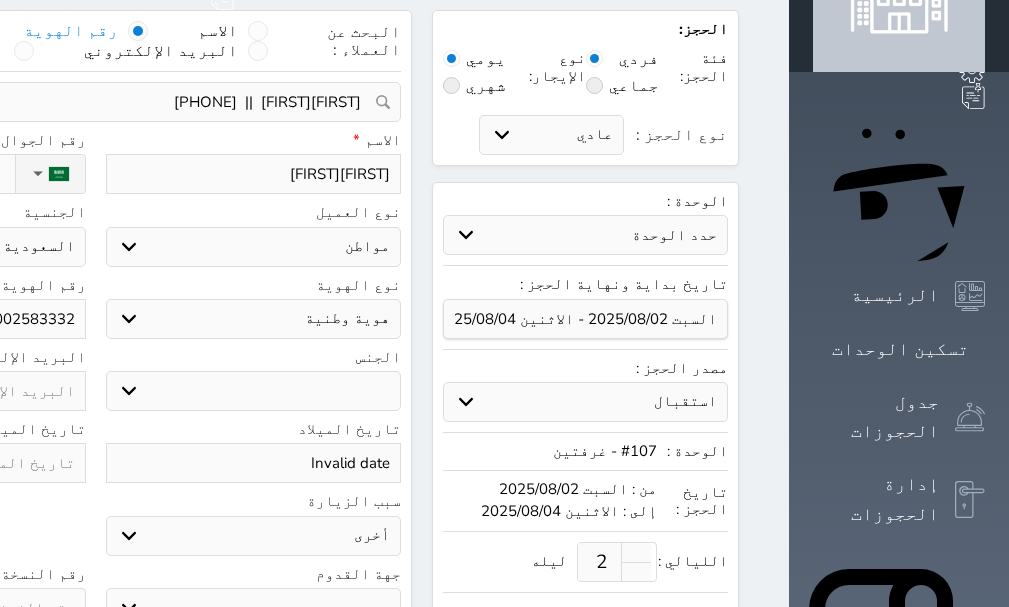 select on "male" 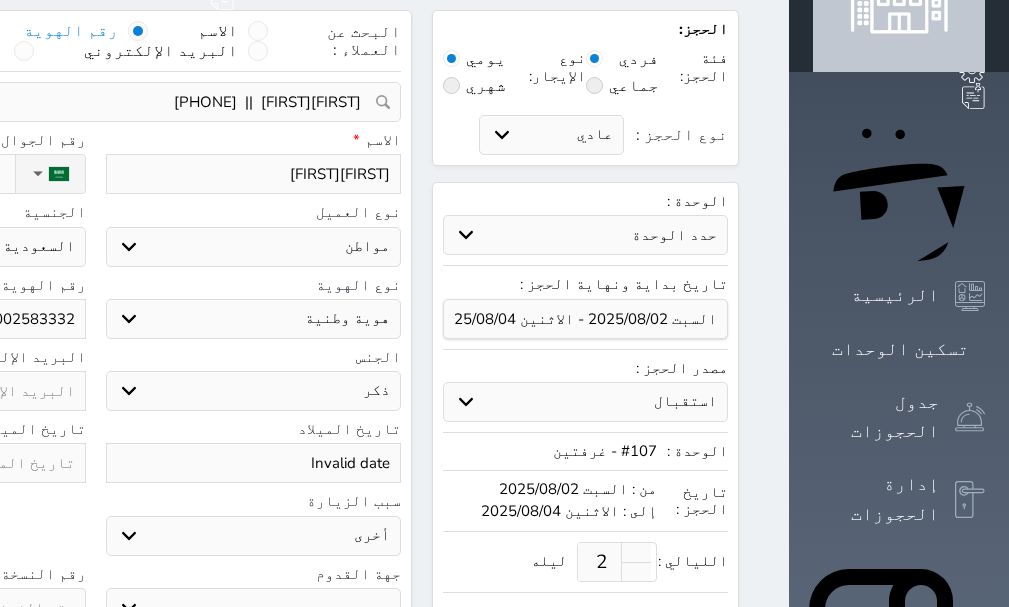 click on "ذكر   انثى" at bounding box center [254, 391] 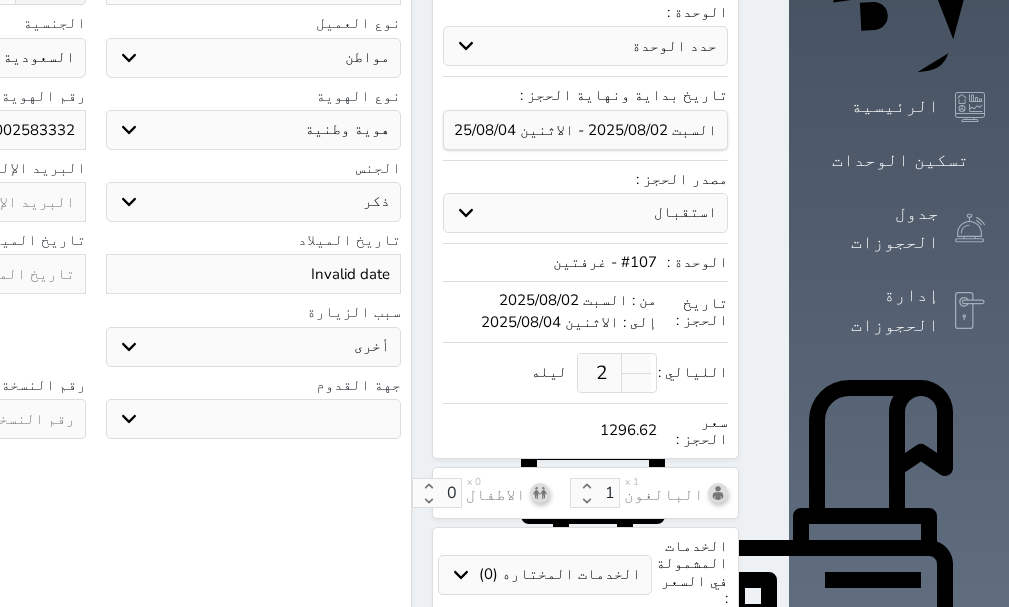 scroll, scrollTop: 300, scrollLeft: 0, axis: vertical 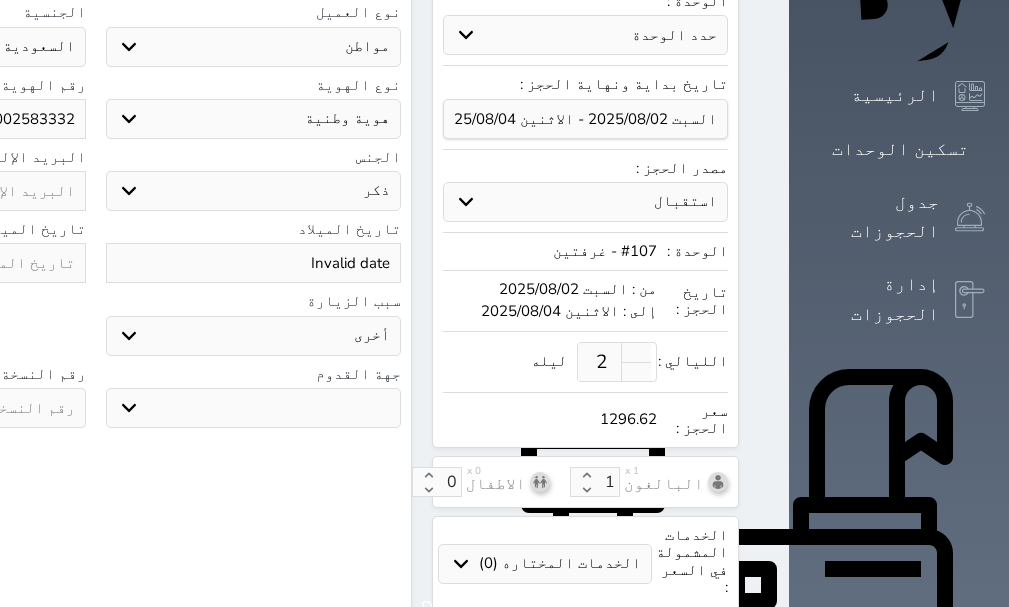 click at bounding box center (-62, 263) 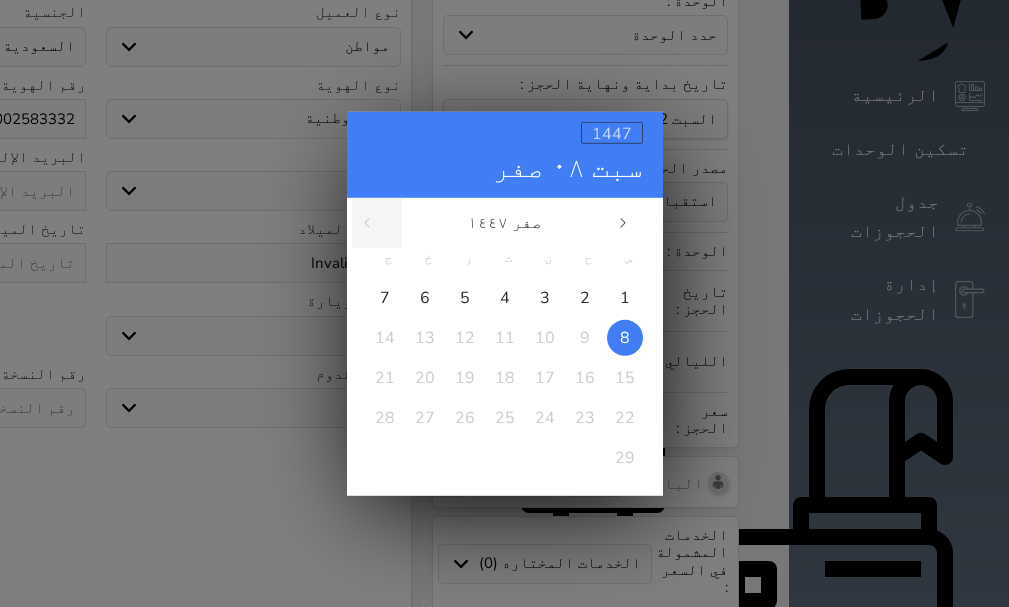 click on "1447" at bounding box center [612, 133] 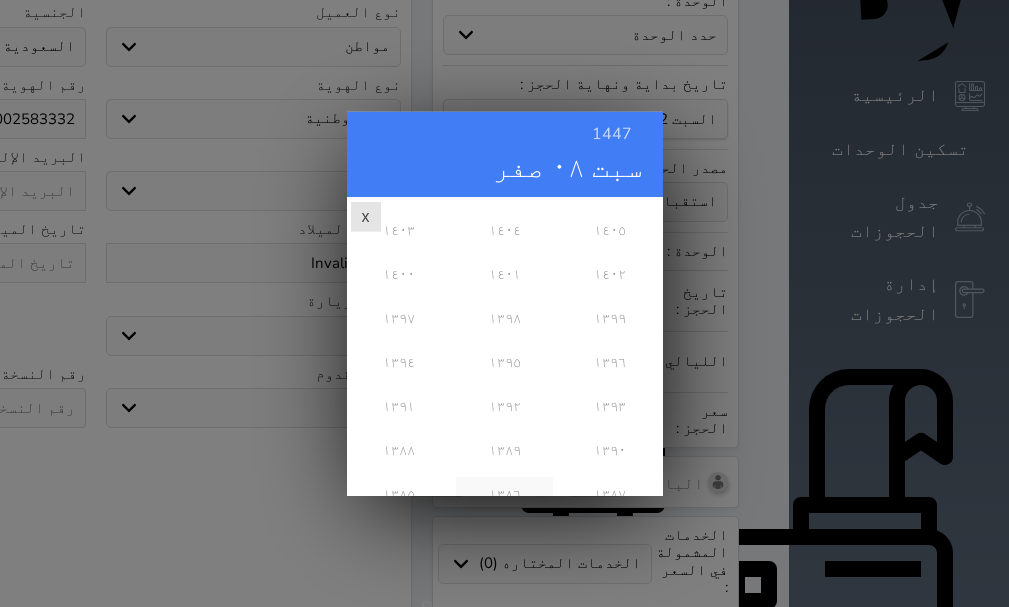 scroll, scrollTop: 600, scrollLeft: 0, axis: vertical 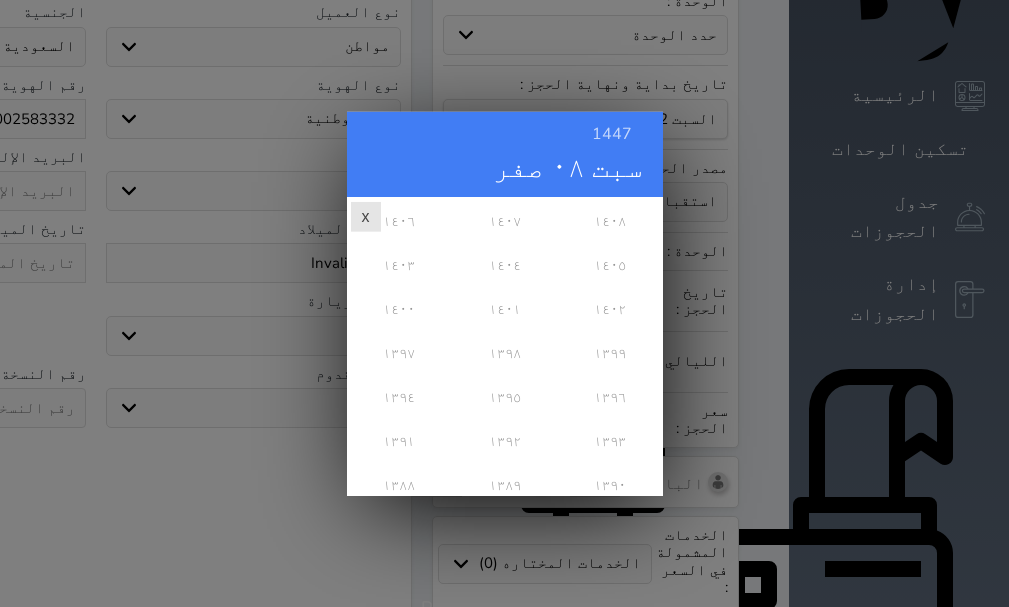 click on "١٣٩٣" at bounding box center (609, 441) 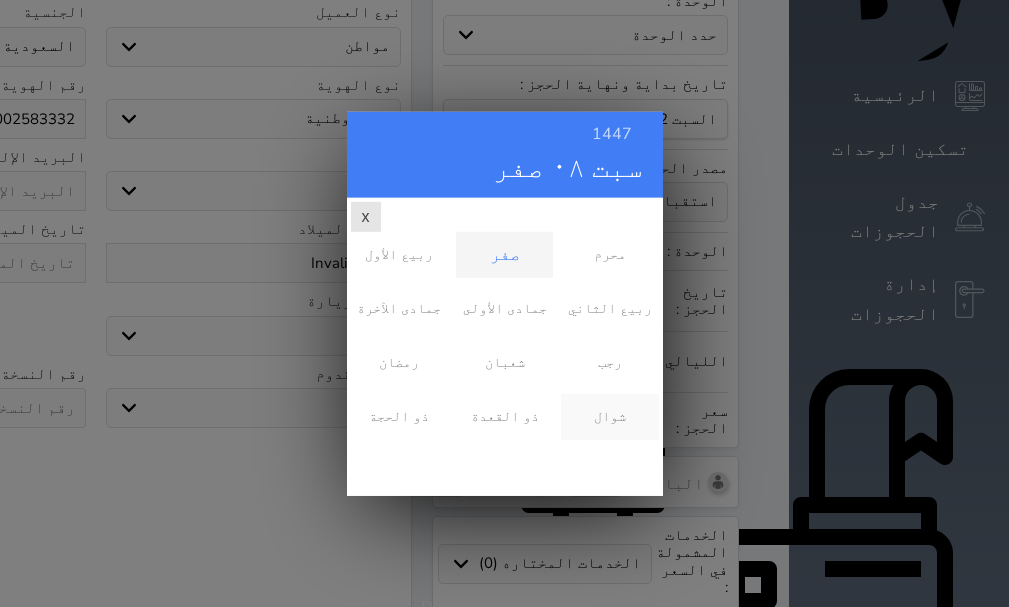scroll, scrollTop: 0, scrollLeft: 0, axis: both 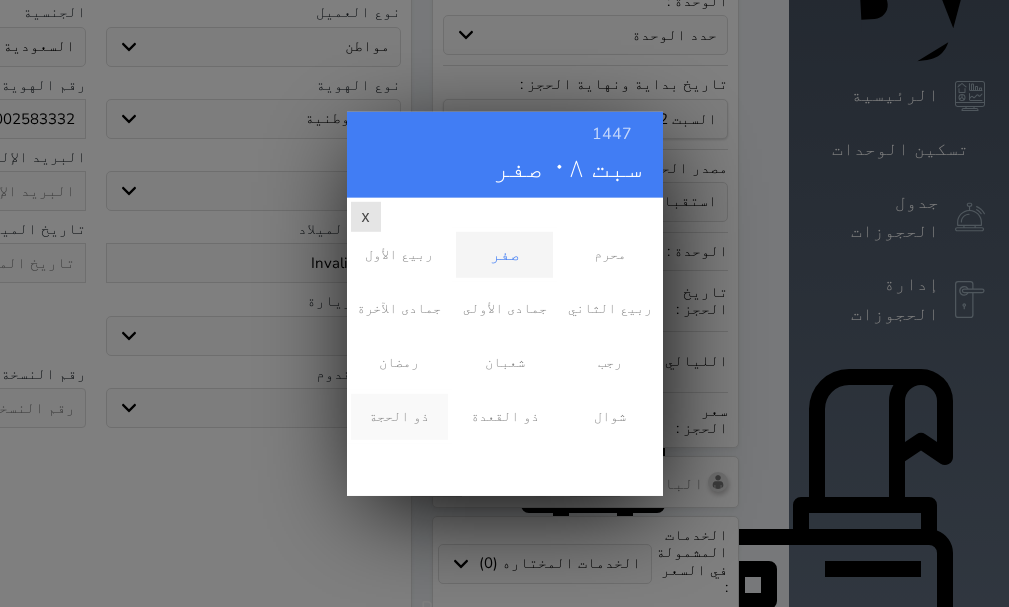 click on "ذو الحجة" at bounding box center [399, 416] 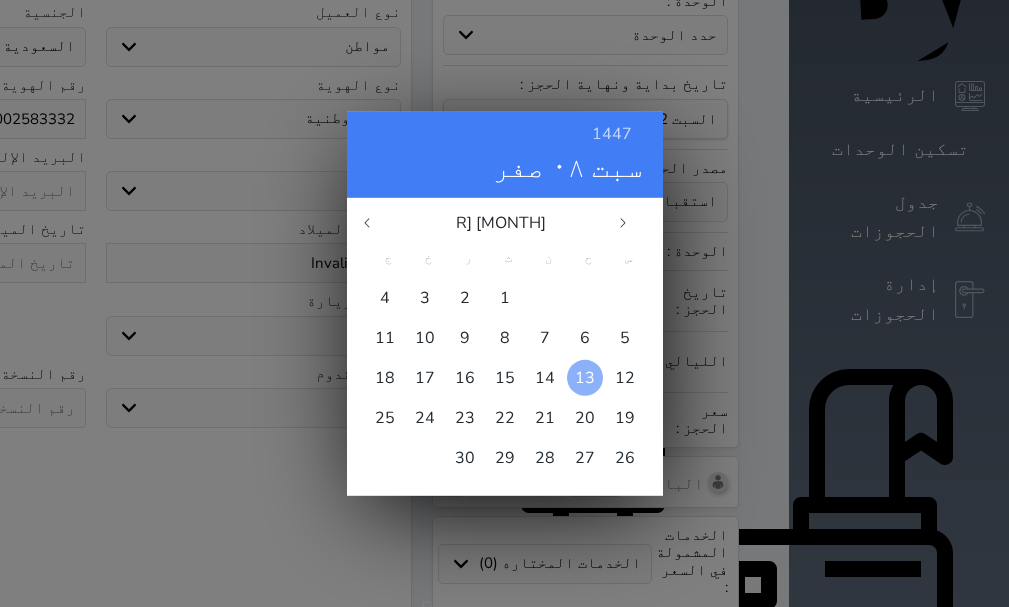 click on "13" at bounding box center [585, 377] 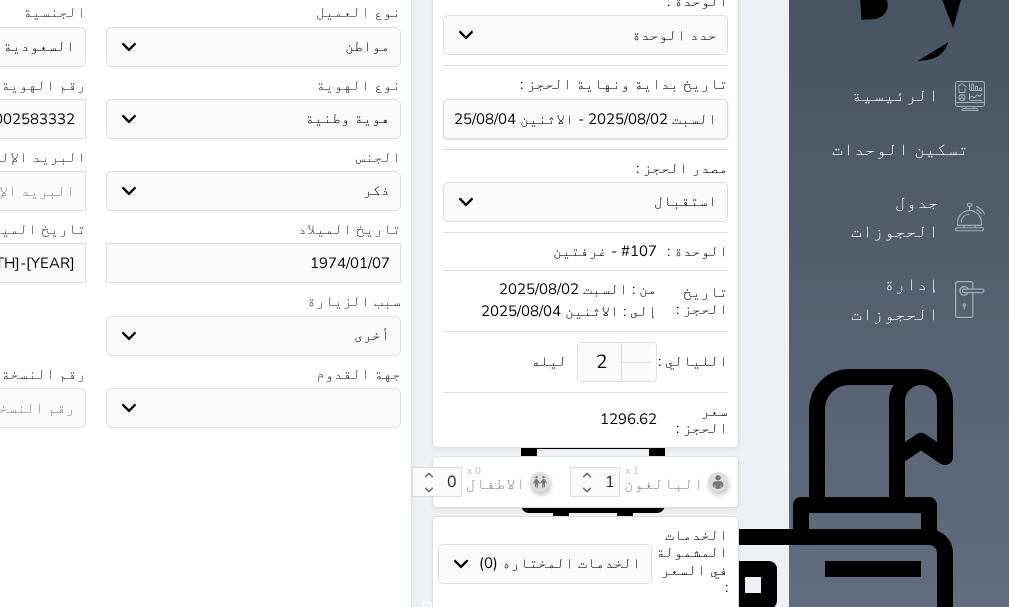click at bounding box center [-62, 408] 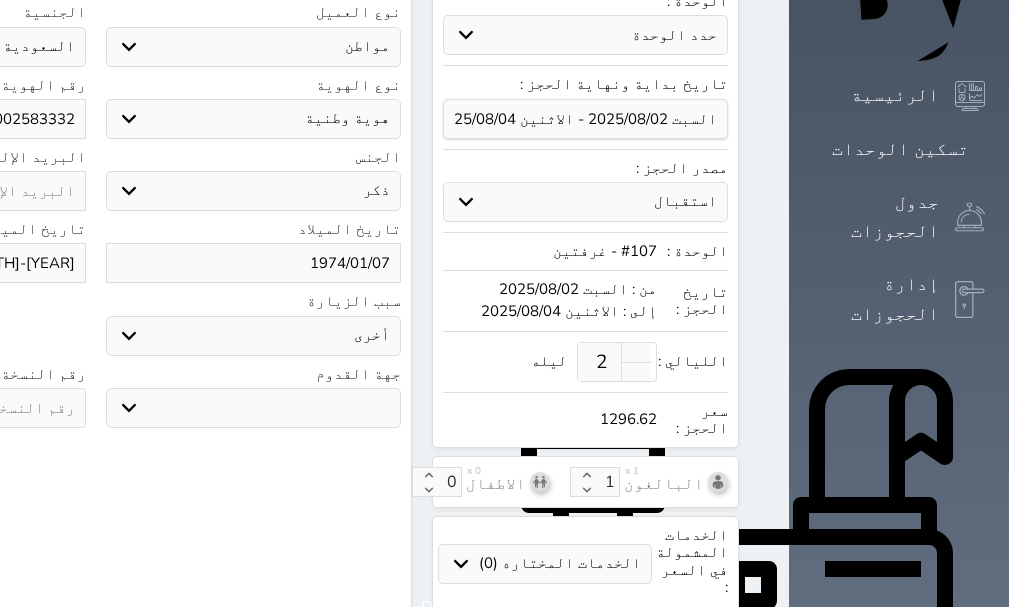 select 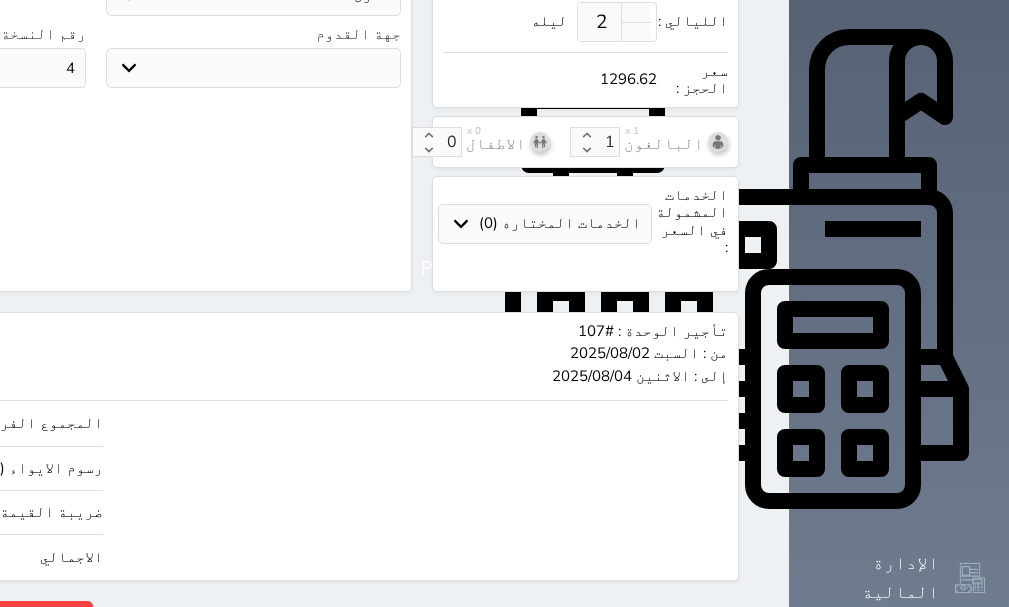 scroll, scrollTop: 652, scrollLeft: 0, axis: vertical 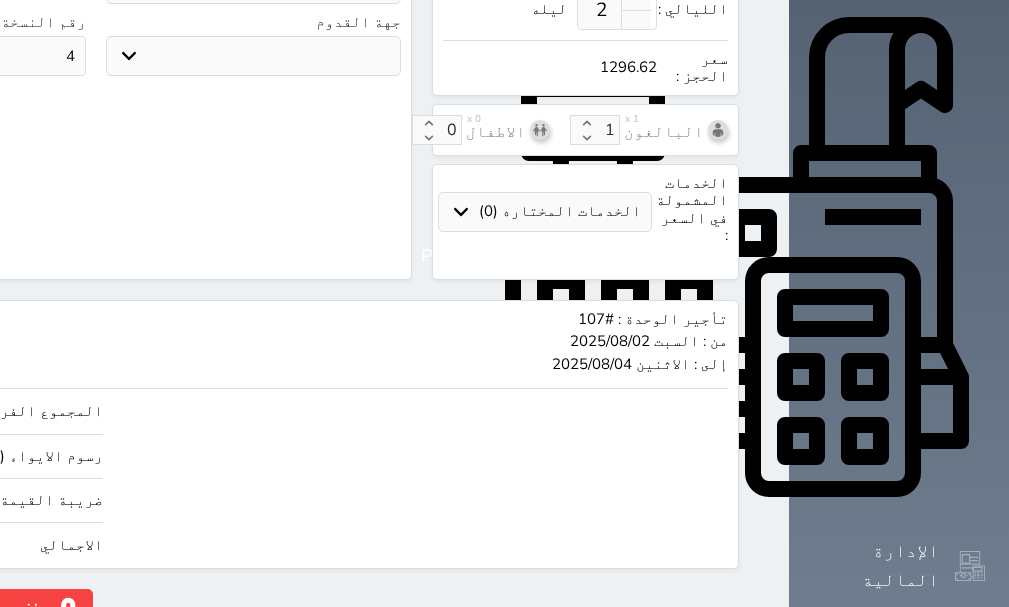 type on "4" 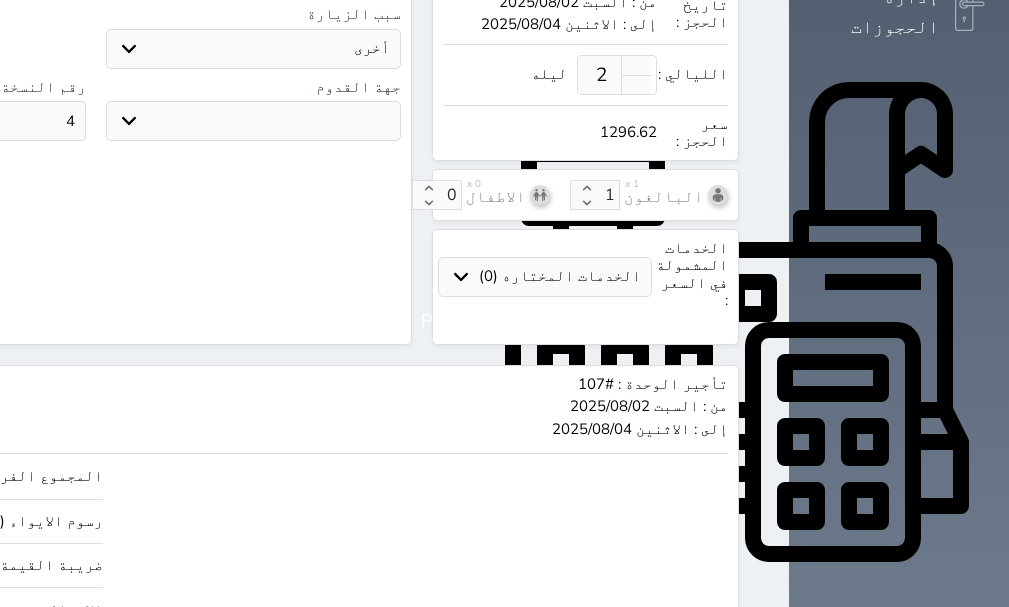 scroll, scrollTop: 552, scrollLeft: 0, axis: vertical 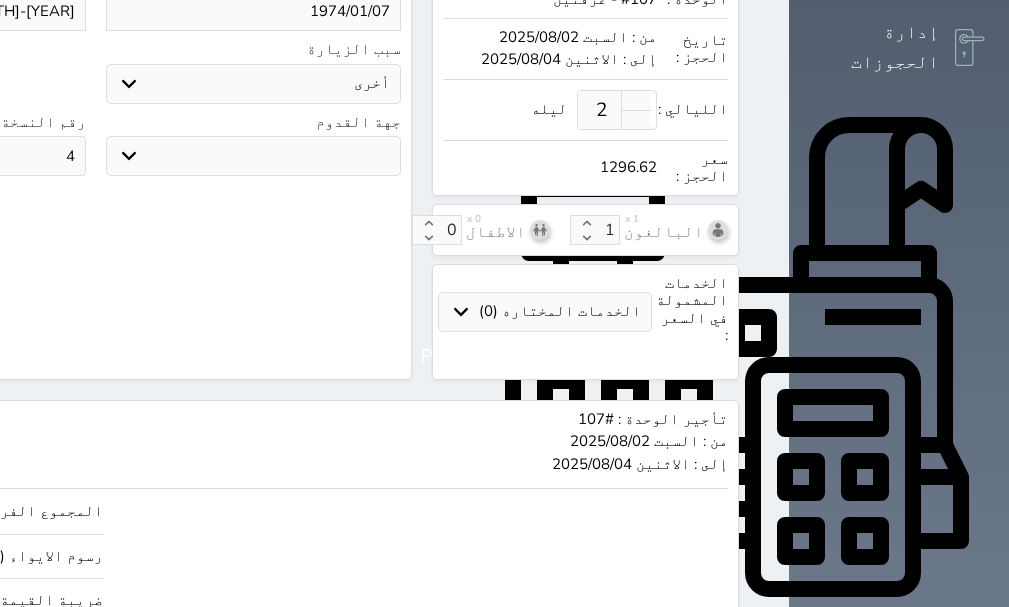 type on "110" 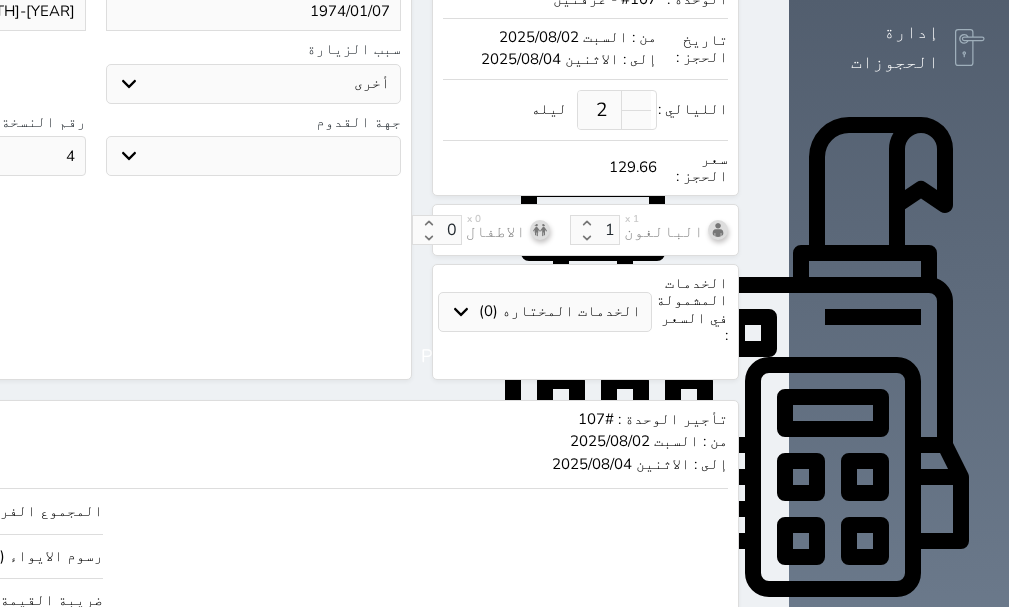 type on "11" 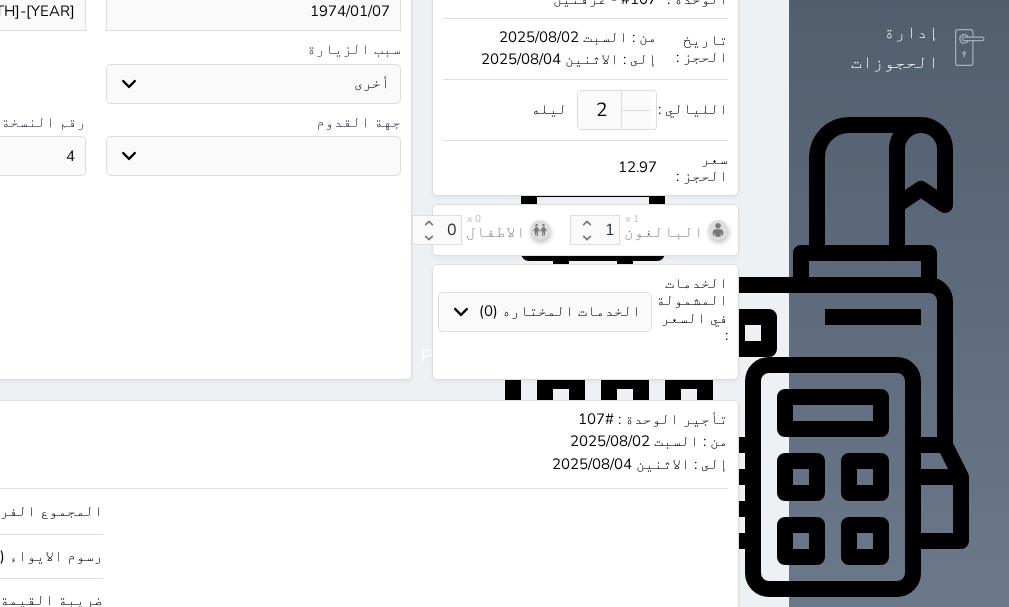 type on "1" 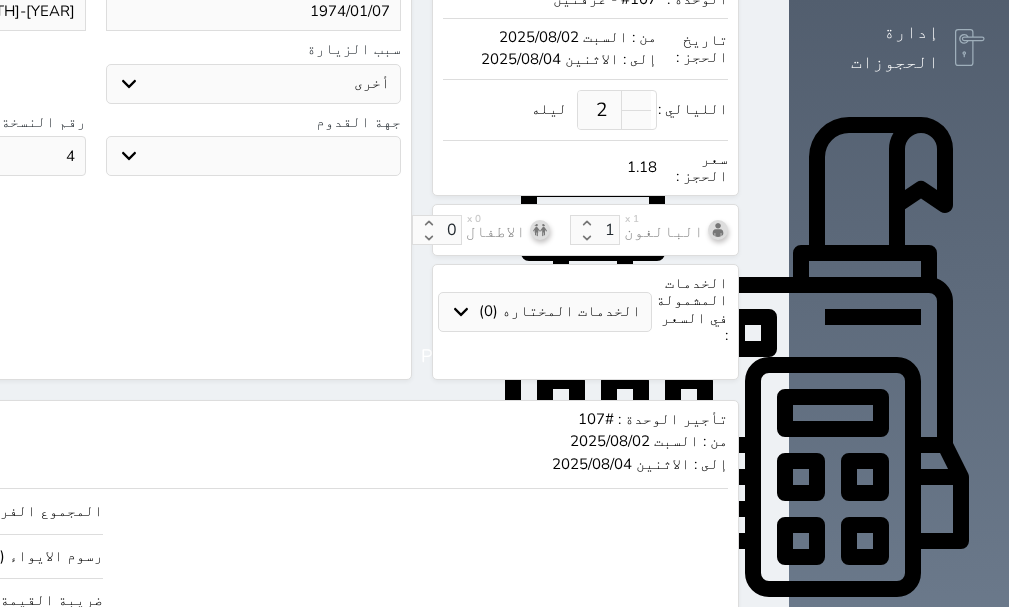 type 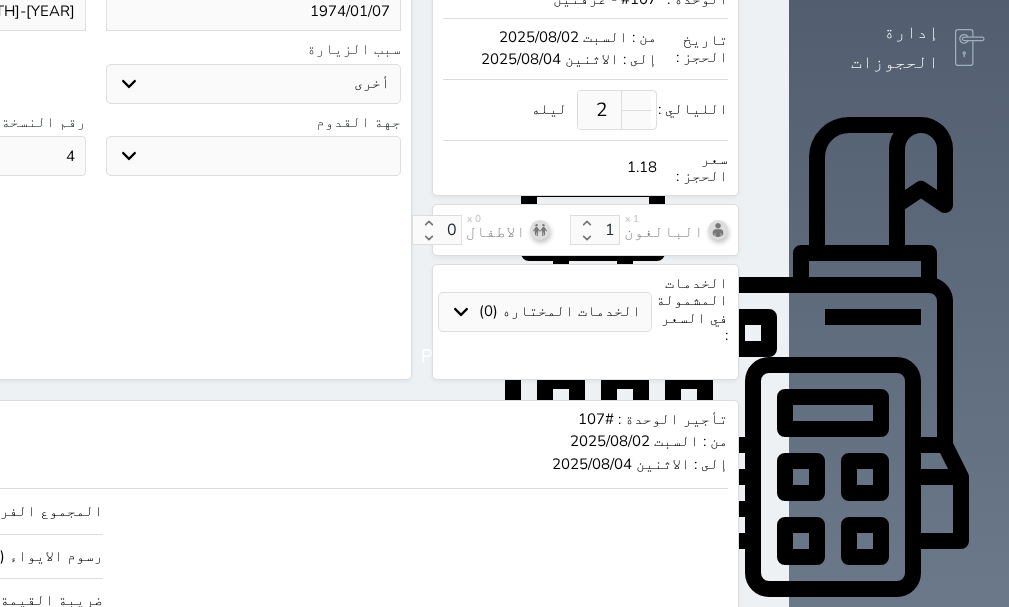 type on "1" 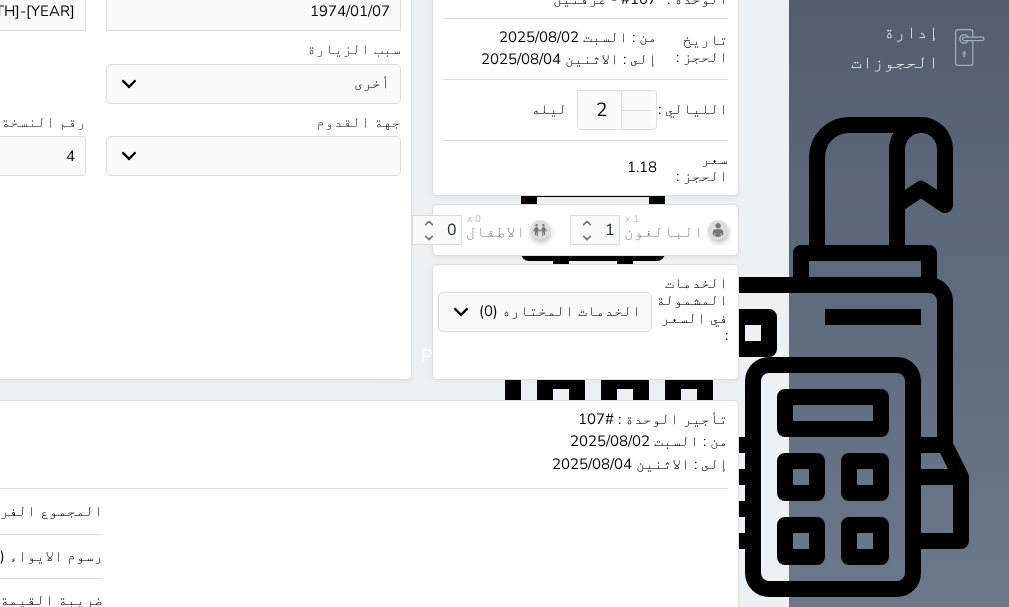 type on "15" 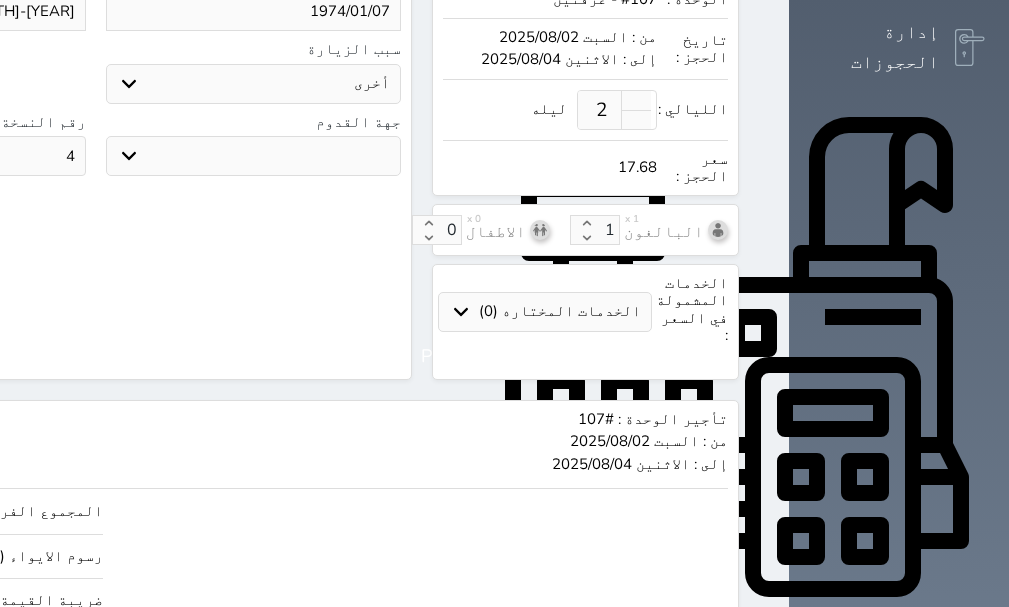 type on "150" 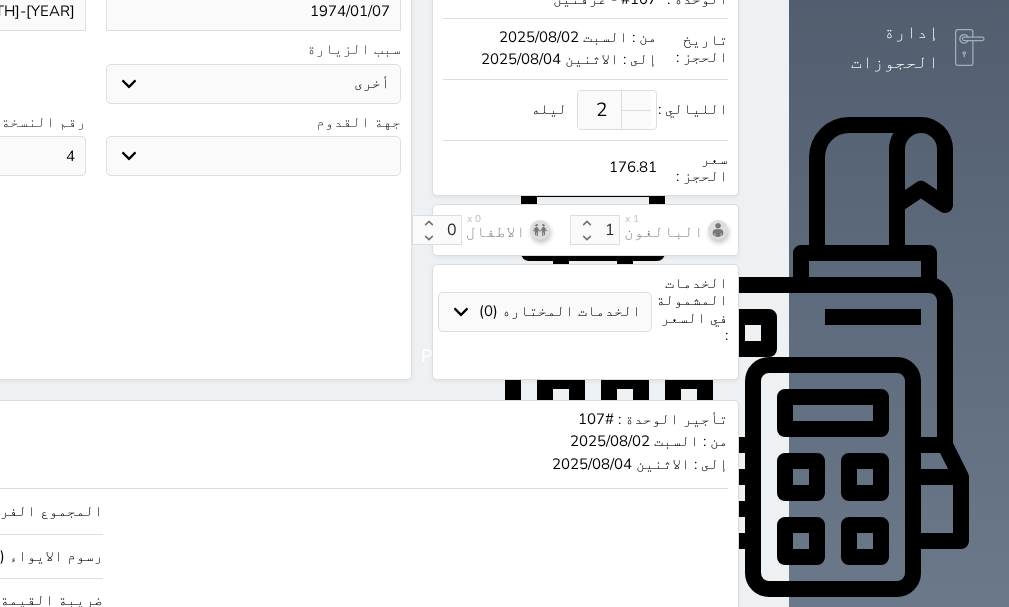 type on "1500" 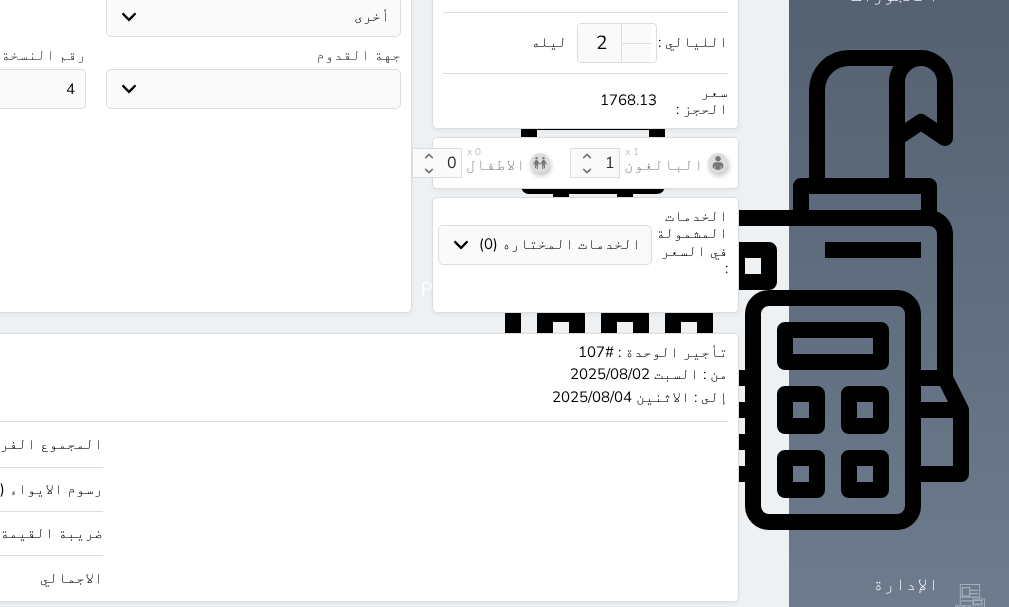 scroll, scrollTop: 652, scrollLeft: 0, axis: vertical 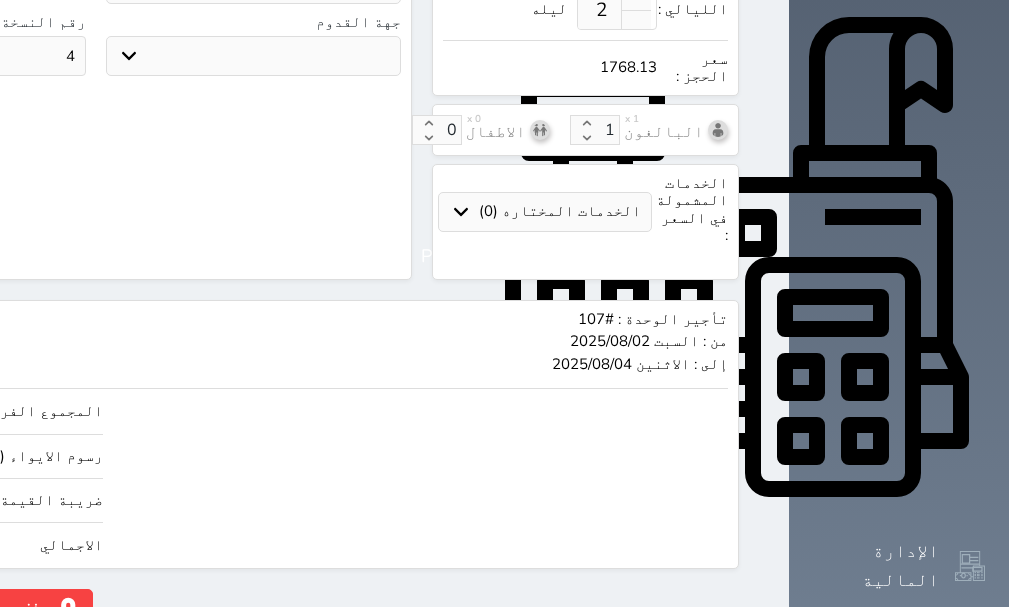 type on "1500.00" 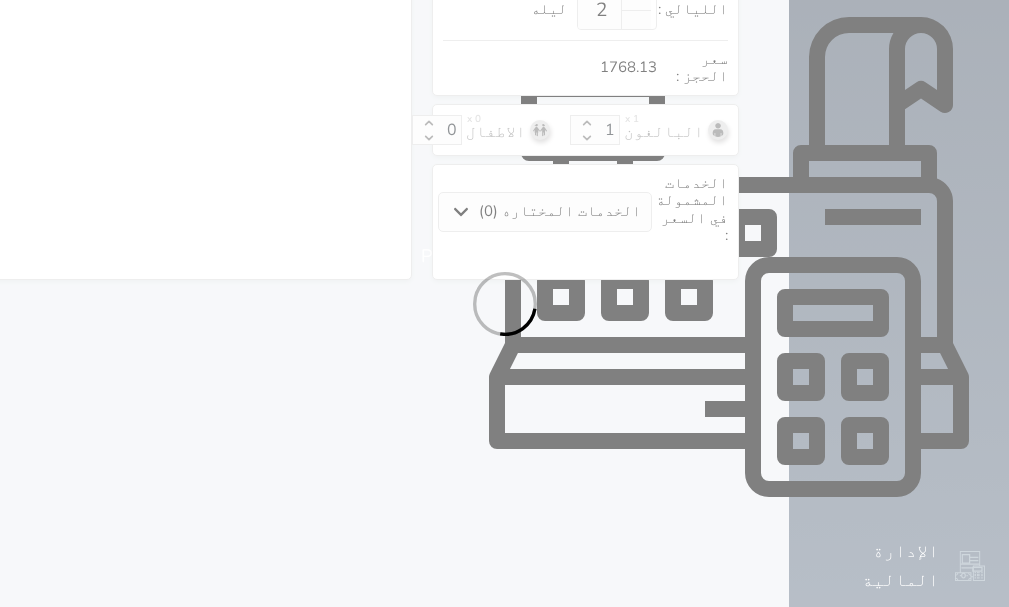 select on "1" 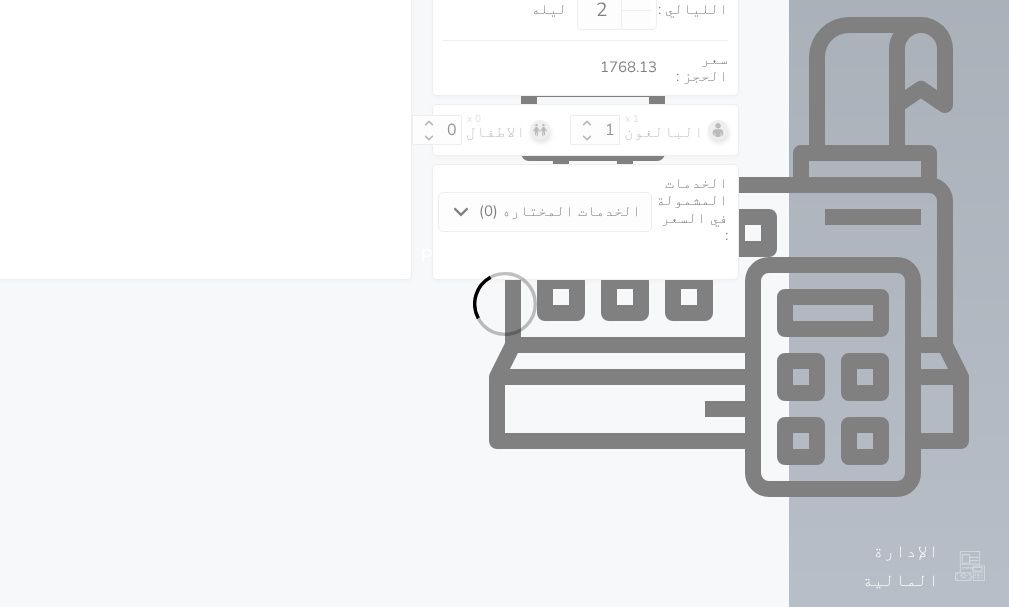 select on "113" 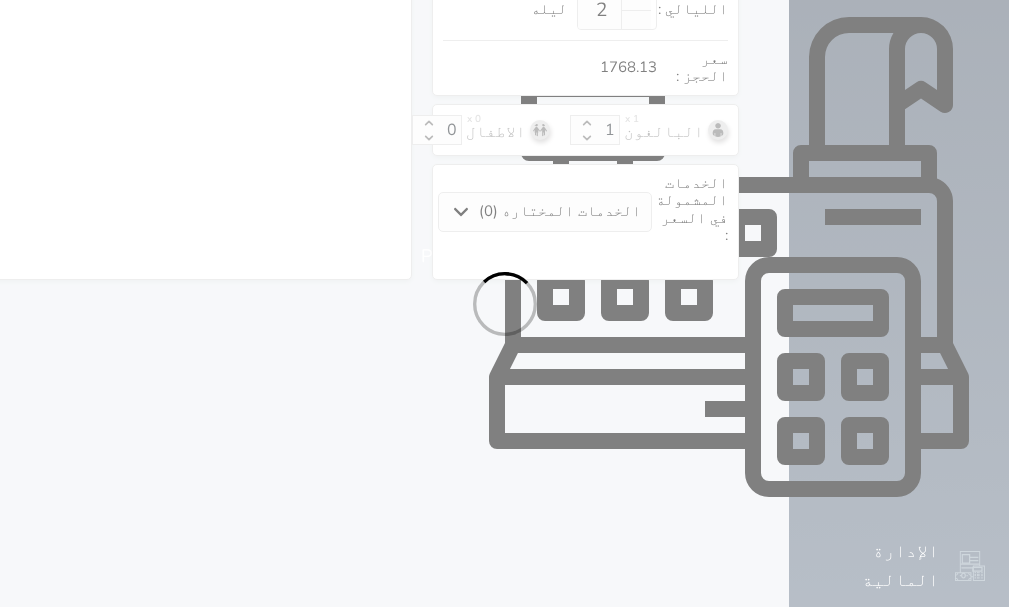 select on "1" 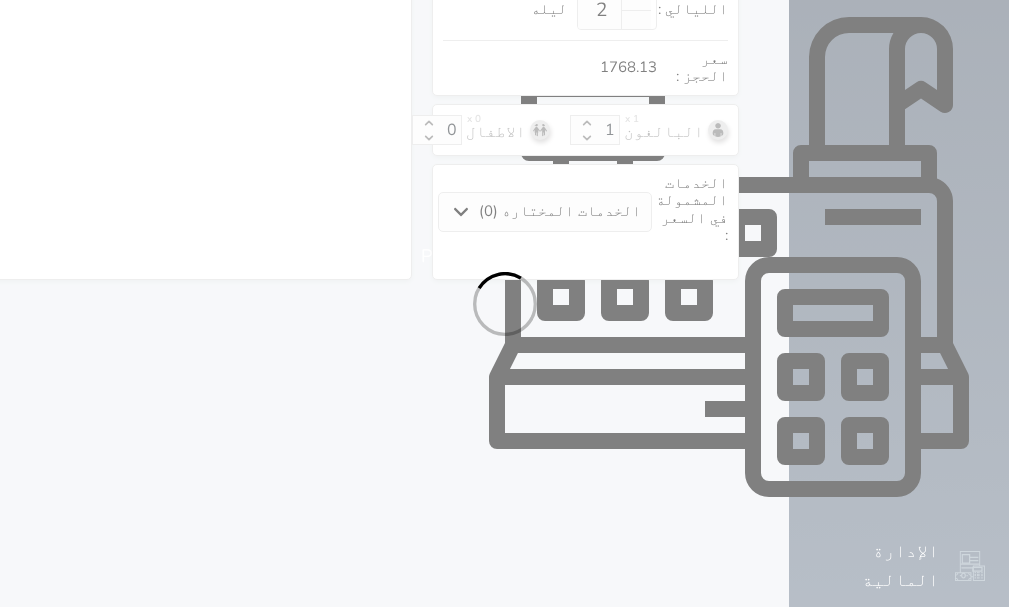 select on "7" 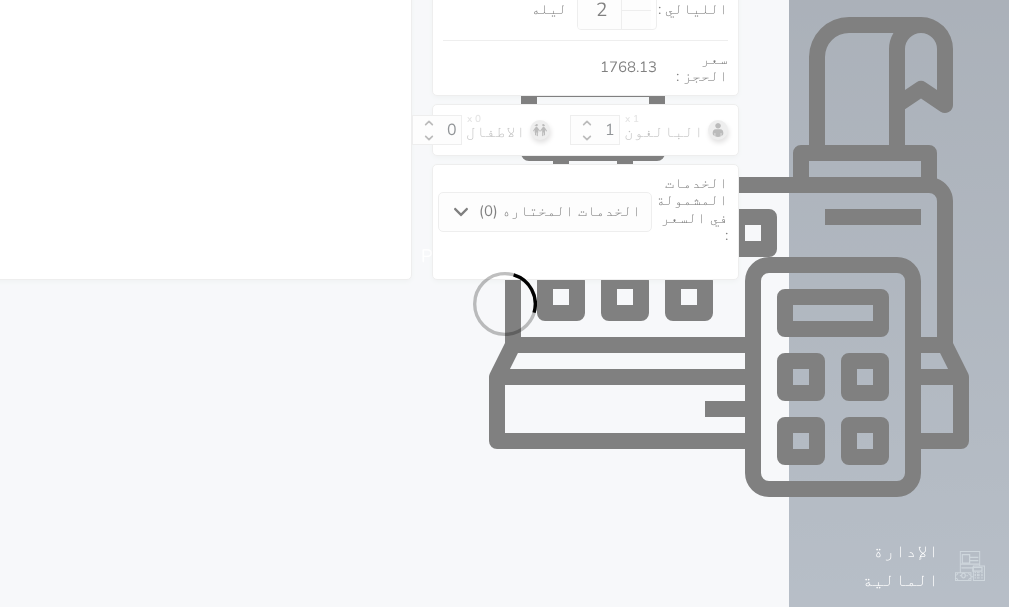 select 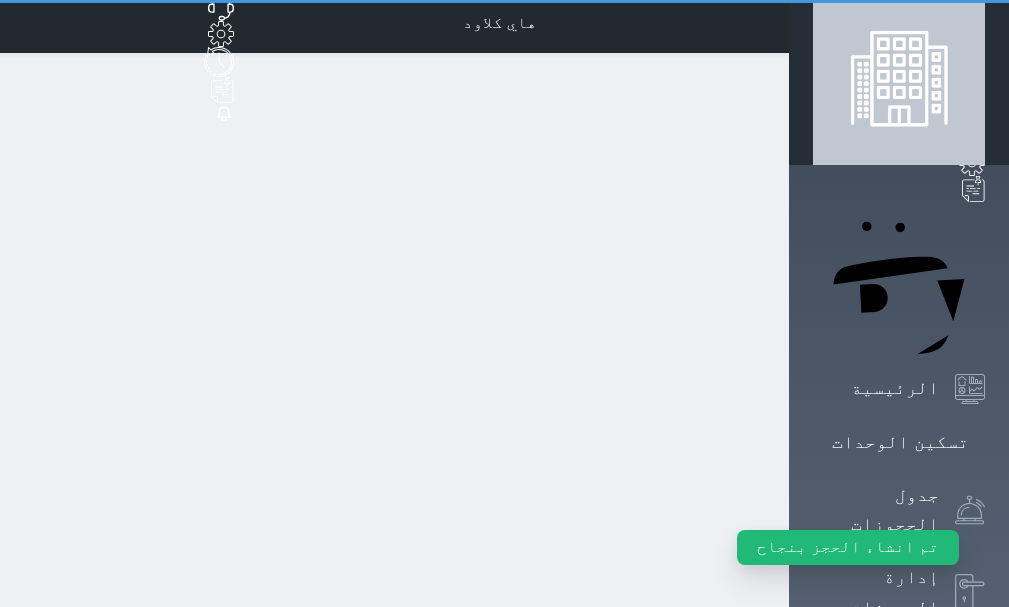 scroll, scrollTop: 0, scrollLeft: 0, axis: both 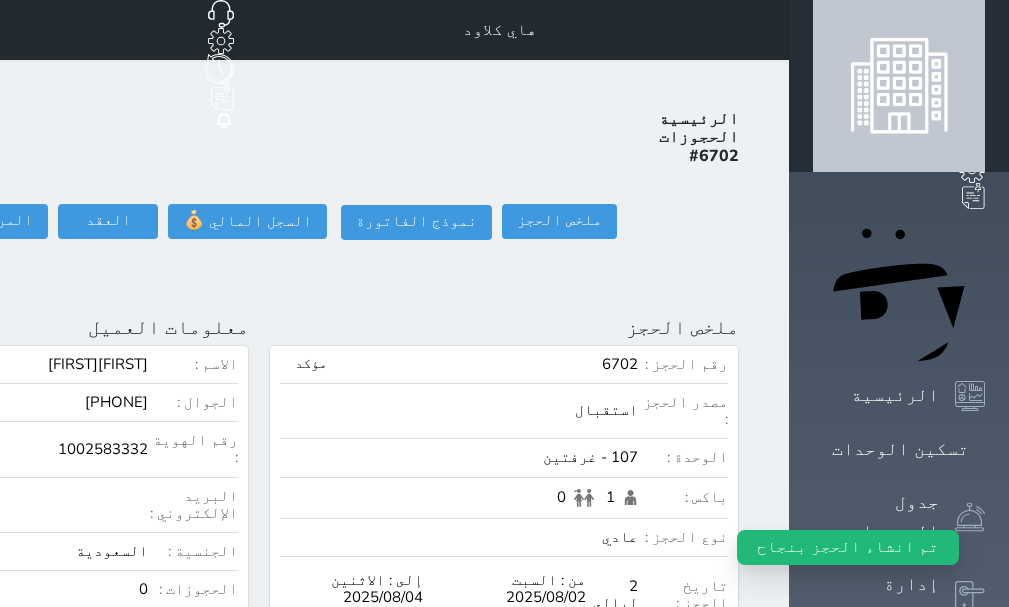 click on "تسجيل دخول" at bounding box center (-154, 221) 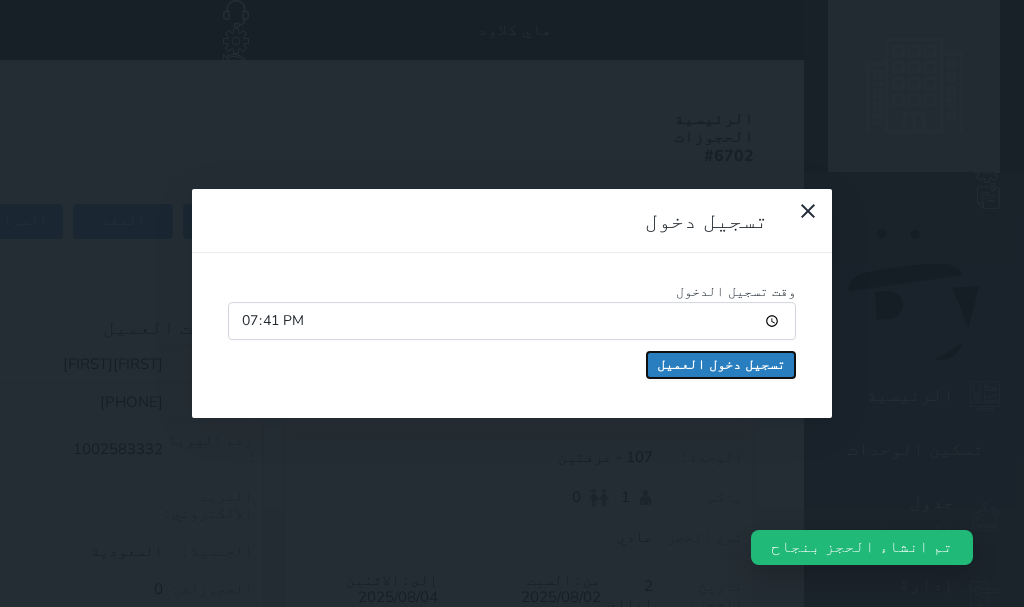 click on "تسجيل دخول العميل" at bounding box center [721, 365] 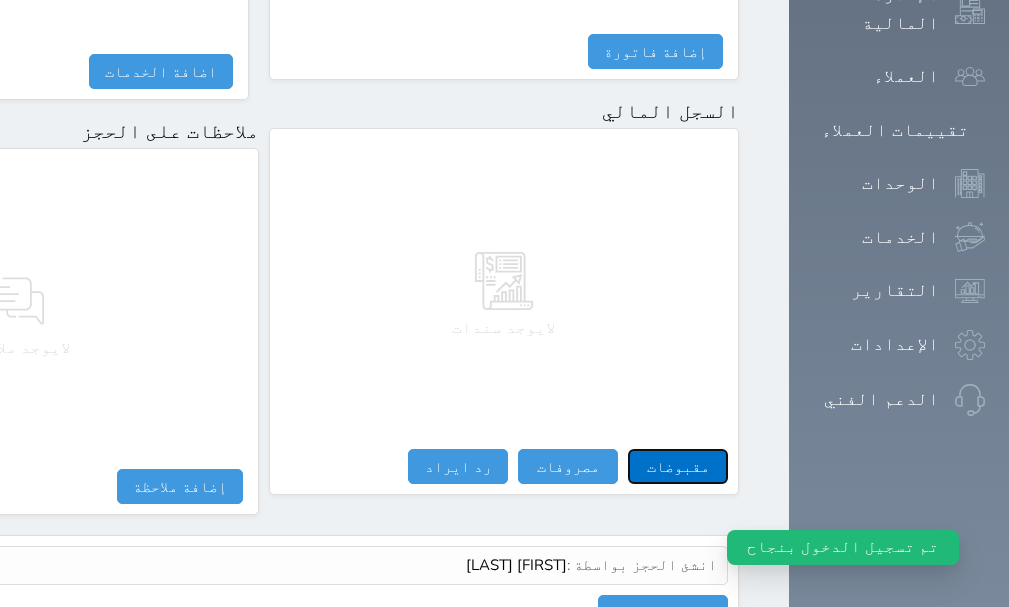 click on "مقبوضات" at bounding box center (678, 466) 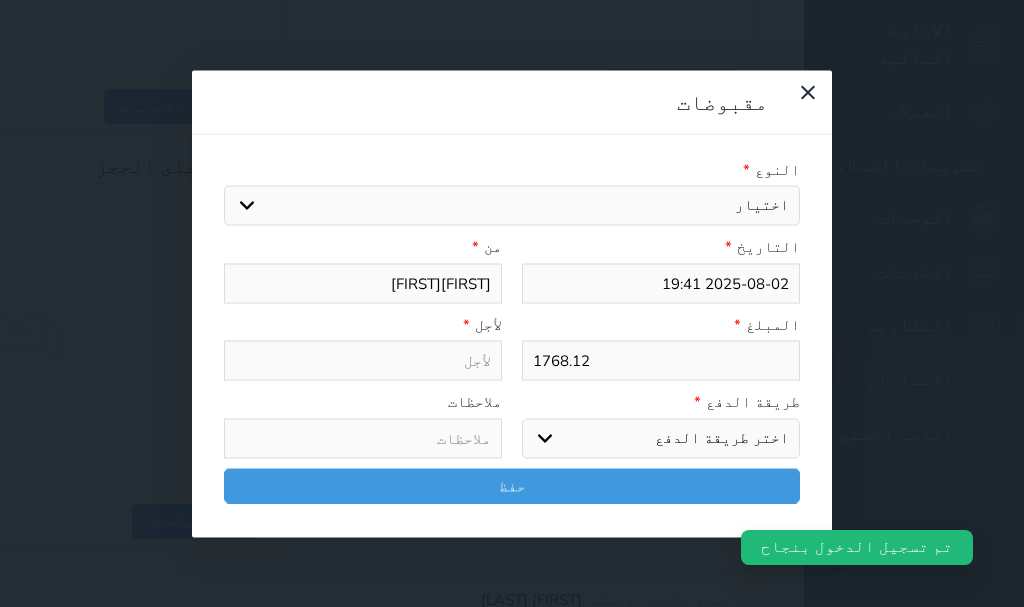select 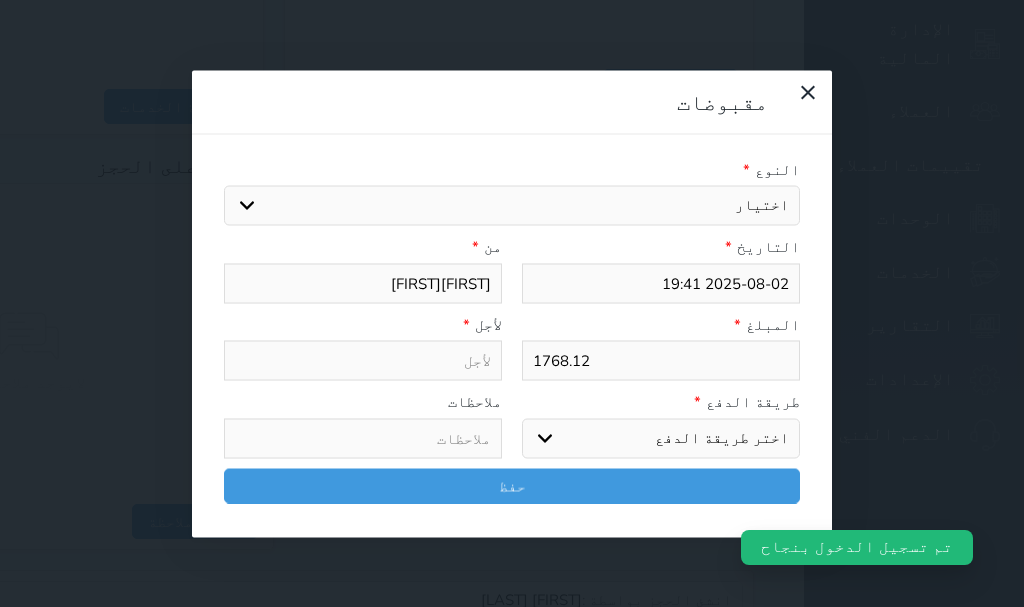 click on "اختيار   مقبوضات عامة قيمة إيجار فواتير تامين عربون لا ينطبق آخر مغسلة واي فاي - الإنترنت مواقف السيارات طعام الأغذية والمشروبات مشروبات المشروبات الباردة المشروبات الساخنة الإفطار غداء عشاء مخبز و كعك حمام سباحة الصالة الرياضية سبا و خدمات الجمال اختيار وإسقاط (خدمات النقل) ميني بار كابل - تلفزيون سرير إضافي تصفيف الشعر التسوق خدمات الجولات السياحية المنظمة خدمات الدليل السياحي" at bounding box center (512, 206) 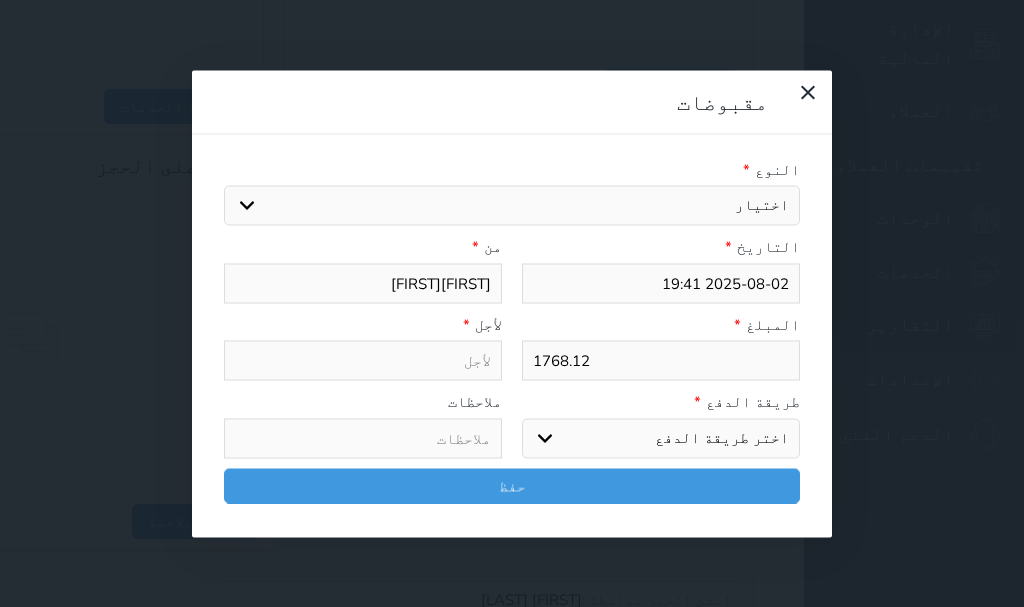 select on "89907" 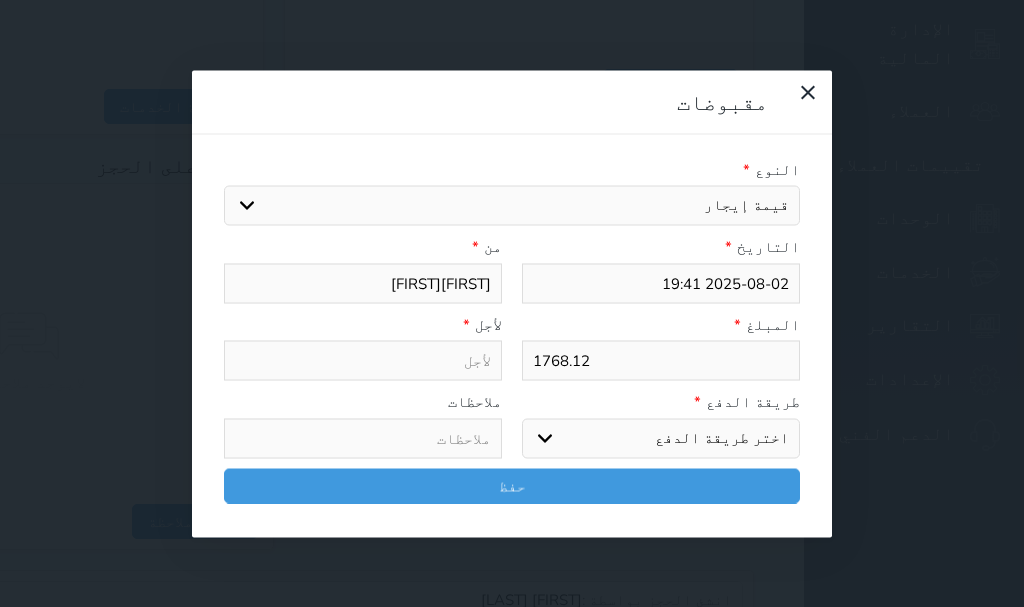 click on "اختيار   مقبوضات عامة قيمة إيجار فواتير تامين عربون لا ينطبق آخر مغسلة واي فاي - الإنترنت مواقف السيارات طعام الأغذية والمشروبات مشروبات المشروبات الباردة المشروبات الساخنة الإفطار غداء عشاء مخبز و كعك حمام سباحة الصالة الرياضية سبا و خدمات الجمال اختيار وإسقاط (خدمات النقل) ميني بار كابل - تلفزيون سرير إضافي تصفيف الشعر التسوق خدمات الجولات السياحية المنظمة خدمات الدليل السياحي" at bounding box center (512, 206) 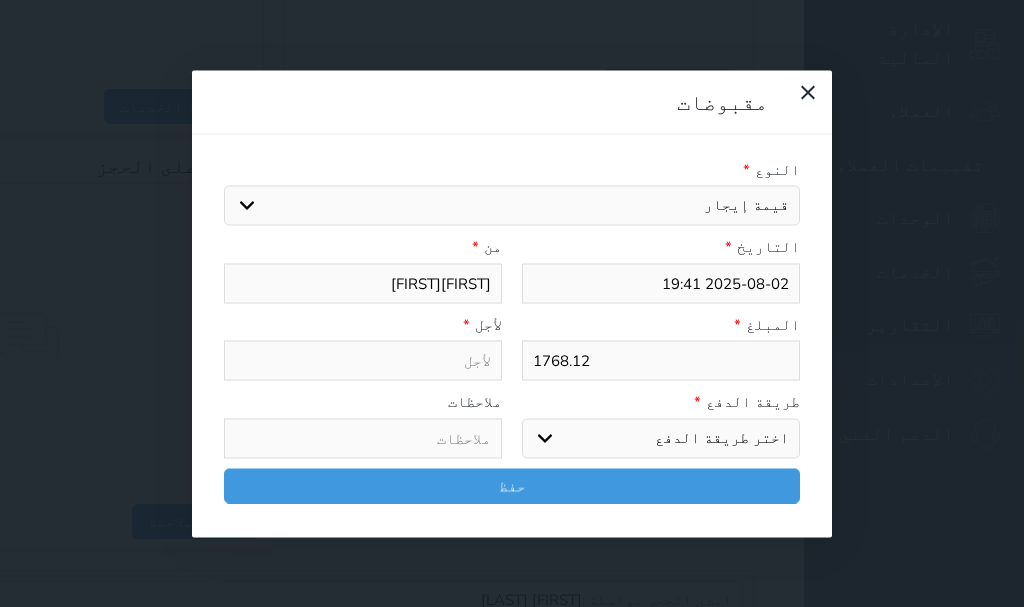 type on "قيمة إيجار - الوحدة - 107" 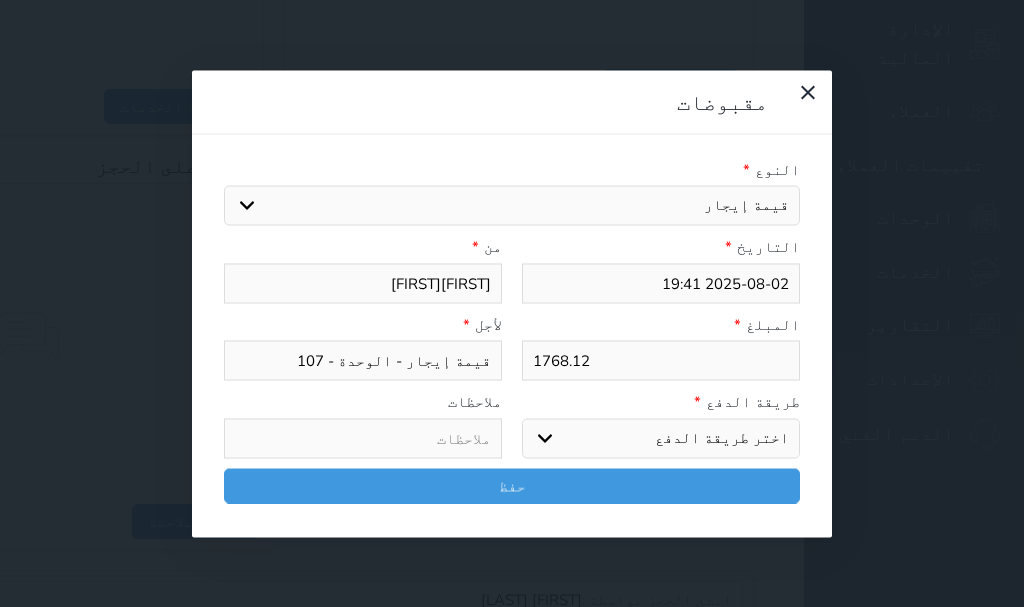 drag, startPoint x: 807, startPoint y: 364, endPoint x: 807, endPoint y: 383, distance: 19 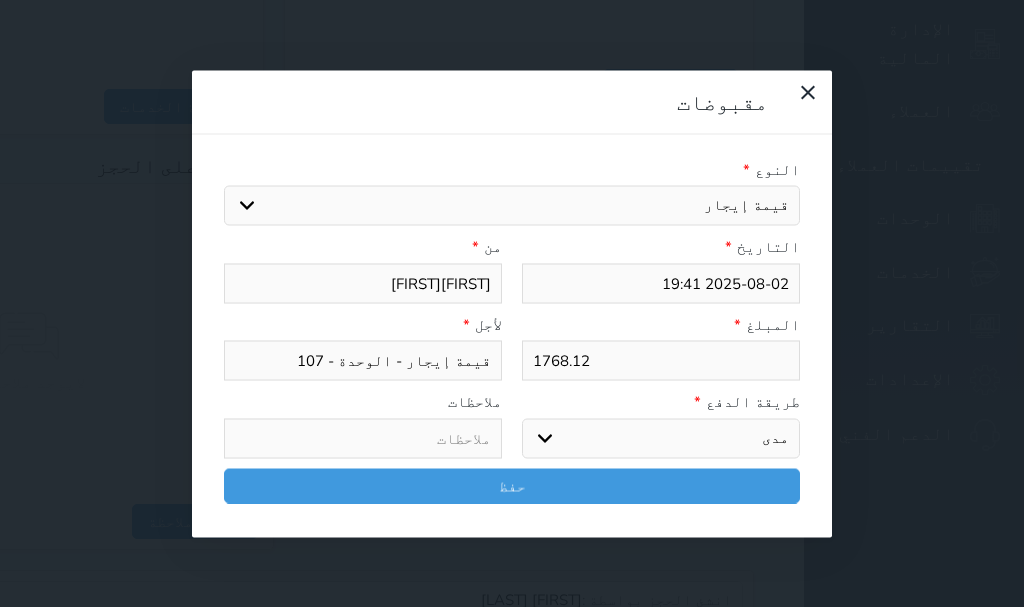click on "اختر طريقة الدفع   دفع نقدى   تحويل بنكى   مدى   بطاقة ائتمان   آجل" at bounding box center (661, 438) 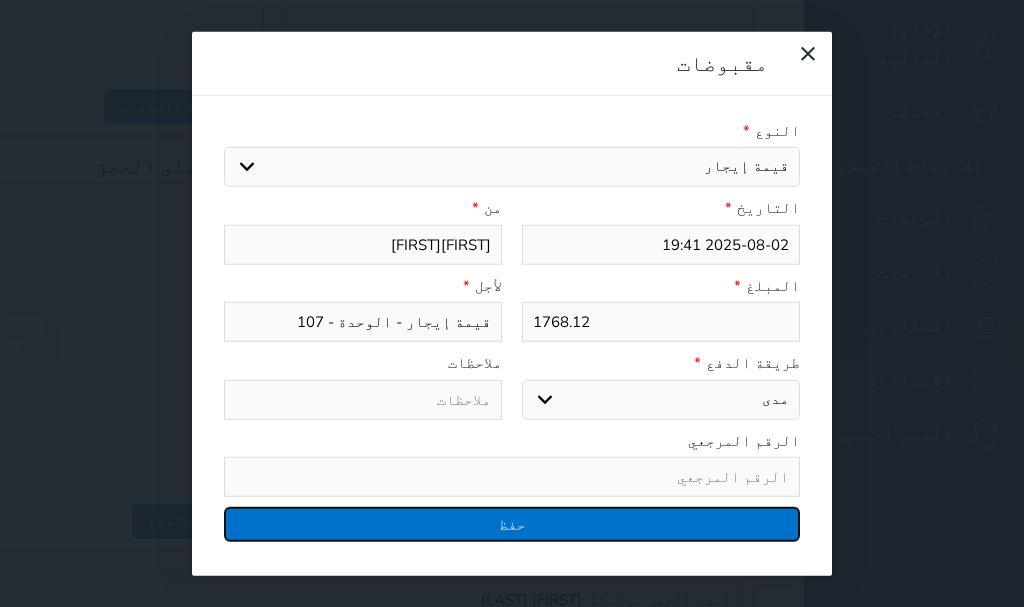 click on "حفظ" at bounding box center (512, 524) 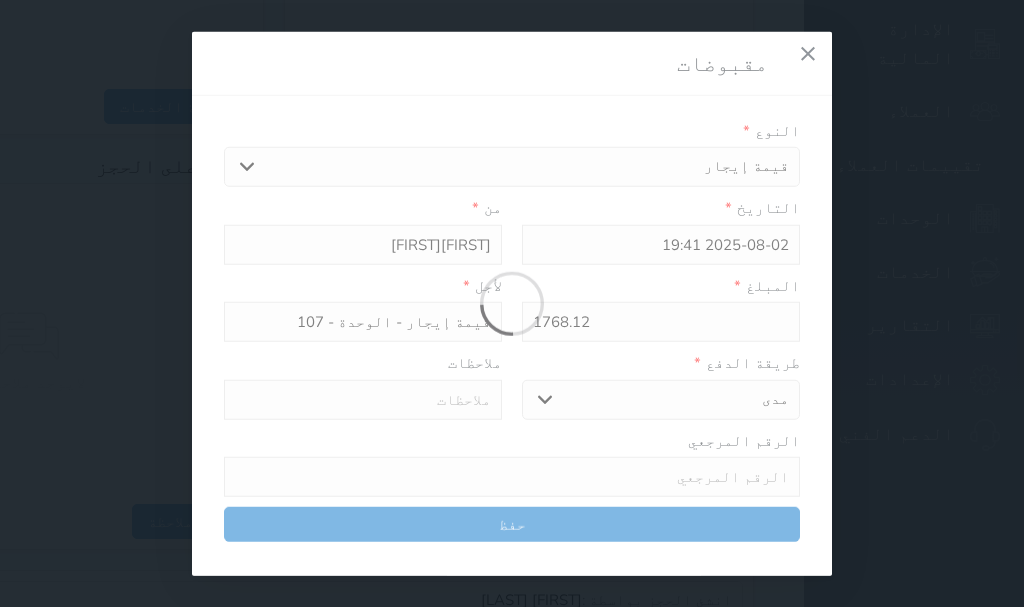 select 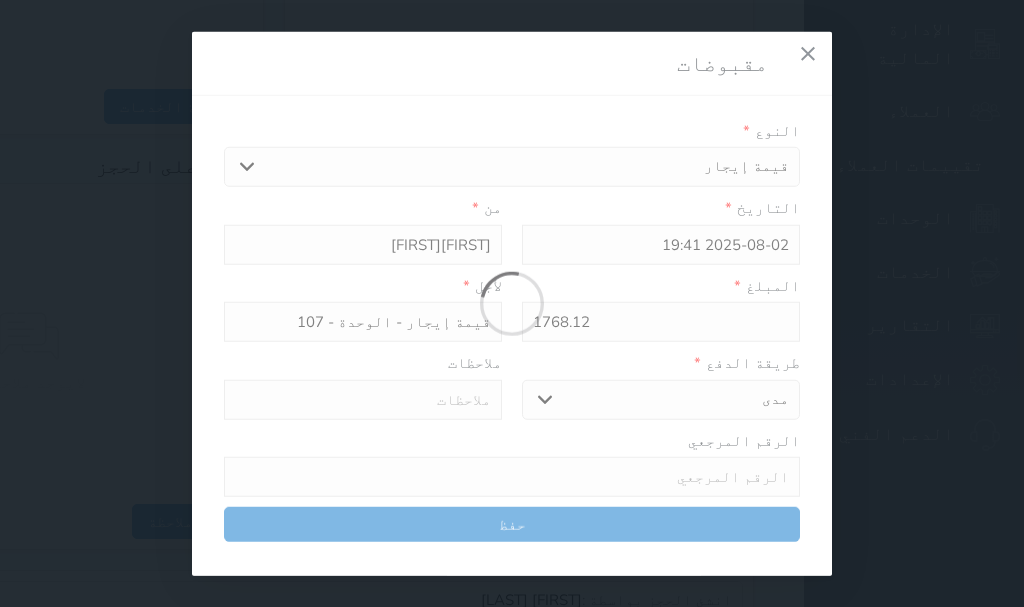 type 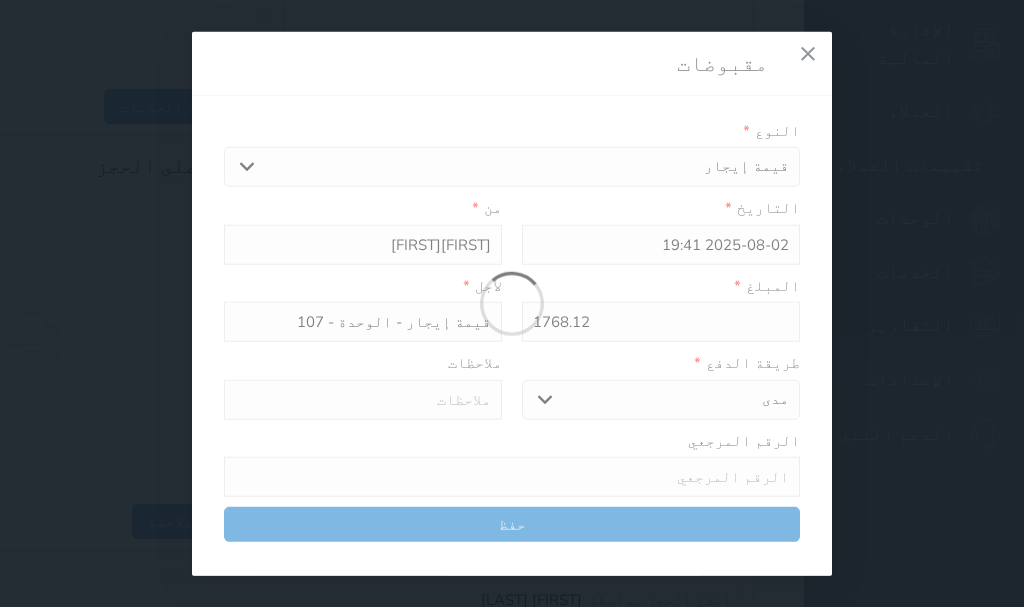 type on "0" 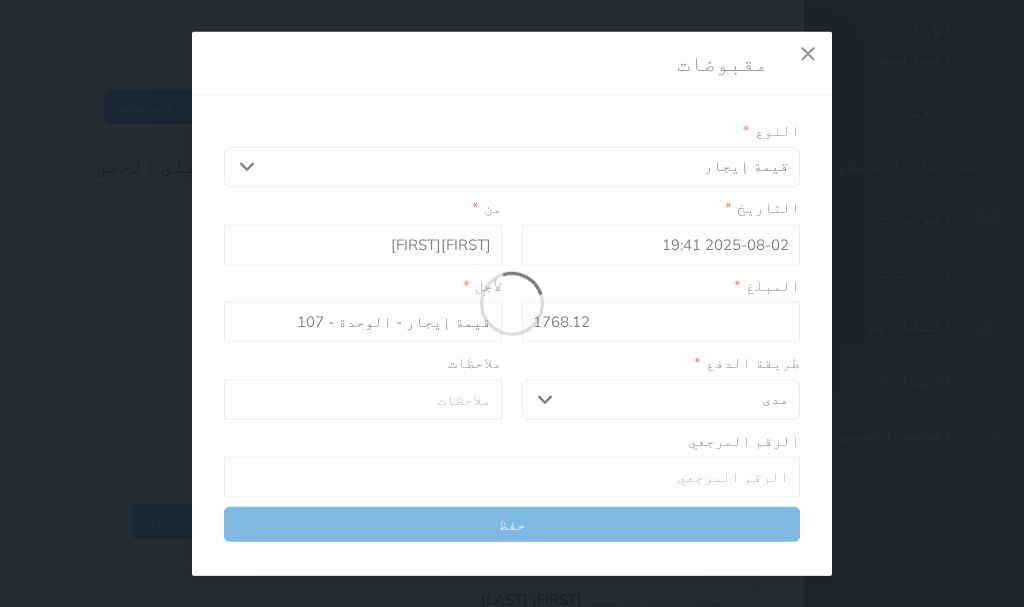 select 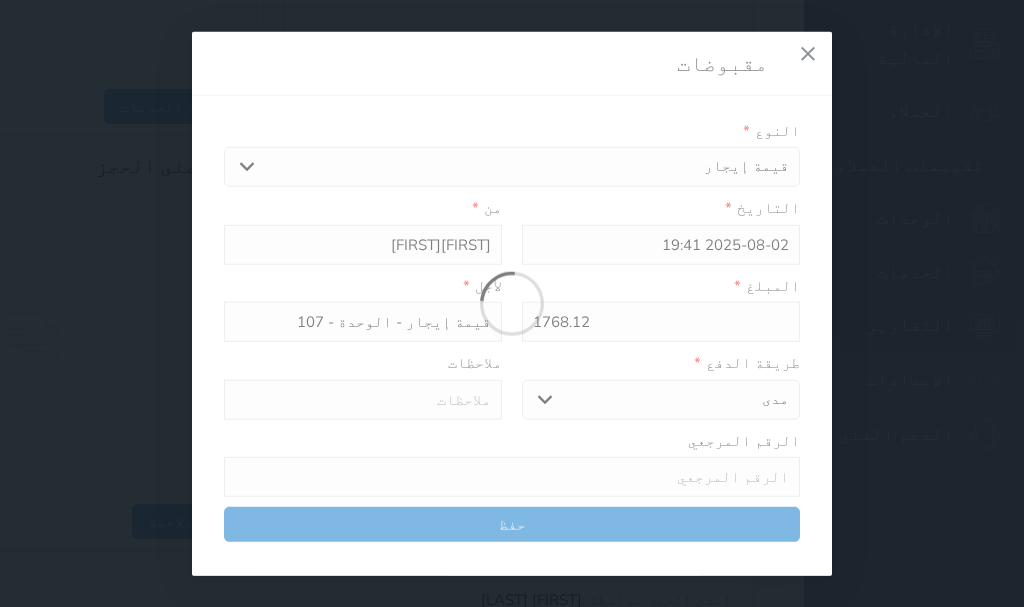 type on "0" 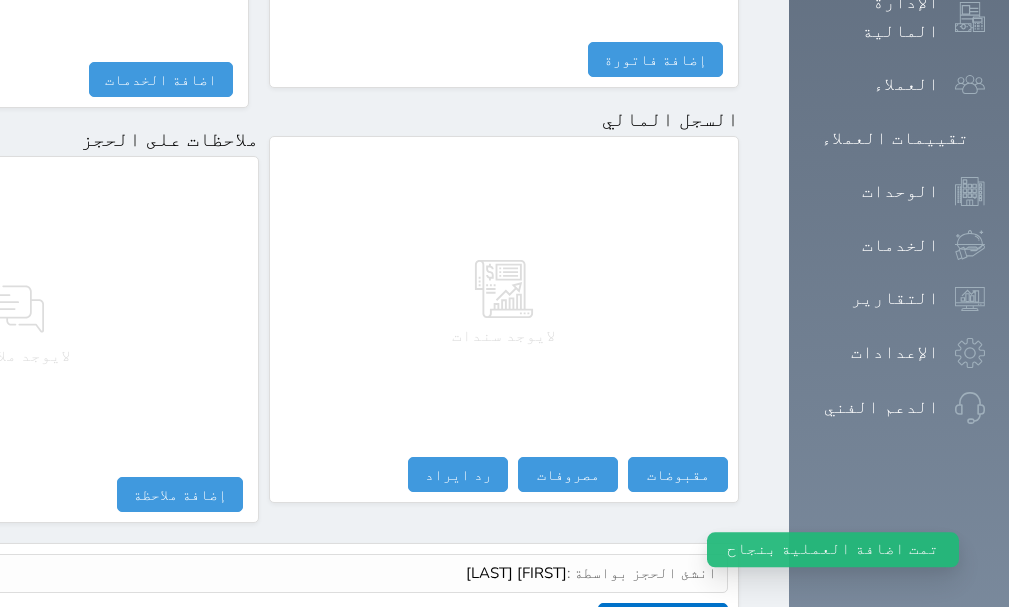 scroll, scrollTop: 1209, scrollLeft: 0, axis: vertical 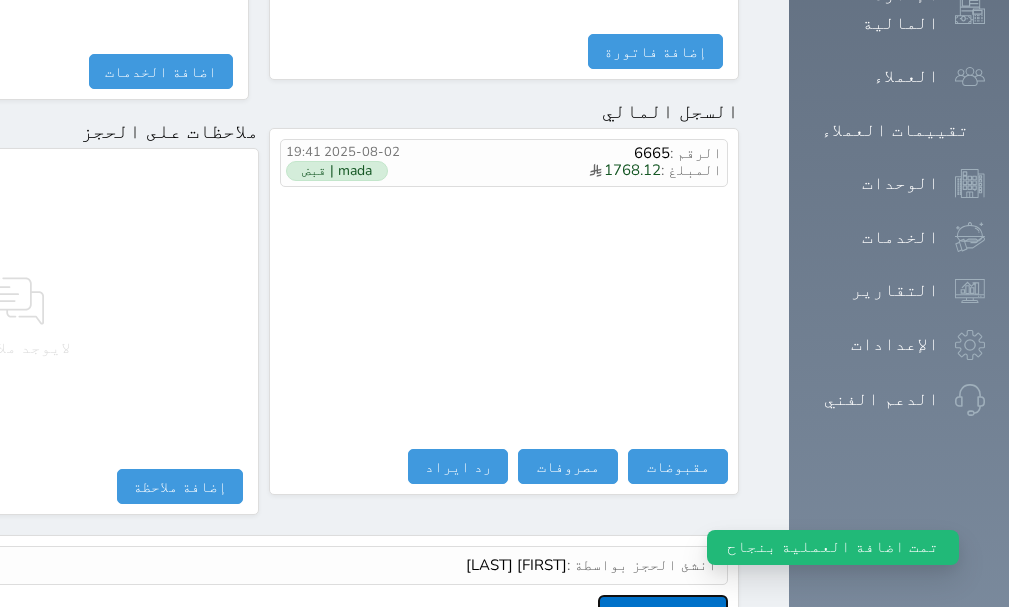 click on "عرض سجل شموس" at bounding box center [663, 612] 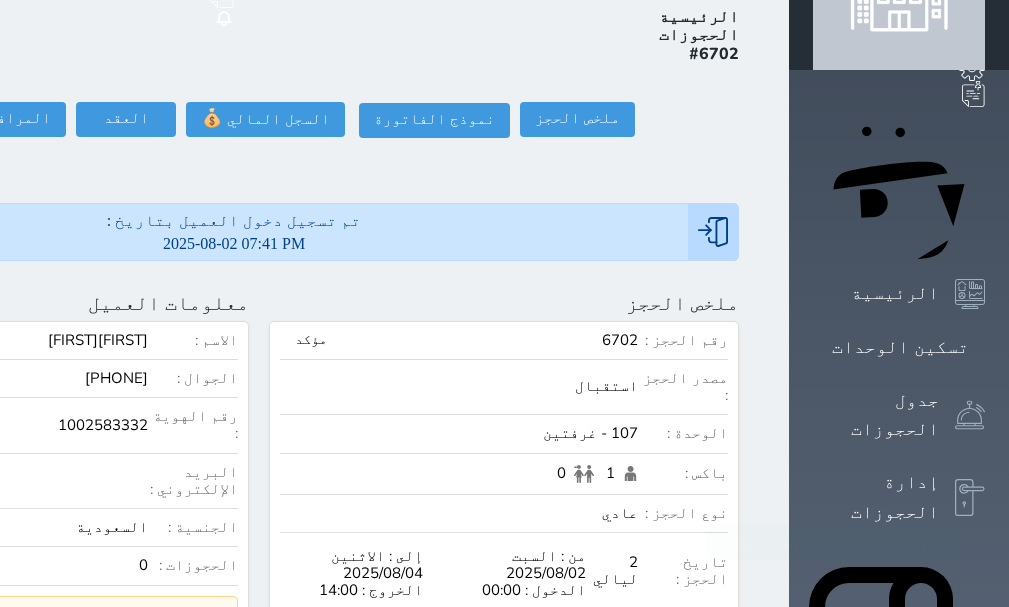 scroll, scrollTop: 0, scrollLeft: 0, axis: both 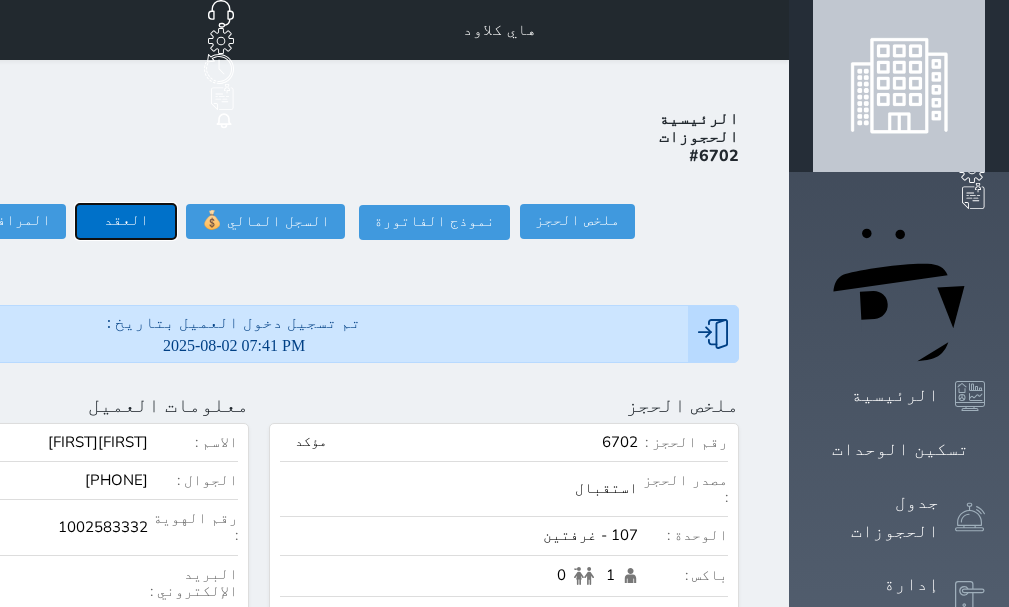 click on "العقد" at bounding box center (126, 221) 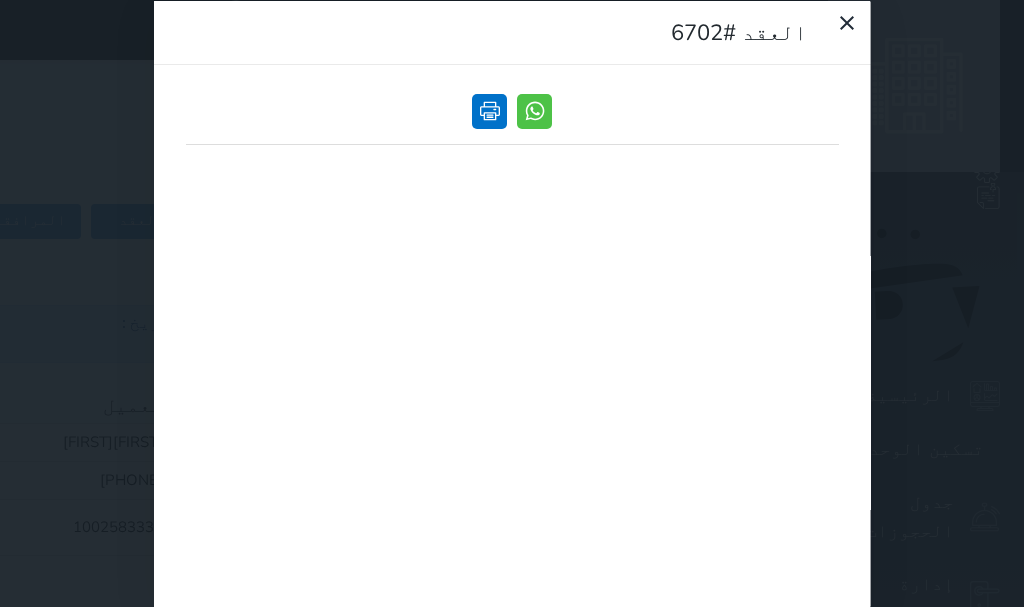 click at bounding box center [489, 110] 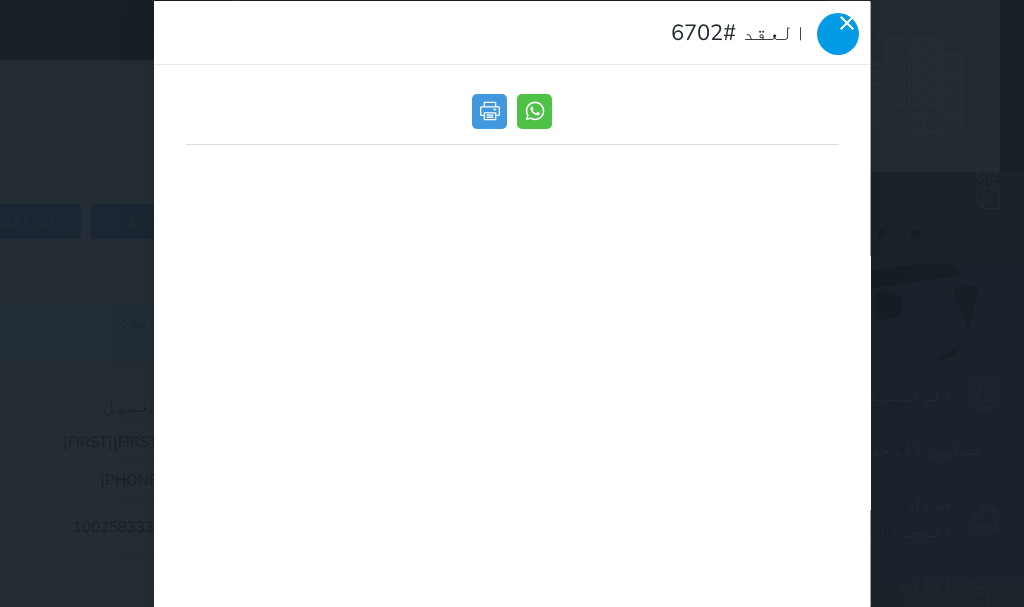 click at bounding box center [837, 33] 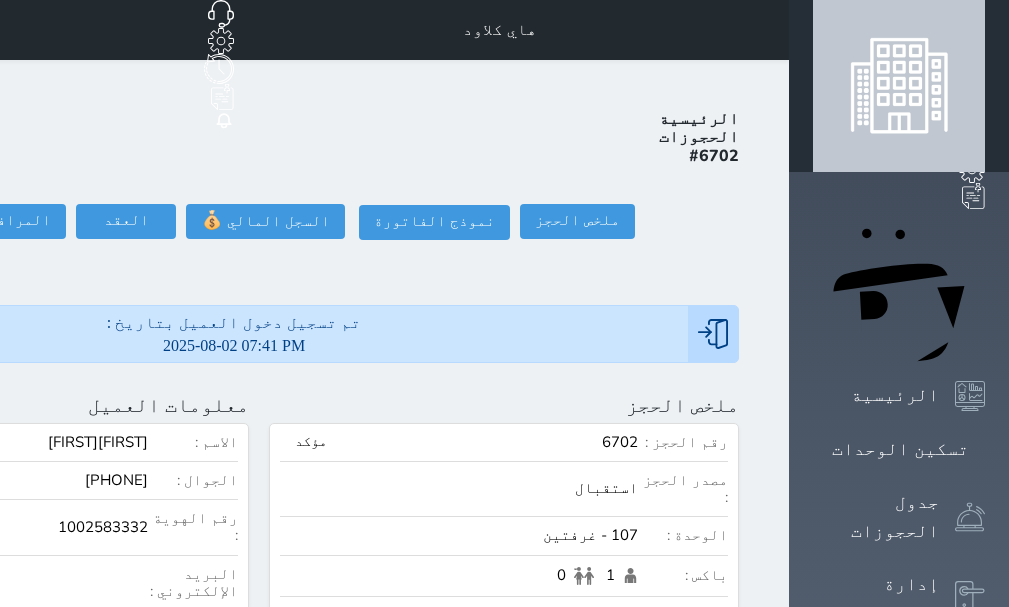 scroll, scrollTop: 0, scrollLeft: 0, axis: both 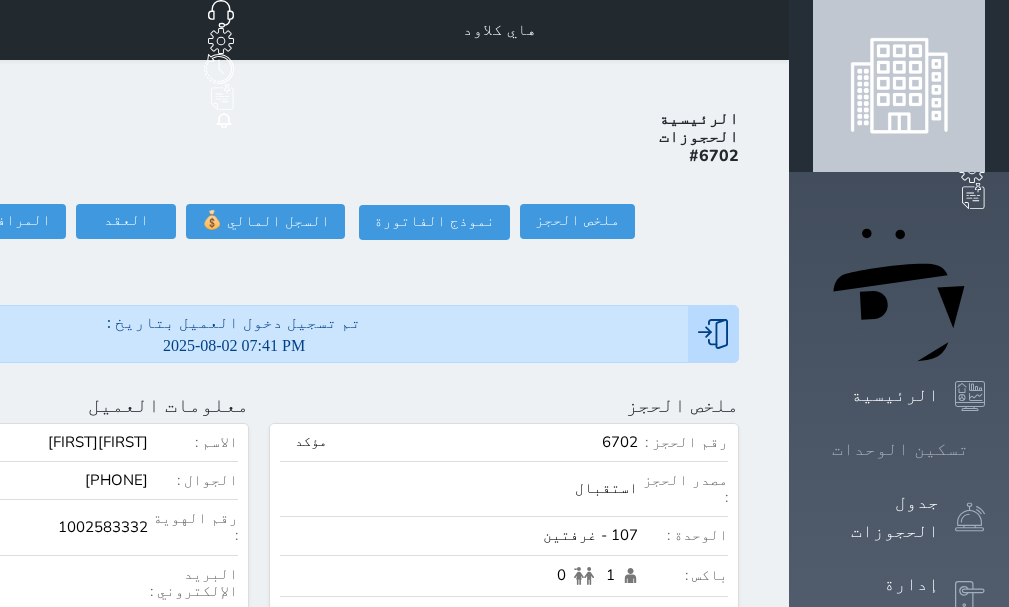 click on "تسكين الوحدات" at bounding box center (900, 449) 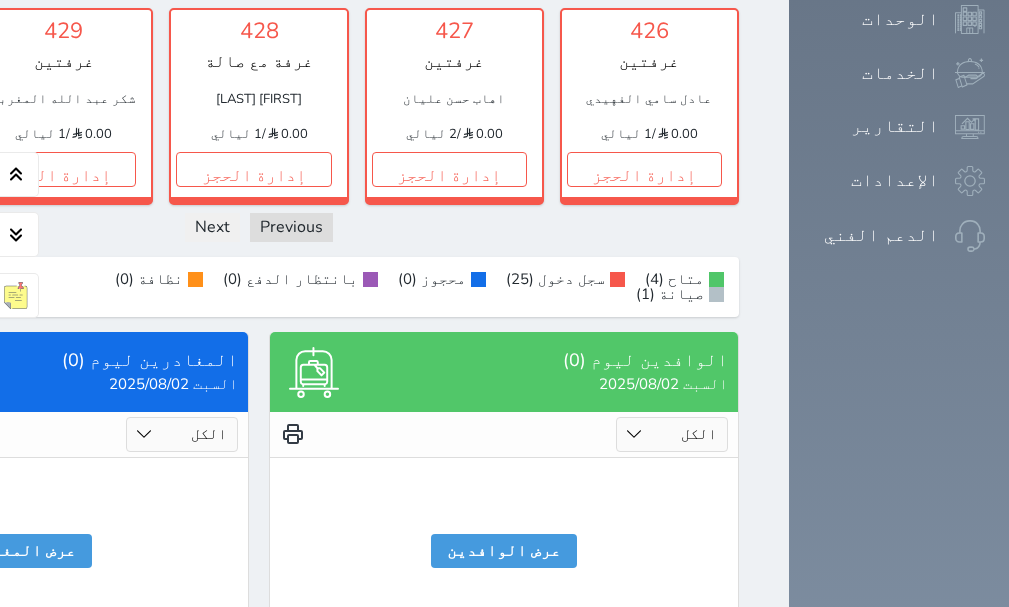 scroll, scrollTop: 1805, scrollLeft: 0, axis: vertical 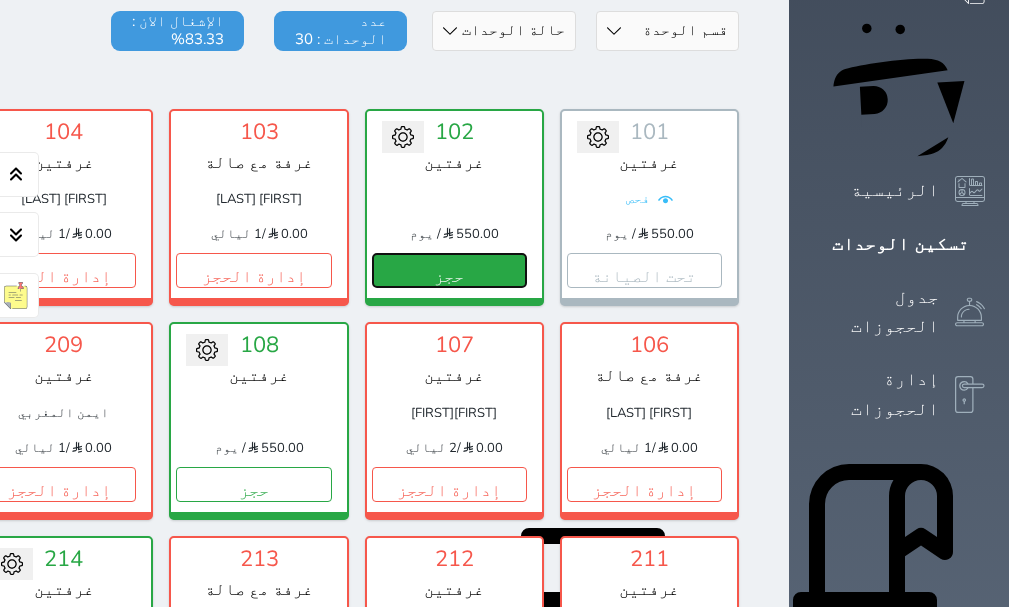 click on "حجز" at bounding box center [449, 270] 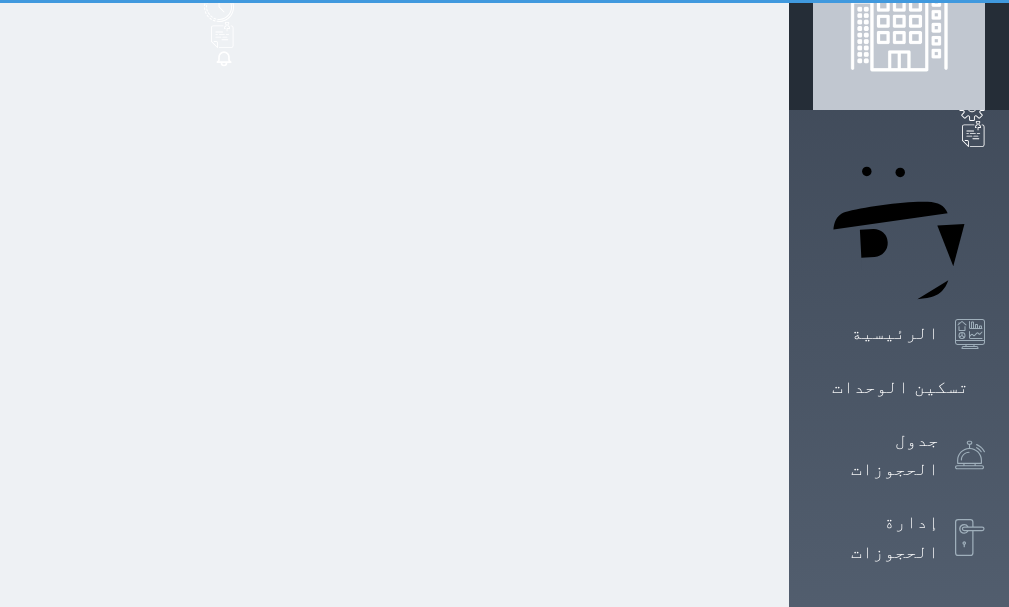 scroll, scrollTop: 21, scrollLeft: 0, axis: vertical 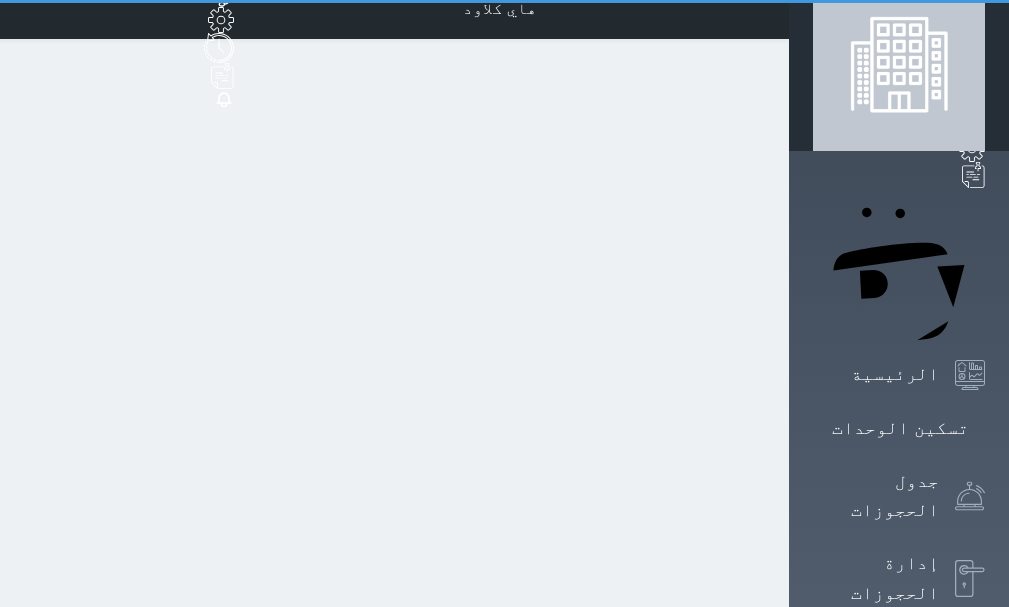select on "1" 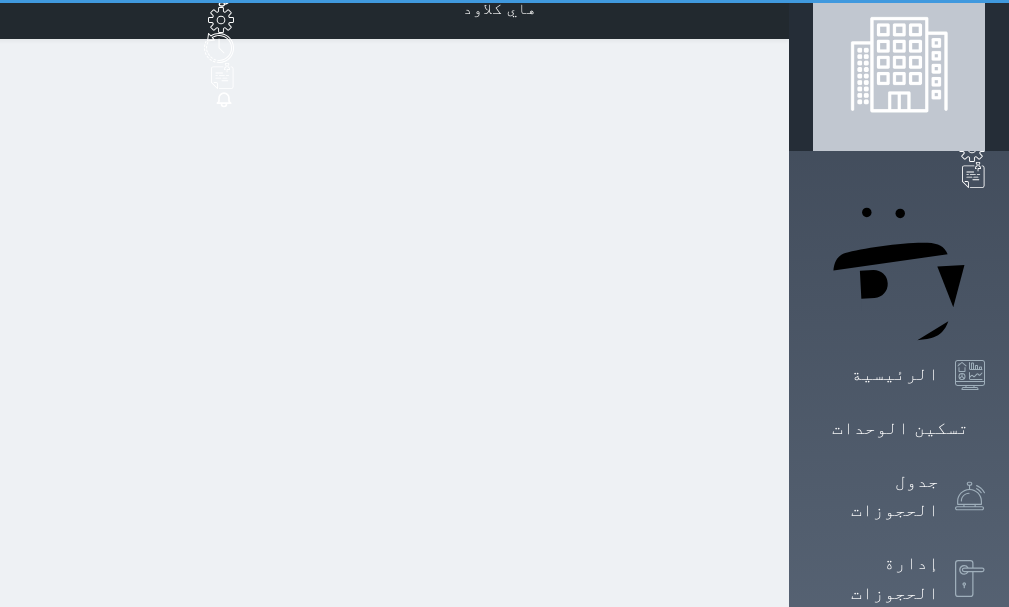 scroll, scrollTop: 0, scrollLeft: 0, axis: both 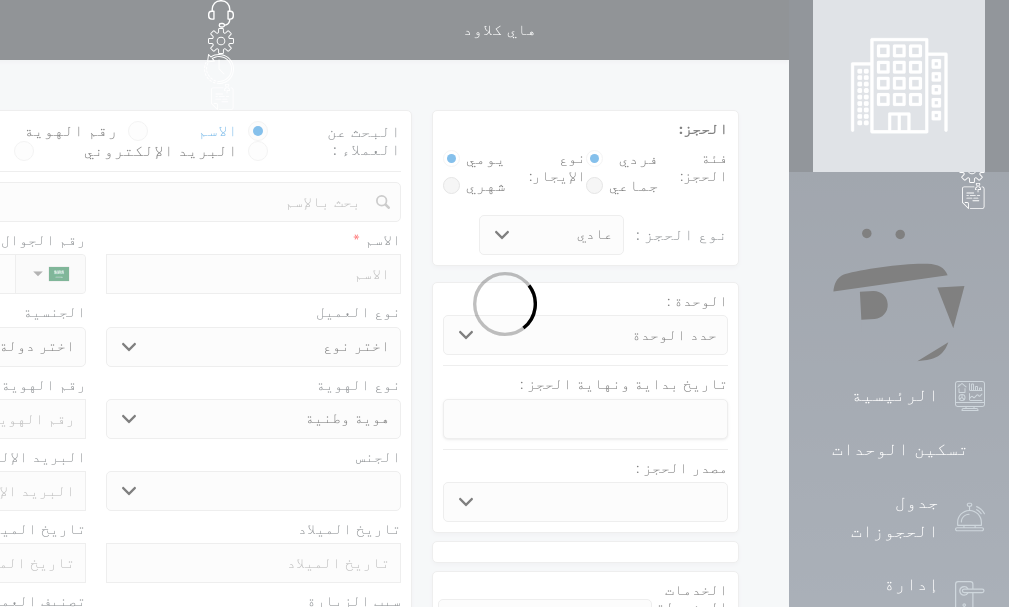 select 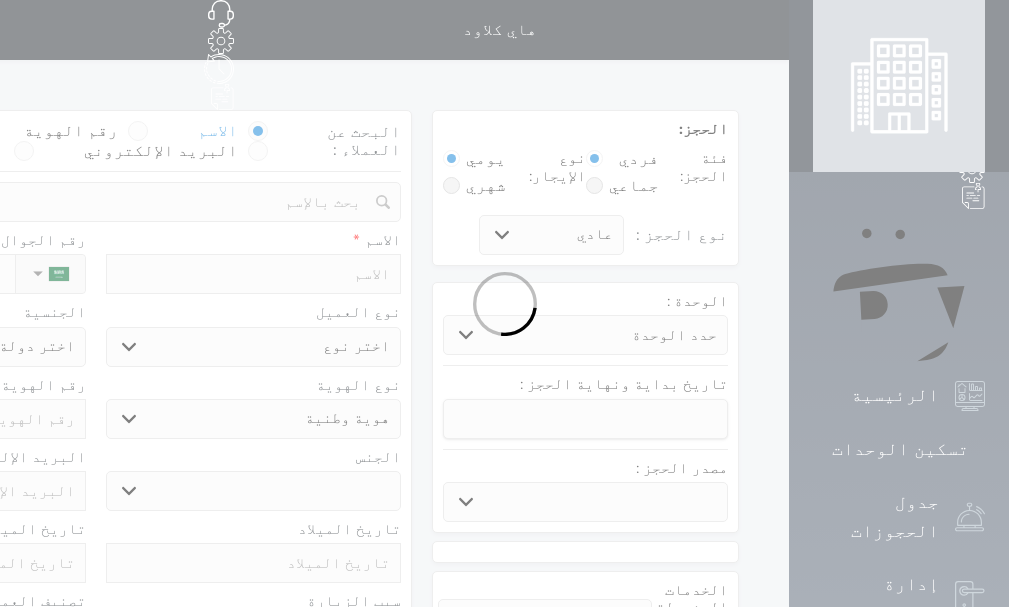 select 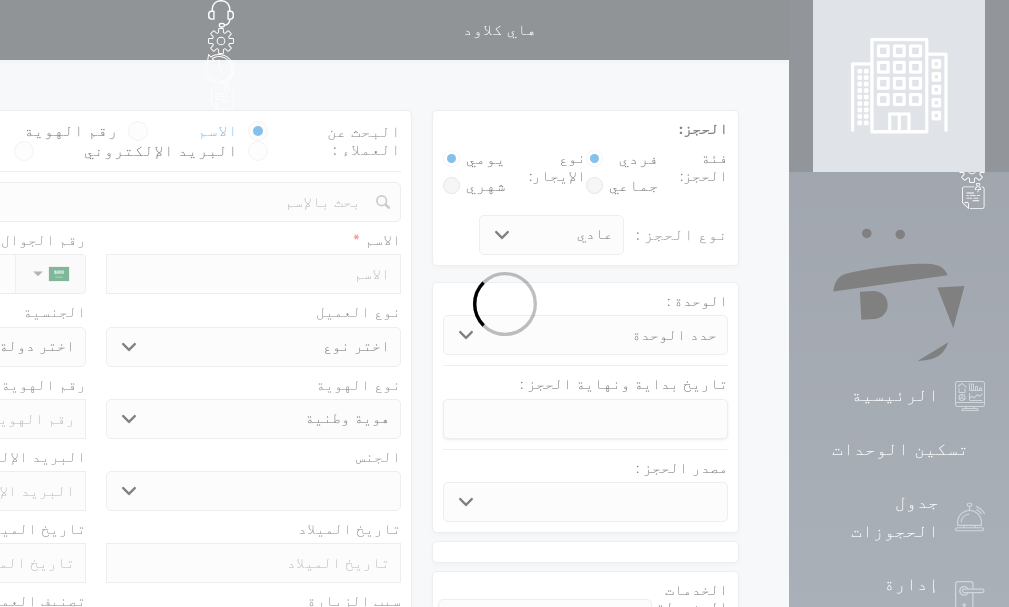 select 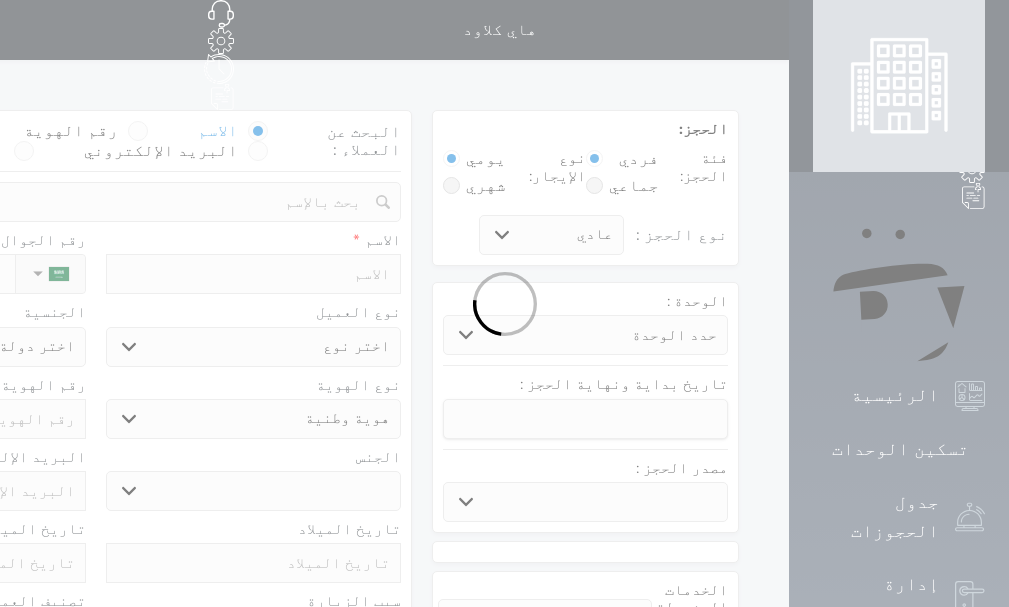 select 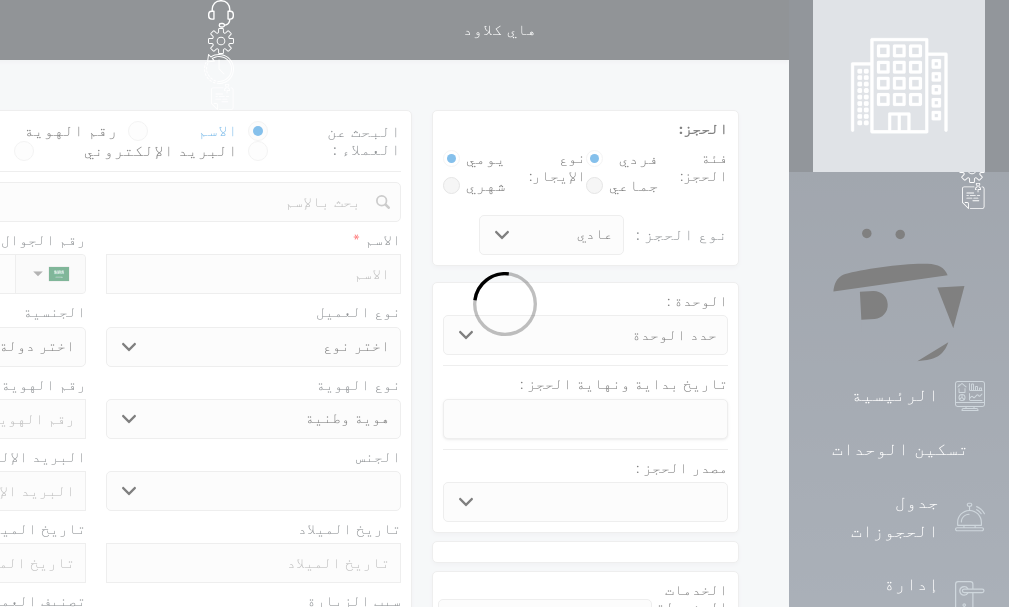 select 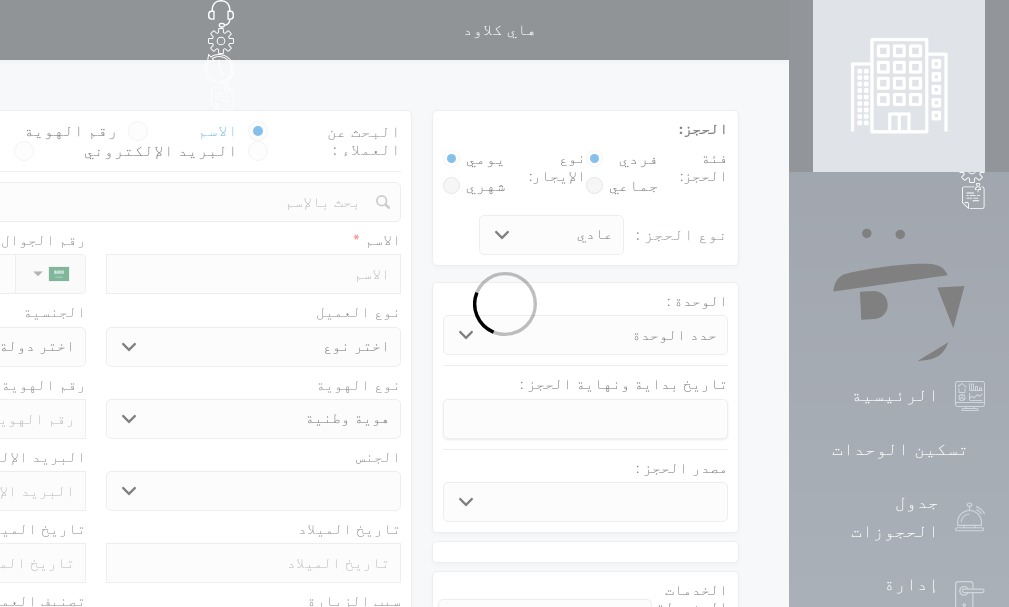 select 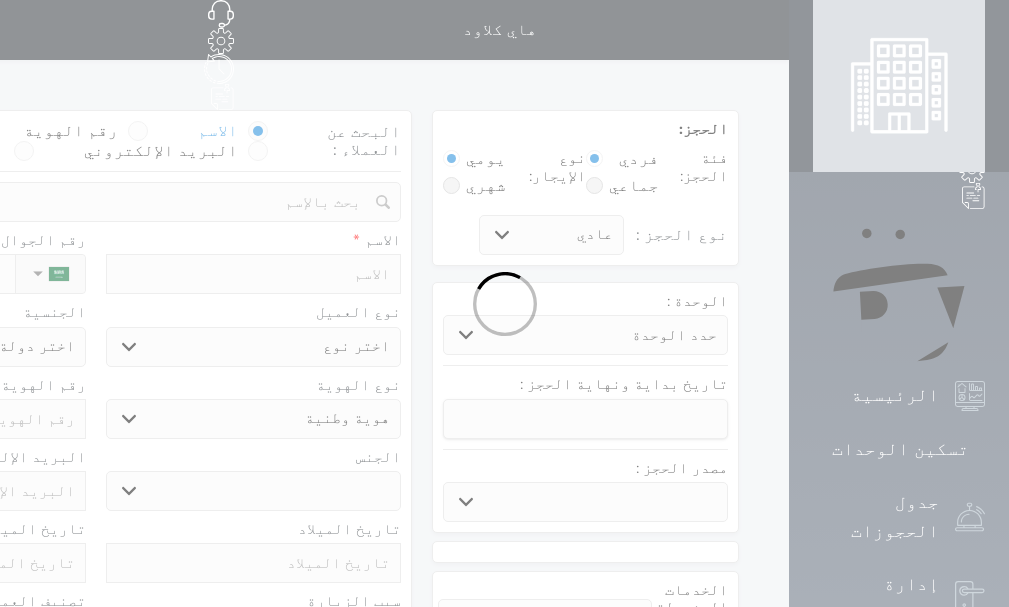 select 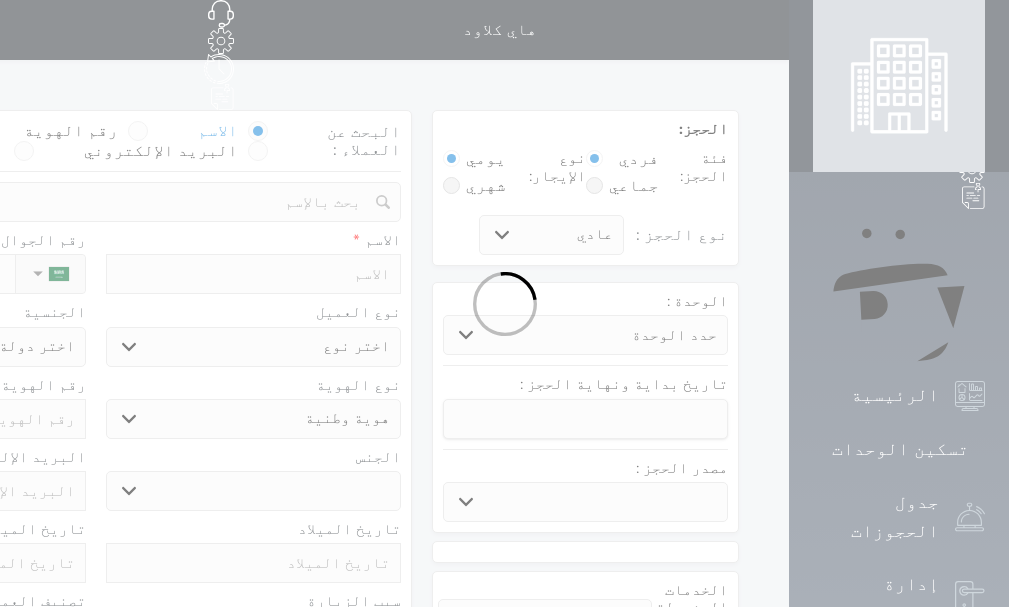 select 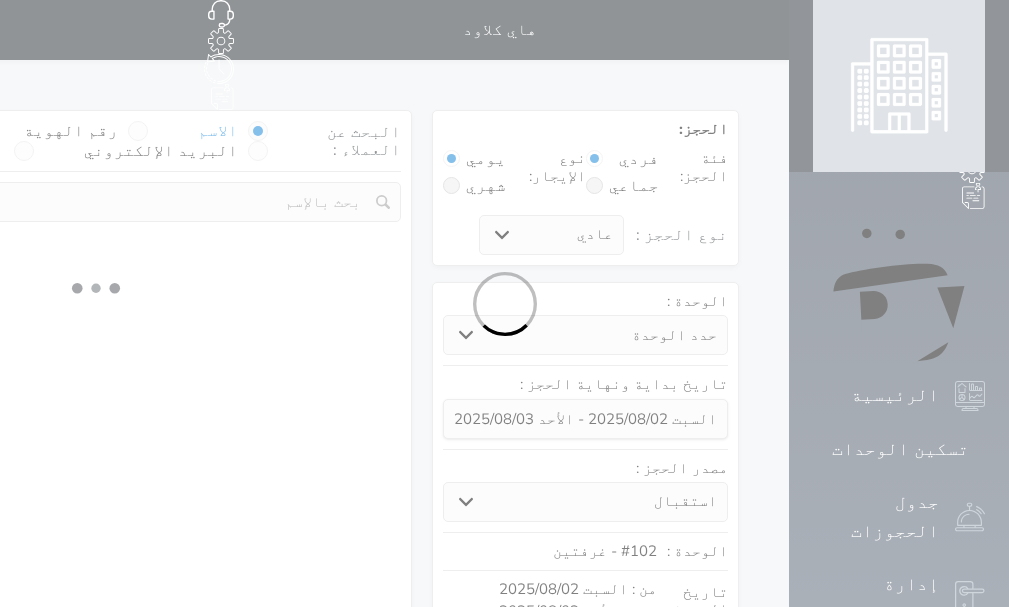 select 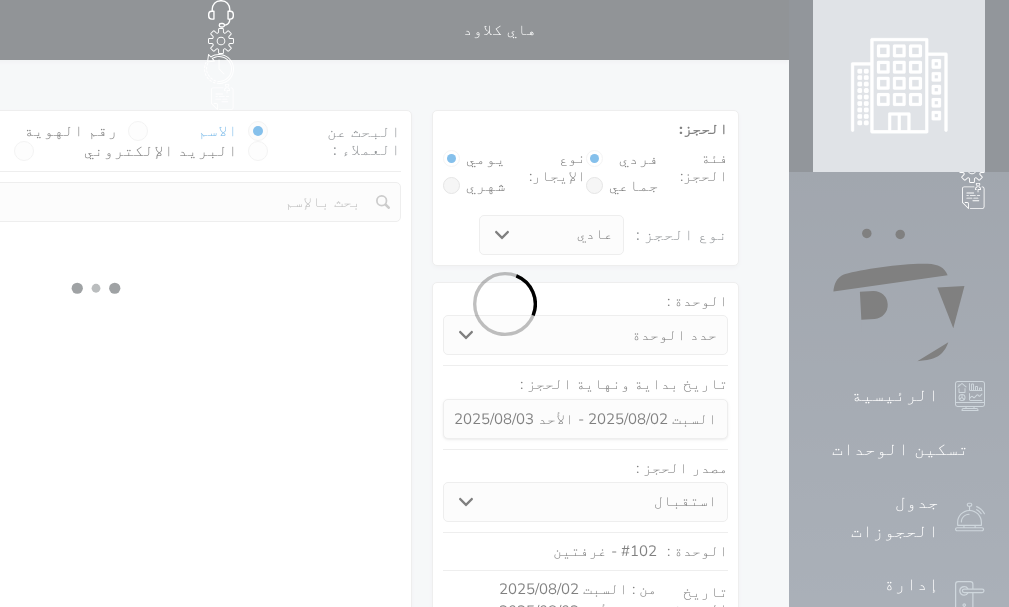 select on "113" 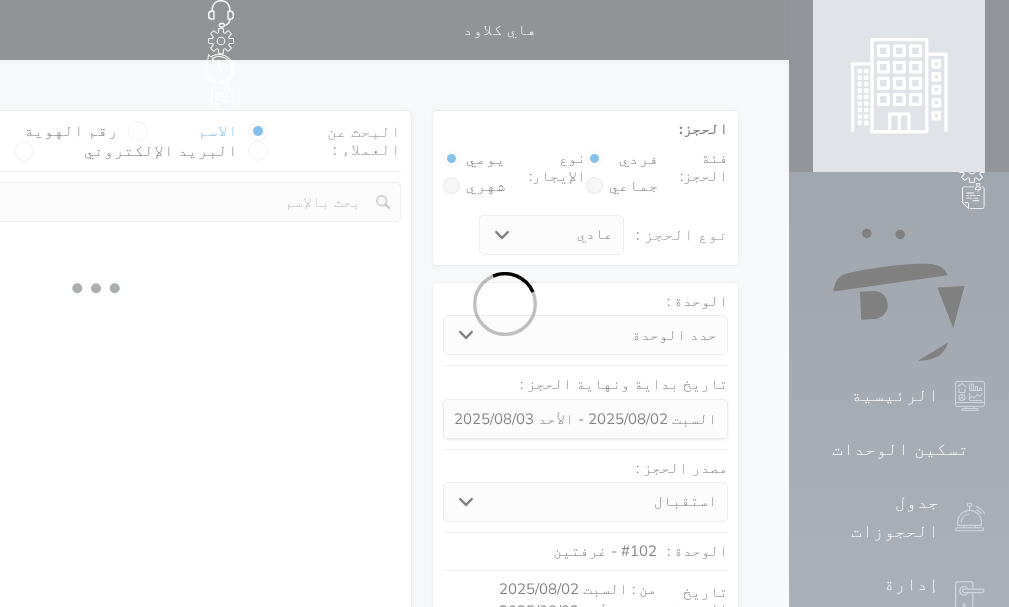 select on "1" 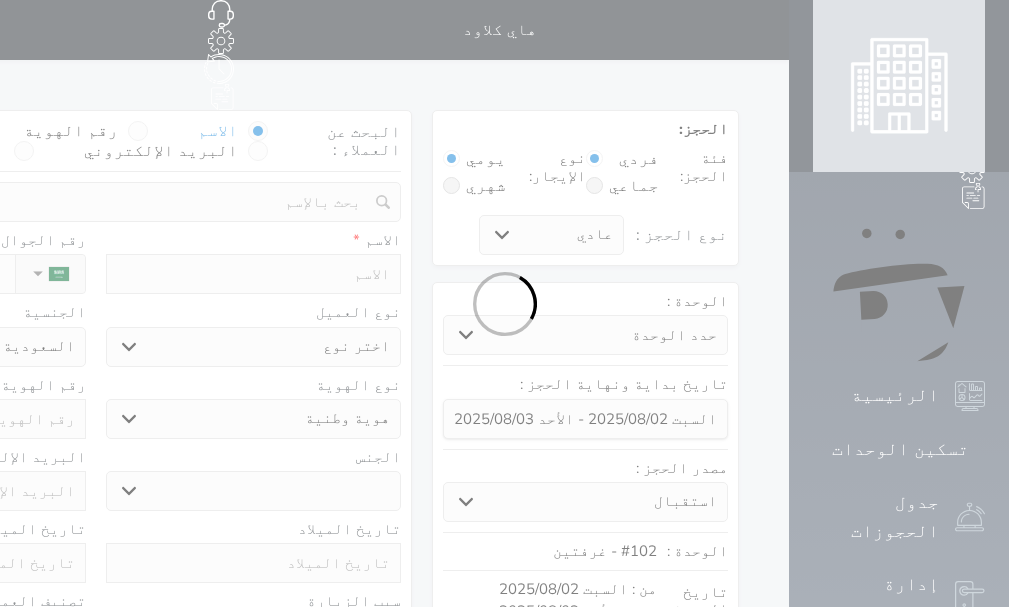 select 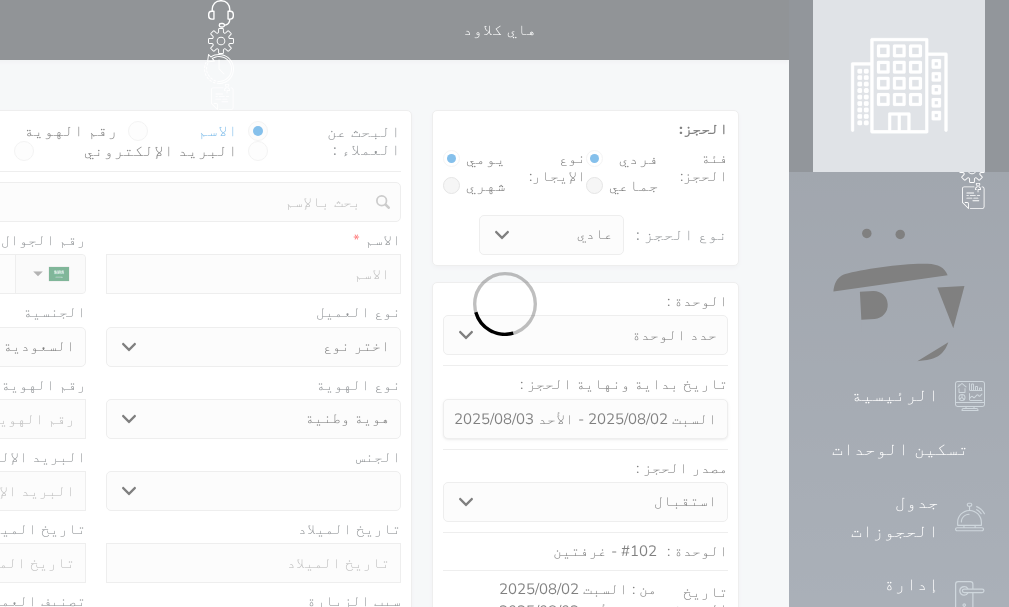 select on "1" 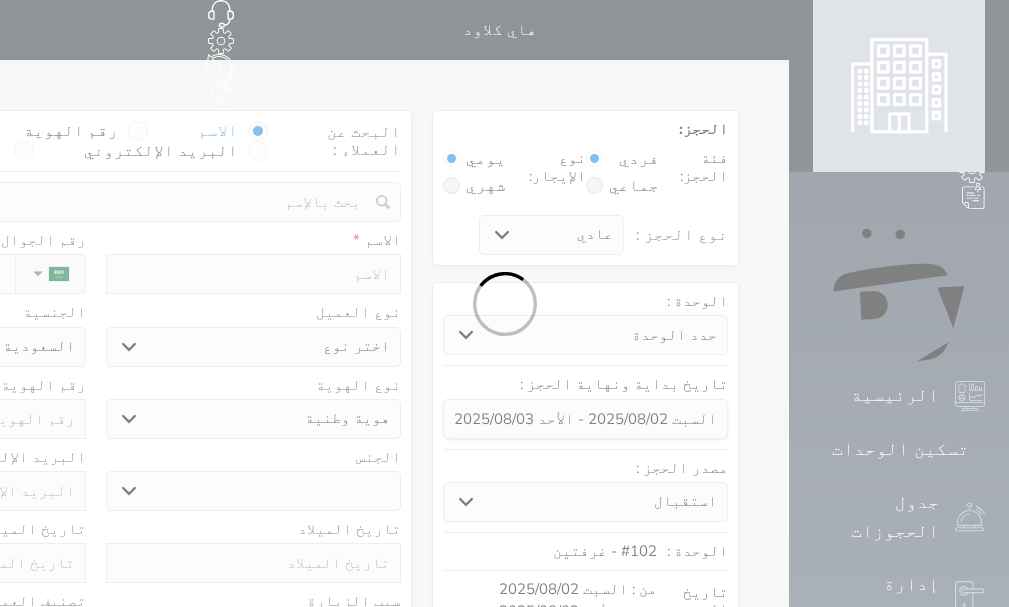 select on "7" 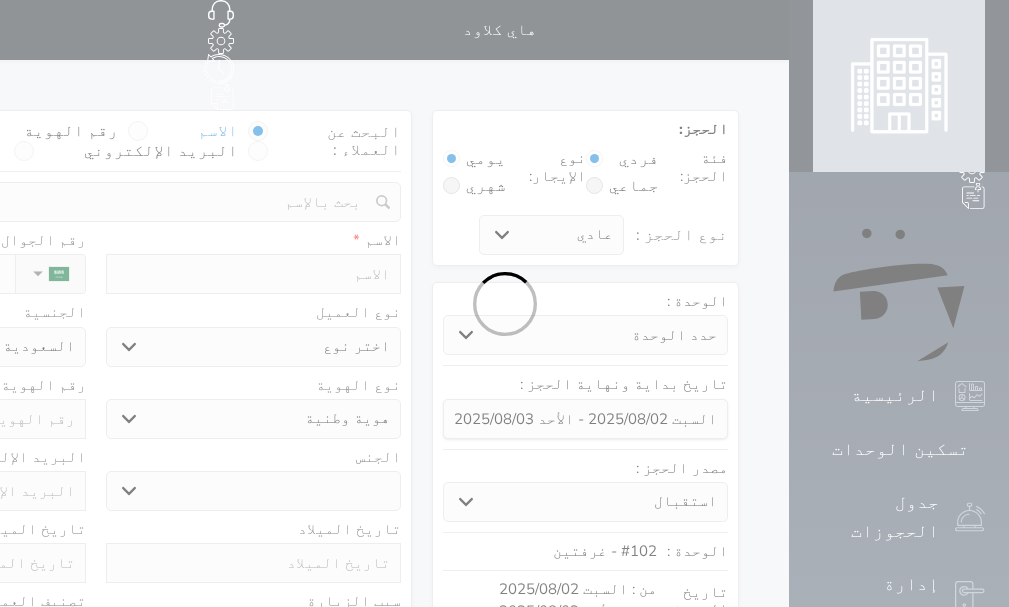 select 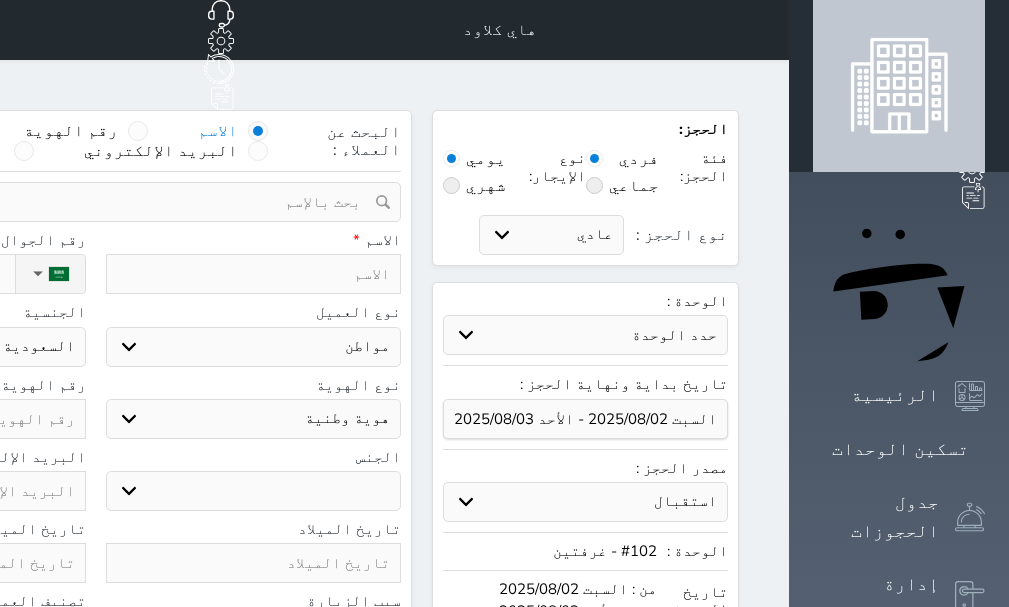 select 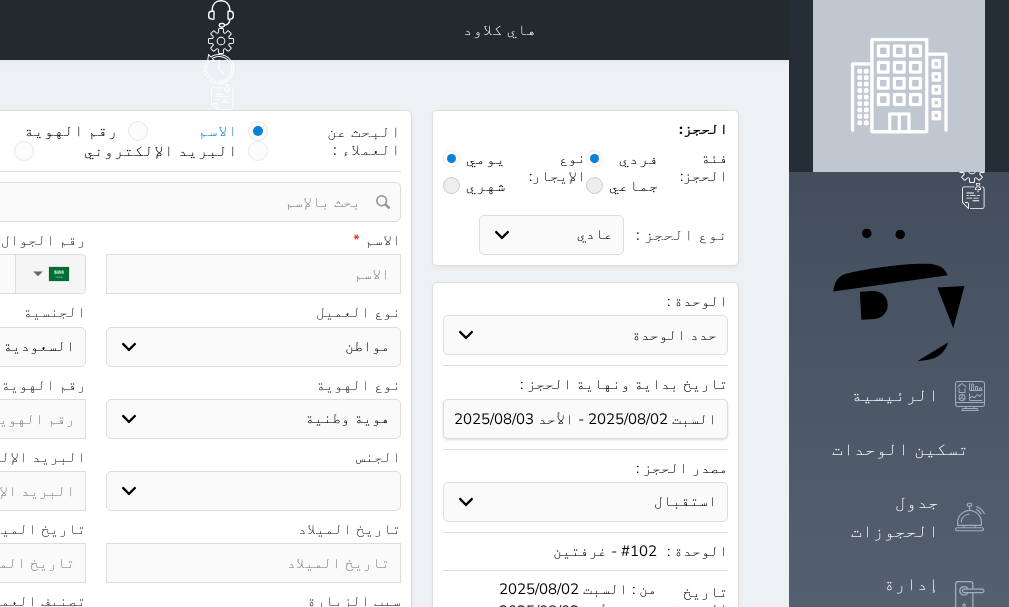 select 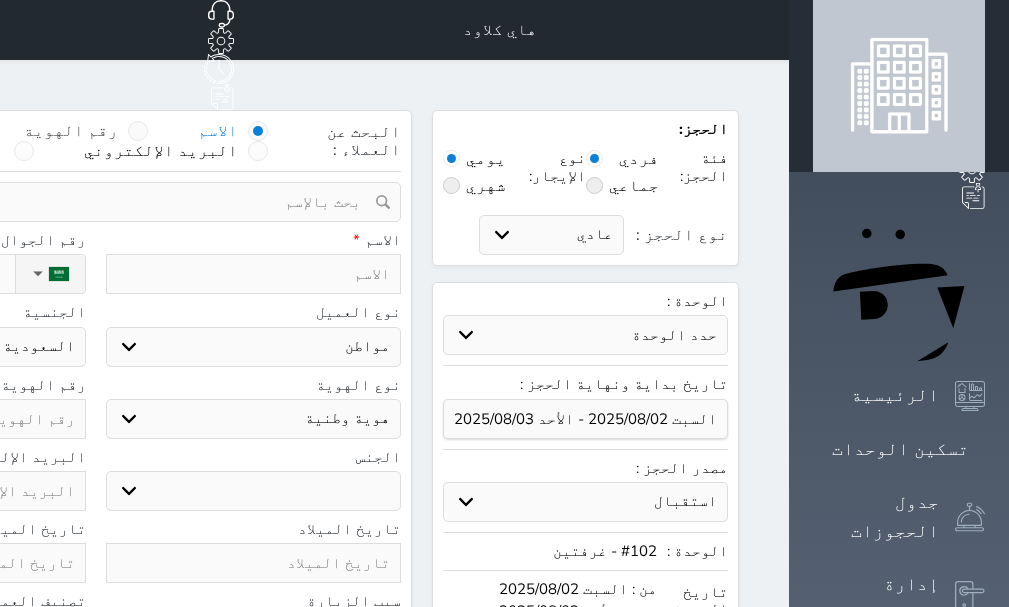 drag, startPoint x: 342, startPoint y: 103, endPoint x: 376, endPoint y: 135, distance: 46.69047 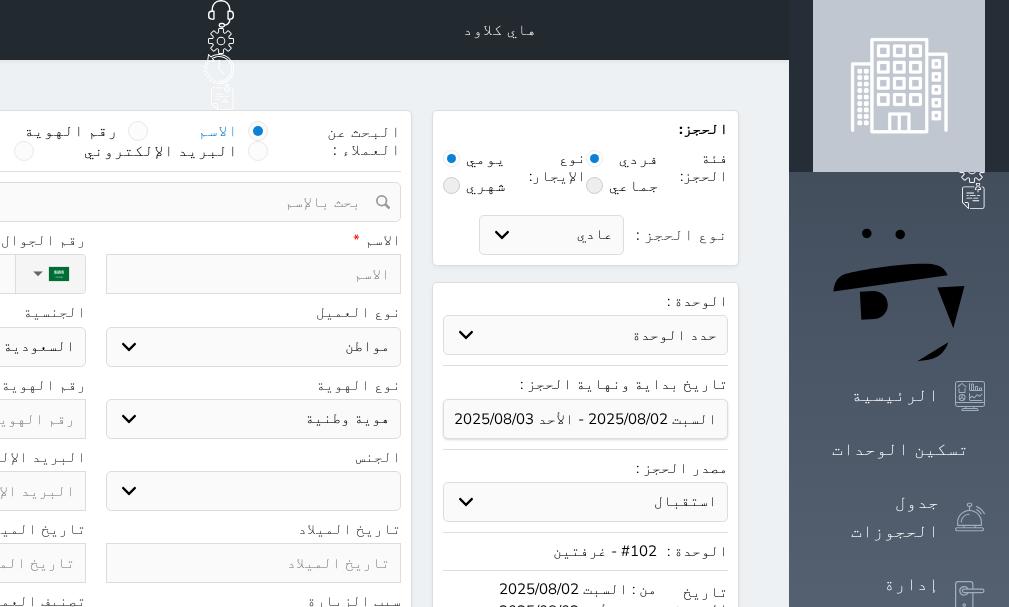 click at bounding box center [138, 131] 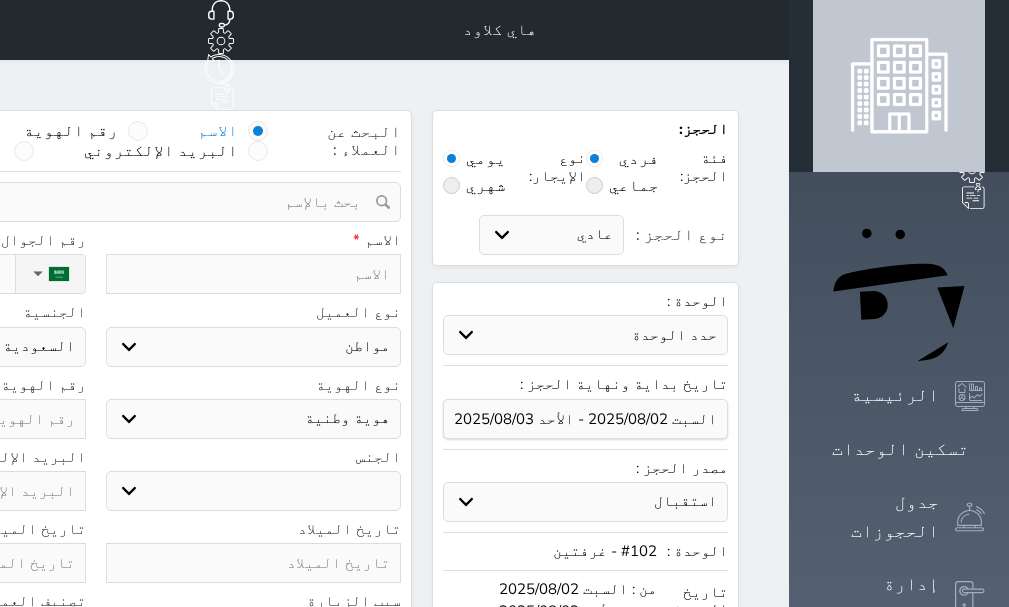click on "رقم الهوية" at bounding box center (118, 141) 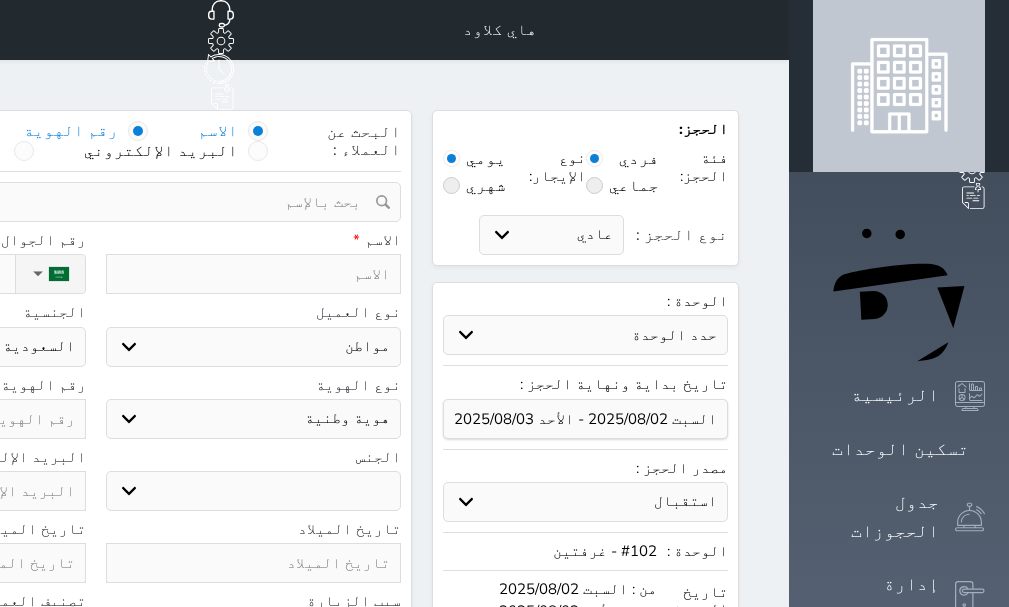 select 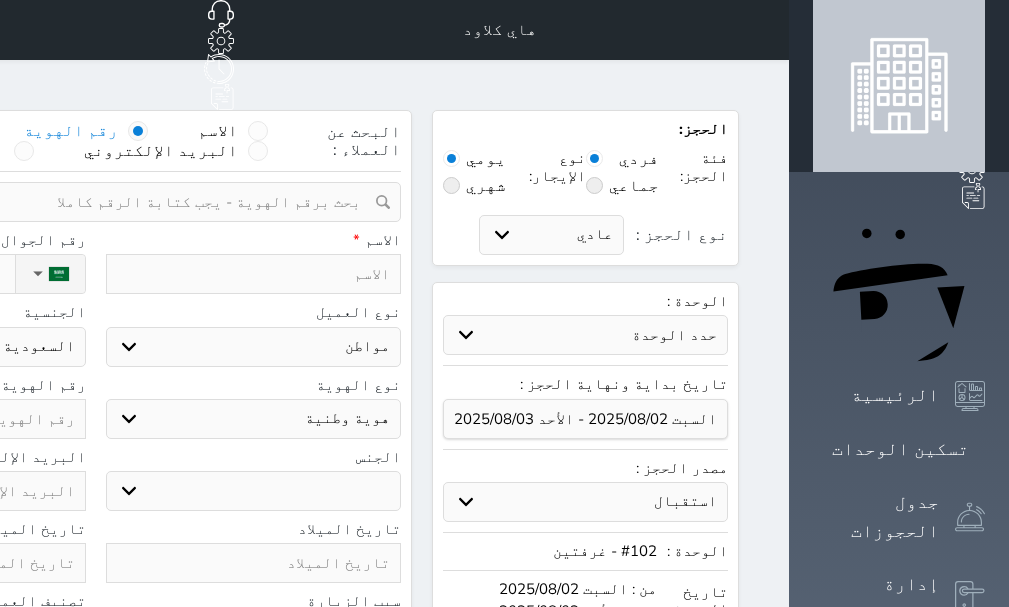 click at bounding box center (88, 202) 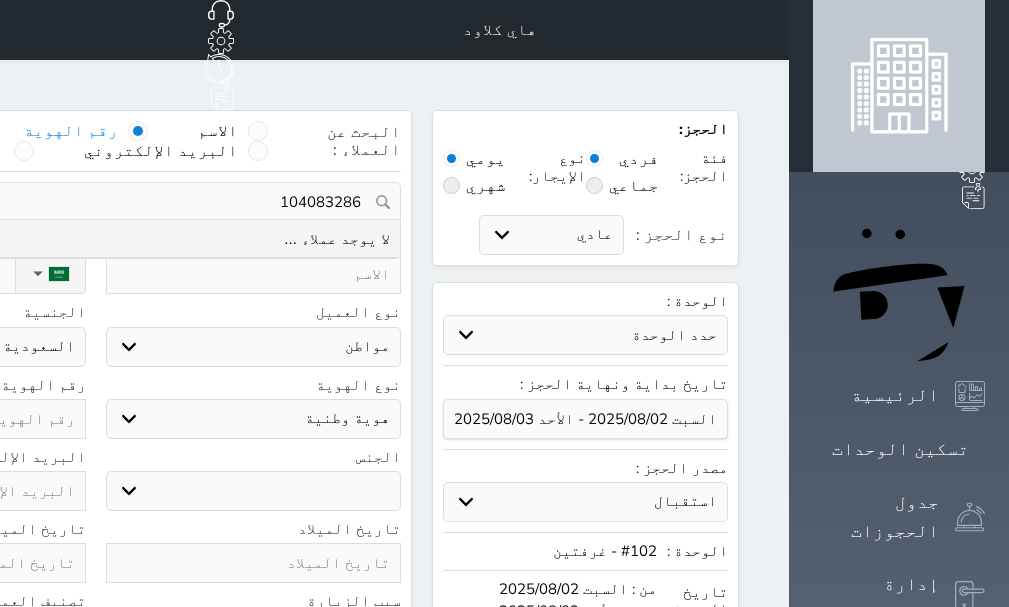 type on "1040832865" 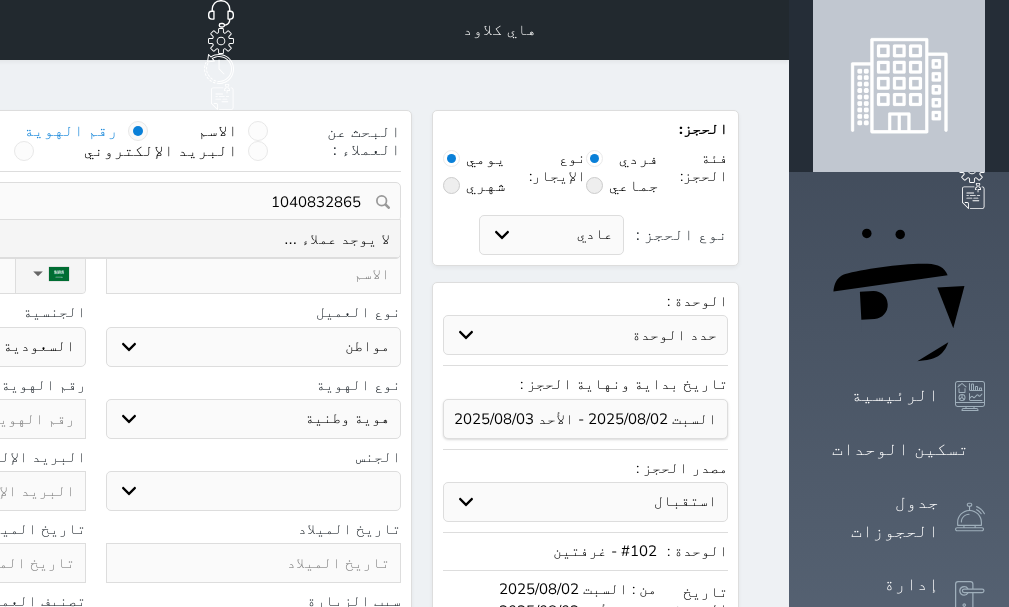 click on "1040832865" at bounding box center (95, 202) 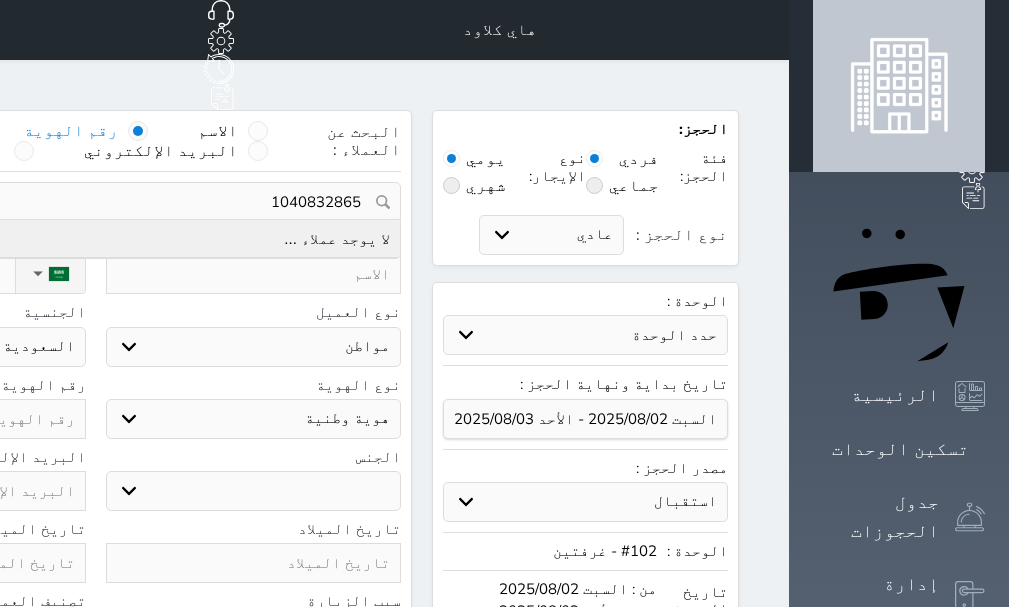 type 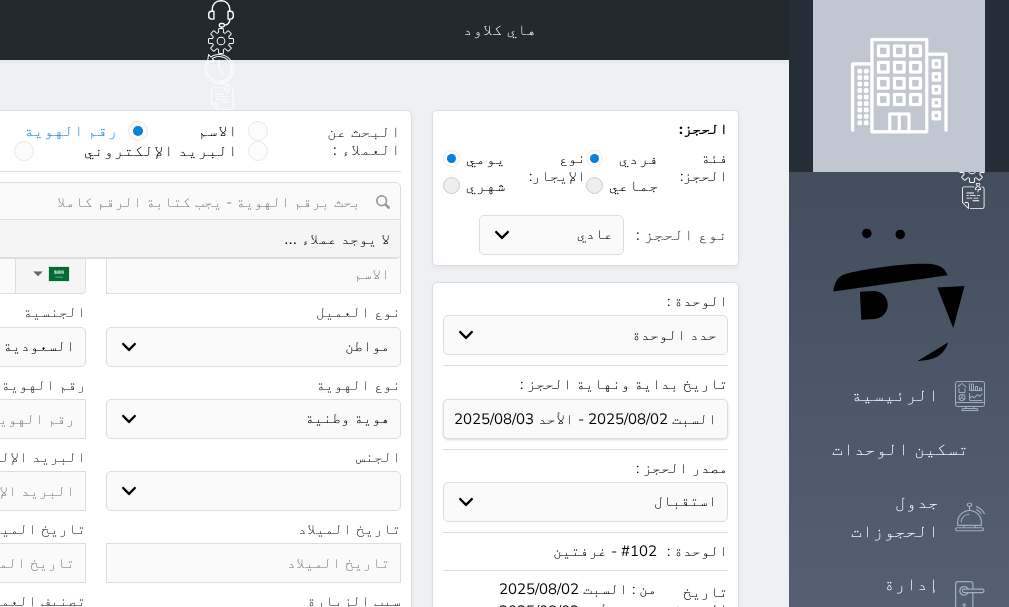 click at bounding box center [254, 274] 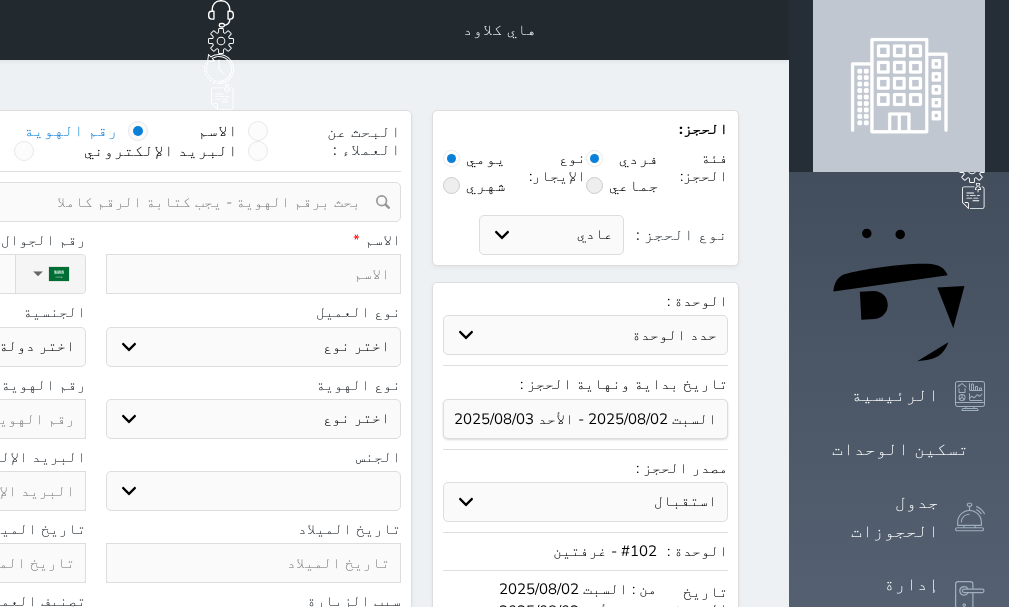 type on "F" 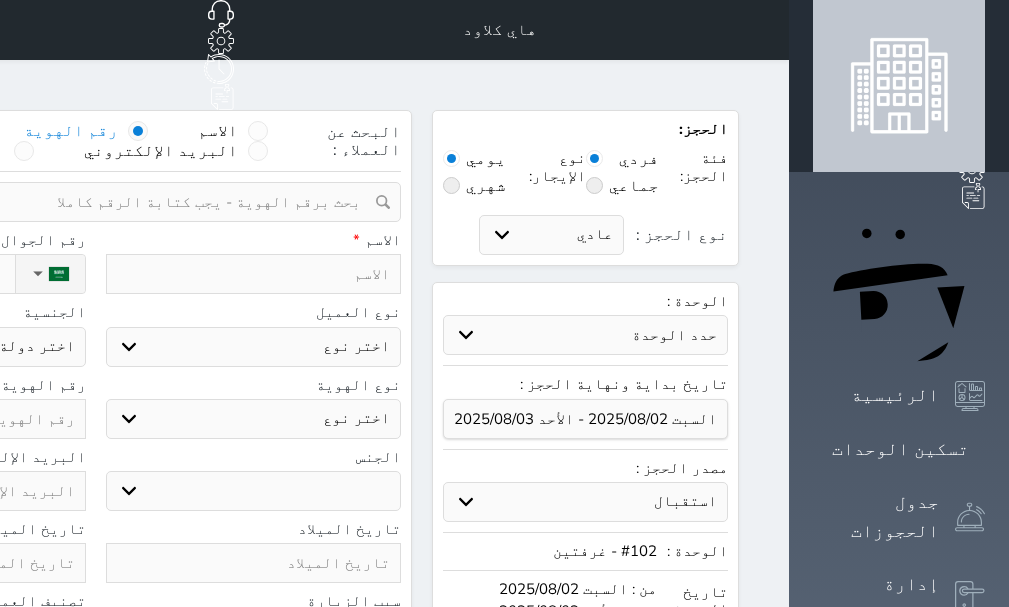select 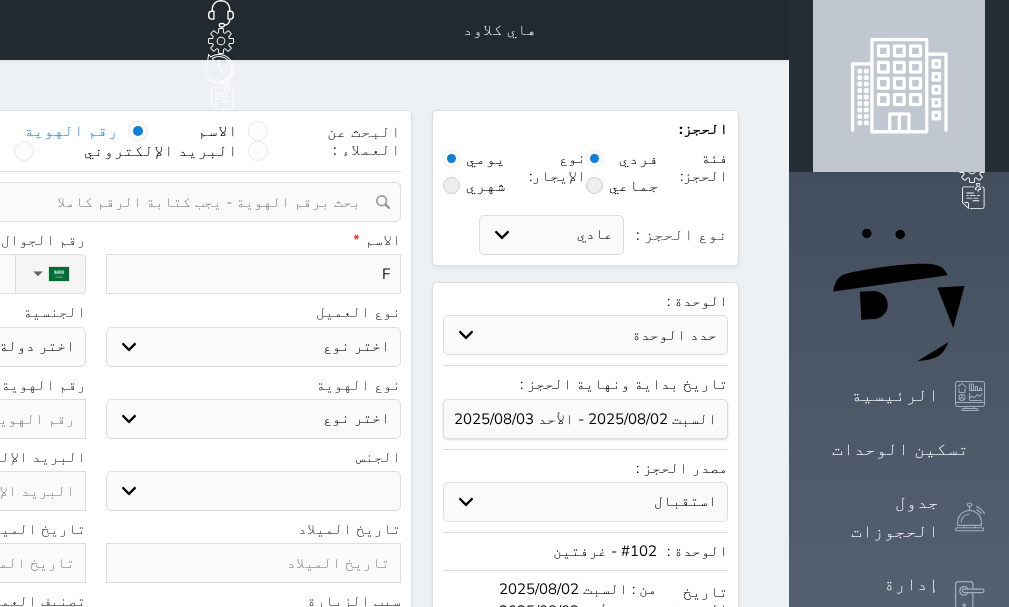 type 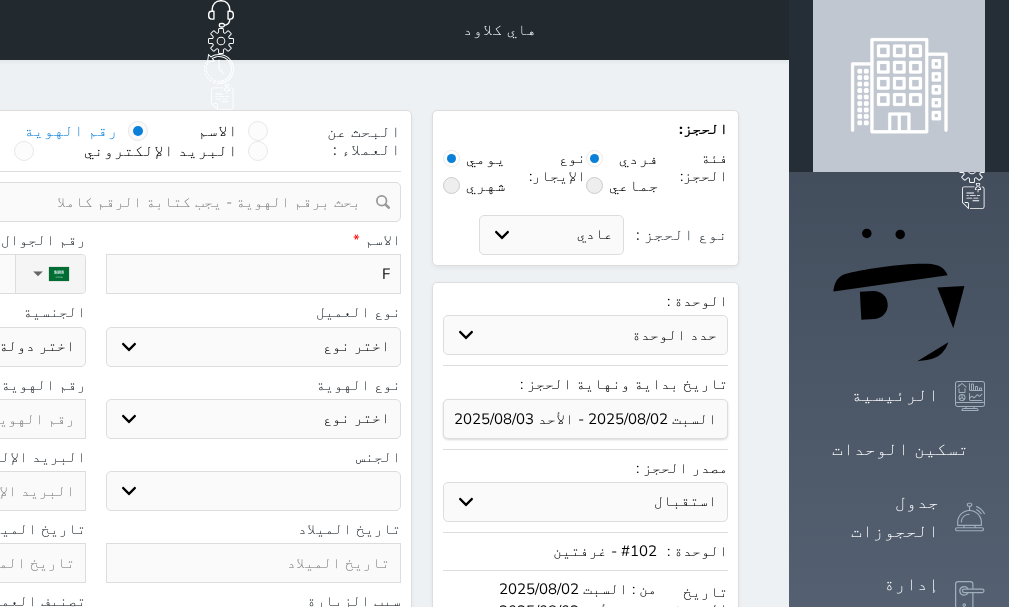 select 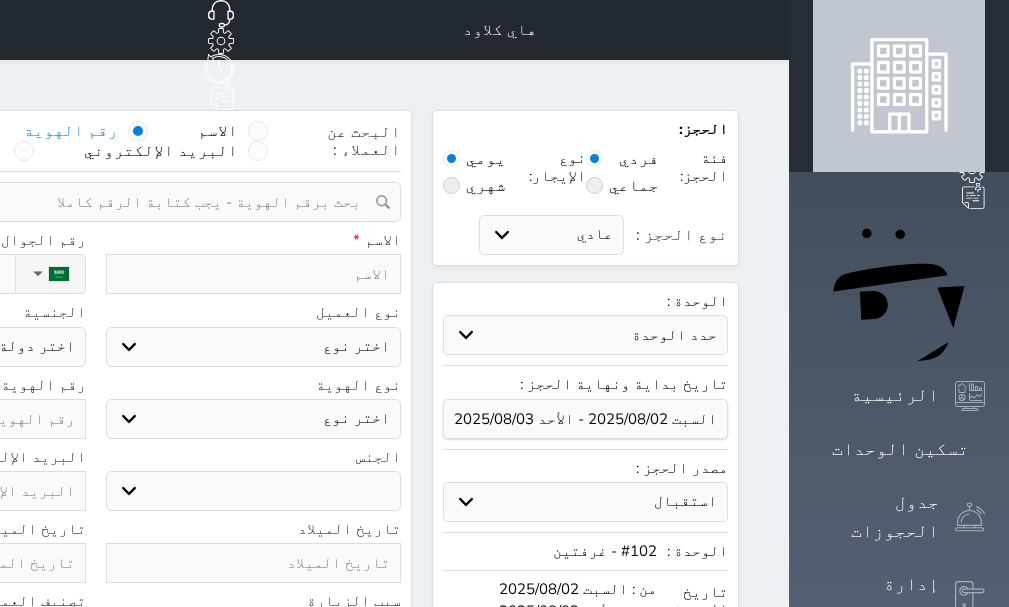 select 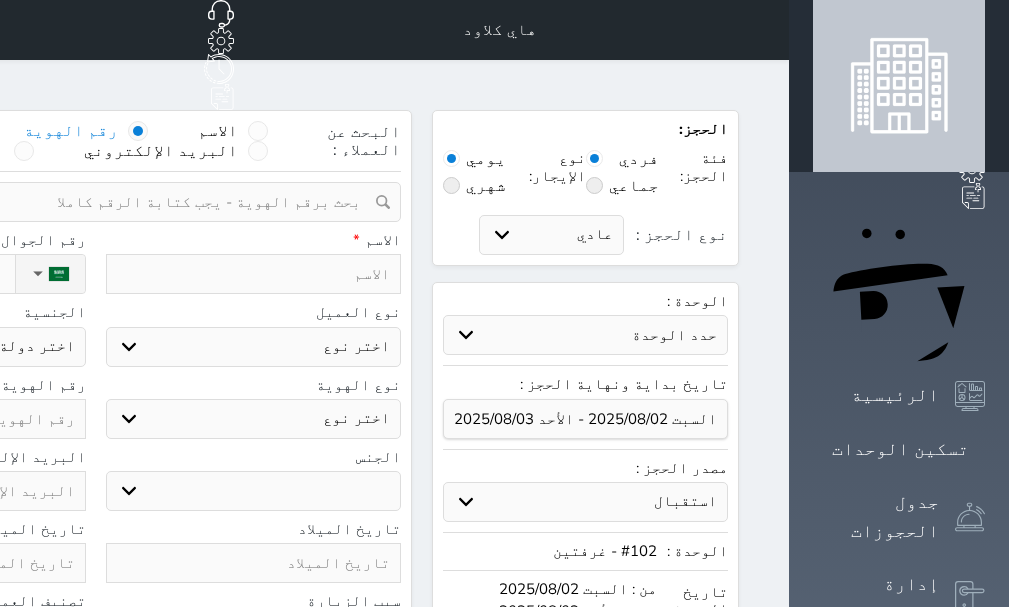 type on "ب" 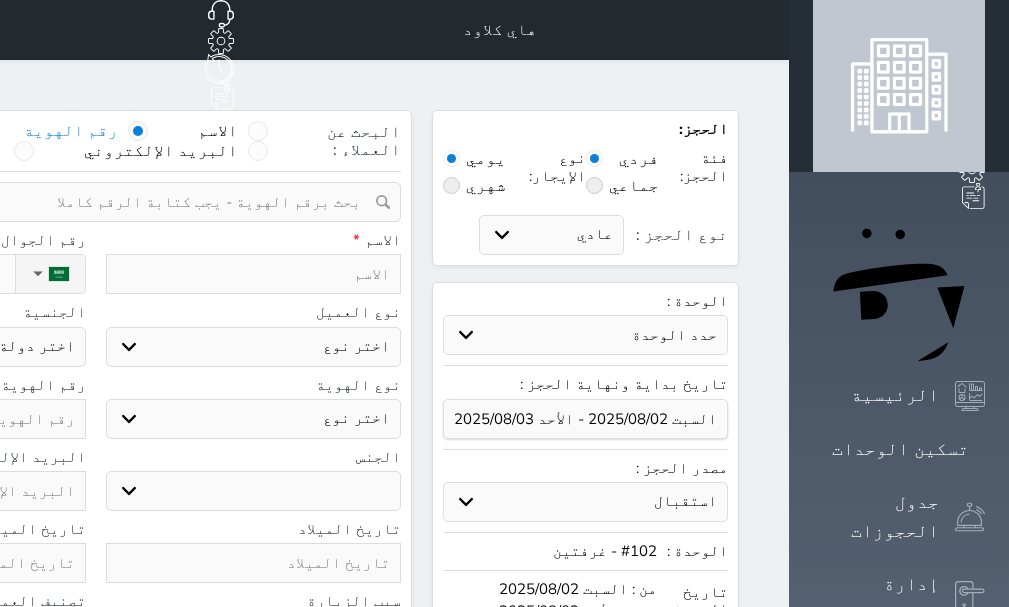 select 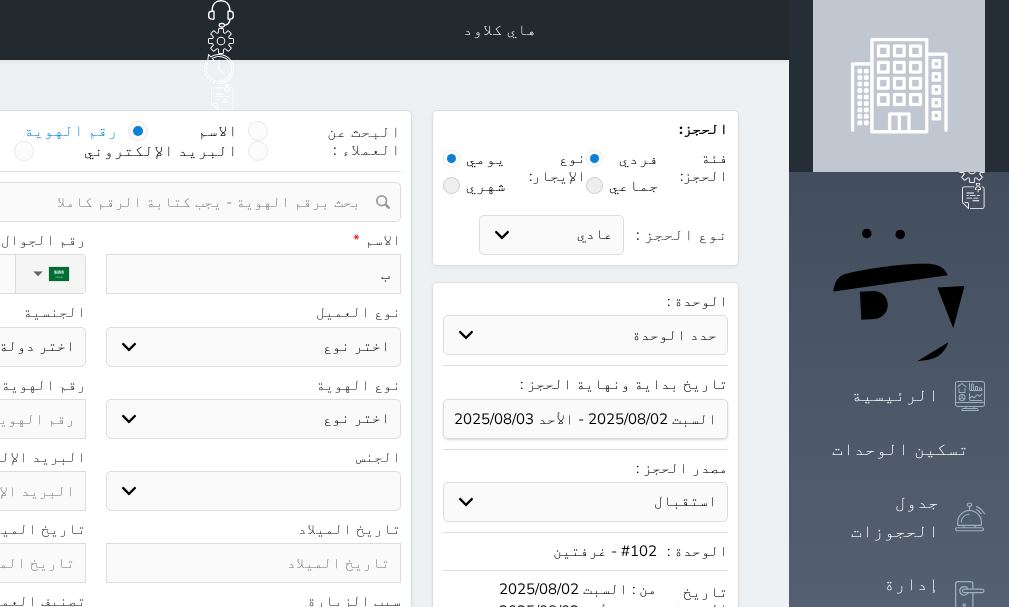 type on "بد" 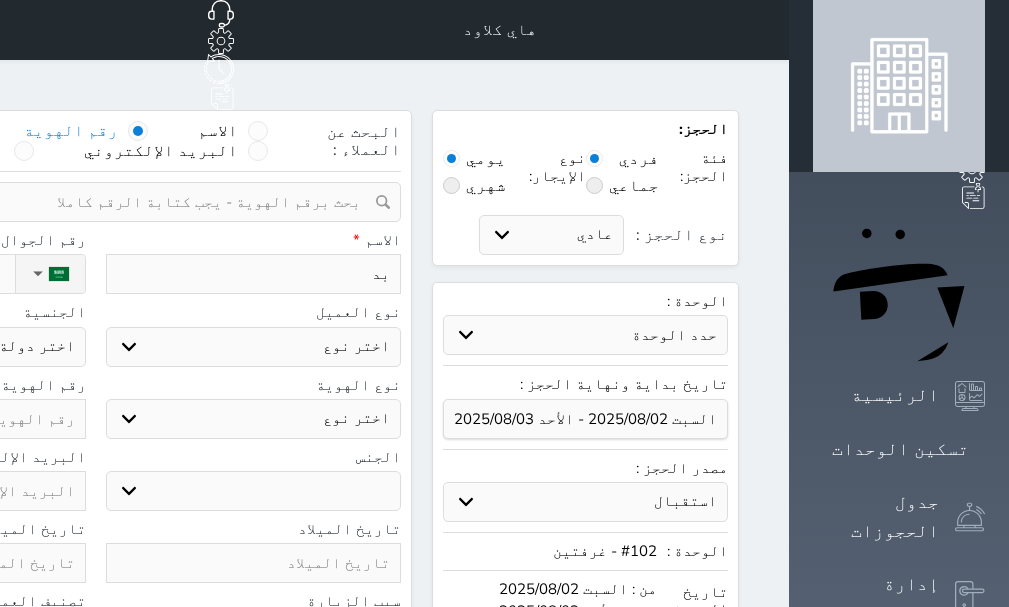 type on "بدر" 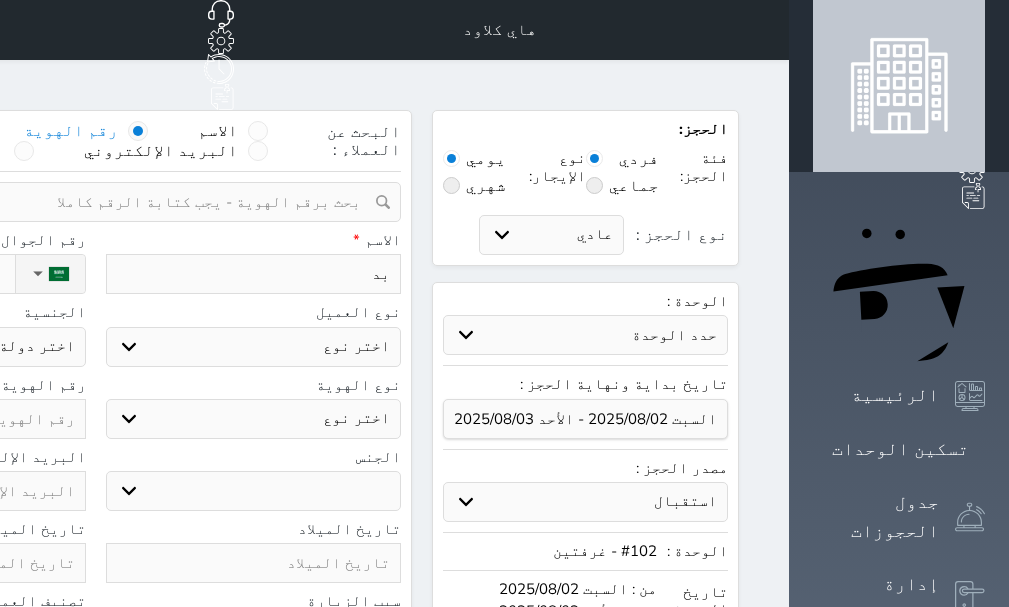 select 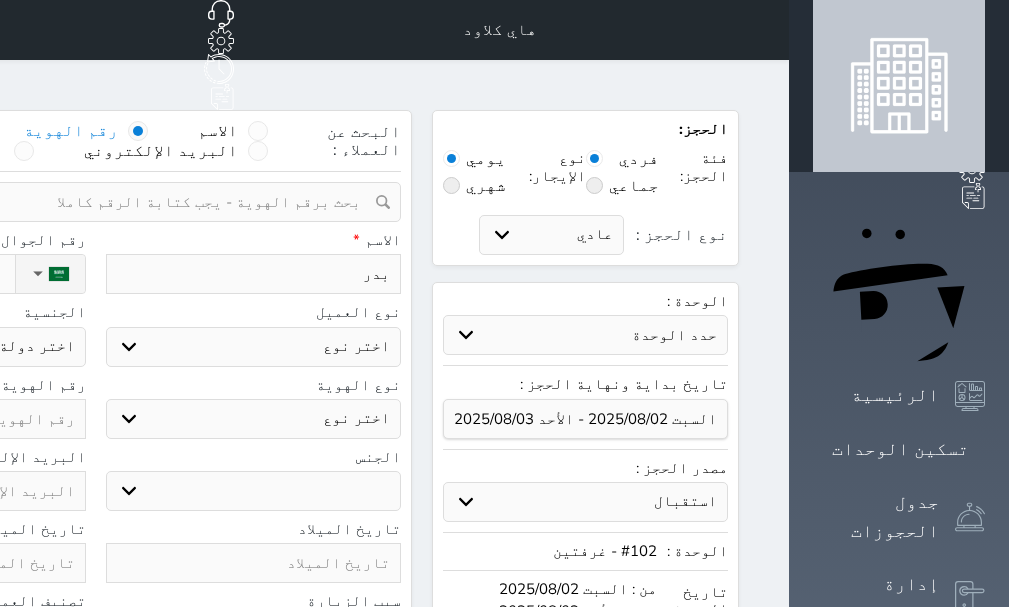 type on "بدر" 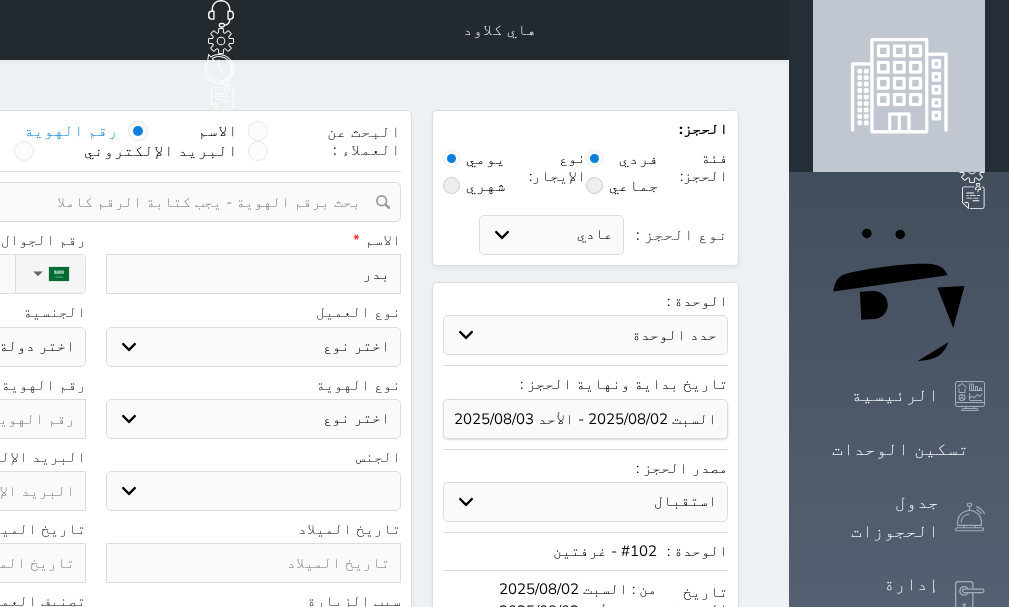 type on "[FIRST] [LAST]" 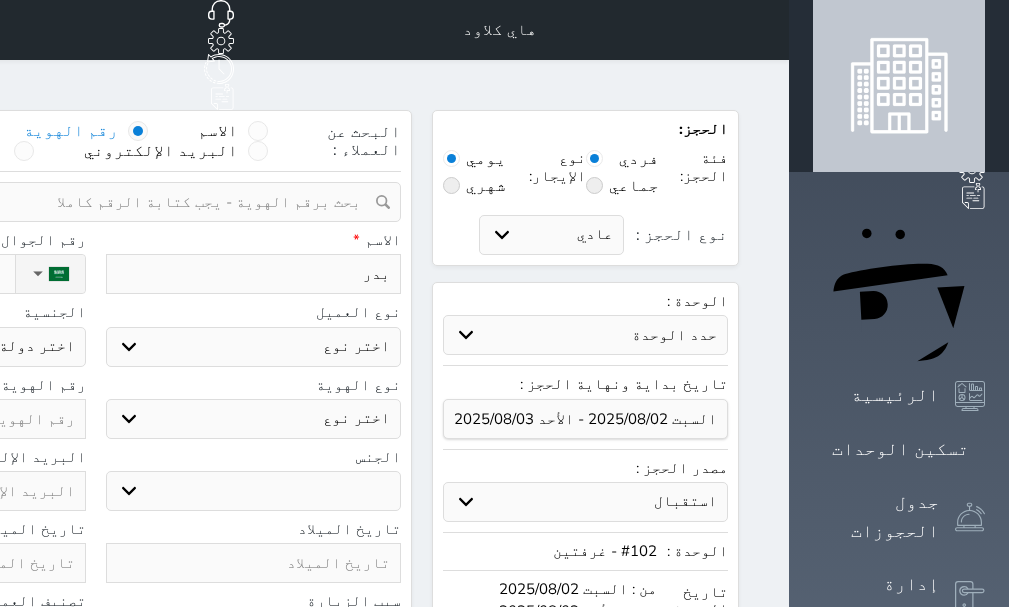 select 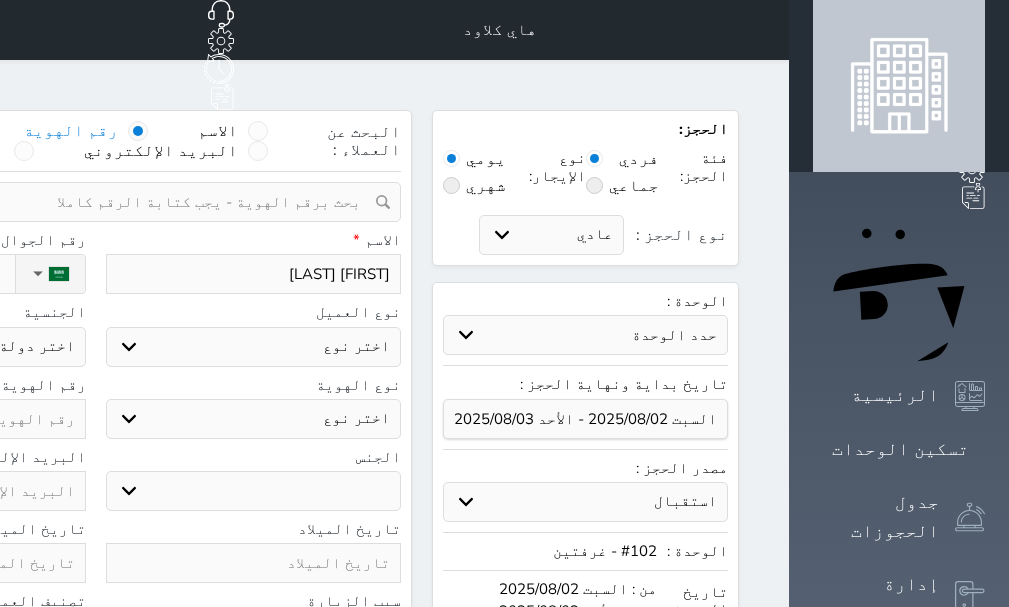 type on "[FIRST] [LAST]" 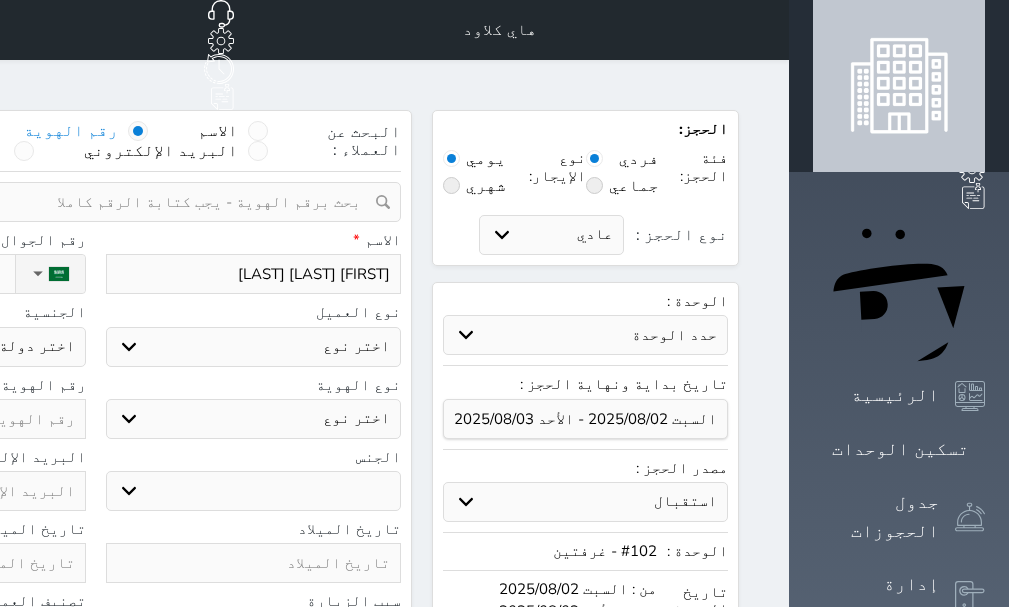 click on "اختر نوع   مواطن مواطن خليجي زائر مقيم" at bounding box center [254, 347] 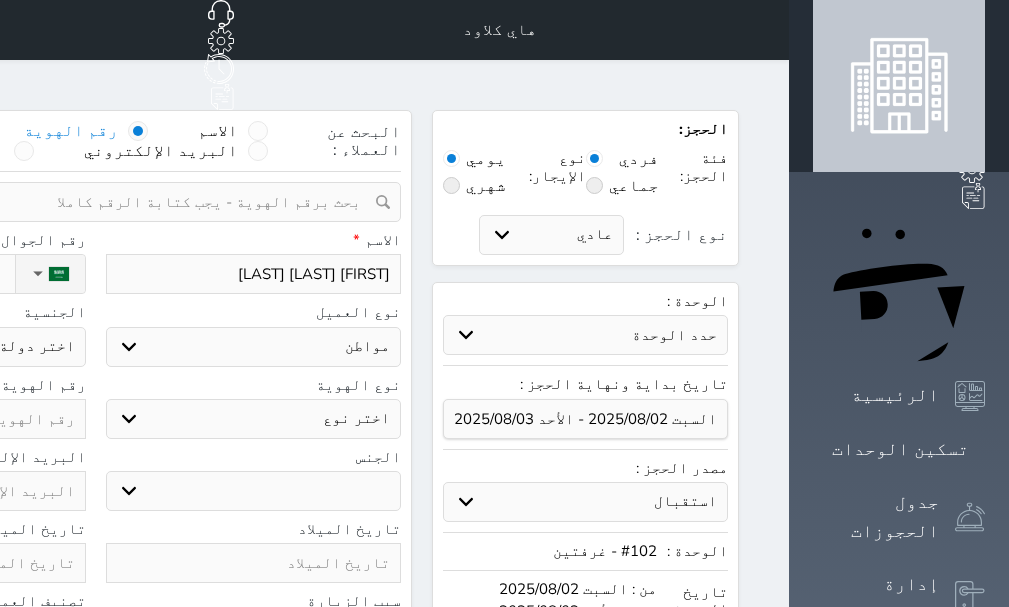 click on "اختر نوع   مواطن مواطن خليجي زائر مقيم" at bounding box center (254, 347) 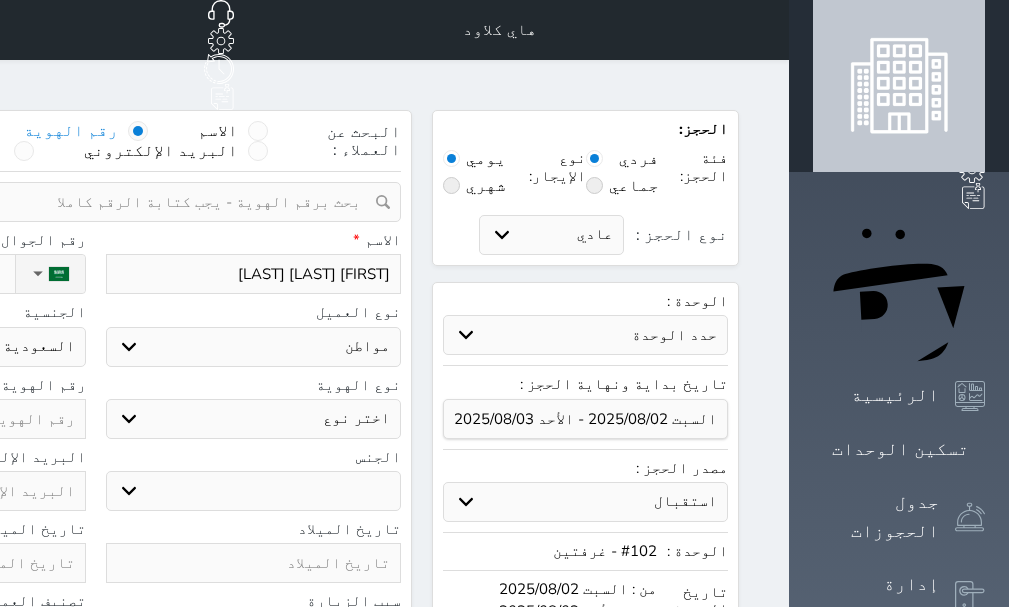 click on "اختر نوع   هوية وطنية هوية عائلية جواز السفر" at bounding box center [254, 419] 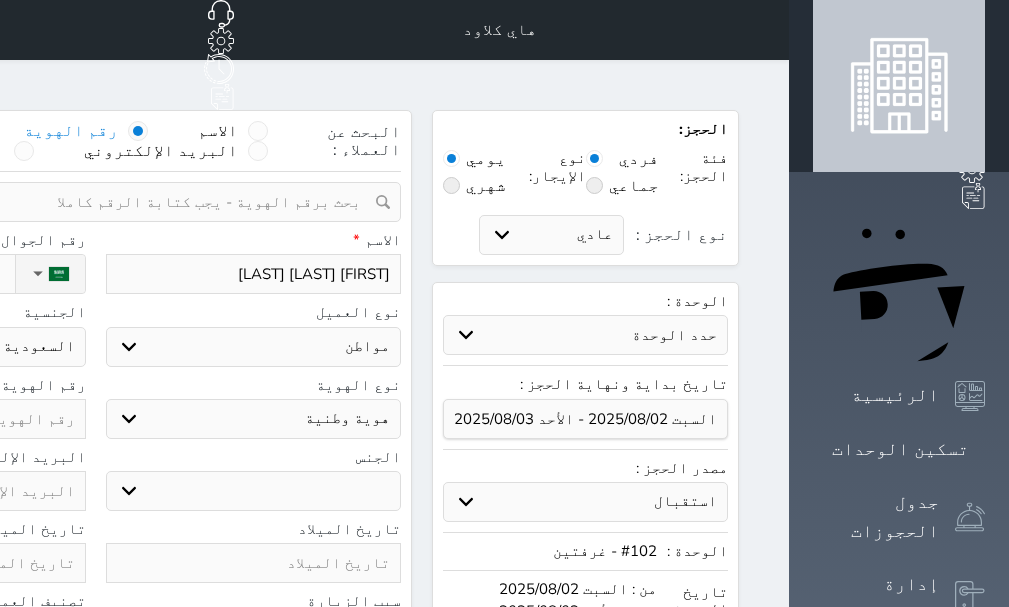 click on "اختر نوع   هوية وطنية هوية عائلية جواز السفر" at bounding box center [254, 419] 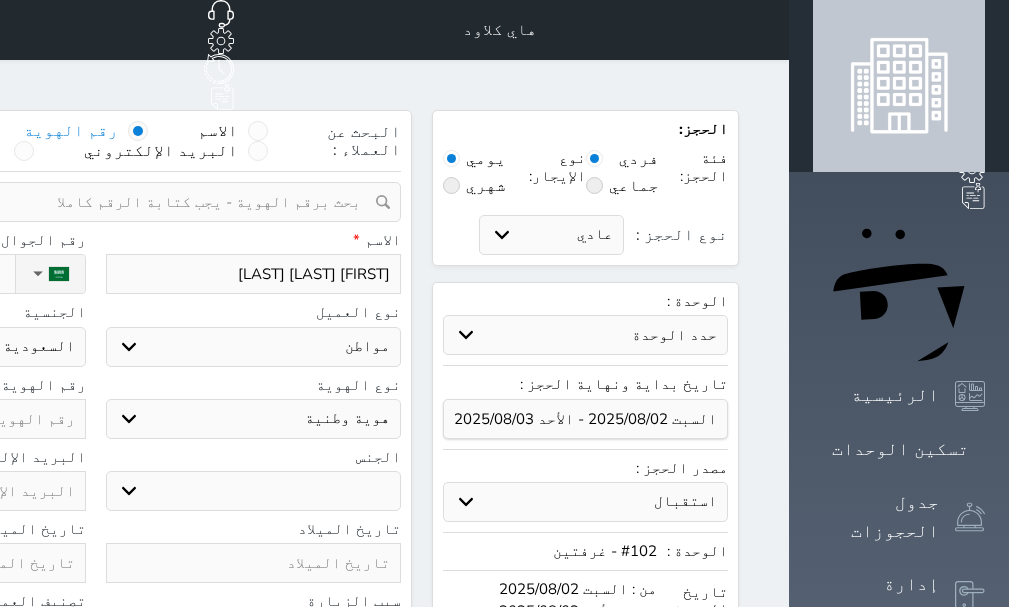 click on "ذكر   انثى" at bounding box center [254, 491] 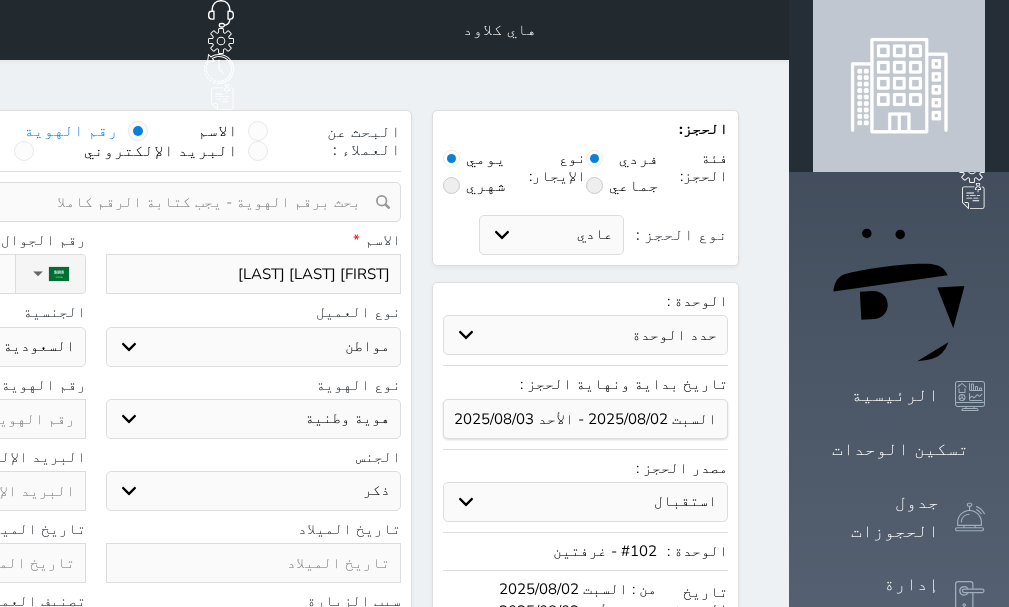 click on "ذكر   انثى" at bounding box center [254, 491] 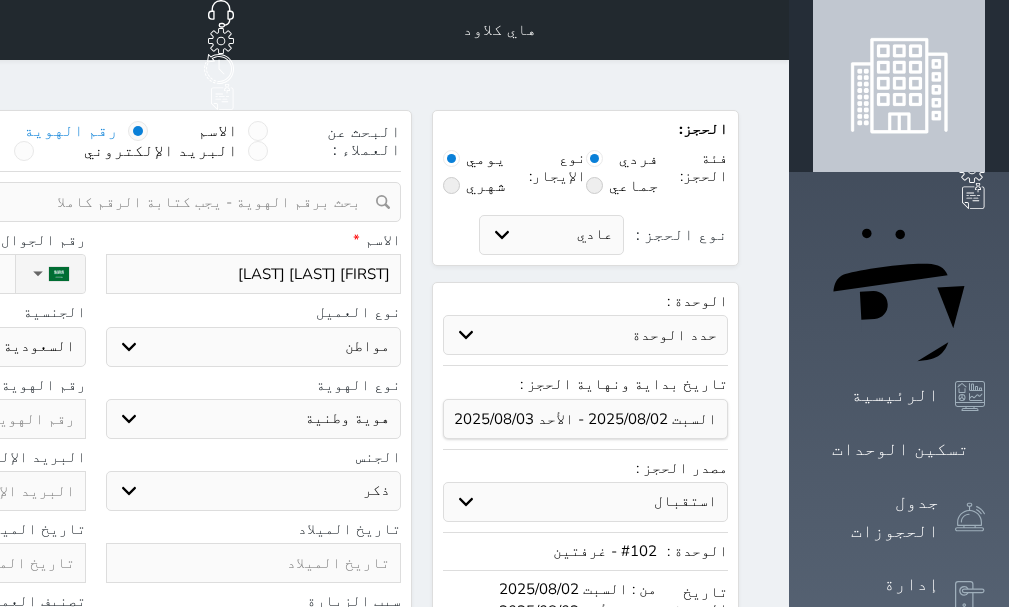paste on "1040832865" 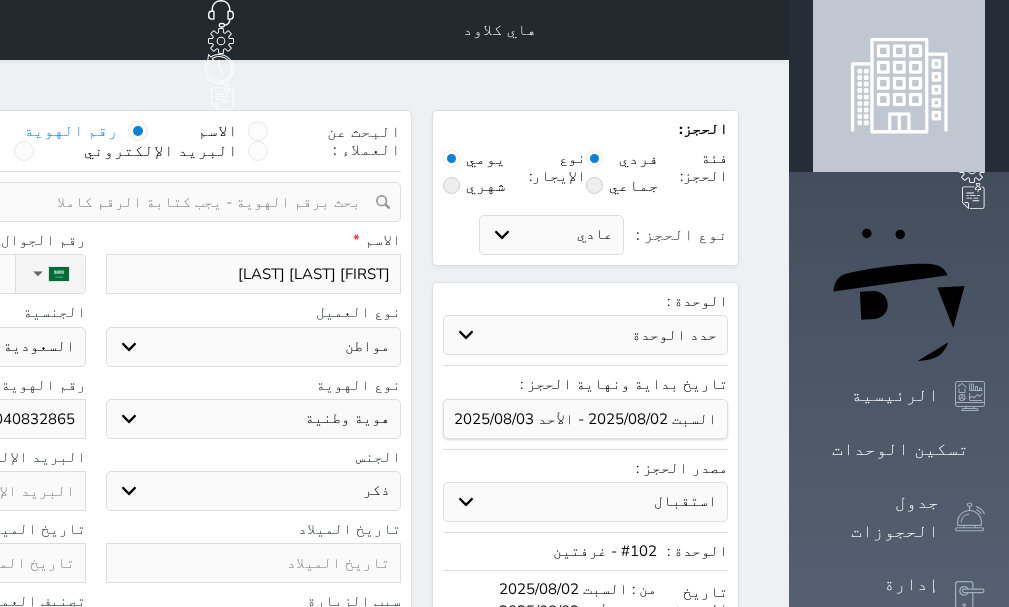 click at bounding box center [-62, 563] 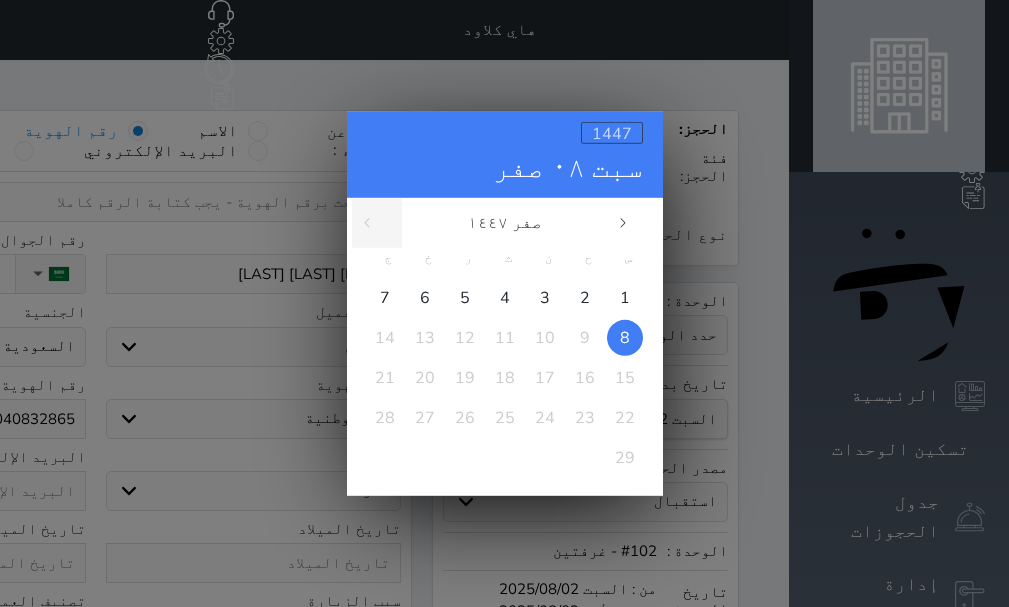 click on "1447" at bounding box center [612, 133] 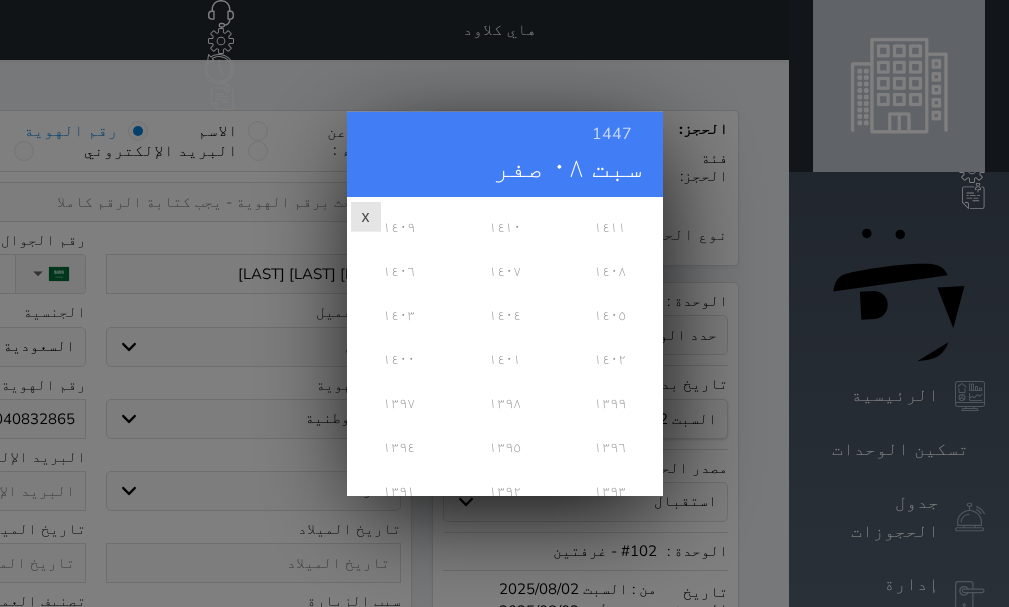 scroll, scrollTop: 604, scrollLeft: 0, axis: vertical 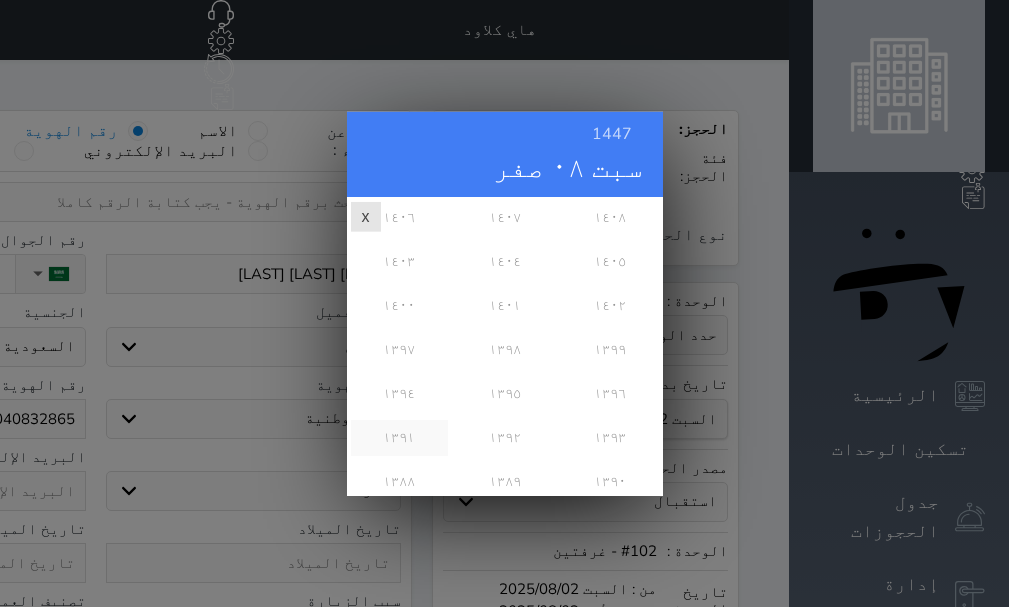 click on "١٣٩١" at bounding box center (399, 437) 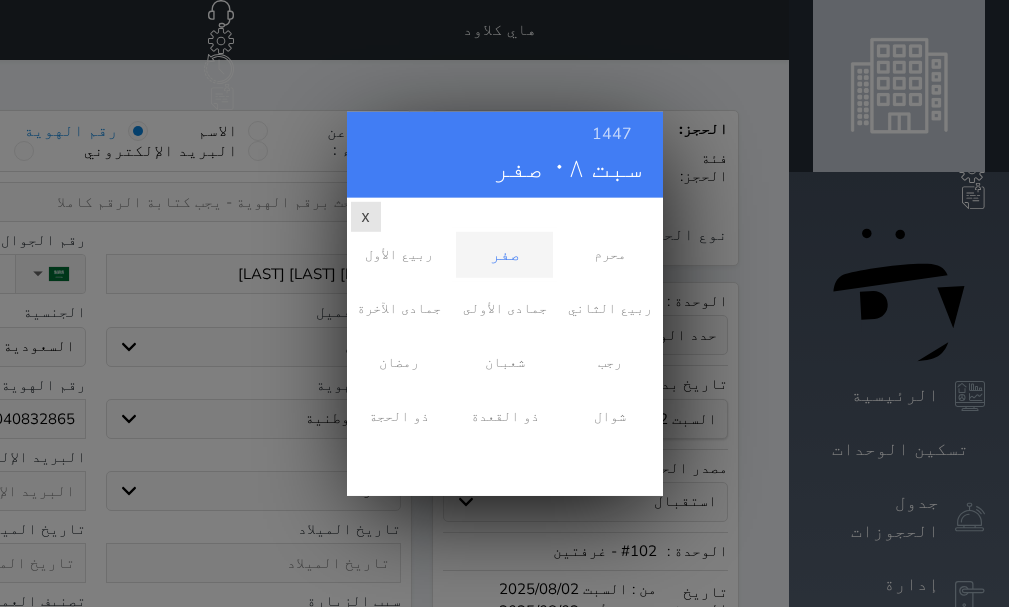 scroll, scrollTop: 0, scrollLeft: 0, axis: both 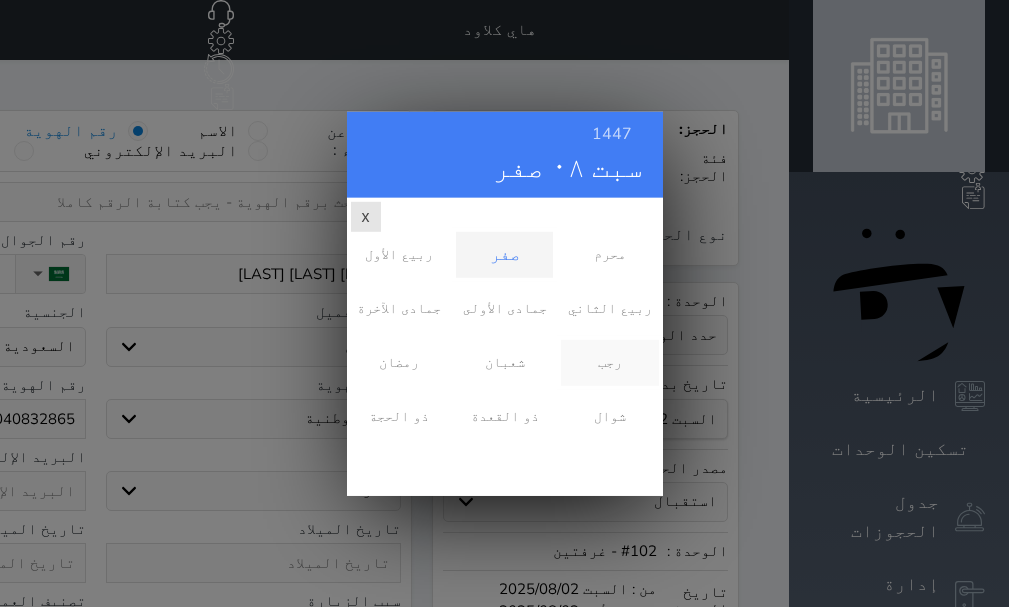 click on "رجب" at bounding box center [609, 362] 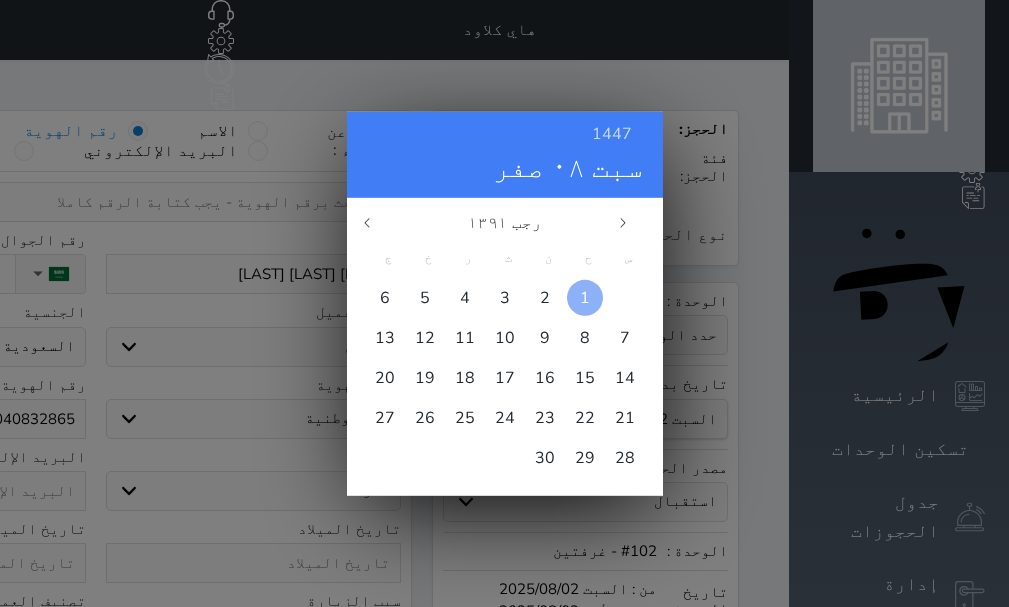 click at bounding box center (585, 297) 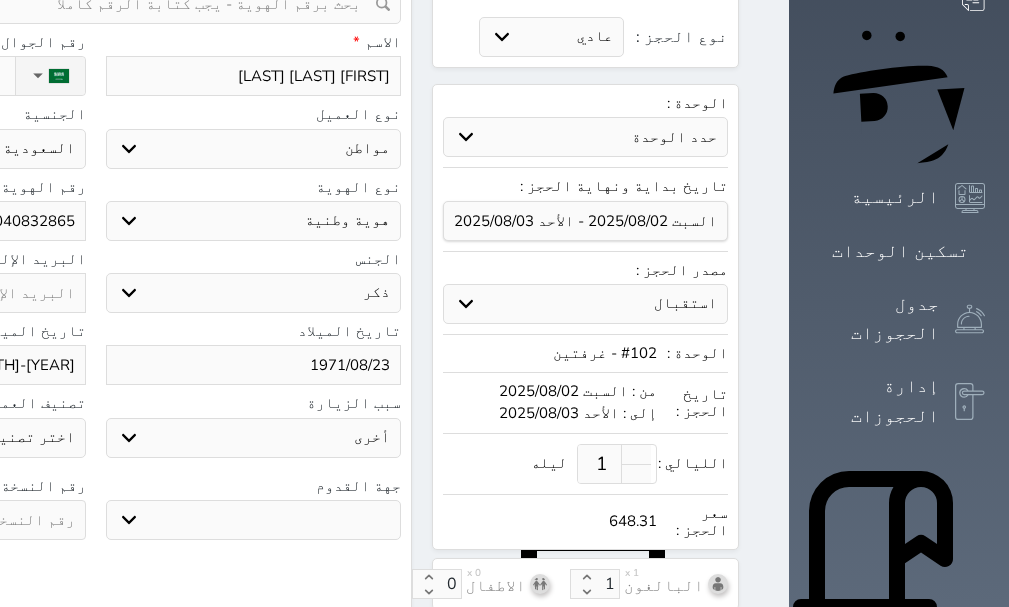 scroll, scrollTop: 200, scrollLeft: 0, axis: vertical 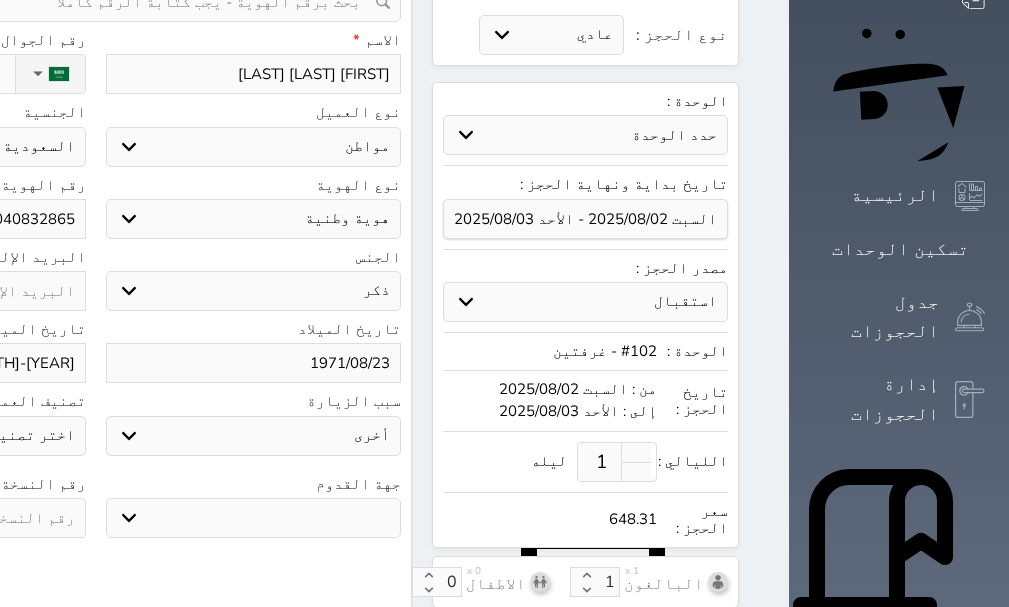click at bounding box center (-62, 518) 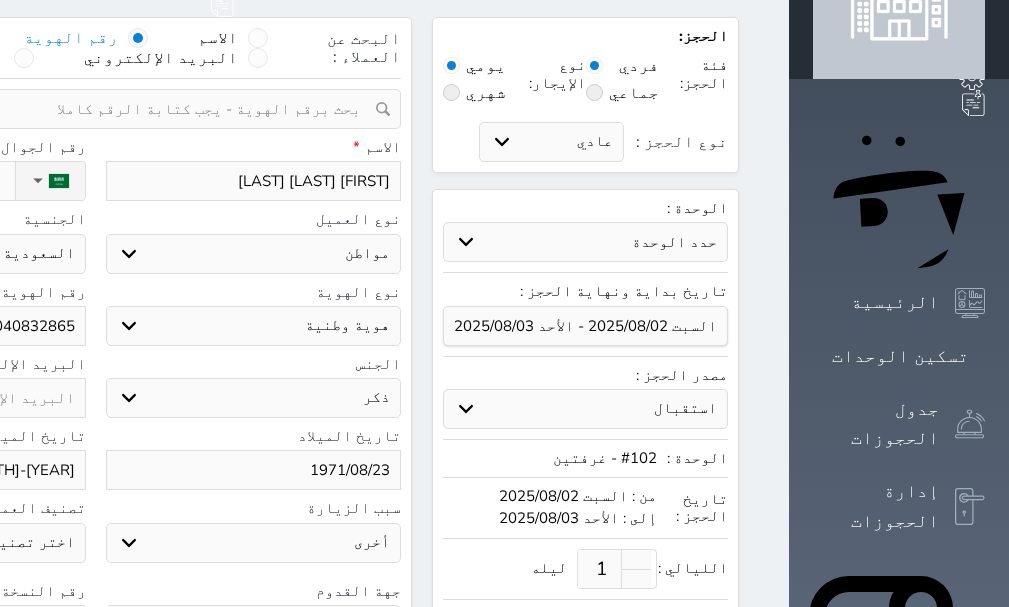 scroll, scrollTop: 0, scrollLeft: 0, axis: both 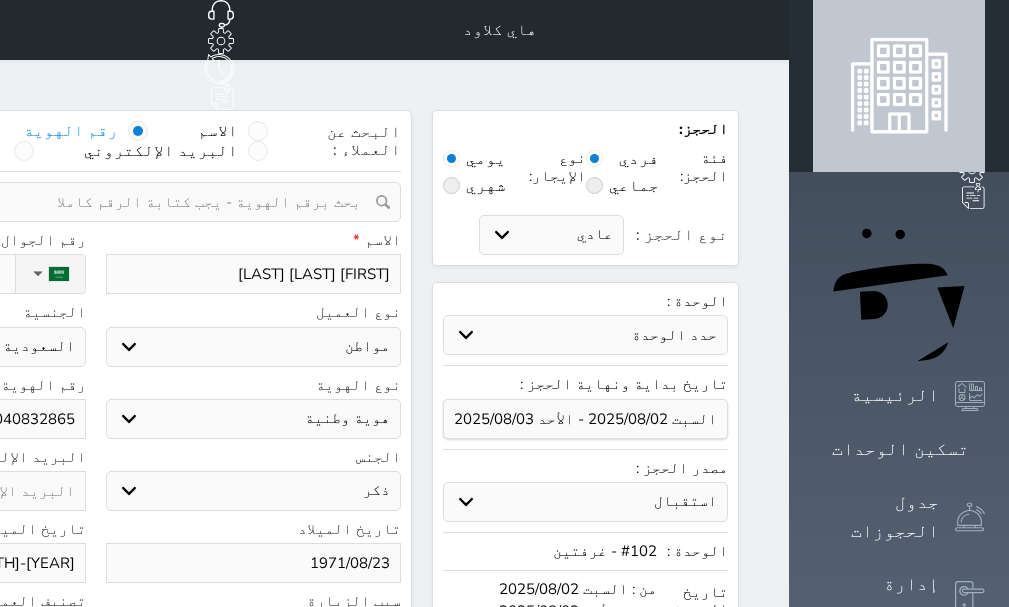 click on "نوع الحجز :" at bounding box center [-98, 274] 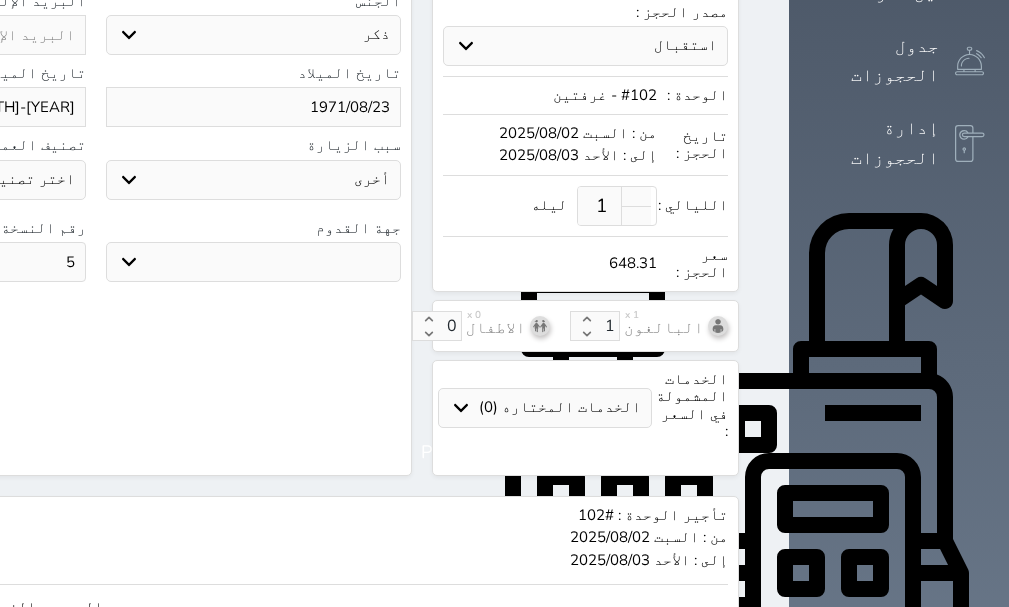 scroll, scrollTop: 500, scrollLeft: 0, axis: vertical 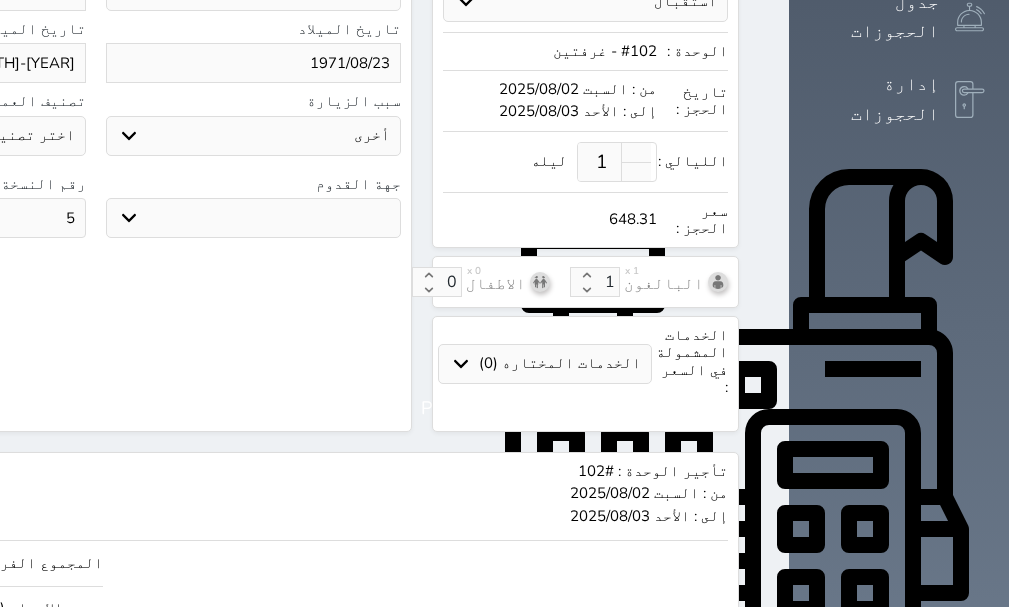 click on "550" at bounding box center [-145, 563] 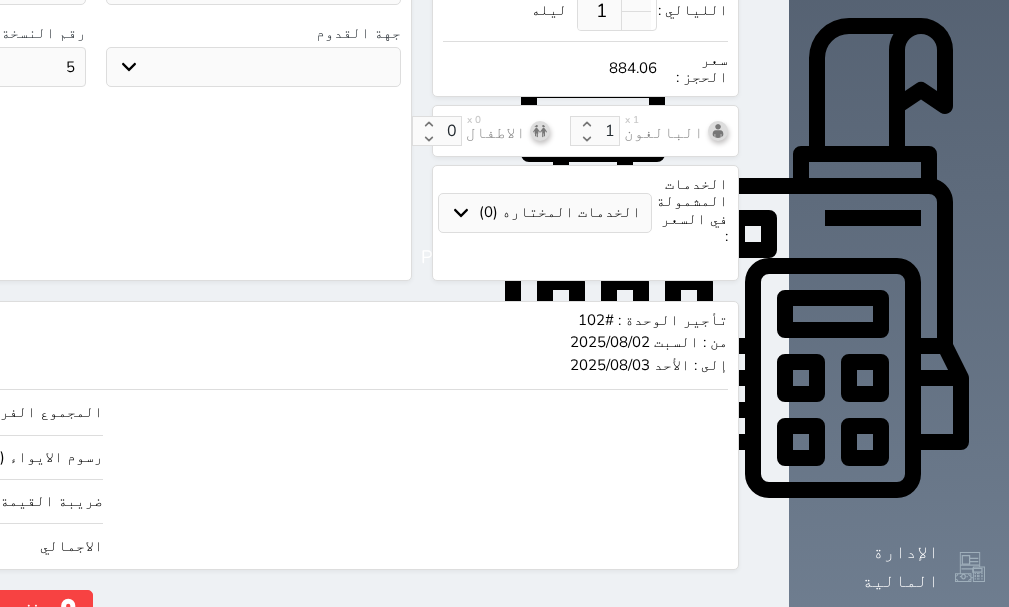 scroll, scrollTop: 652, scrollLeft: 0, axis: vertical 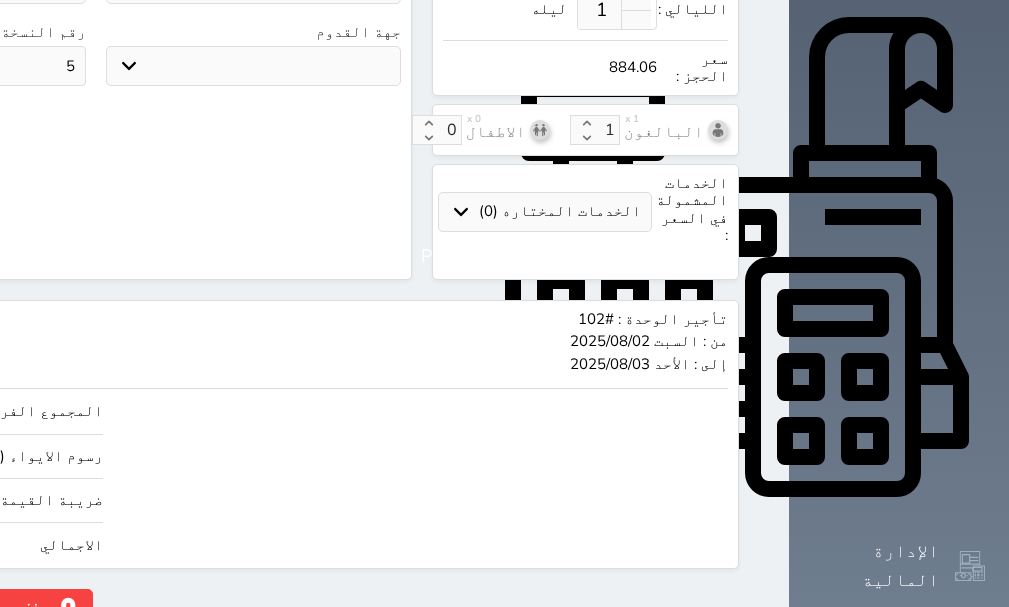 click on "حجز" at bounding box center (-128, 606) 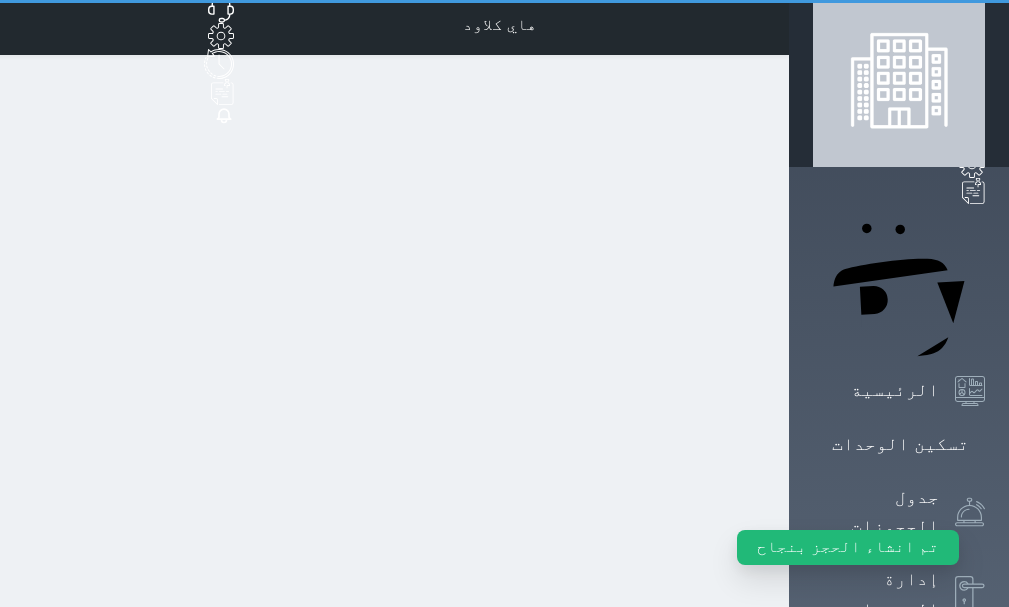 scroll, scrollTop: 0, scrollLeft: 0, axis: both 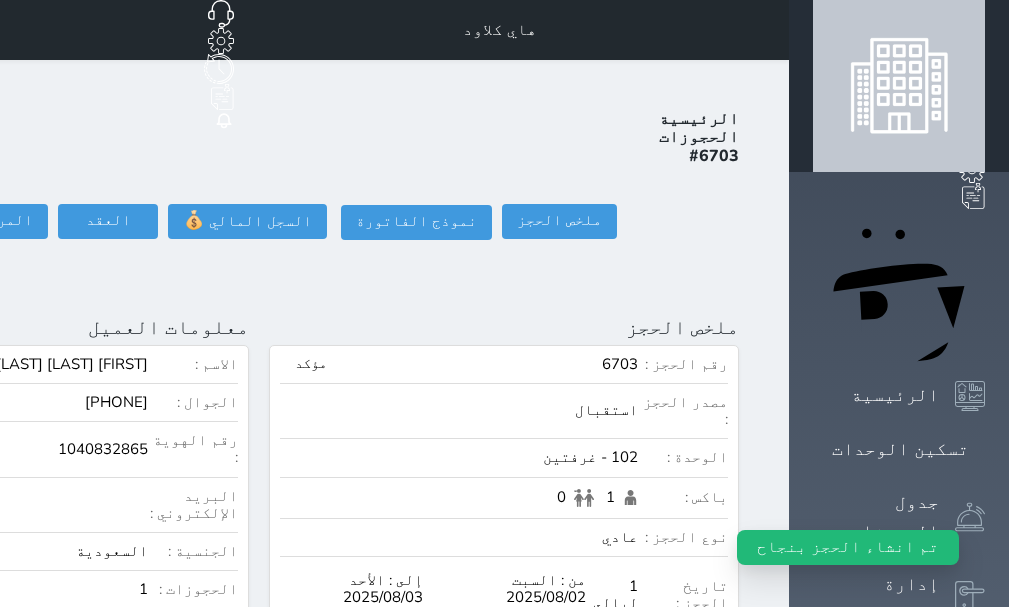 click on "تسجيل دخول" at bounding box center [-154, 221] 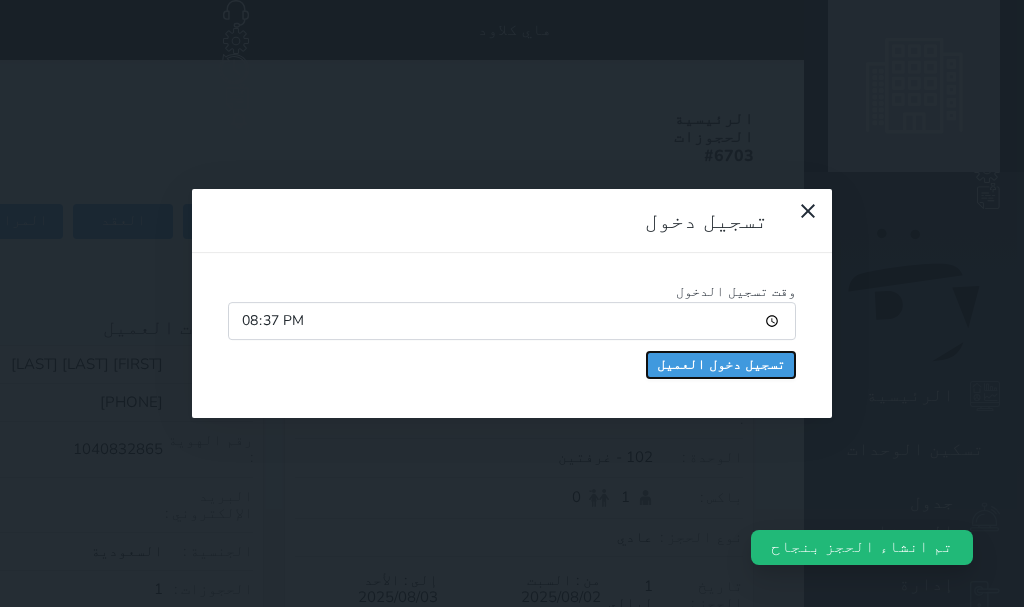 drag, startPoint x: 420, startPoint y: 179, endPoint x: 815, endPoint y: 334, distance: 424.323 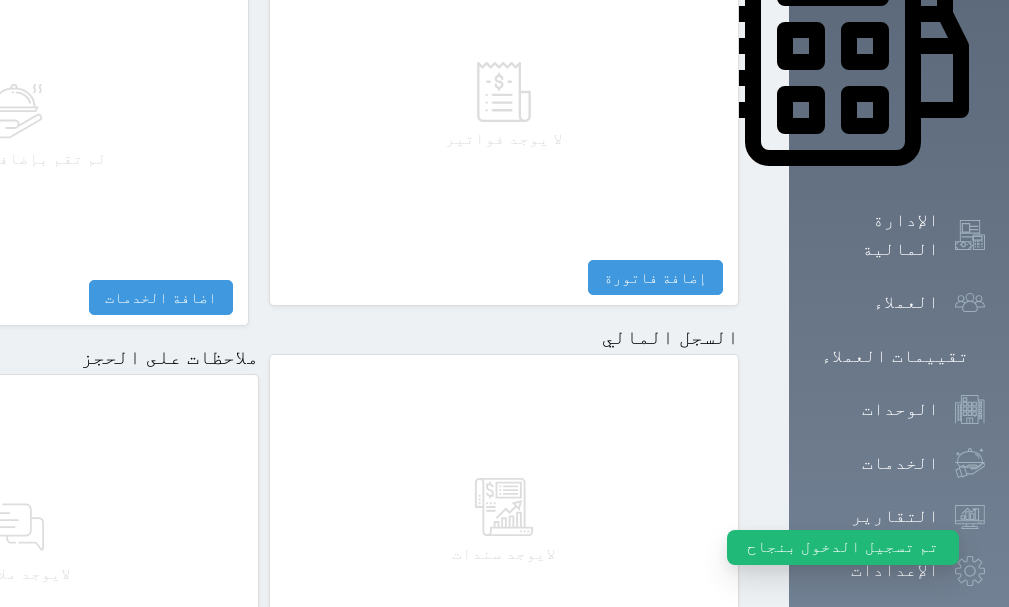 scroll, scrollTop: 1209, scrollLeft: 0, axis: vertical 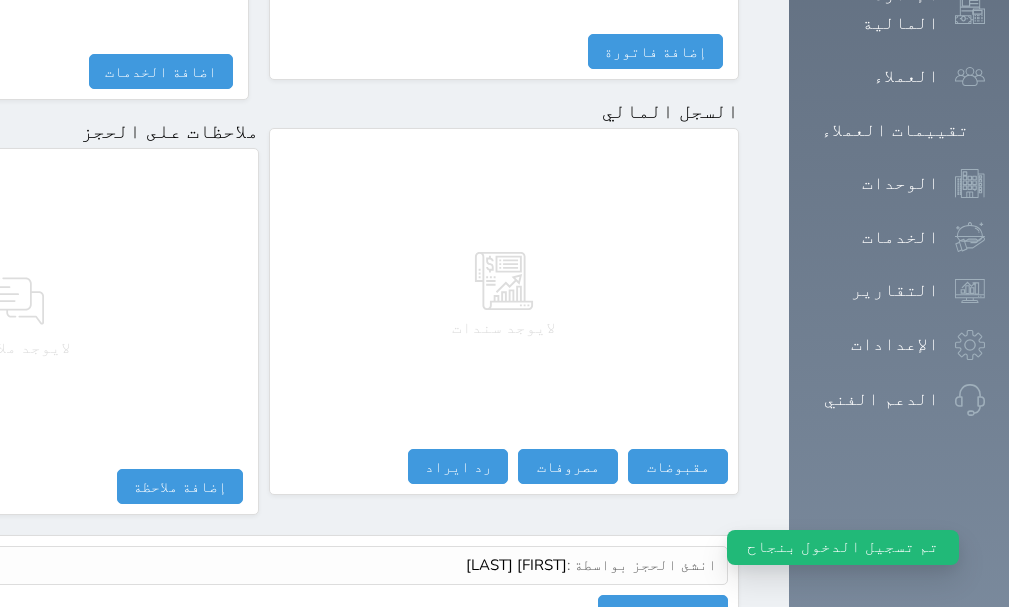 click on "لايوجد سندات" at bounding box center (504, 294) 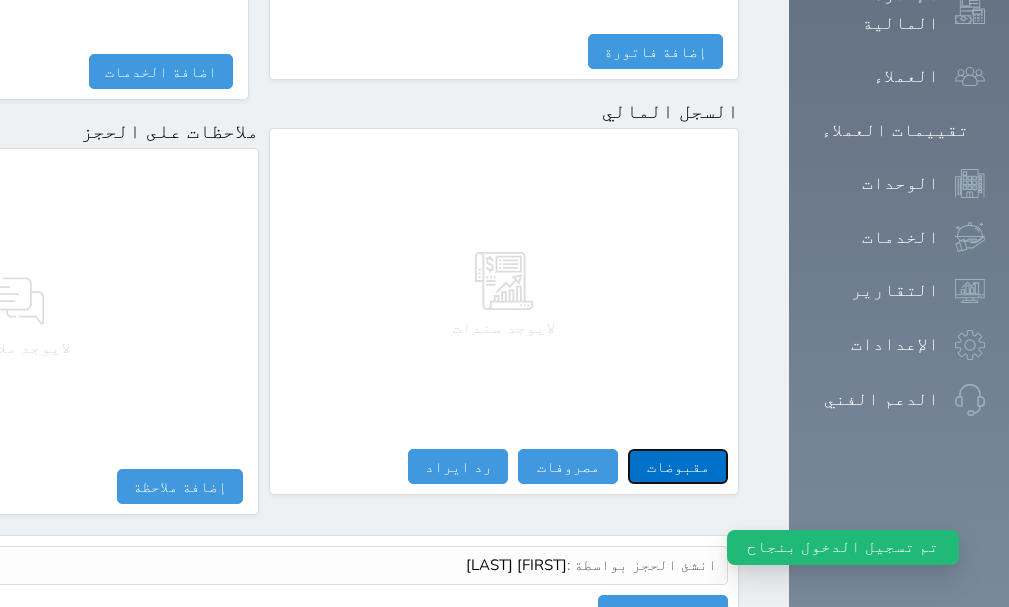 click on "مقبوضات" at bounding box center (678, 466) 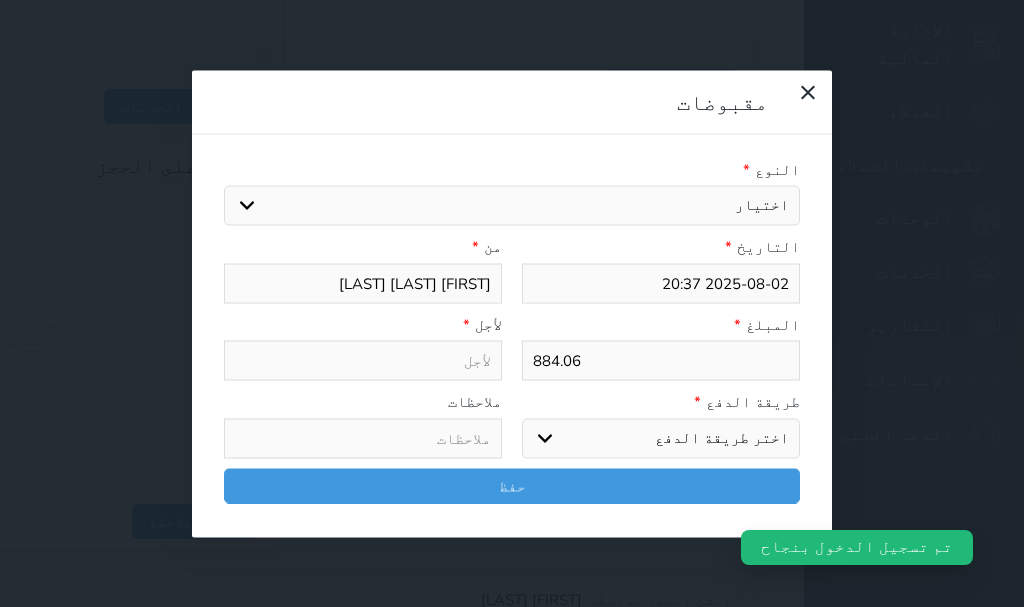 drag, startPoint x: 772, startPoint y: 139, endPoint x: 771, endPoint y: 154, distance: 15.033297 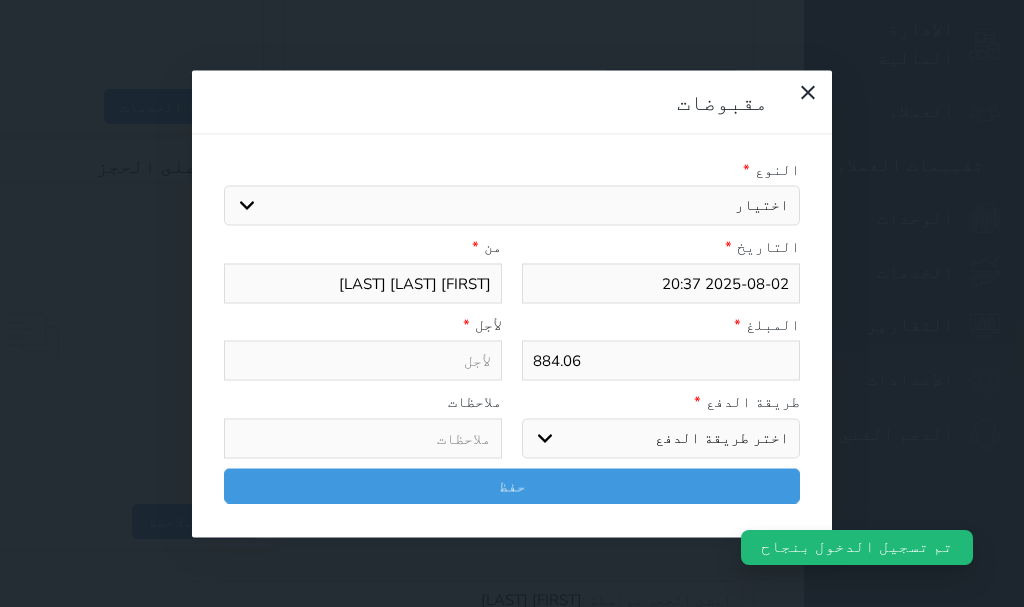 click on "اختيار   مقبوضات عامة قيمة إيجار فواتير تامين عربون لا ينطبق آخر مغسلة واي فاي - الإنترنت مواقف السيارات طعام الأغذية والمشروبات مشروبات المشروبات الباردة المشروبات الساخنة الإفطار غداء عشاء مخبز و كعك حمام سباحة الصالة الرياضية سبا و خدمات الجمال اختيار وإسقاط (خدمات النقل) ميني بار كابل - تلفزيون سرير إضافي تصفيف الشعر التسوق خدمات الجولات السياحية المنظمة خدمات الدليل السياحي" at bounding box center (512, 206) 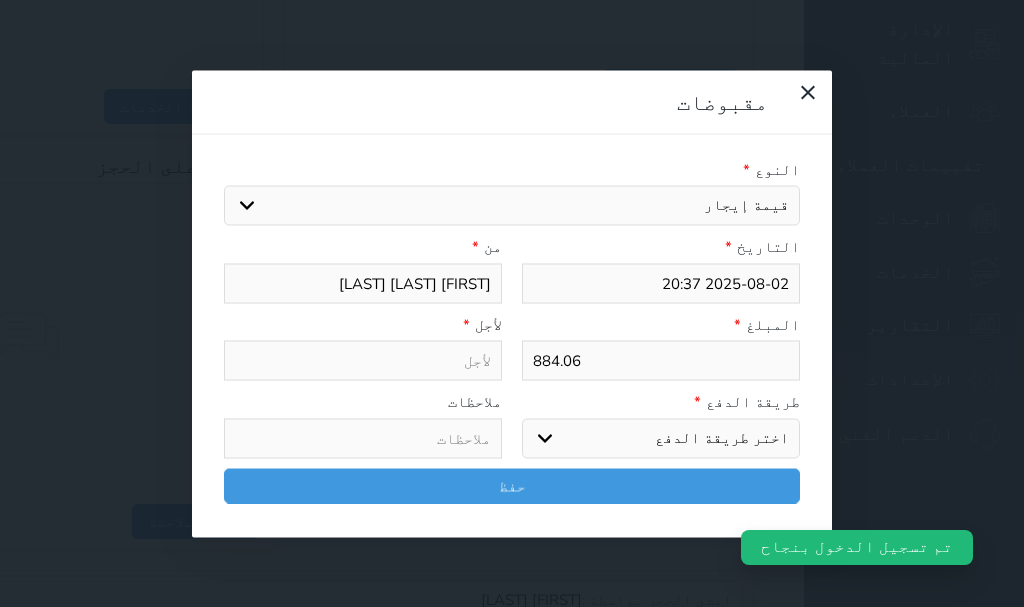 click on "اختيار   مقبوضات عامة قيمة إيجار فواتير تامين عربون لا ينطبق آخر مغسلة واي فاي - الإنترنت مواقف السيارات طعام الأغذية والمشروبات مشروبات المشروبات الباردة المشروبات الساخنة الإفطار غداء عشاء مخبز و كعك حمام سباحة الصالة الرياضية سبا و خدمات الجمال اختيار وإسقاط (خدمات النقل) ميني بار كابل - تلفزيون سرير إضافي تصفيف الشعر التسوق خدمات الجولات السياحية المنظمة خدمات الدليل السياحي" at bounding box center [512, 206] 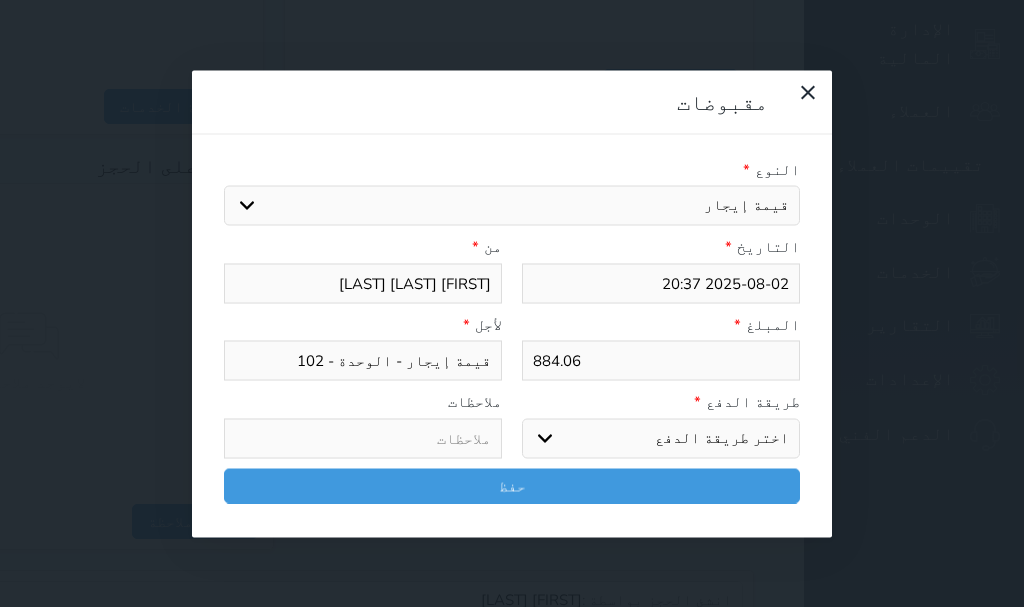 drag, startPoint x: 780, startPoint y: 360, endPoint x: 780, endPoint y: 373, distance: 13 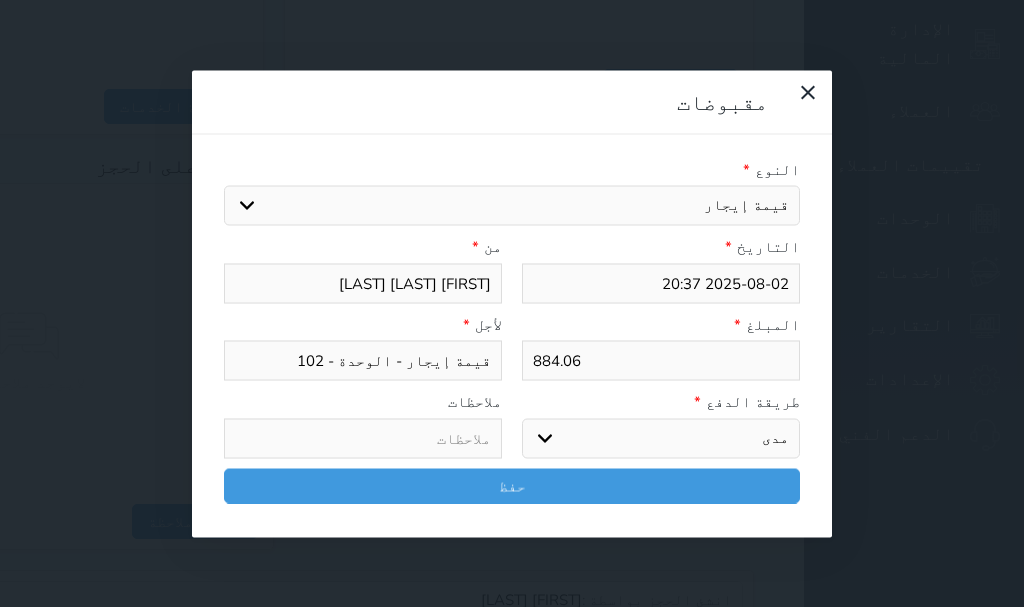 click on "اختر طريقة الدفع   دفع نقدى   تحويل بنكى   مدى   بطاقة ائتمان   آجل" at bounding box center [661, 438] 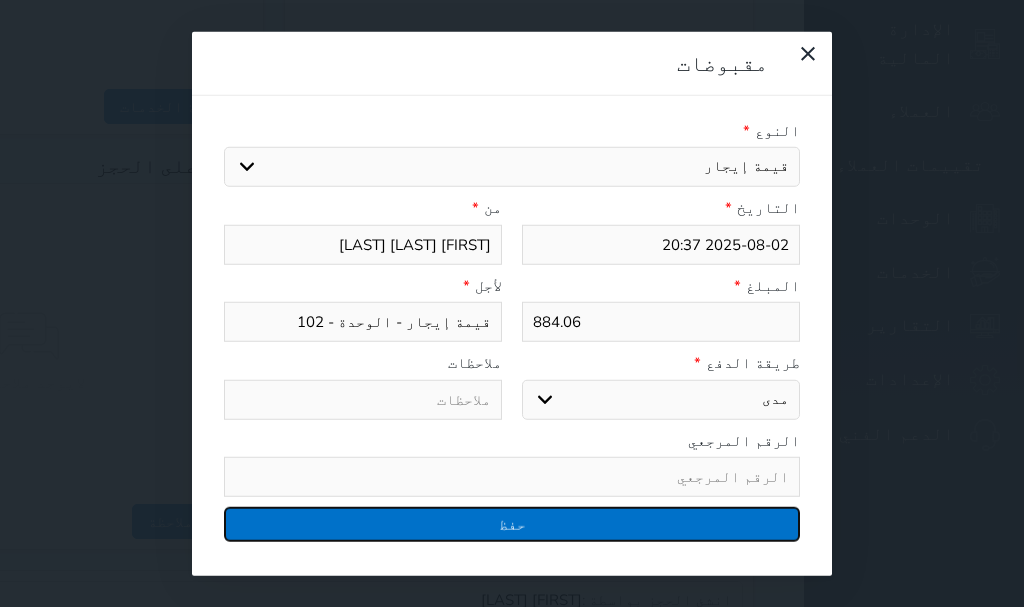 click on "حفظ" at bounding box center [512, 524] 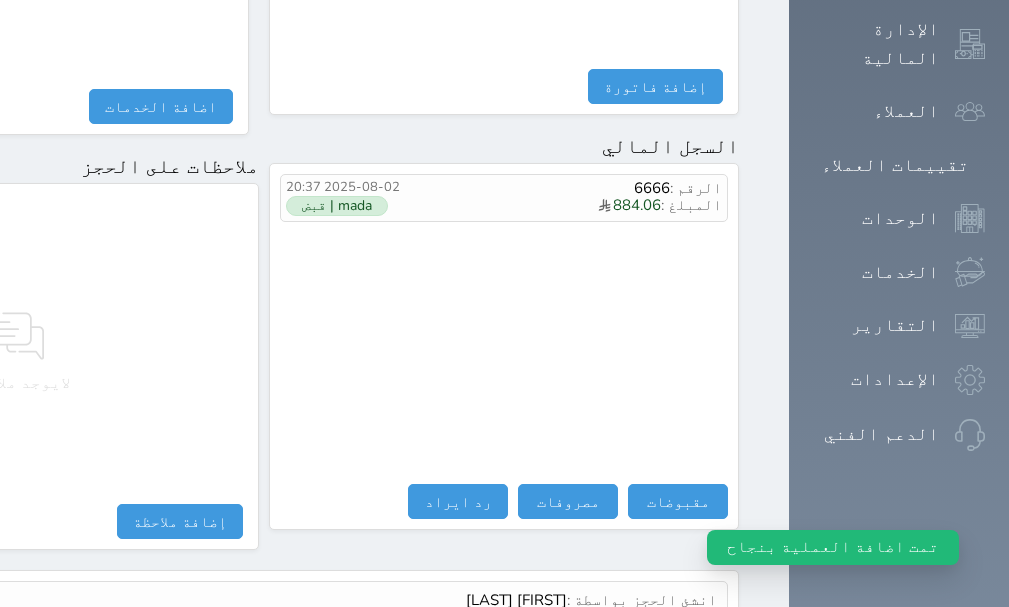 click on "عرض سجل شموس" at bounding box center (663, 647) 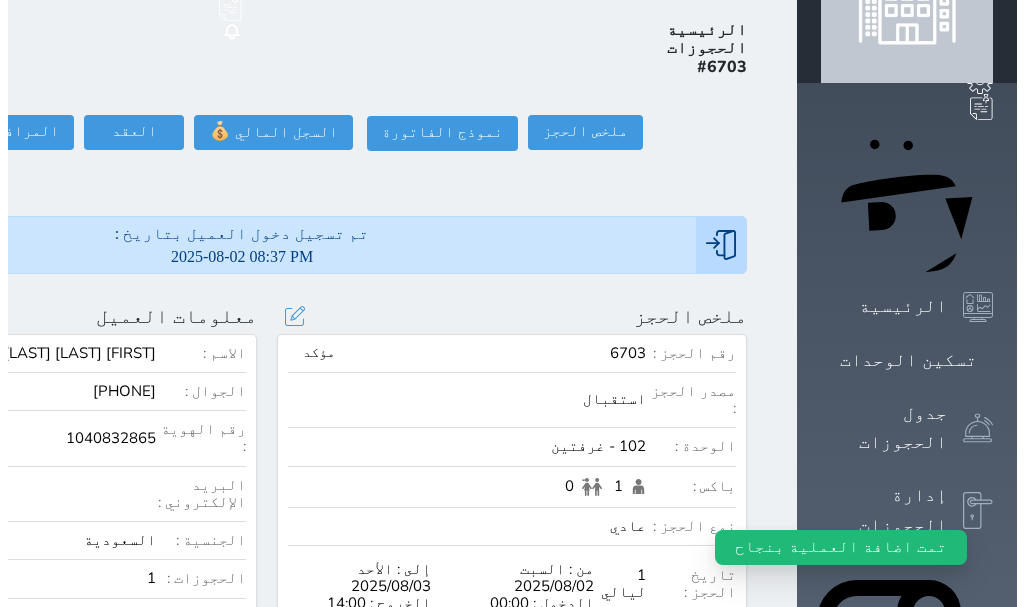 scroll, scrollTop: 0, scrollLeft: 0, axis: both 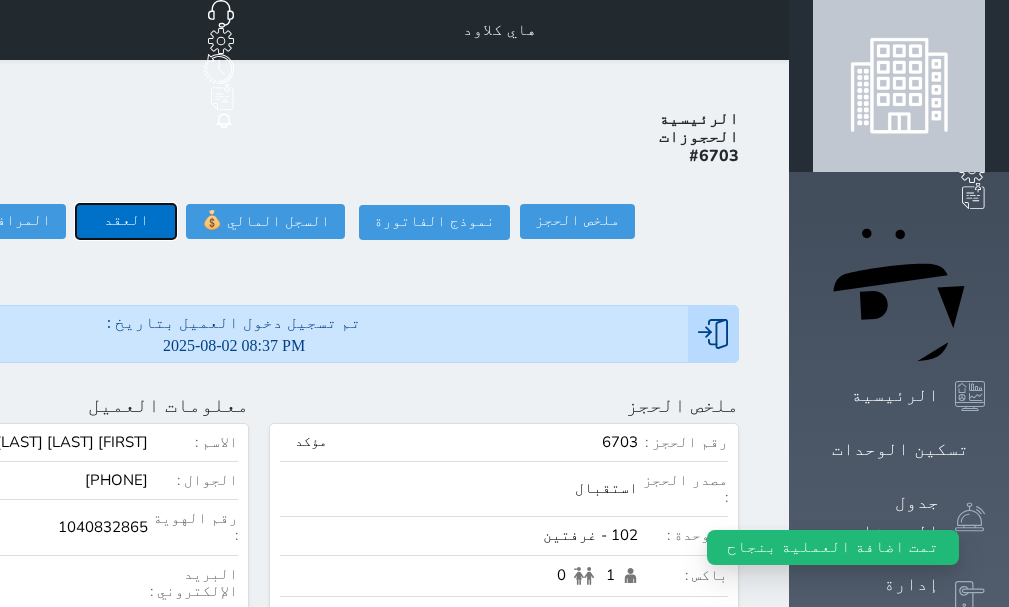 click on "العقد" at bounding box center (126, 221) 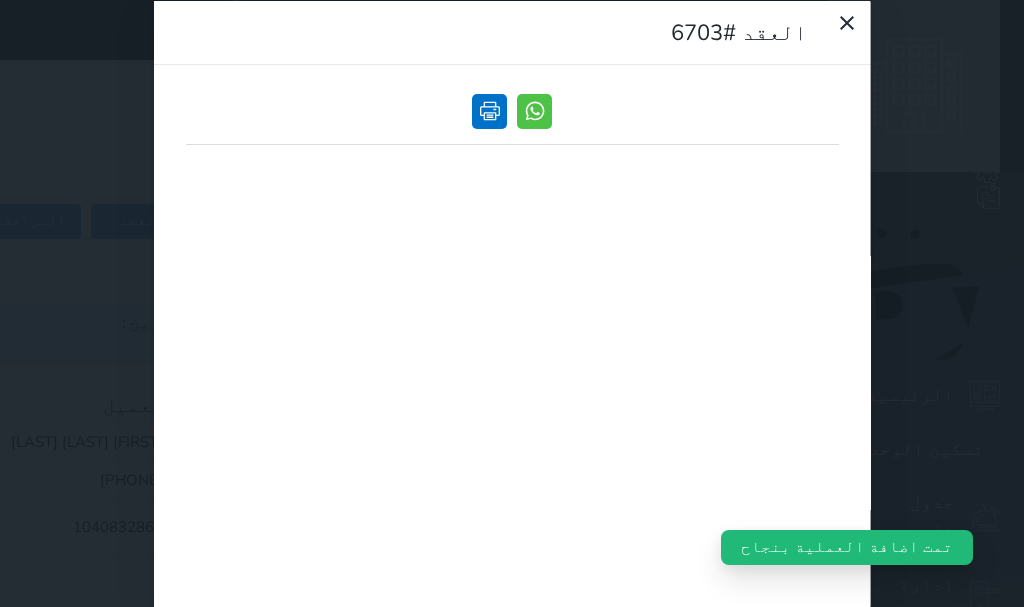 click at bounding box center [489, 110] 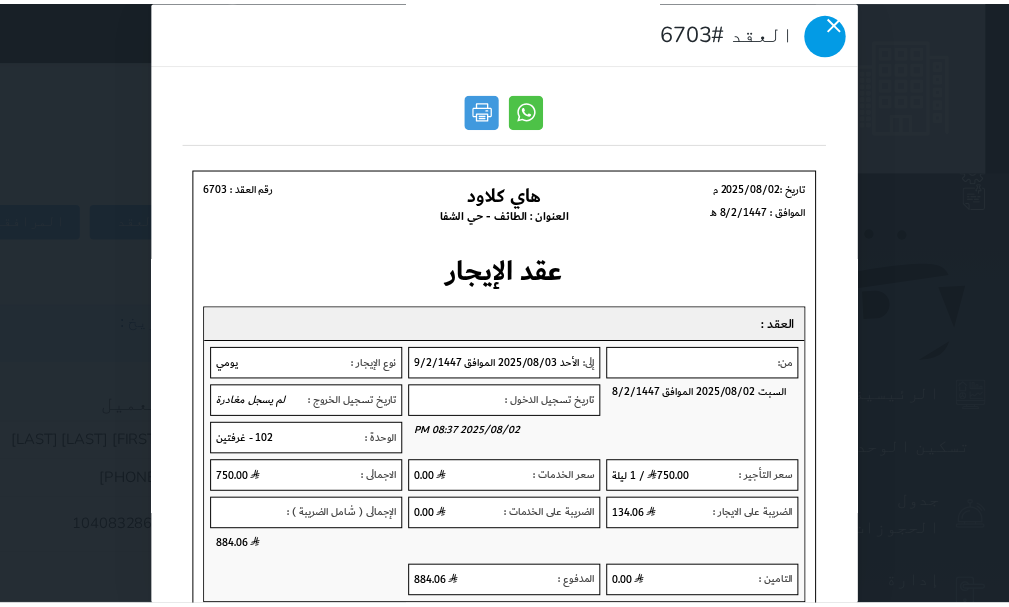 scroll, scrollTop: 0, scrollLeft: 0, axis: both 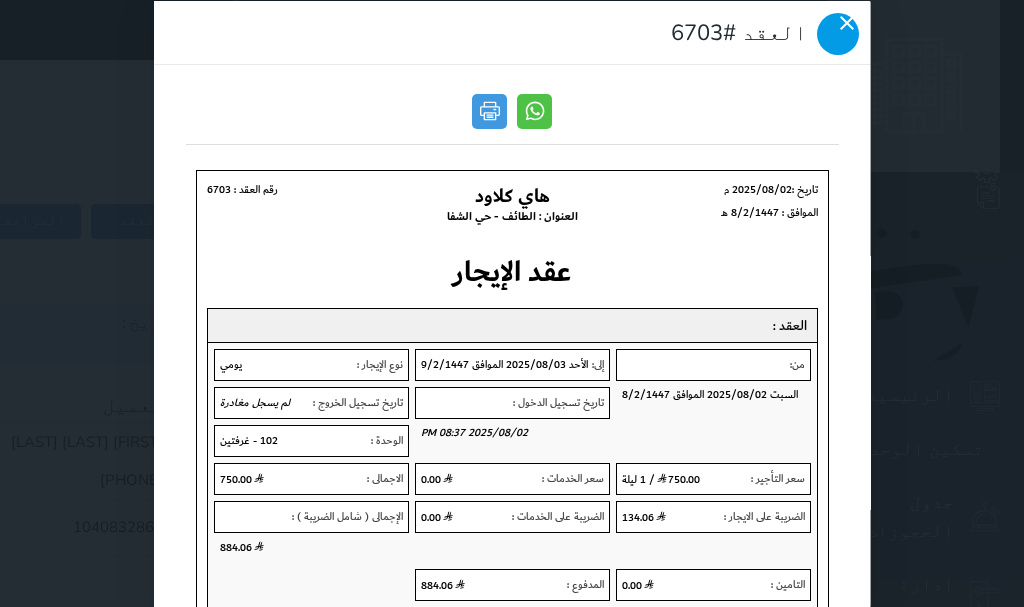 click 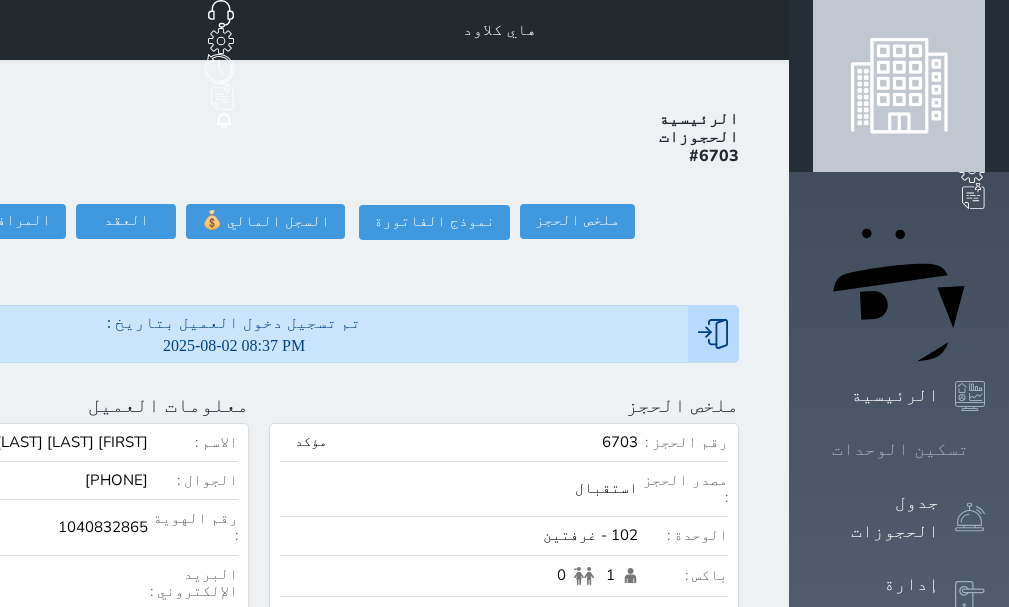click 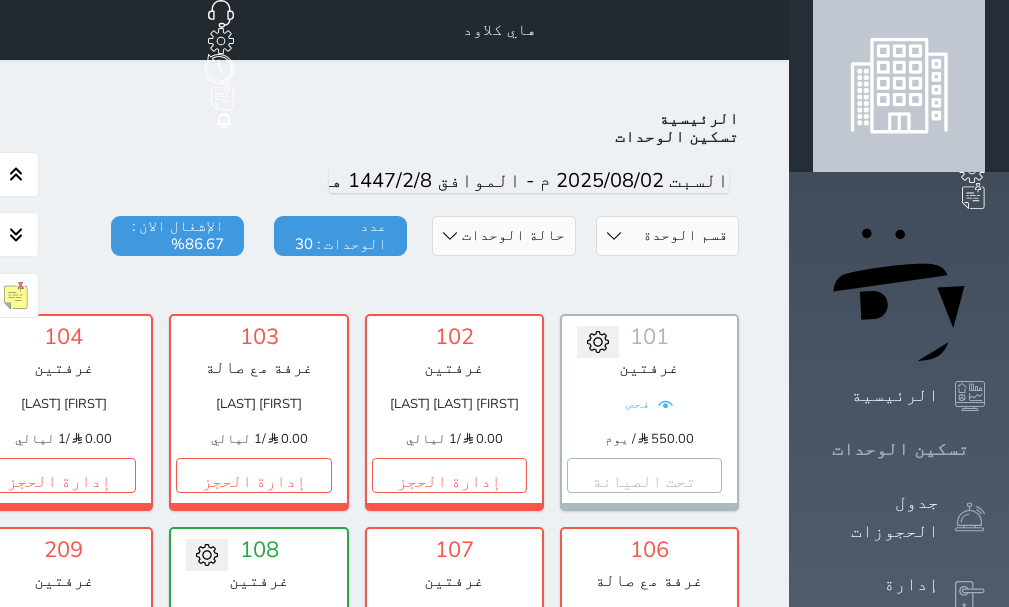 scroll, scrollTop: 78, scrollLeft: 0, axis: vertical 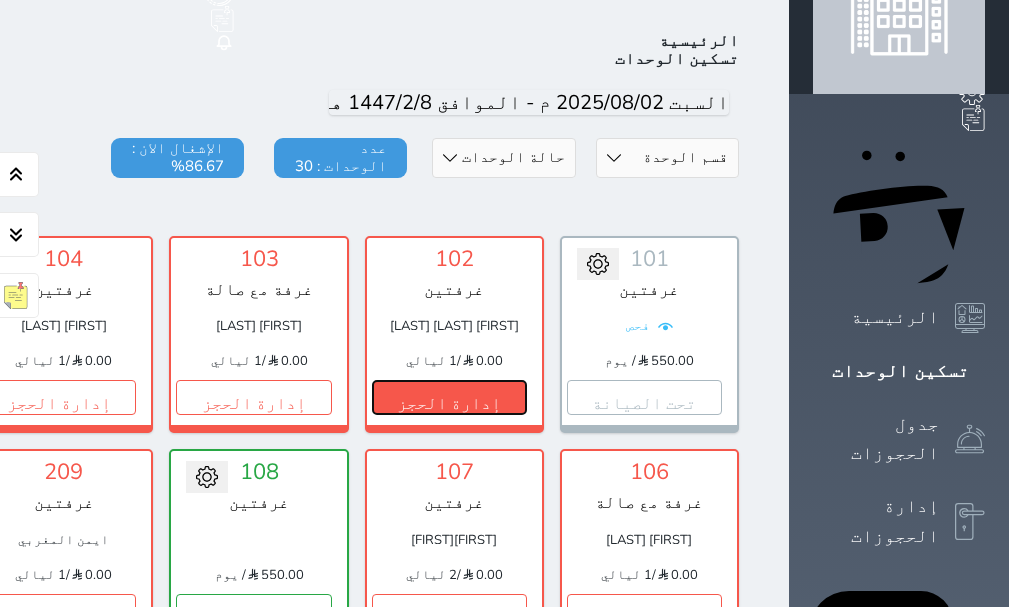 click on "إدارة الحجز" at bounding box center [449, 397] 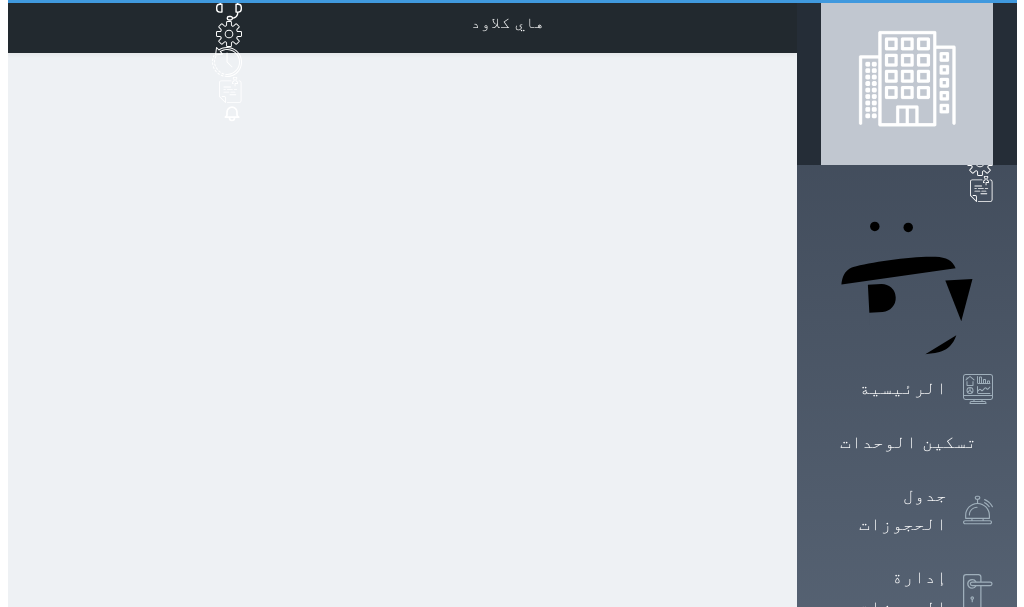scroll, scrollTop: 0, scrollLeft: 0, axis: both 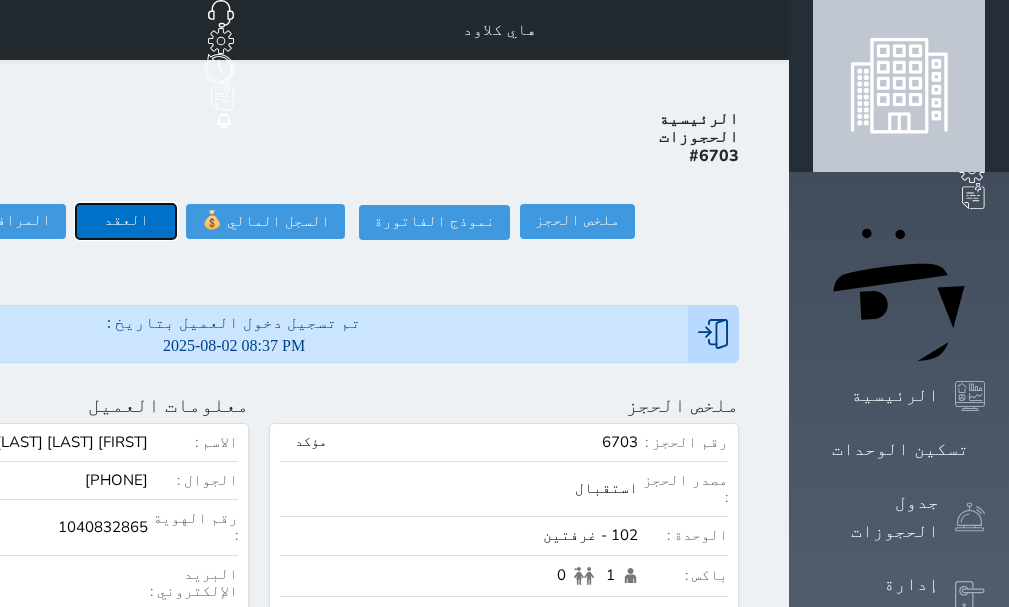 click on "العقد" at bounding box center [126, 221] 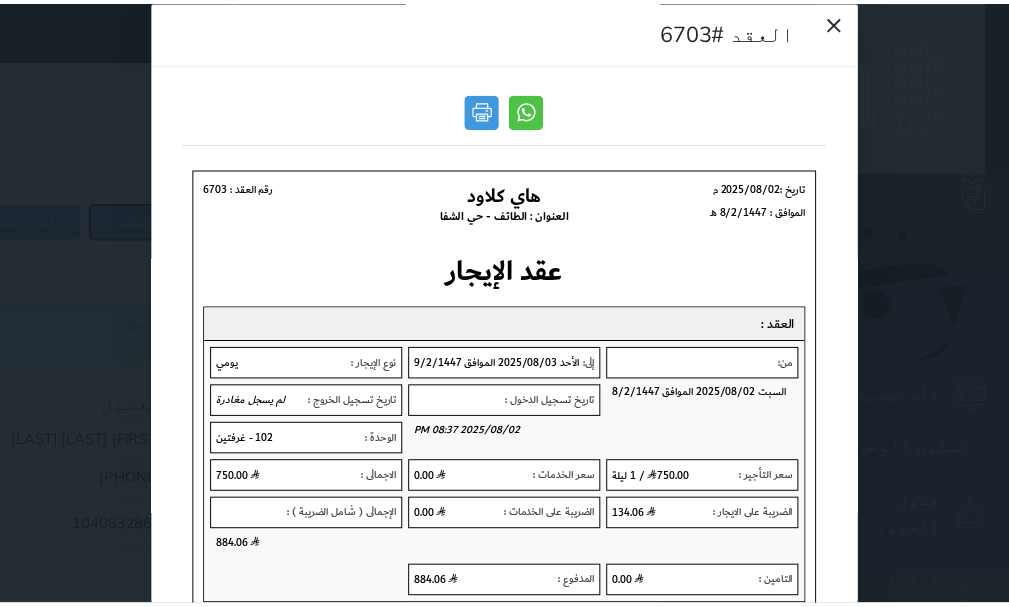 scroll, scrollTop: 0, scrollLeft: 0, axis: both 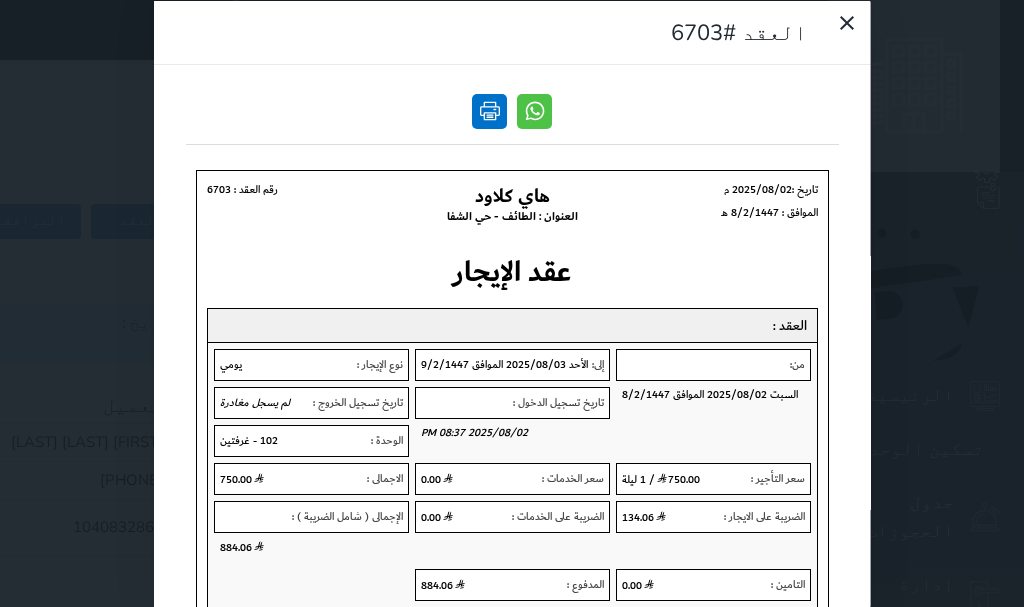 click at bounding box center (489, 110) 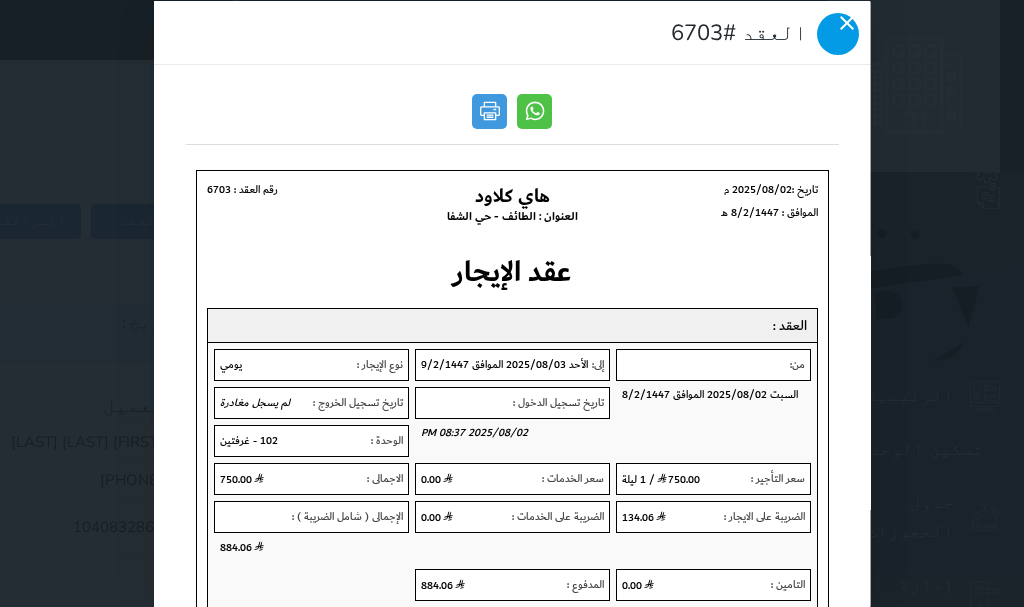 click at bounding box center [837, 33] 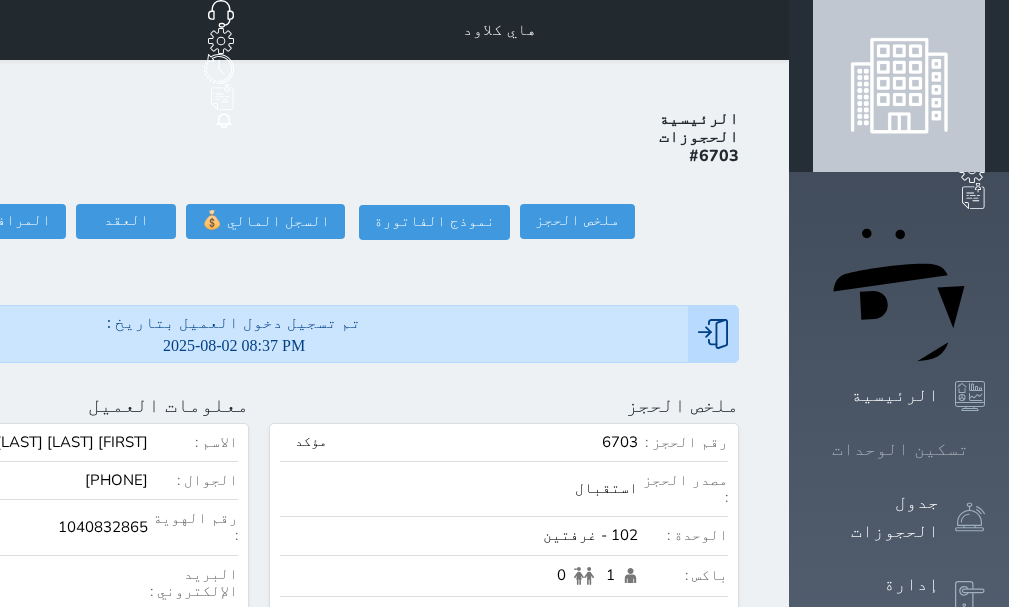 click on "تسكين الوحدات" at bounding box center [900, 449] 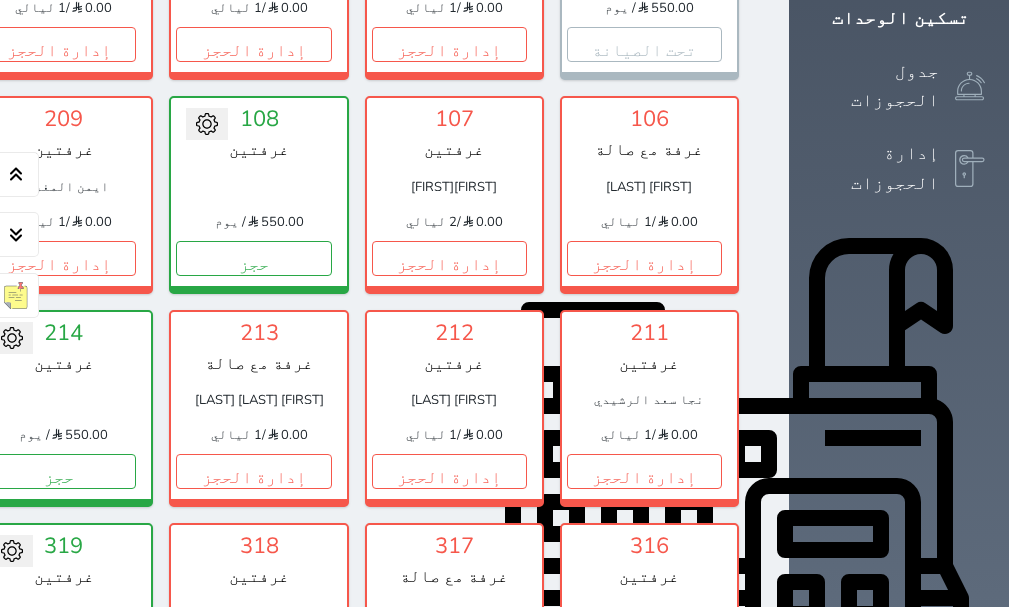 scroll, scrollTop: 178, scrollLeft: 0, axis: vertical 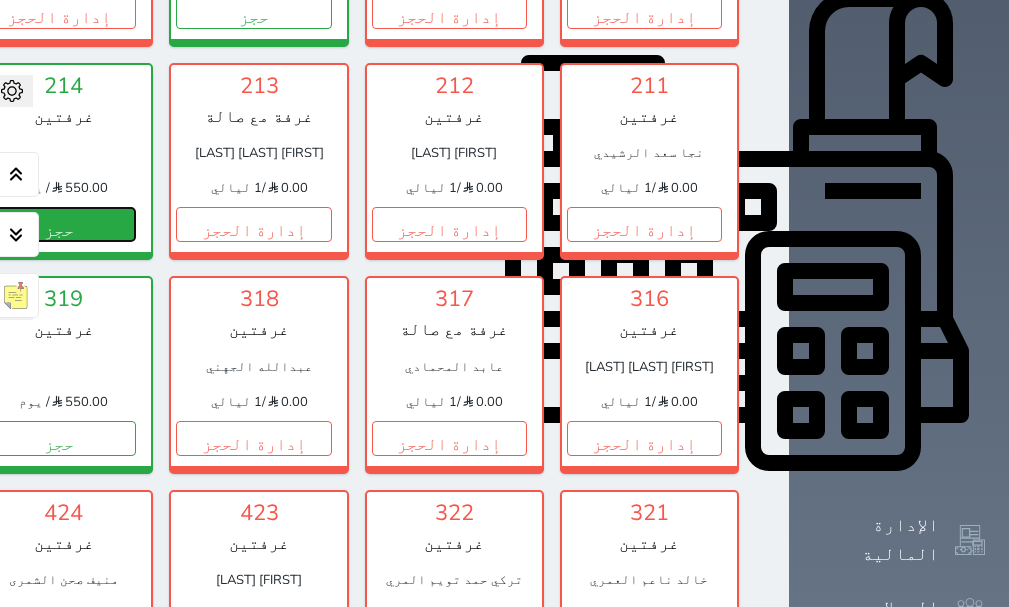 click on "حجز" at bounding box center [58, 224] 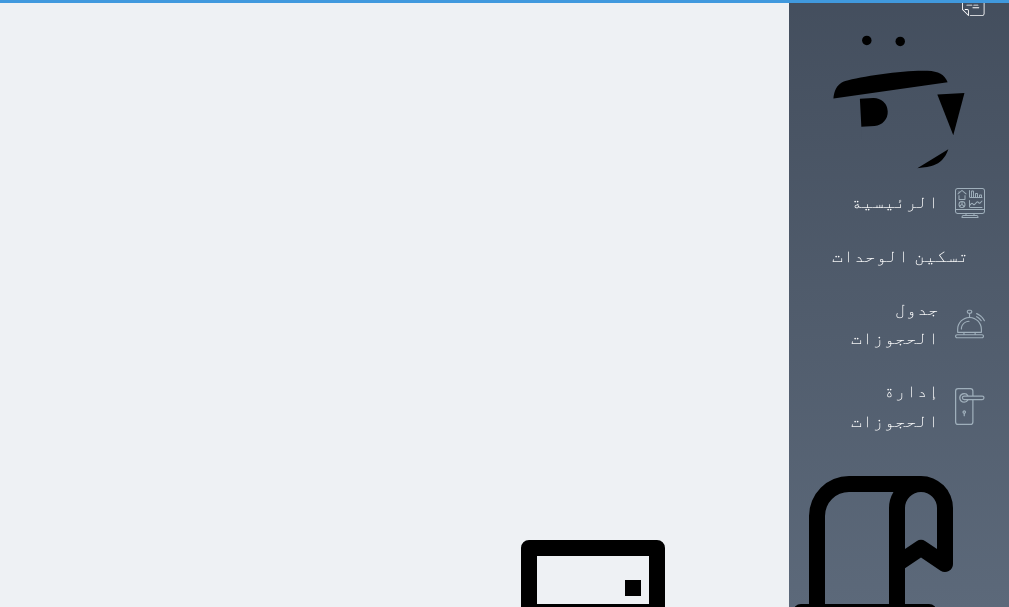 scroll, scrollTop: 0, scrollLeft: 0, axis: both 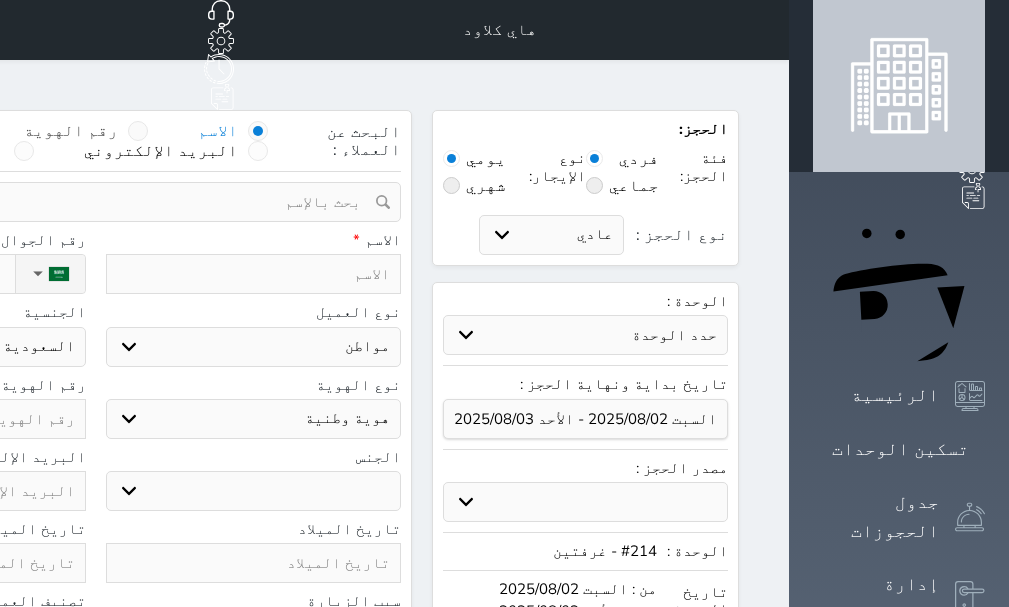 click at bounding box center (138, 131) 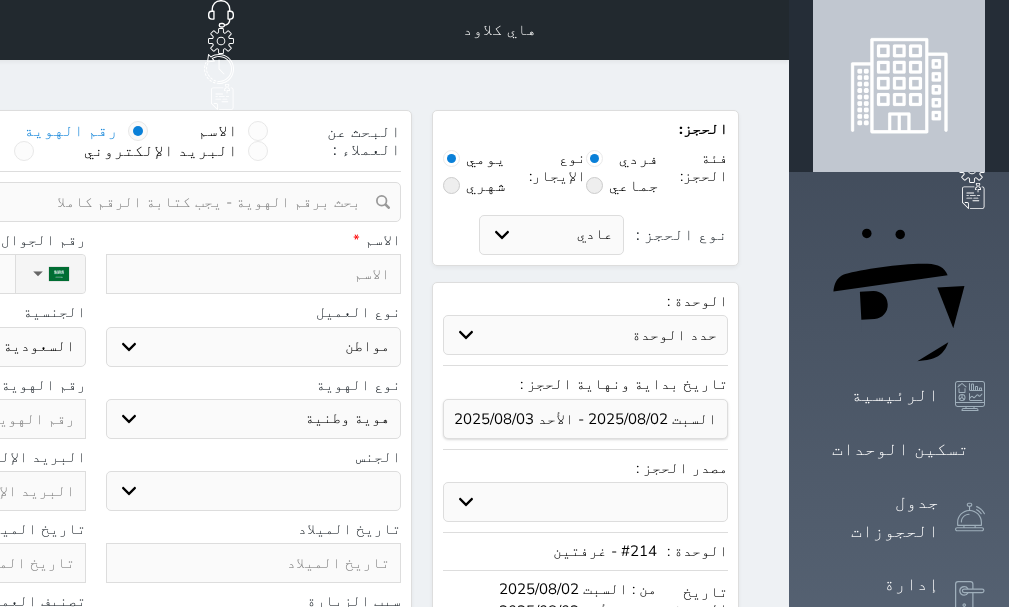 click at bounding box center [88, 202] 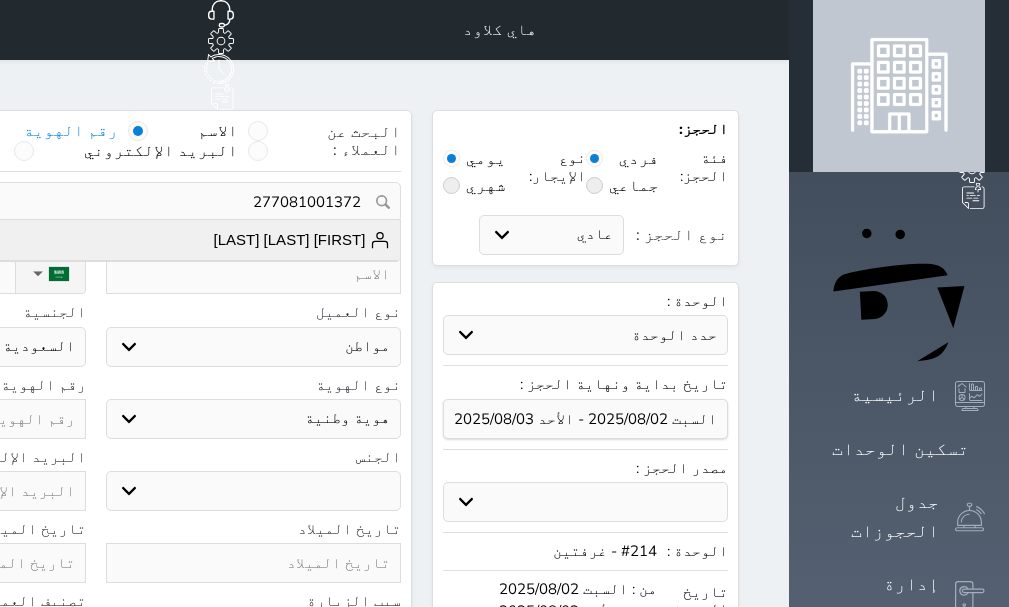 click on "[FIRST] [LAST] [LAST]" at bounding box center (302, 240) 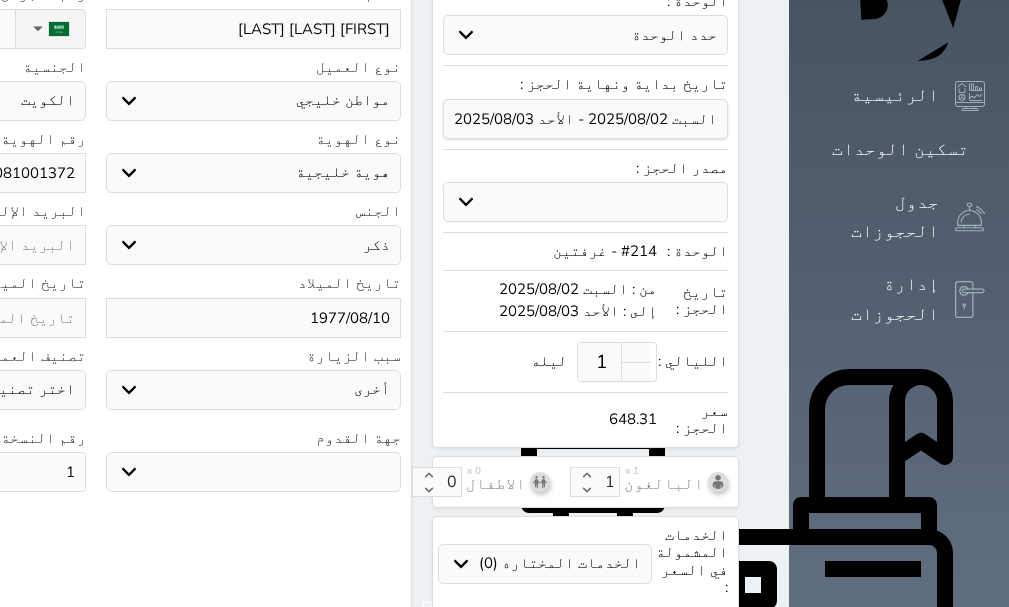 scroll, scrollTop: 200, scrollLeft: 0, axis: vertical 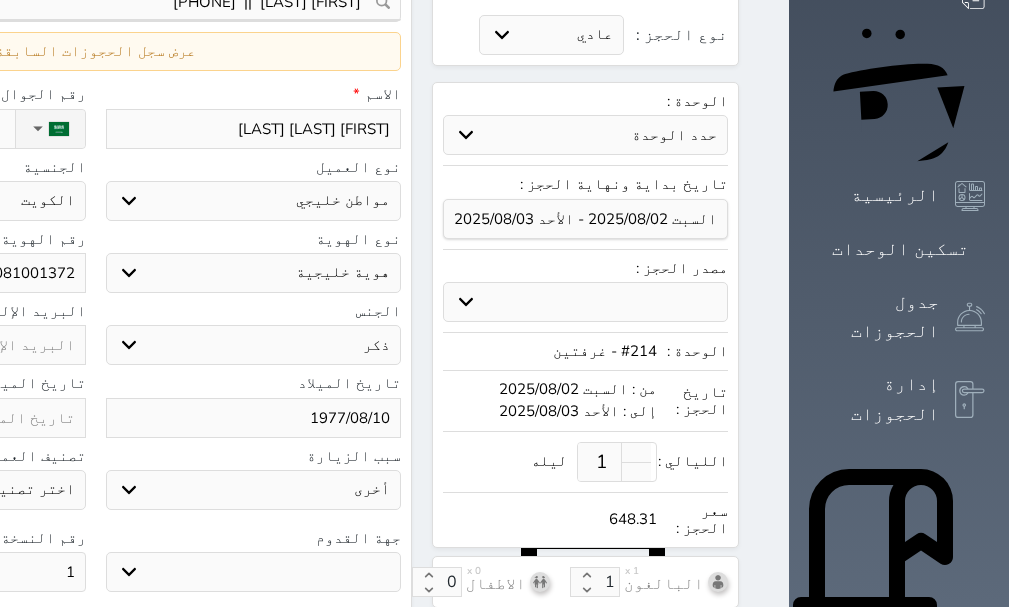 drag, startPoint x: 101, startPoint y: 93, endPoint x: 227, endPoint y: 86, distance: 126.1943 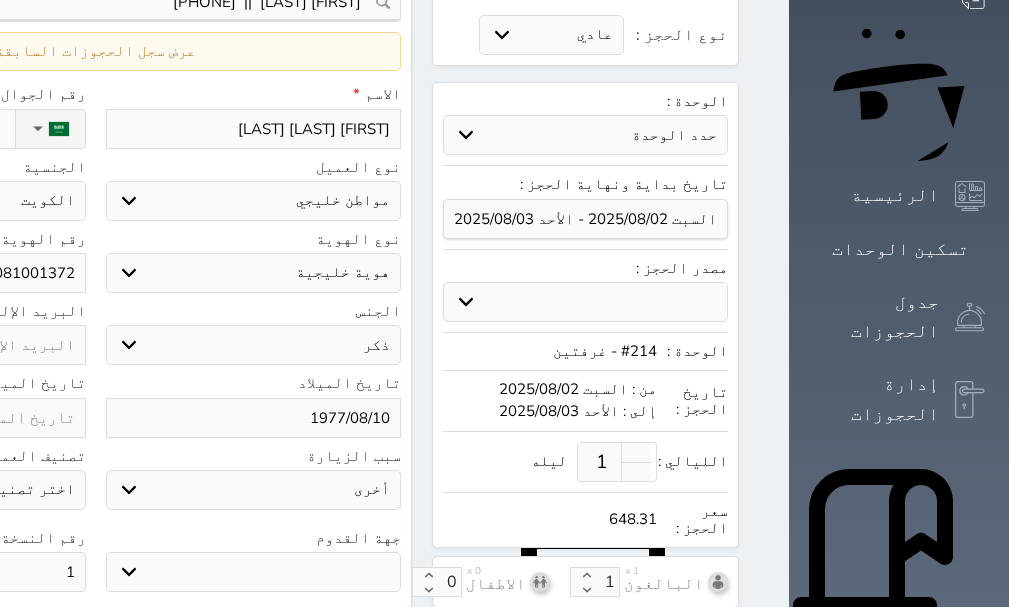 click on "▼     Afghanistan (‫افغانستان‬‎)   +93   Albania (Shqipëri)   +355   Algeria (‫الجزائر‬‎)   +213   American Samoa   +1684   Andorra   +376   Angola   +244   Anguilla   +1264   Antigua and Barbuda   +1268   Argentina   +54   Armenia (Հայաստան)   +374   Aruba   +297   Australia   +61   Austria (Österreich)   +43   Azerbaijan (Azərbaycan)   +994   Bahamas   +1242   Bahrain (‫البحرين‬‎)   +973   Bangladesh (বাংলাদেশ)   +880   Barbados   +1246   Belarus (Беларусь)   +375   Belgium (België)   +32   Belize   +501   Benin (Bénin)   +229   Bermuda   +1441   Bhutan (འབྲུག)   +975   Bolivia   +591   Bosnia and Herzegovina (Босна и Херцеговина)   +387   Botswana   +267   Brazil (Brasil)   +55   British Indian Ocean Territory   +246   British Virgin Islands   +1284   Brunei   +673   Bulgaria (България)   +359   Burkina Faso   +226   Burundi (Uburundi)   +257   Cambodia (កម្ពុជា)   +855" at bounding box center [-62, 129] 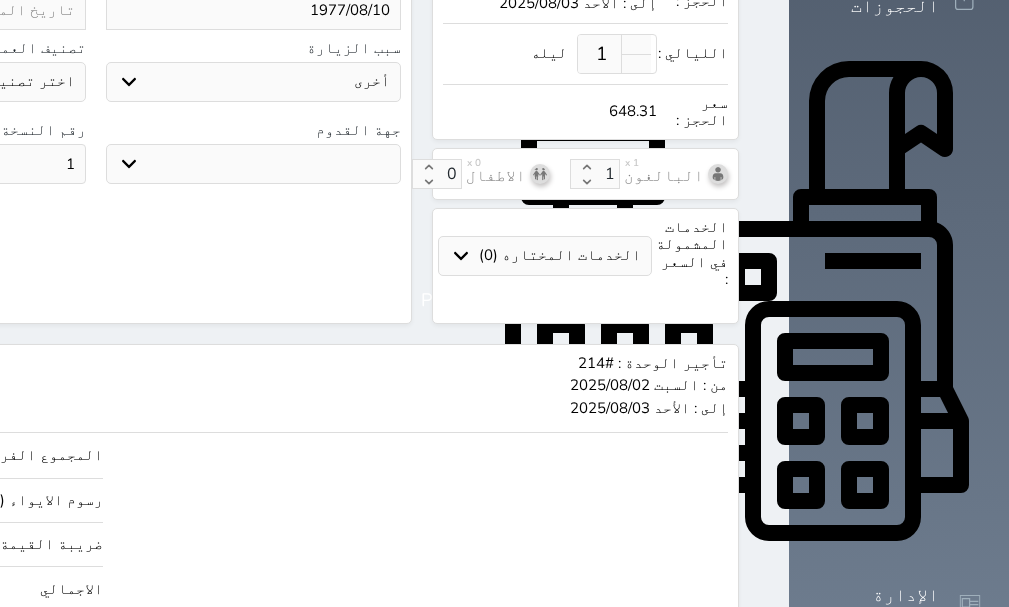 scroll, scrollTop: 652, scrollLeft: 0, axis: vertical 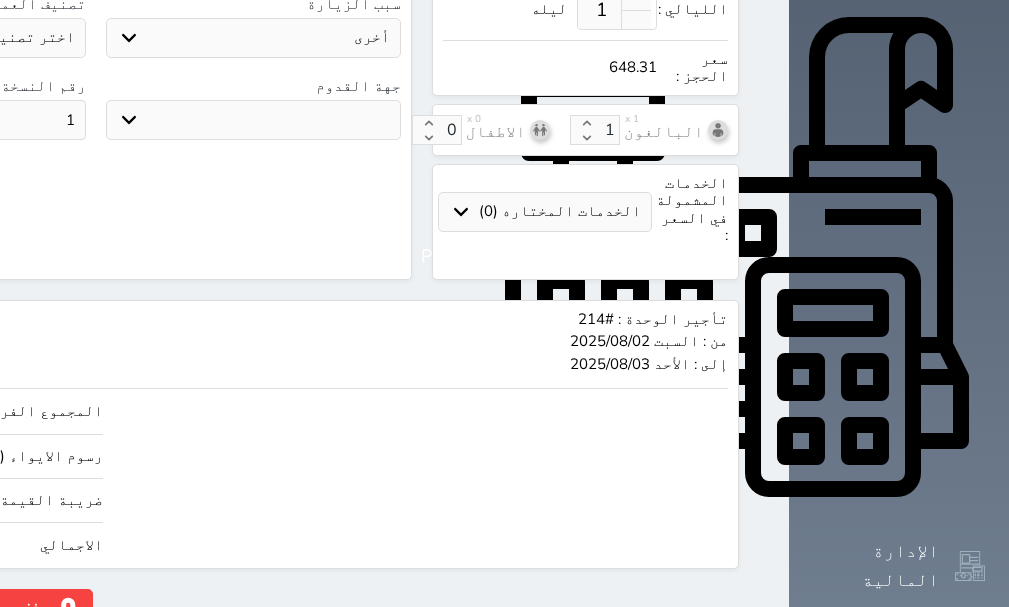 click on "550" at bounding box center [-145, 411] 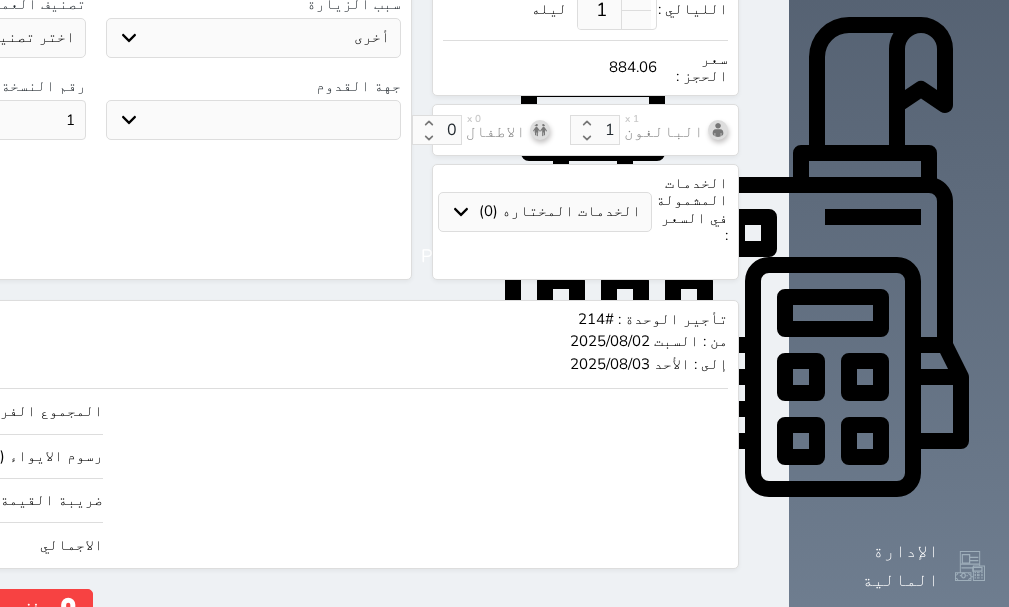 click on "سجل حجوزات العميل [FIRST] [LAST]   التاريخ :   من : [DAY] [MONTH] [YEAR]   إلى : [DAY] [MONTH] [YEAR]     الليالي :     1" at bounding box center [259, 41] 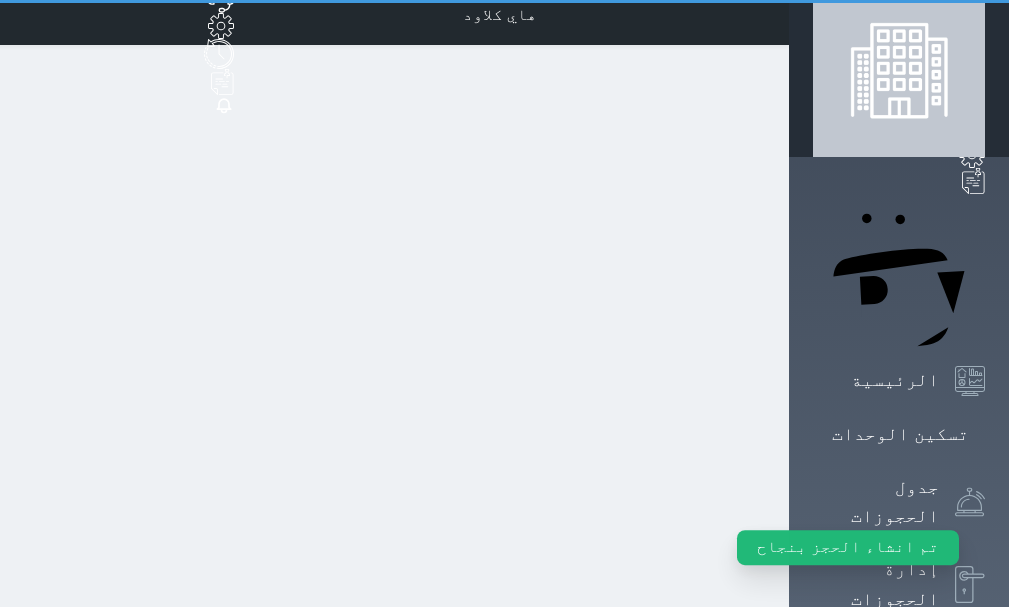 scroll, scrollTop: 0, scrollLeft: 0, axis: both 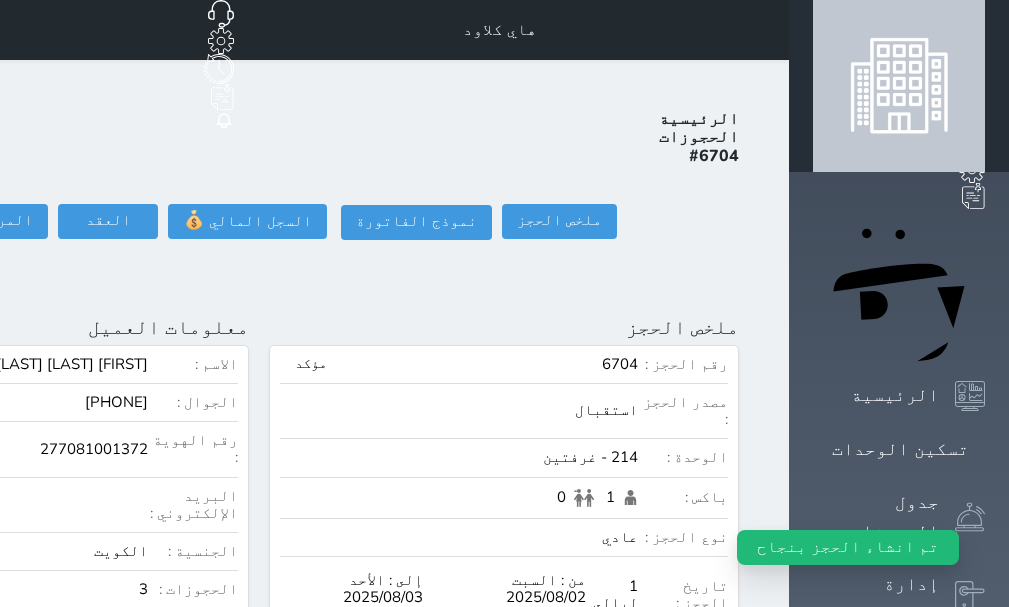 click on "تسجيل دخول" at bounding box center (-154, 221) 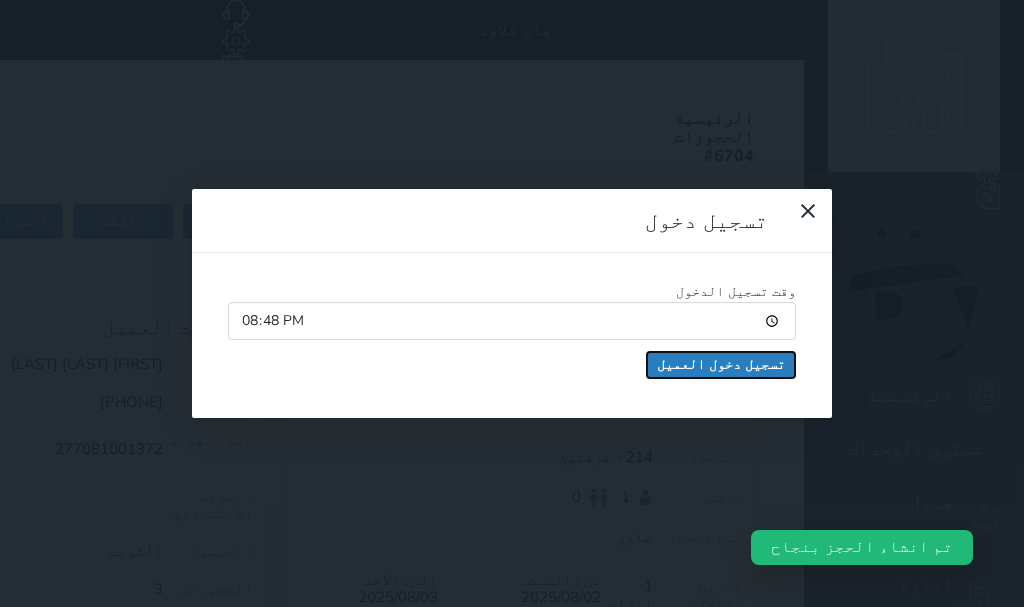 click on "تسجيل دخول العميل" at bounding box center (721, 365) 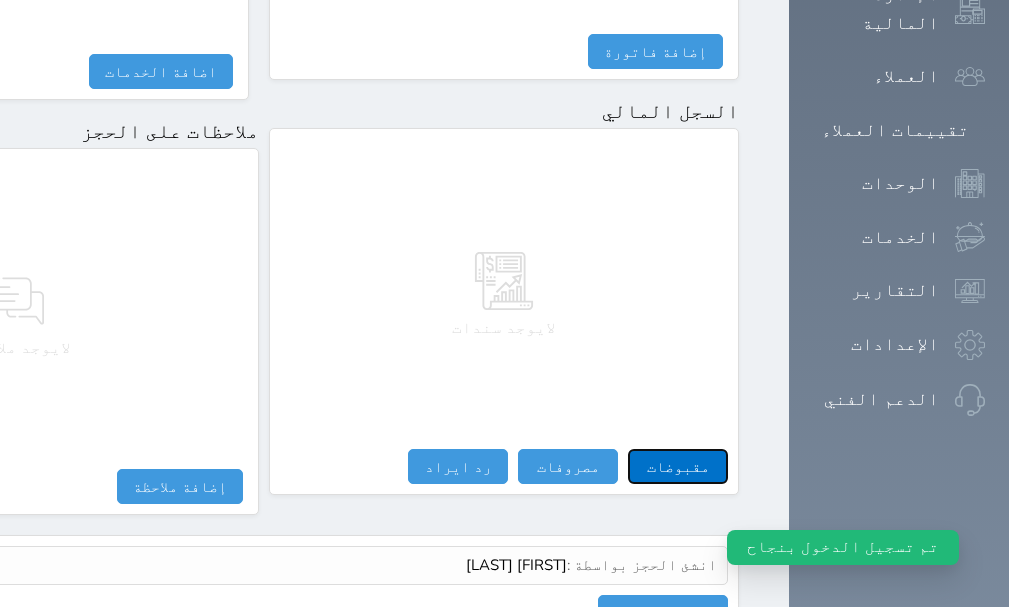 click on "مقبوضات" at bounding box center (678, 466) 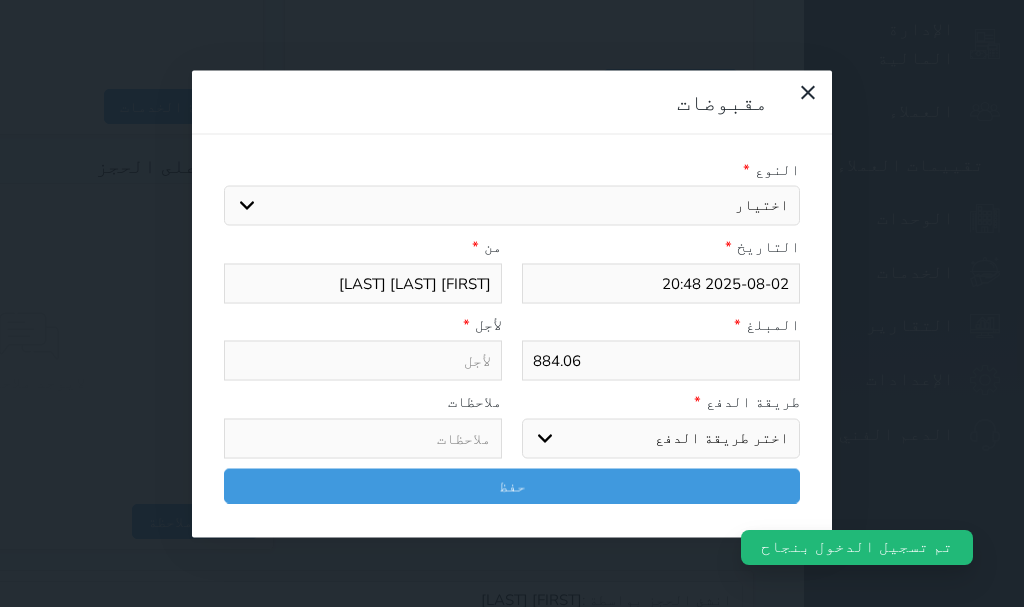 click on "اختيار   مقبوضات عامة قيمة إيجار فواتير تامين عربون لا ينطبق آخر مغسلة واي فاي - الإنترنت مواقف السيارات طعام الأغذية والمشروبات مشروبات المشروبات الباردة المشروبات الساخنة الإفطار غداء عشاء مخبز و كعك حمام سباحة الصالة الرياضية سبا و خدمات الجمال اختيار وإسقاط (خدمات النقل) ميني بار كابل - تلفزيون سرير إضافي تصفيف الشعر التسوق خدمات الجولات السياحية المنظمة خدمات الدليل السياحي" at bounding box center (512, 206) 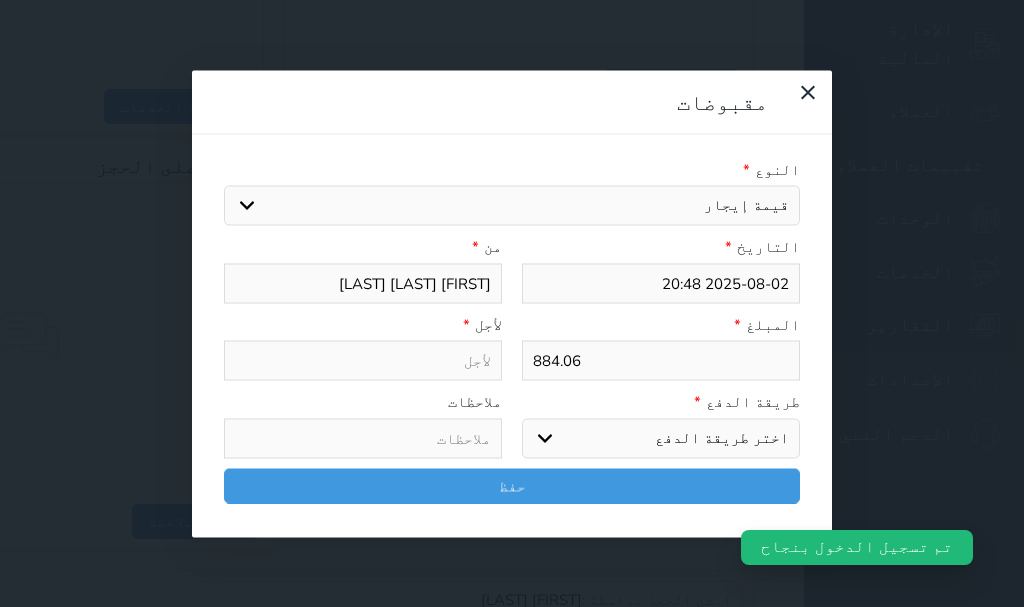 click on "اختيار   مقبوضات عامة قيمة إيجار فواتير تامين عربون لا ينطبق آخر مغسلة واي فاي - الإنترنت مواقف السيارات طعام الأغذية والمشروبات مشروبات المشروبات الباردة المشروبات الساخنة الإفطار غداء عشاء مخبز و كعك حمام سباحة الصالة الرياضية سبا و خدمات الجمال اختيار وإسقاط (خدمات النقل) ميني بار كابل - تلفزيون سرير إضافي تصفيف الشعر التسوق خدمات الجولات السياحية المنظمة خدمات الدليل السياحي" at bounding box center [512, 206] 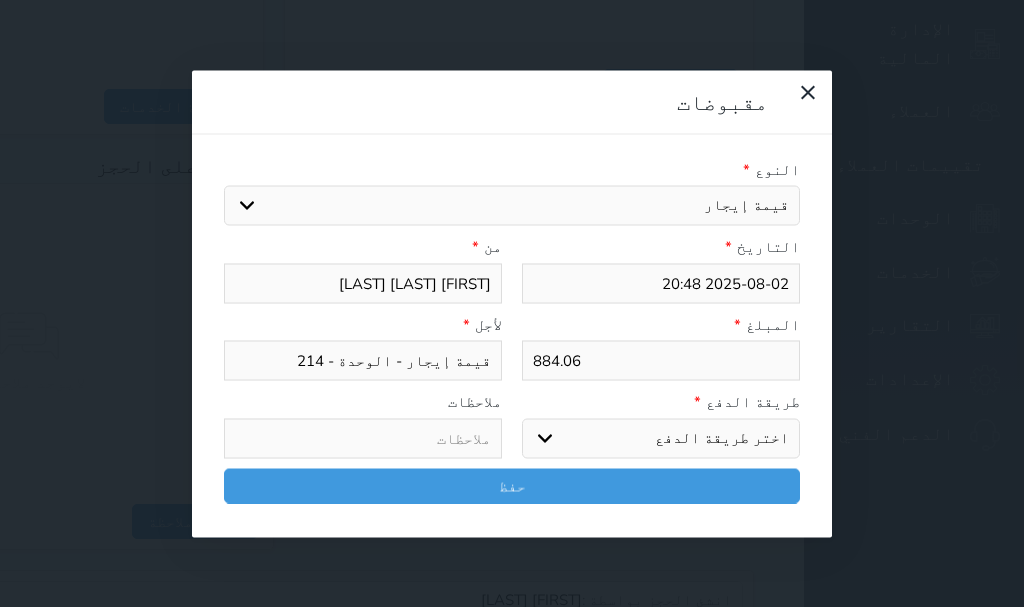 click on "اختر طريقة الدفع   دفع نقدى   تحويل بنكى   مدى   بطاقة ائتمان   آجل" at bounding box center (661, 438) 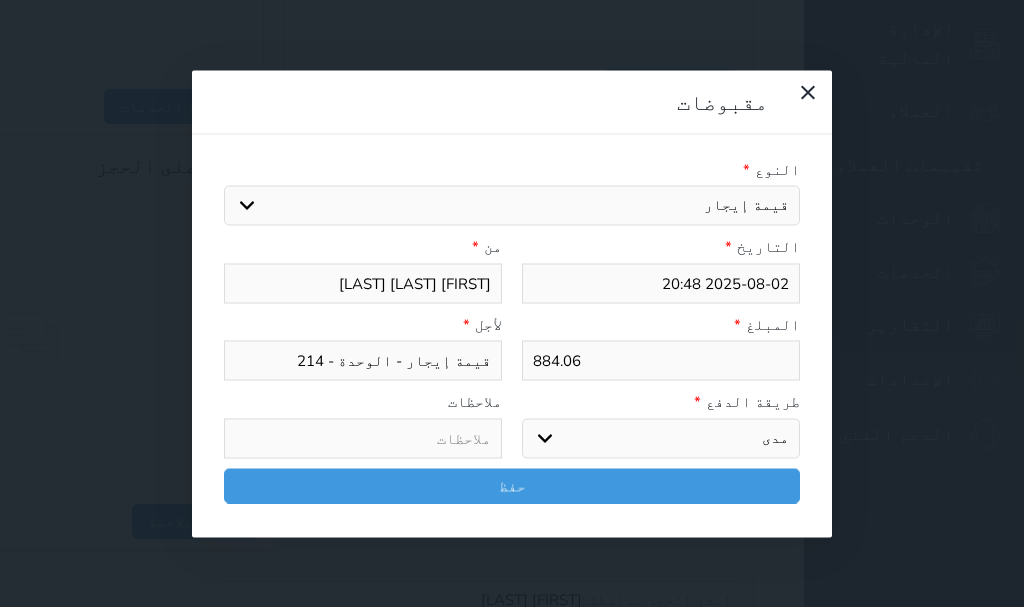 click on "اختر طريقة الدفع   دفع نقدى   تحويل بنكى   مدى   بطاقة ائتمان   آجل" at bounding box center [661, 438] 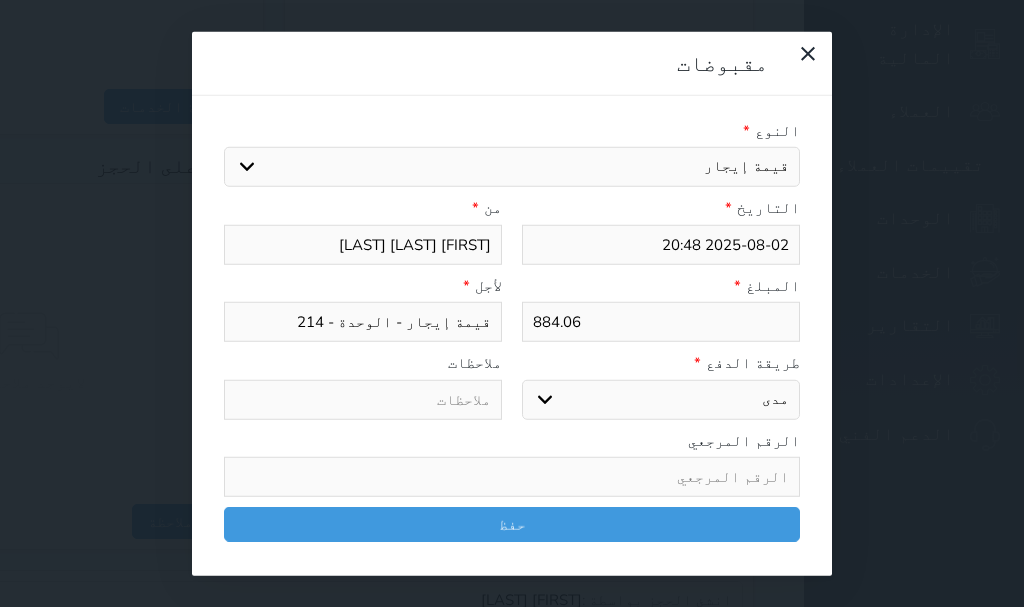 click on "التاريخ *   [YEAR]-[MONTH]-[DAY] [TIME]   من *   [FIRST] [LAST]   المبلغ *   884.06   لأجل *   قيمة إيجار - الوحدة - 214   طريقة الدفع *   اختر طريقة الدفع   دفع نقدى   تحويل بنكى   مدى   بطاقة ائتمان   آجل" at bounding box center [512, 335] 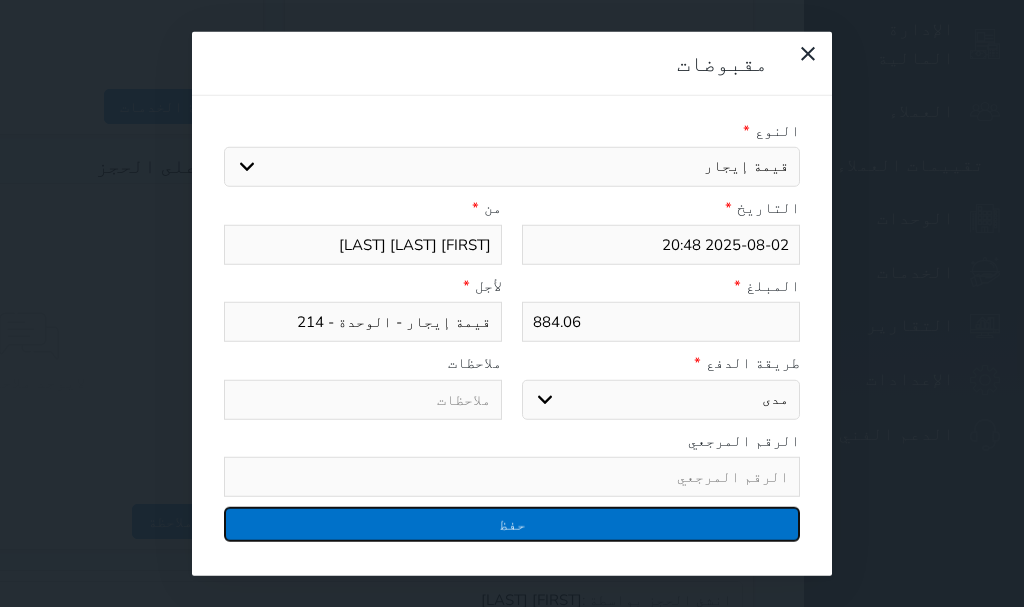 click on "حفظ" at bounding box center [512, 524] 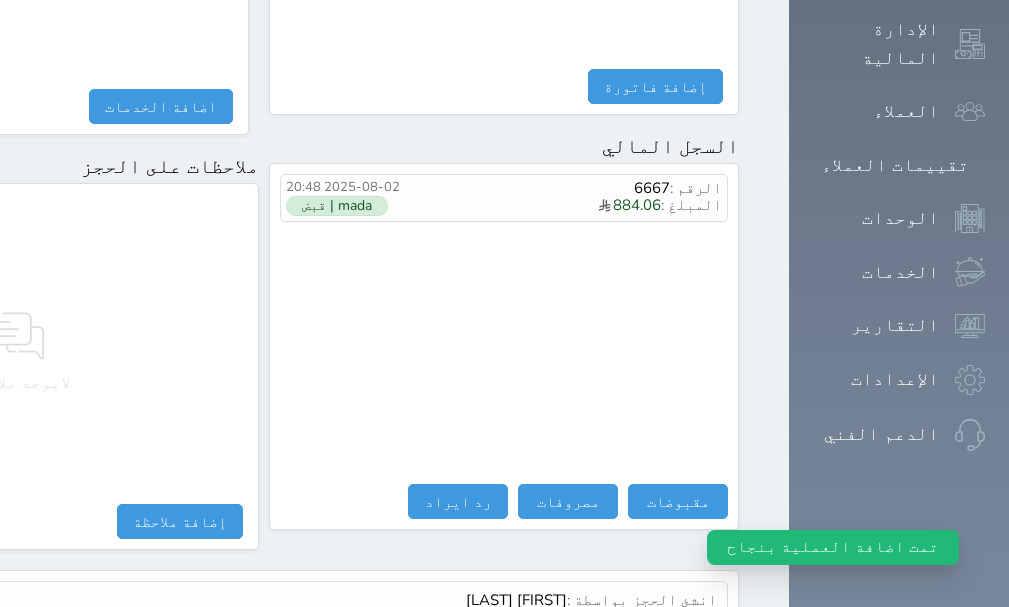 click on "عرض سجل شموس" at bounding box center (663, 647) 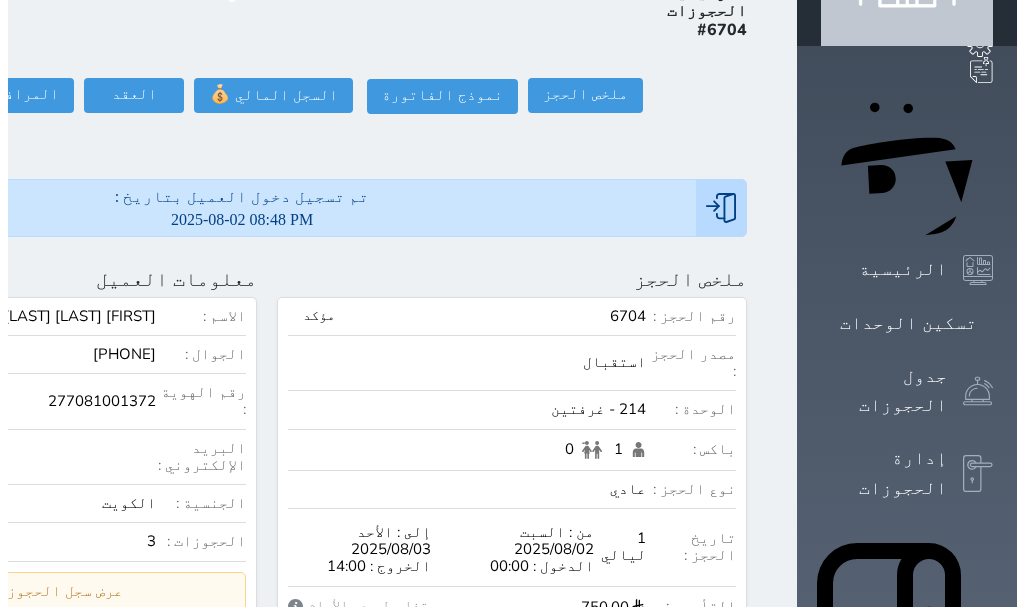 scroll, scrollTop: 0, scrollLeft: 0, axis: both 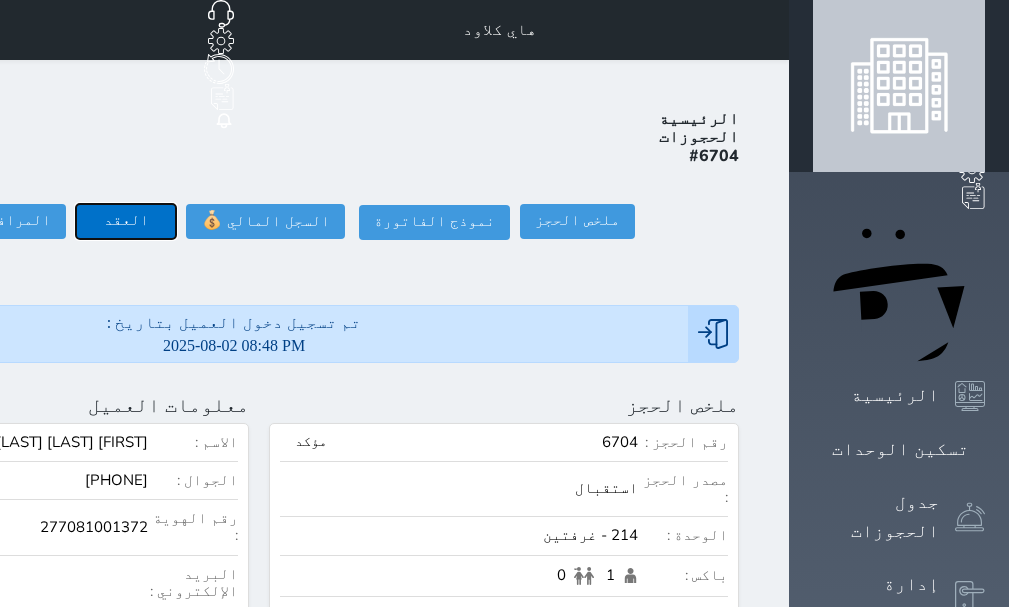 click on "العقد" at bounding box center [126, 221] 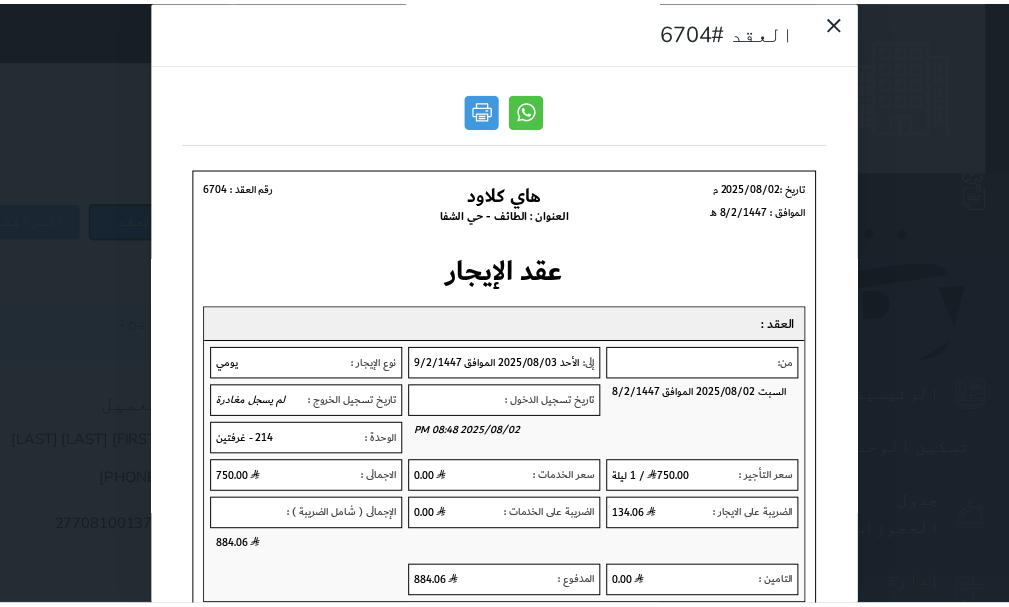 scroll, scrollTop: 0, scrollLeft: 0, axis: both 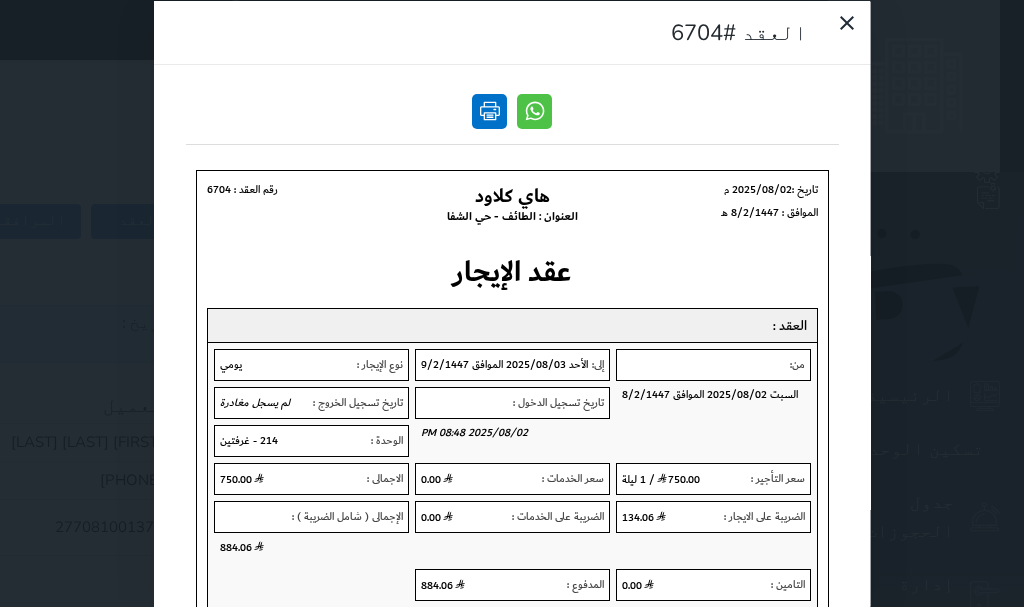 click at bounding box center [489, 110] 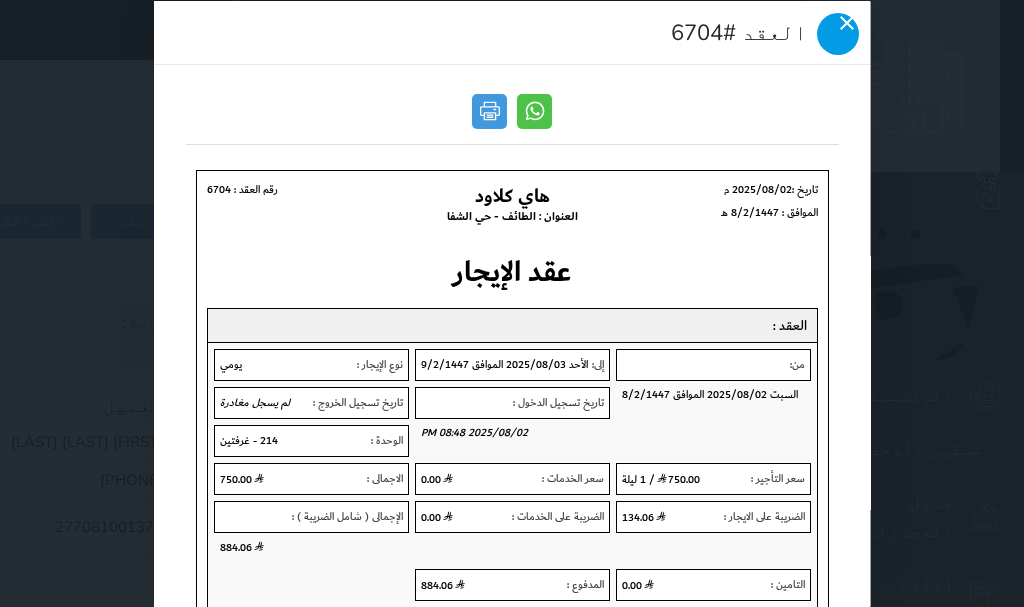 click 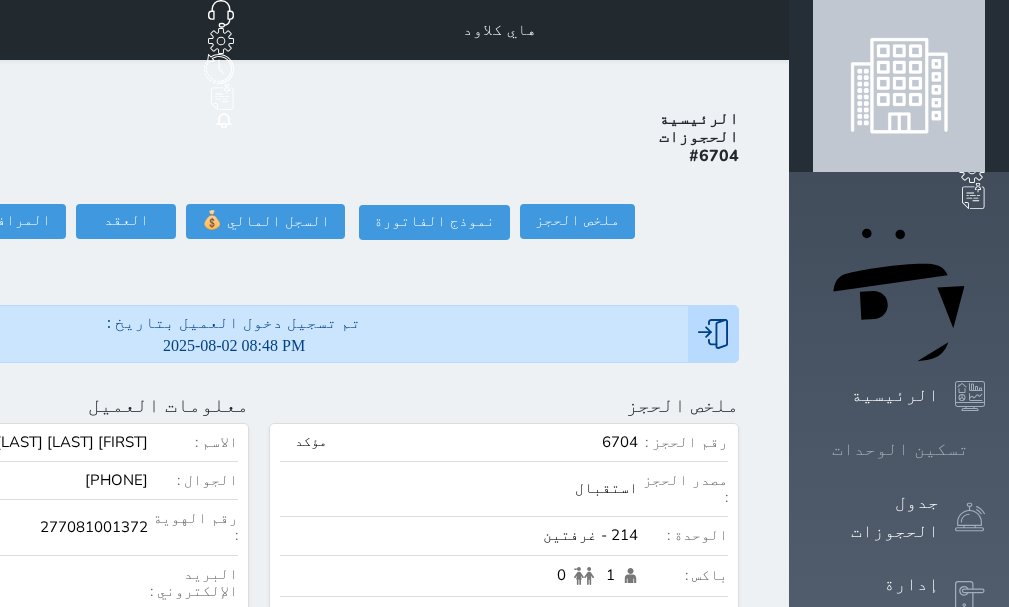 click at bounding box center (985, 449) 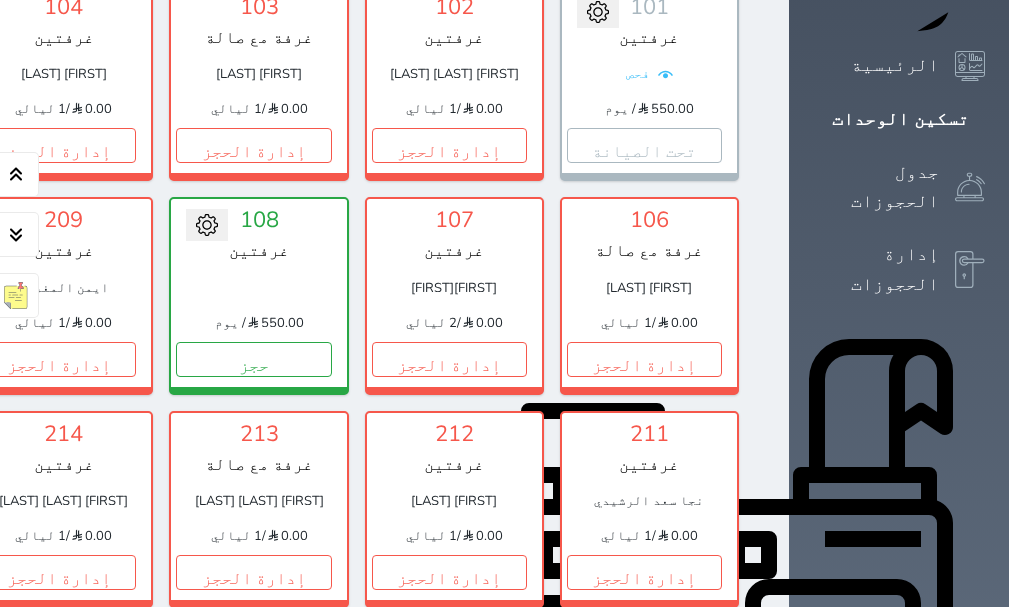 scroll, scrollTop: 278, scrollLeft: 0, axis: vertical 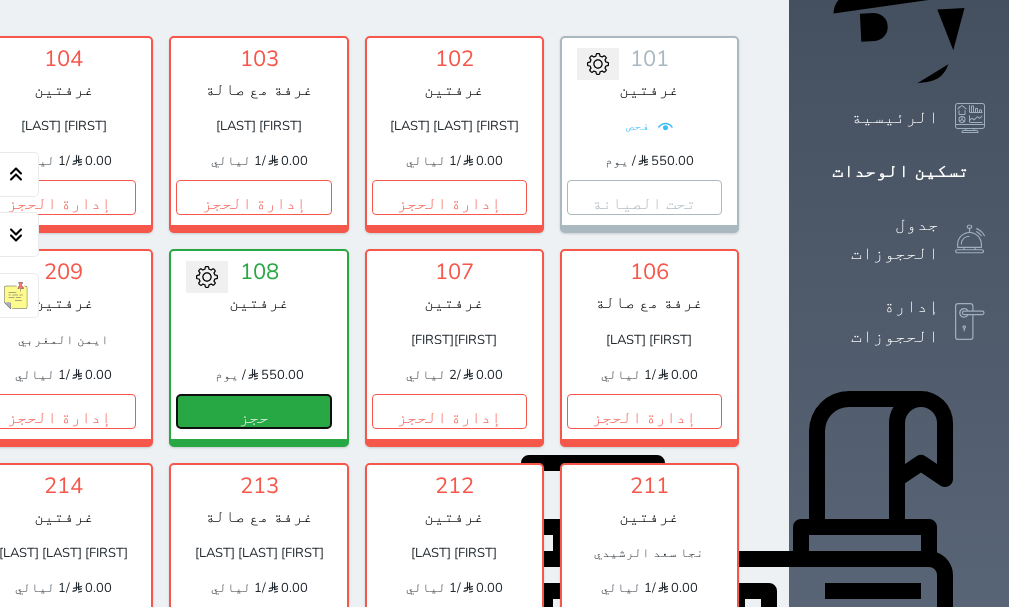 click on "حجز" at bounding box center (253, 411) 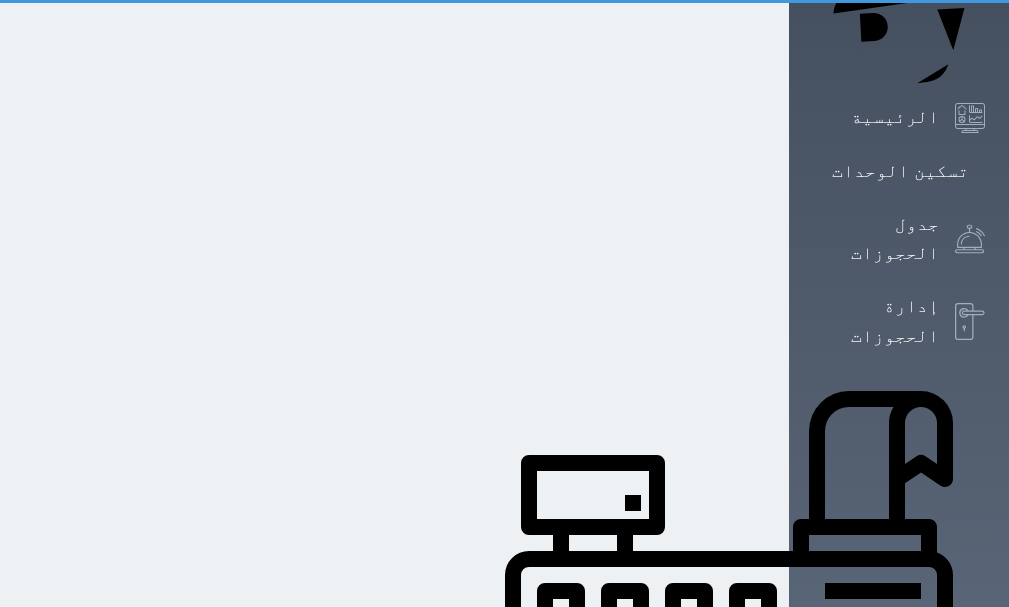 scroll, scrollTop: 0, scrollLeft: 0, axis: both 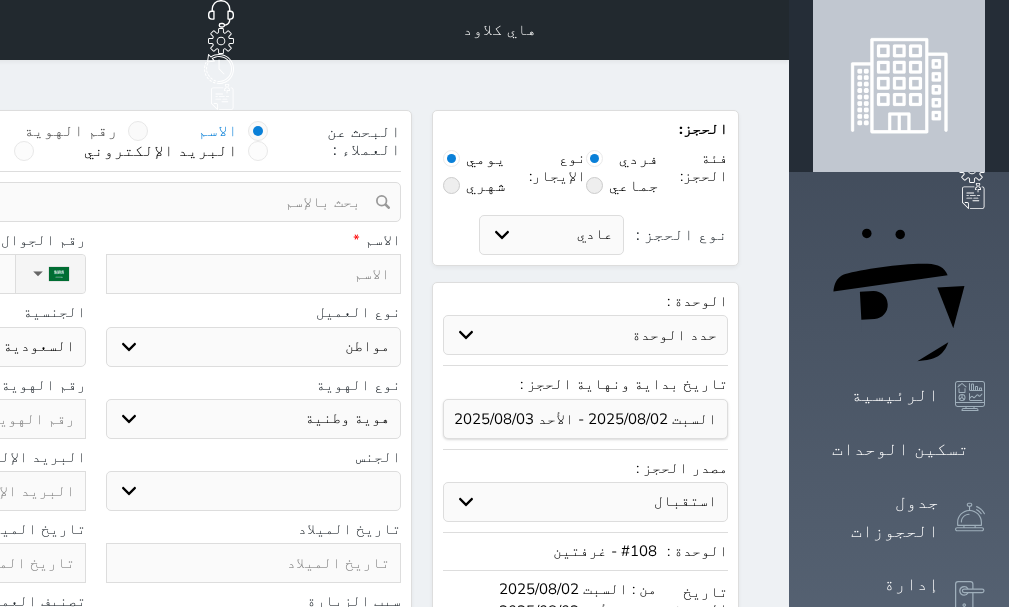 click at bounding box center [138, 131] 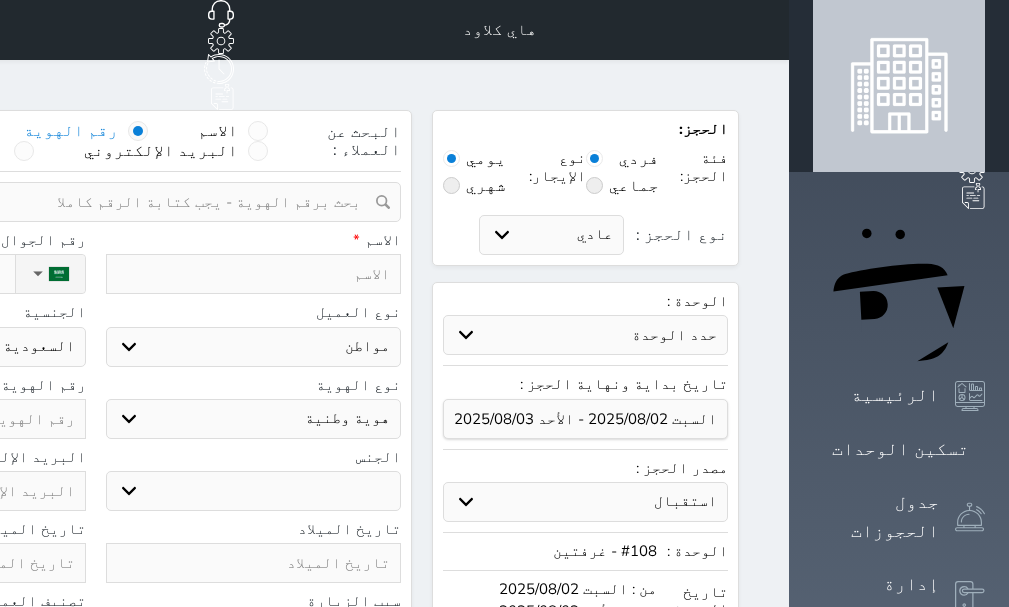click at bounding box center (88, 202) 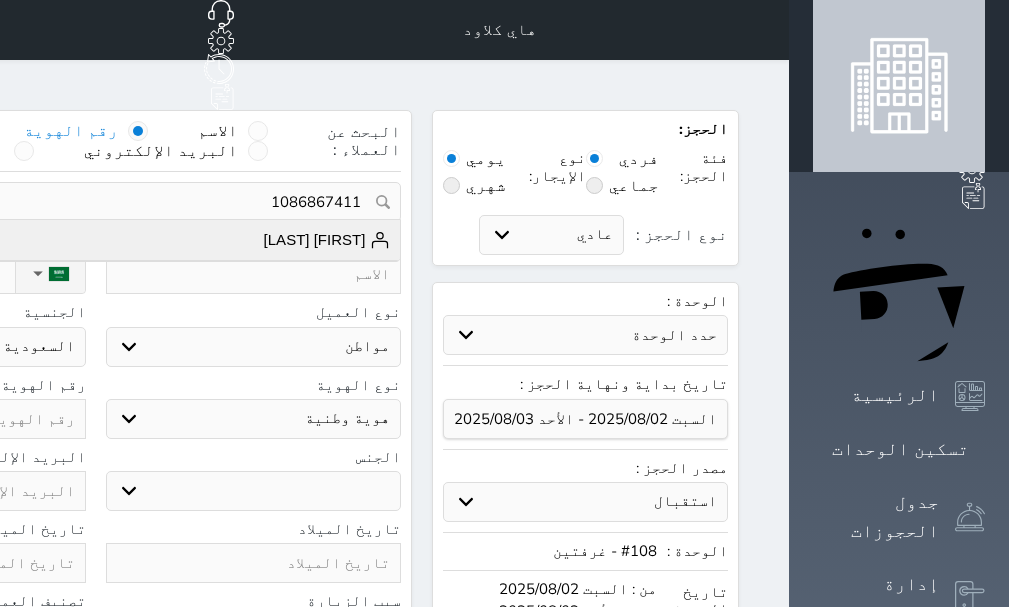 click on "[FIRST] [LAST]" at bounding box center [327, 240] 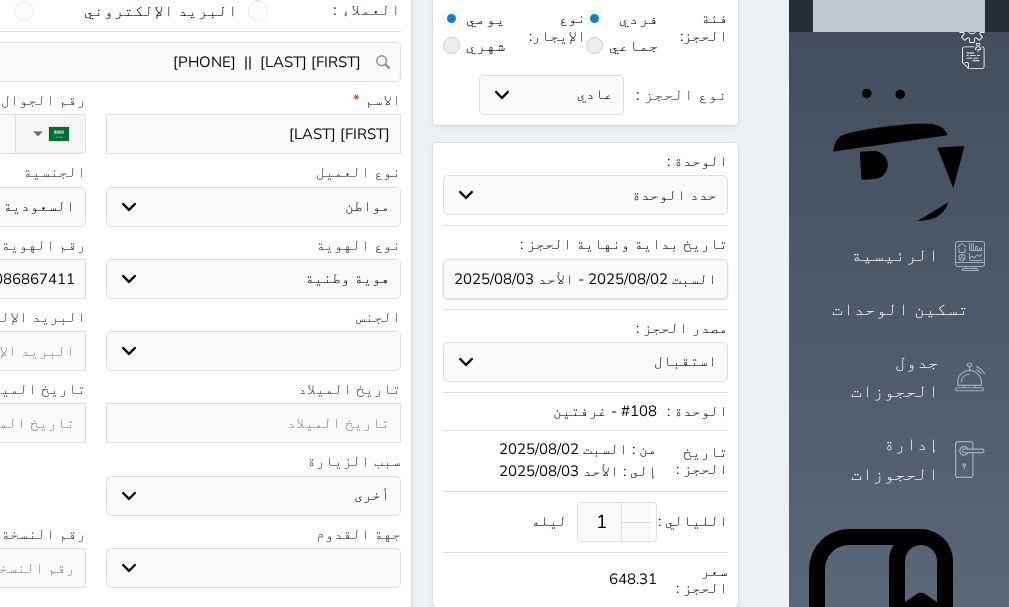 scroll, scrollTop: 200, scrollLeft: 0, axis: vertical 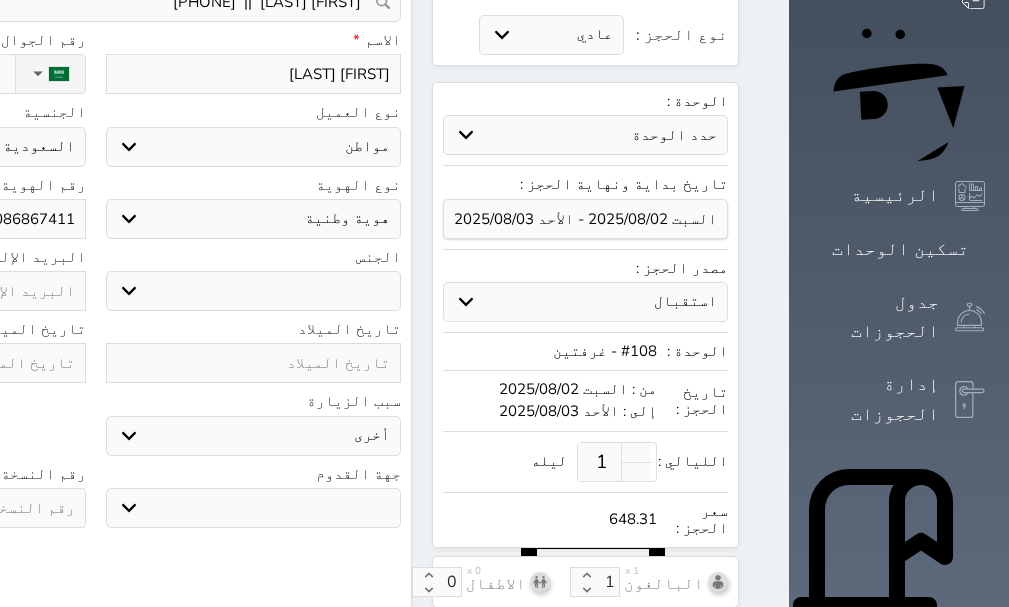 click at bounding box center [-62, 363] 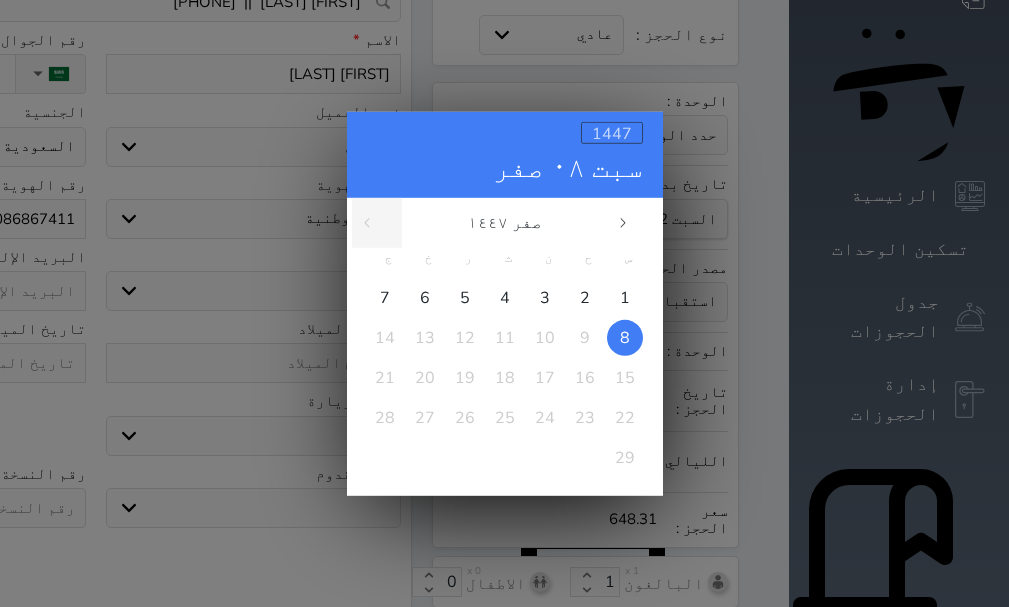 click on "1447" at bounding box center (612, 133) 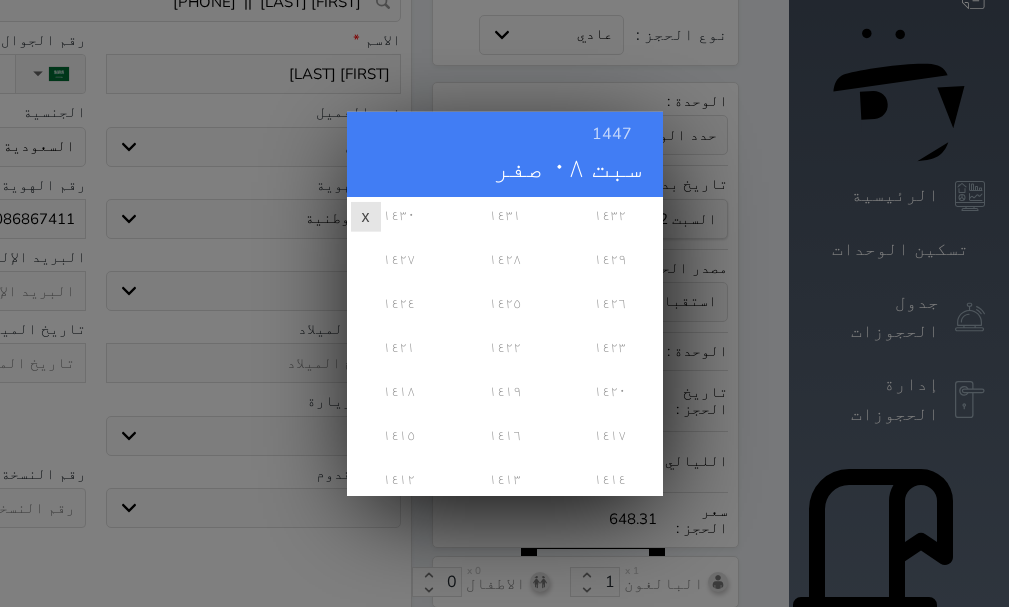 scroll, scrollTop: 300, scrollLeft: 0, axis: vertical 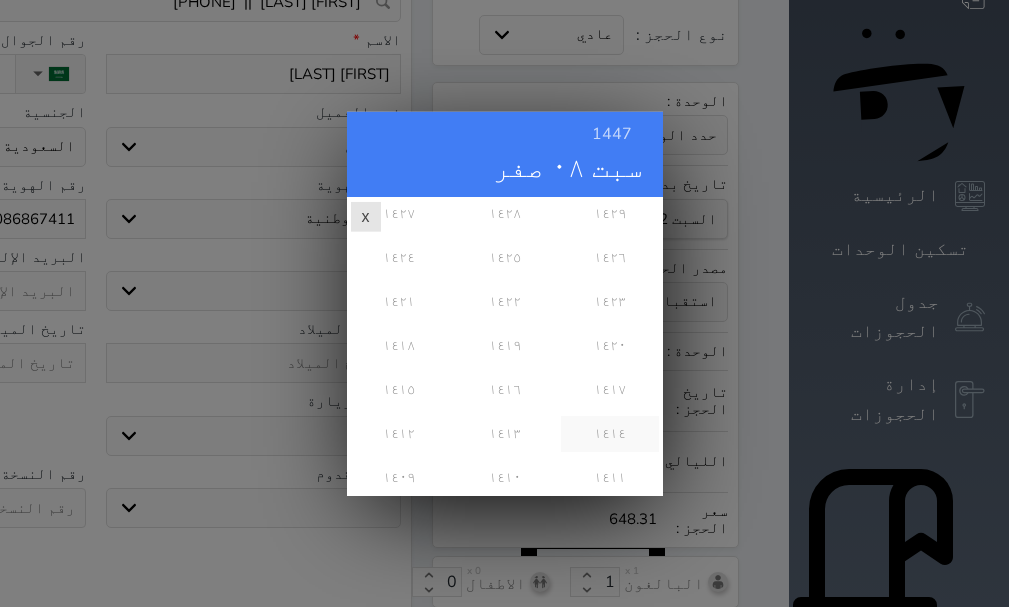 click on "١٤١٤" at bounding box center [609, 433] 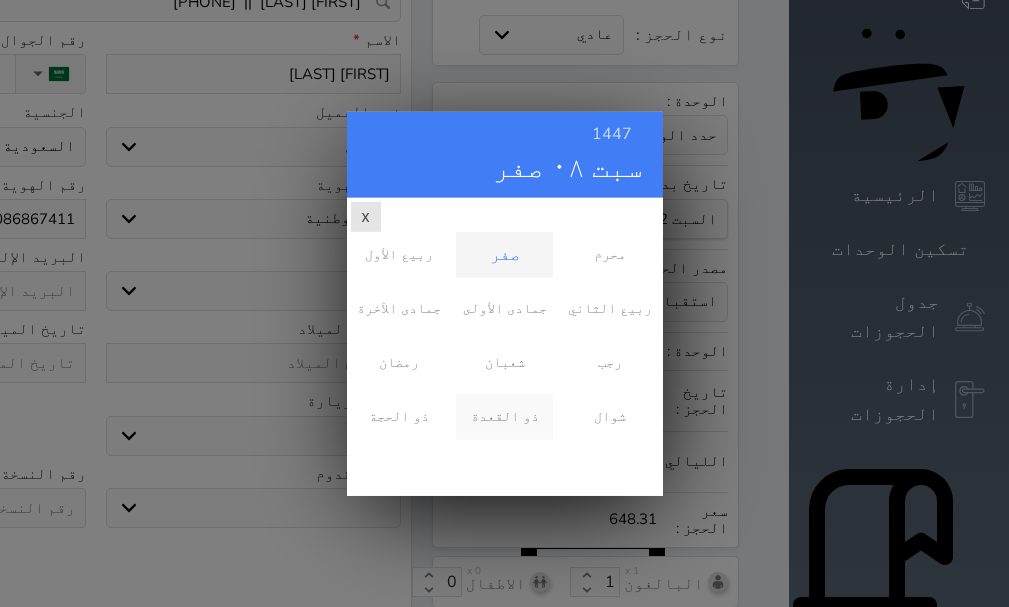 scroll, scrollTop: 0, scrollLeft: 0, axis: both 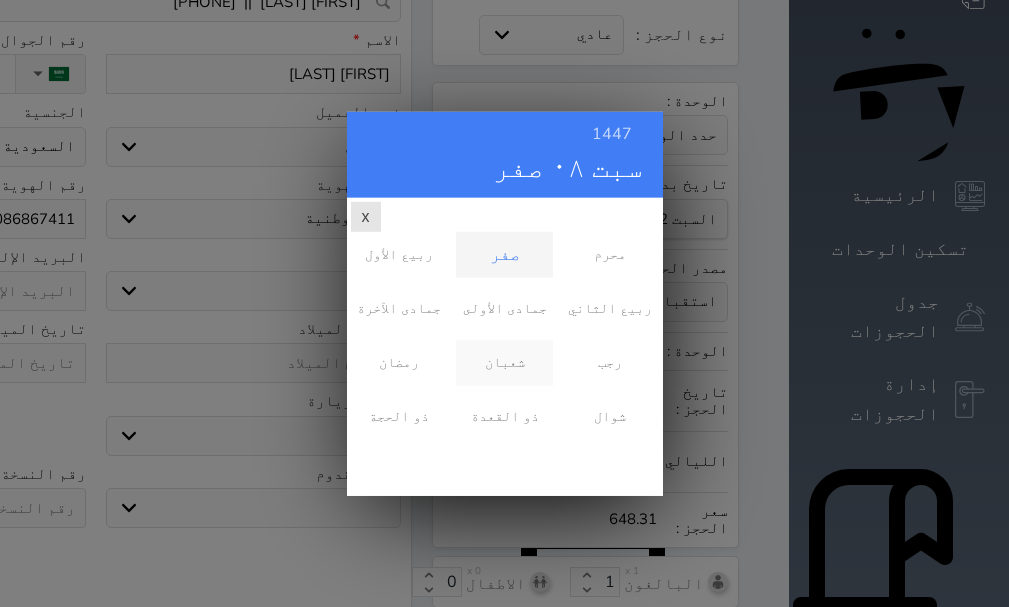 click on "شعبان" at bounding box center (504, 362) 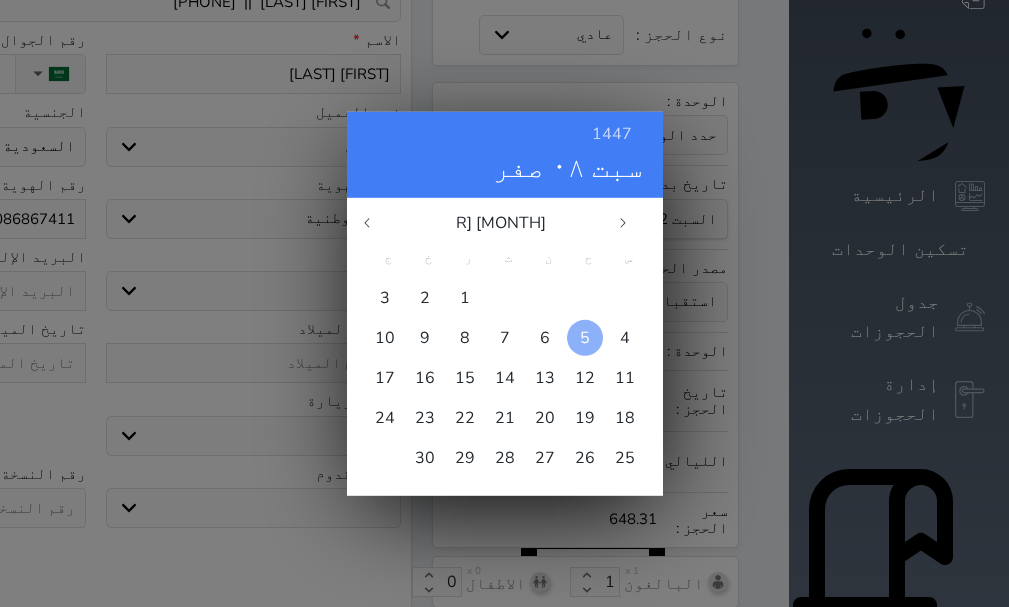 click on "5" at bounding box center [585, 337] 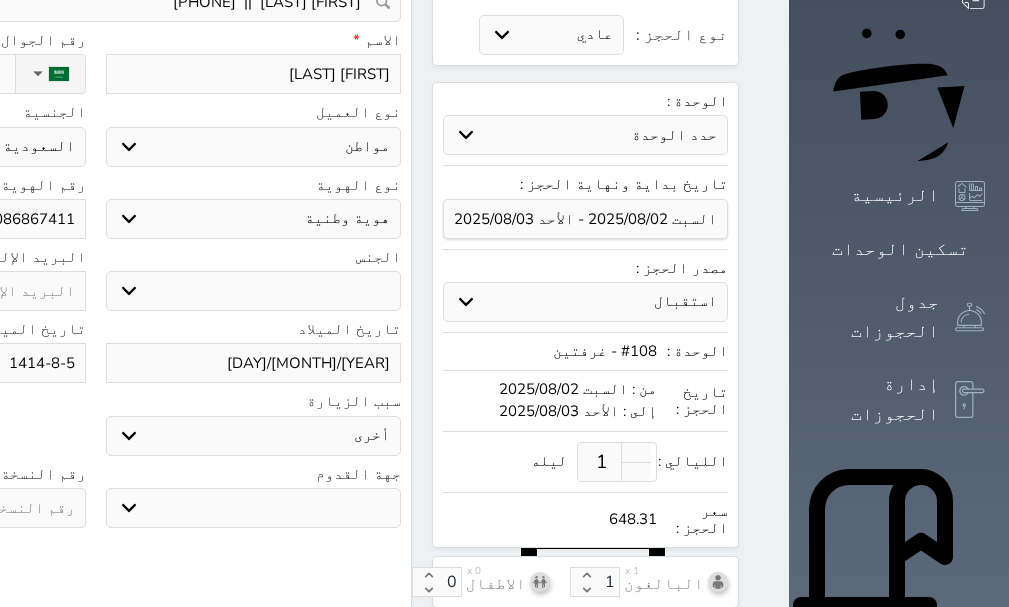 click at bounding box center [-62, 508] 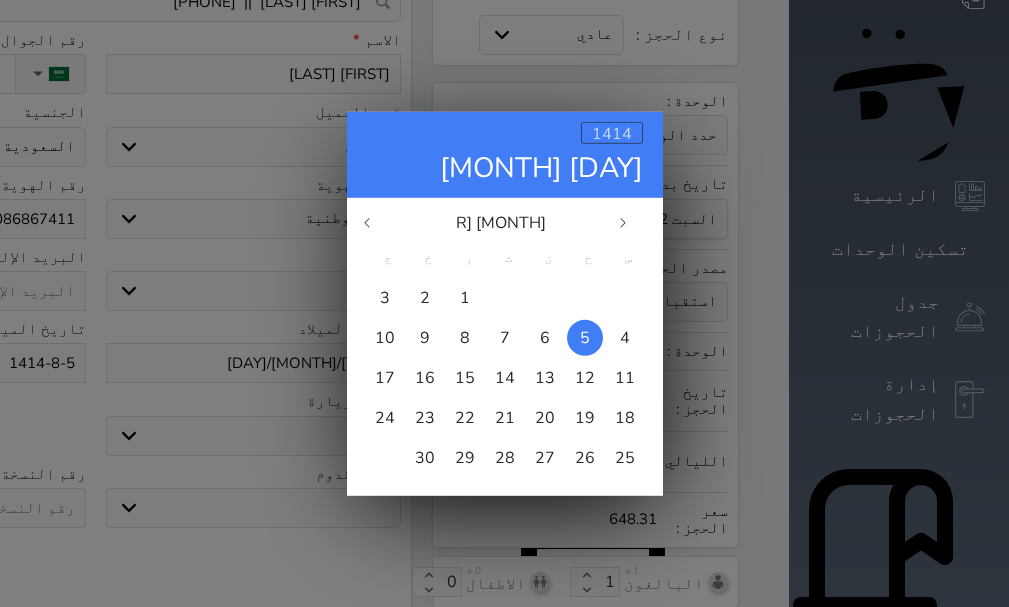 click on "1414" at bounding box center (612, 133) 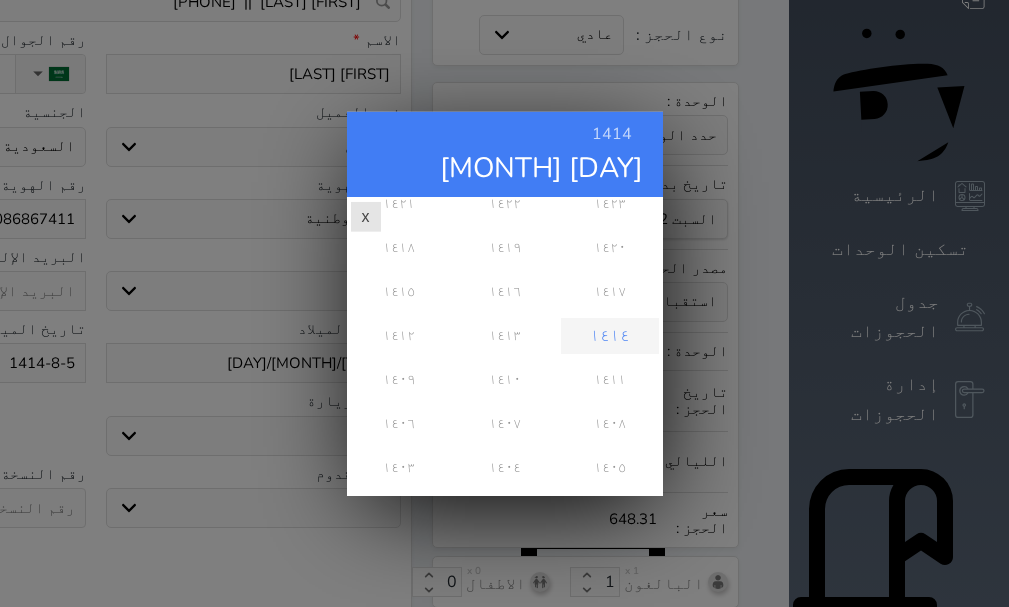 scroll, scrollTop: 404, scrollLeft: 0, axis: vertical 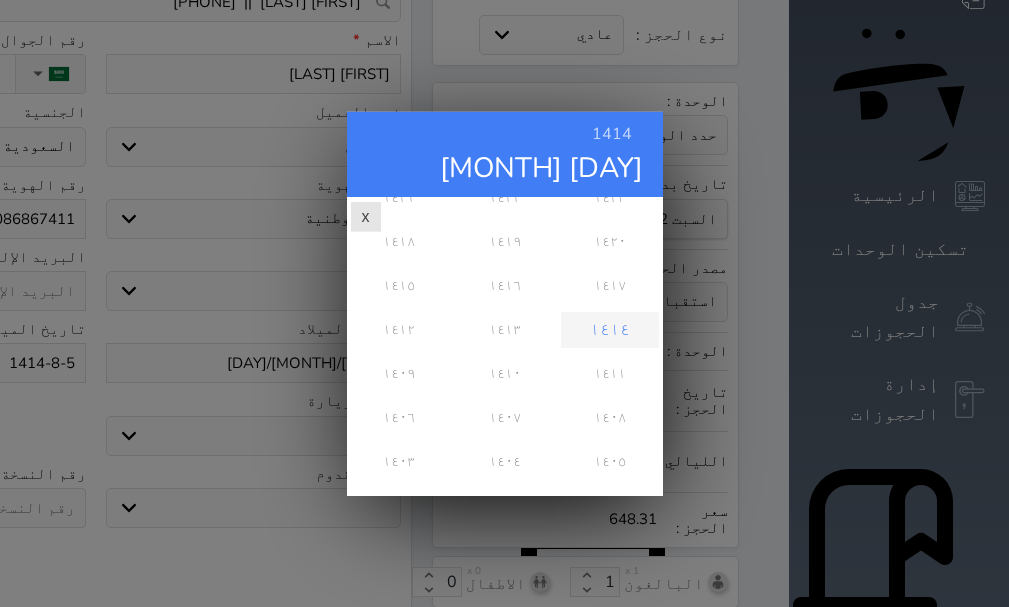 click on "[DAY] [MONTH]" at bounding box center [505, 167] 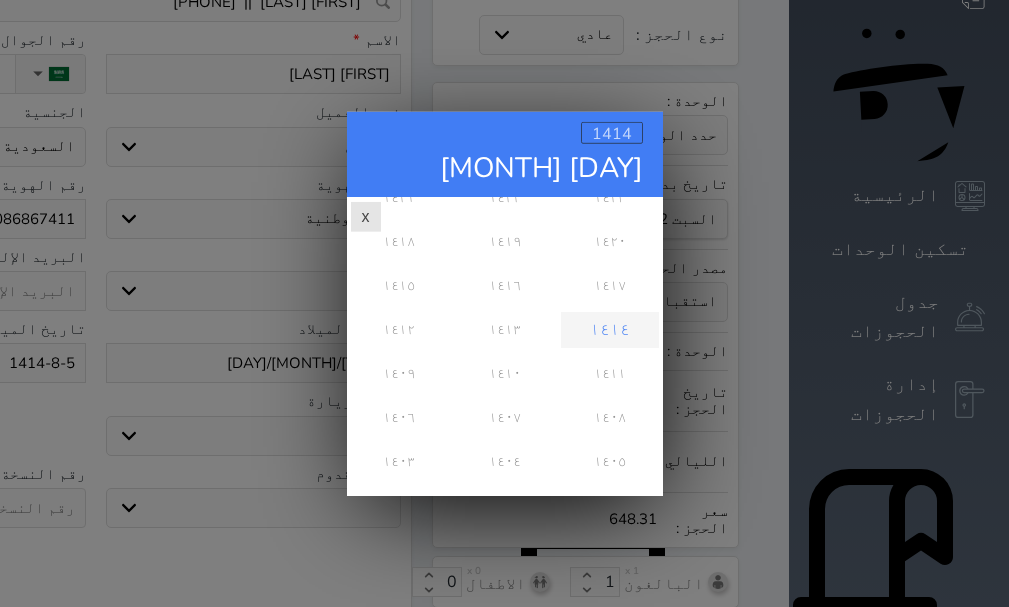 click on "1414" at bounding box center (612, 133) 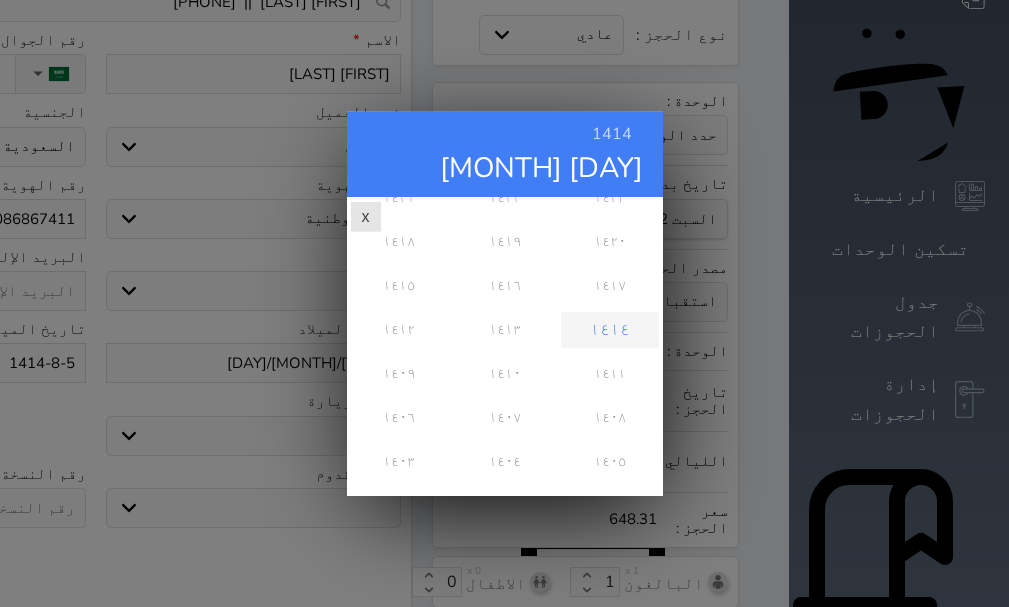 click on "١٤١٤" at bounding box center [609, 329] 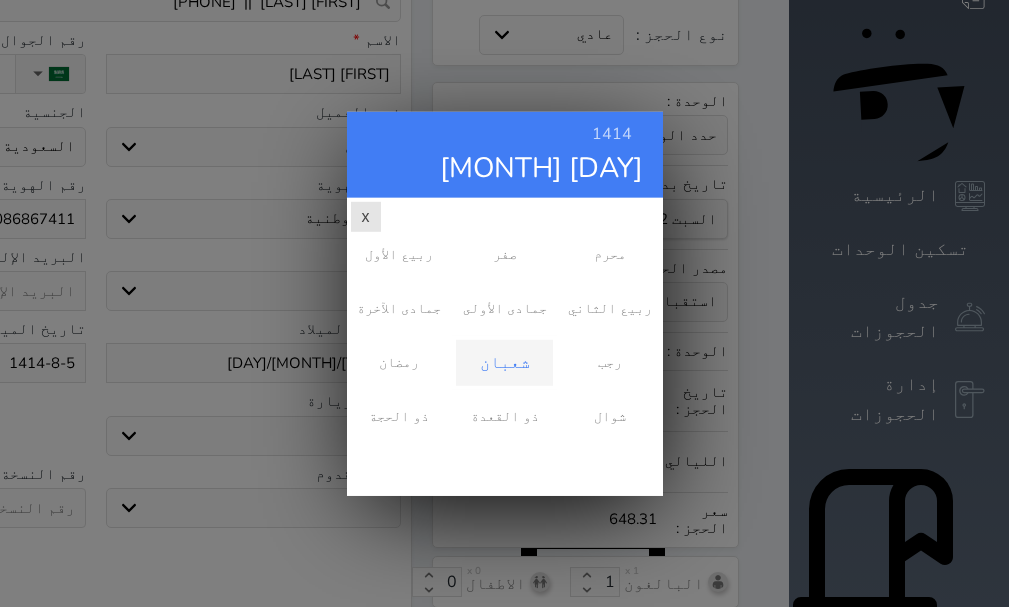scroll, scrollTop: 0, scrollLeft: 0, axis: both 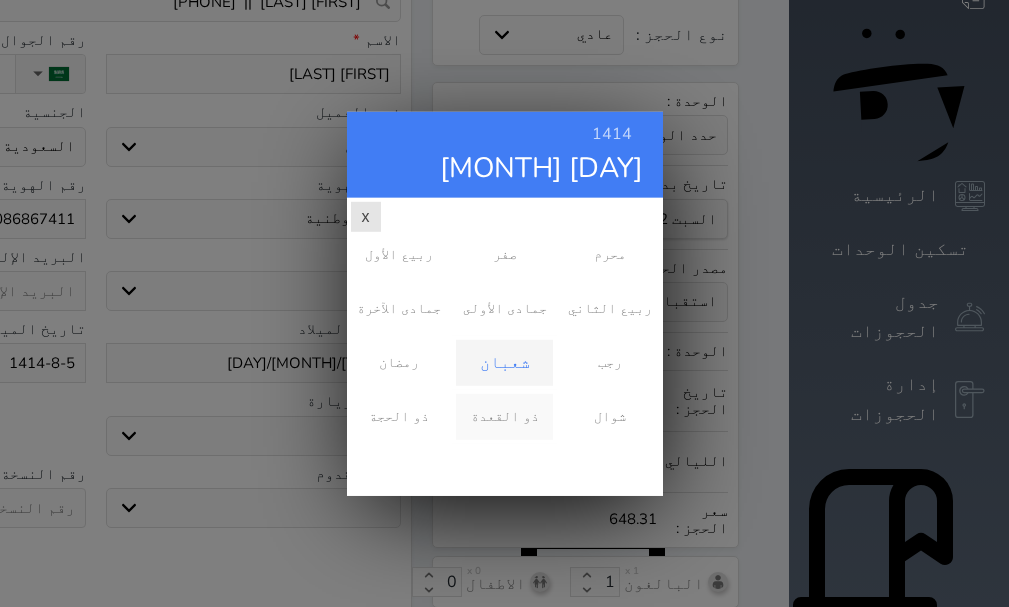 click on "ذو القعدة" at bounding box center [504, 416] 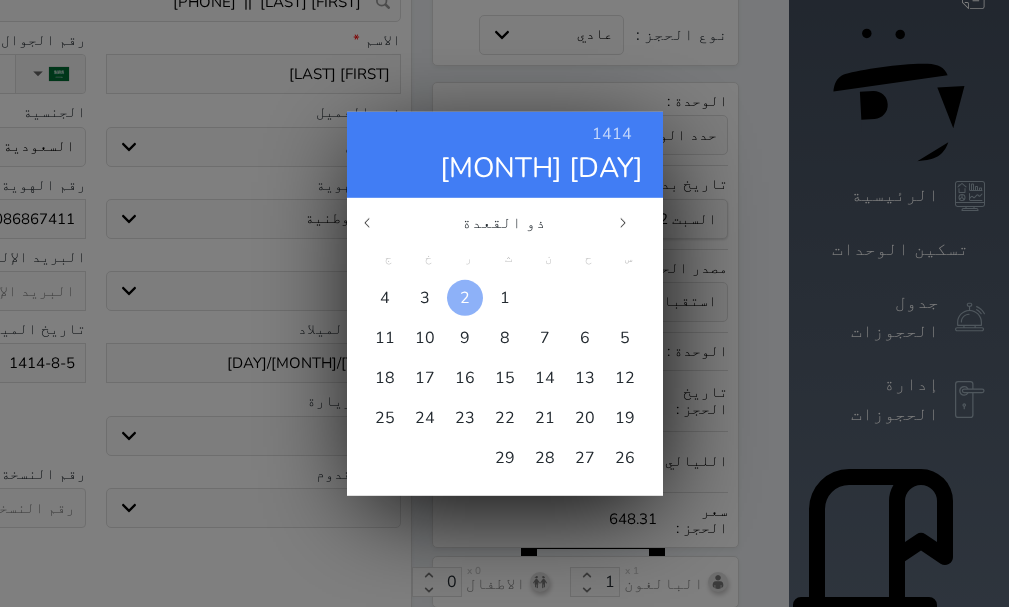 click on "2" at bounding box center [465, 297] 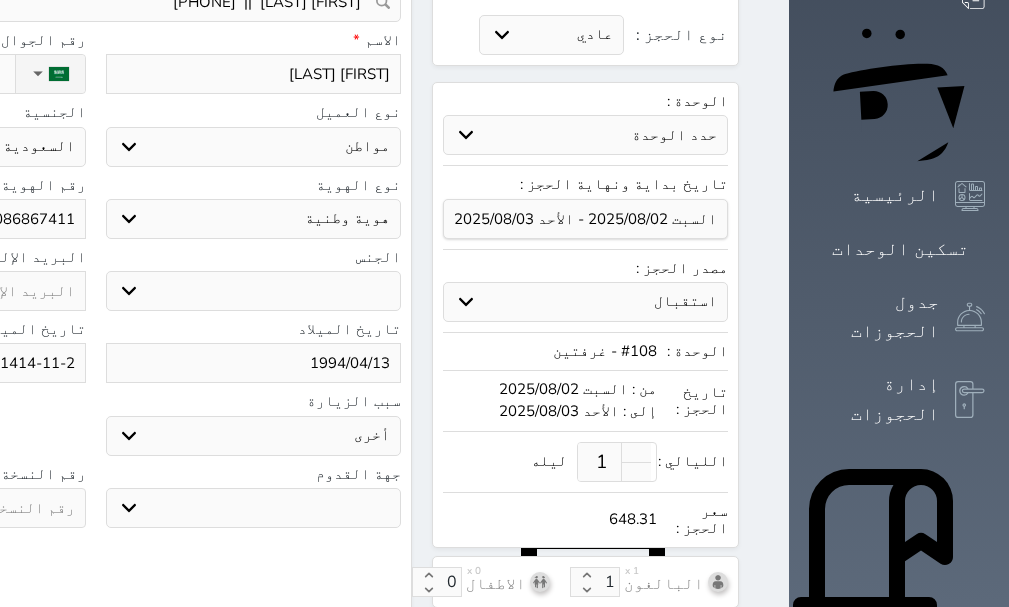 click at bounding box center (-62, 508) 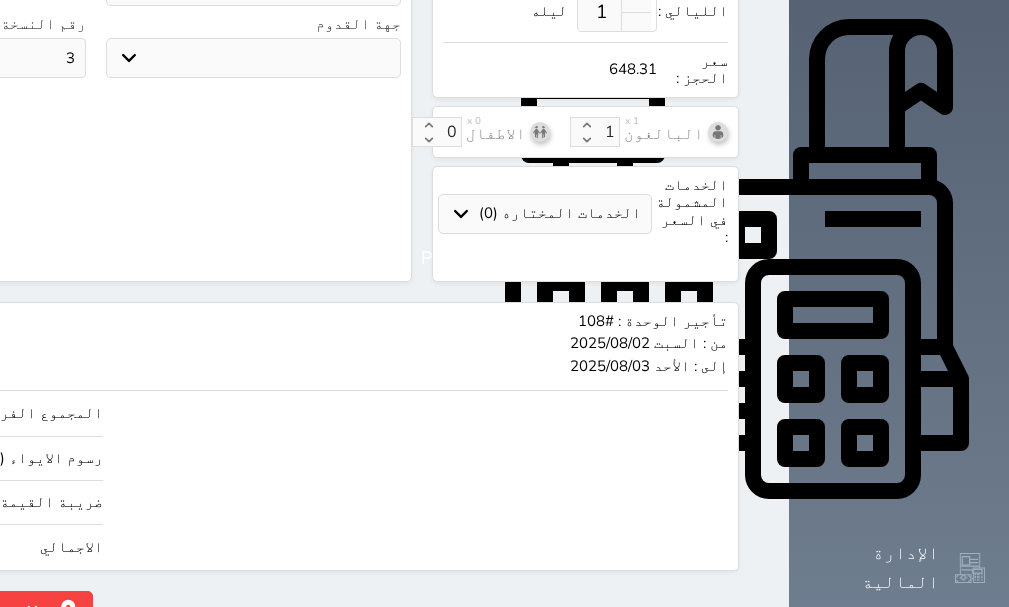 scroll, scrollTop: 652, scrollLeft: 0, axis: vertical 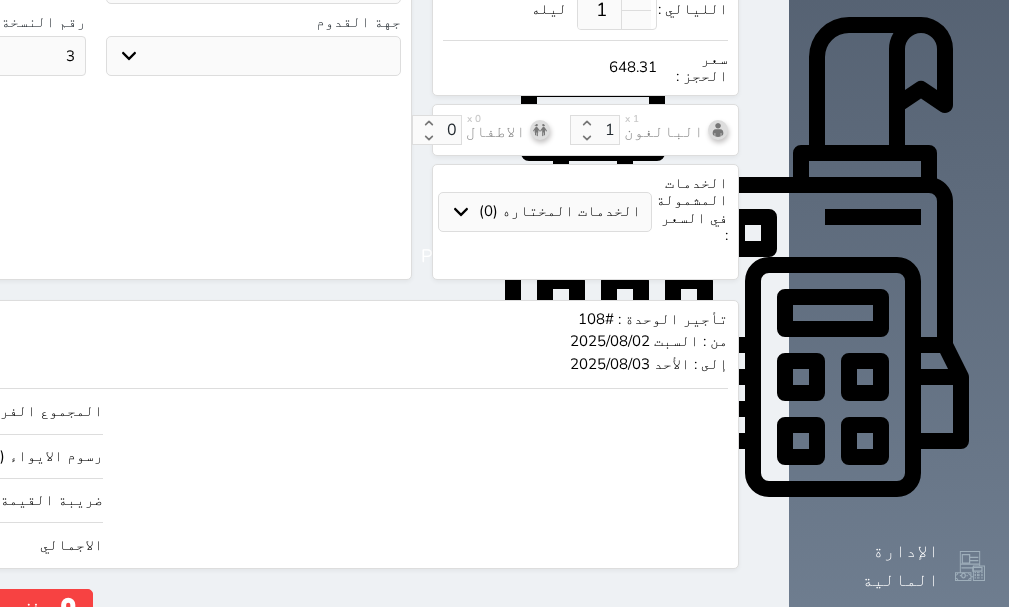 click on "550" at bounding box center (-145, 411) 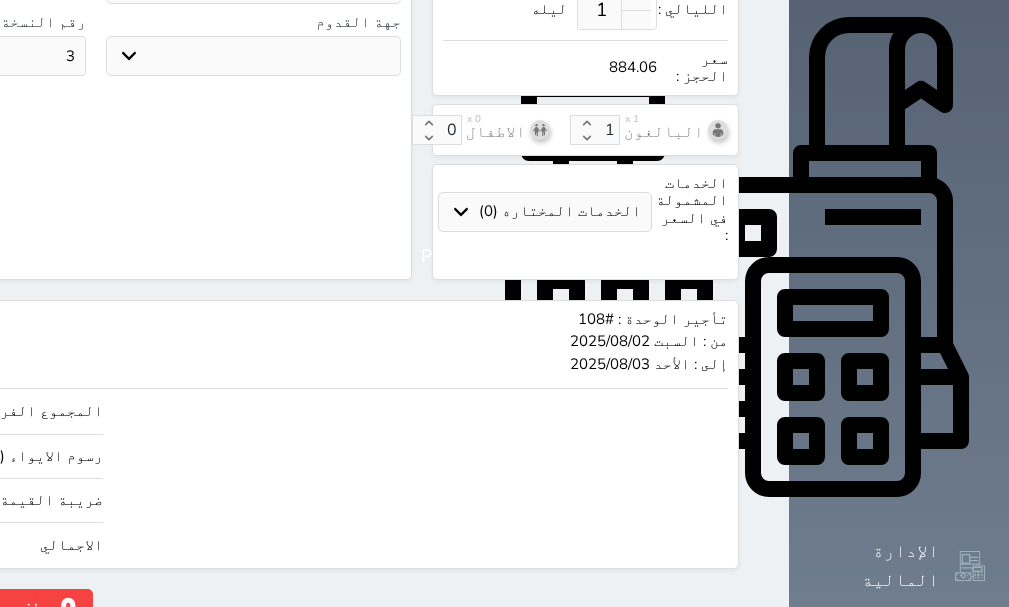 click on "حجز" at bounding box center (-128, 606) 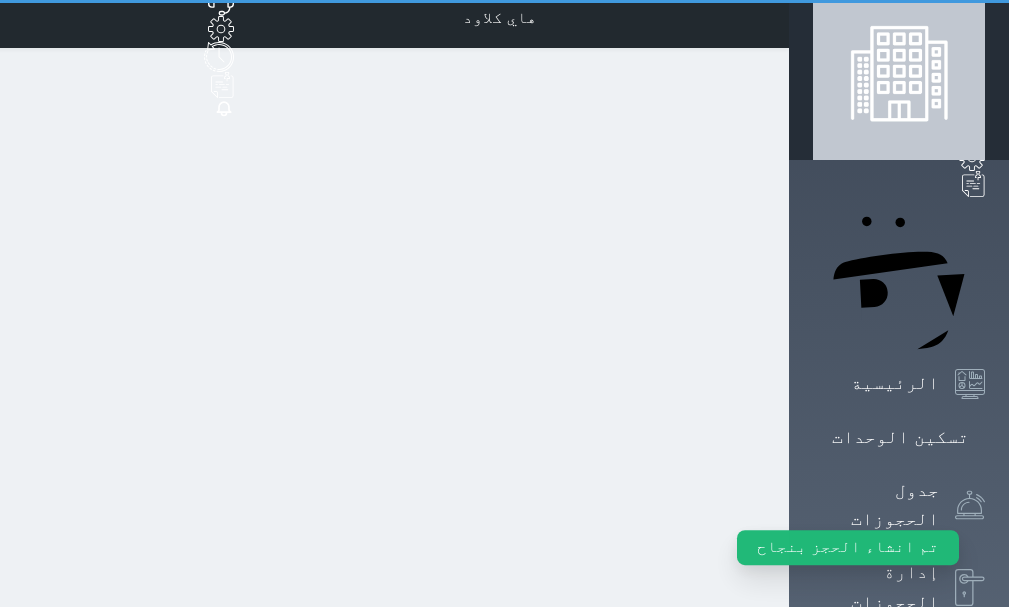 scroll, scrollTop: 0, scrollLeft: 0, axis: both 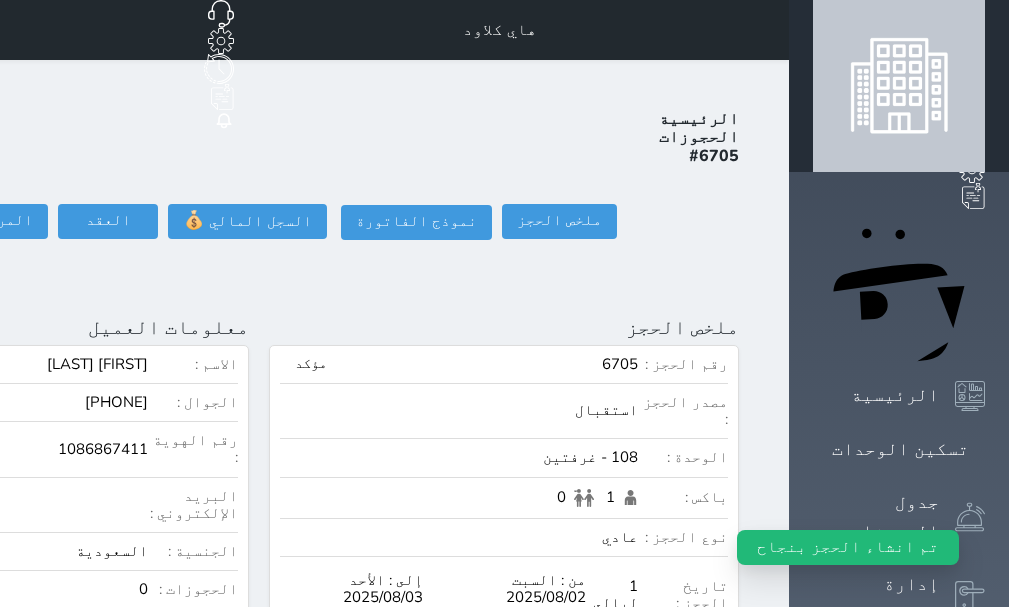 click on "تسجيل دخول" at bounding box center [-154, 221] 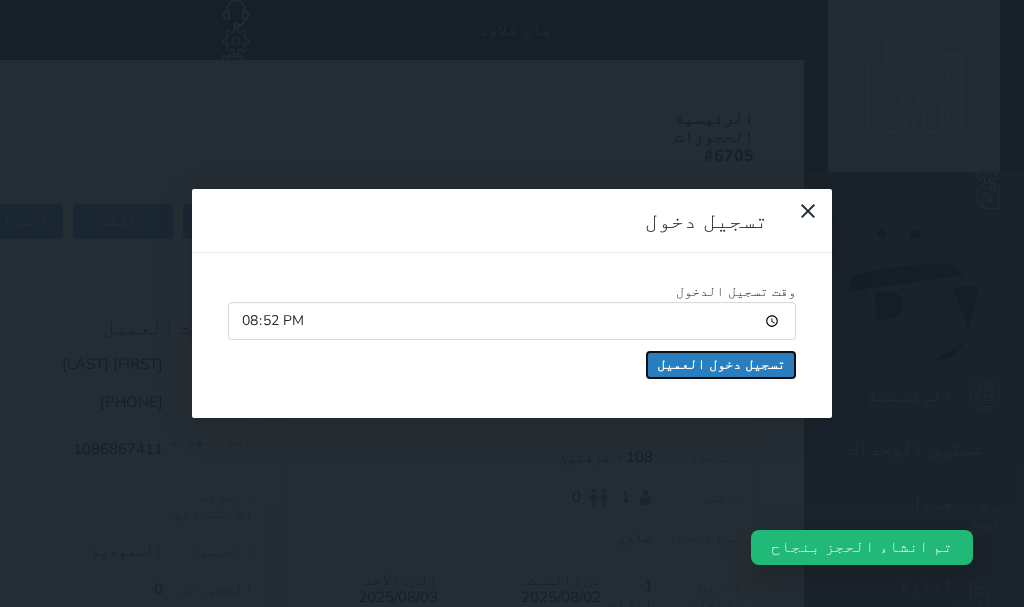 click on "تسجيل دخول العميل" at bounding box center (721, 365) 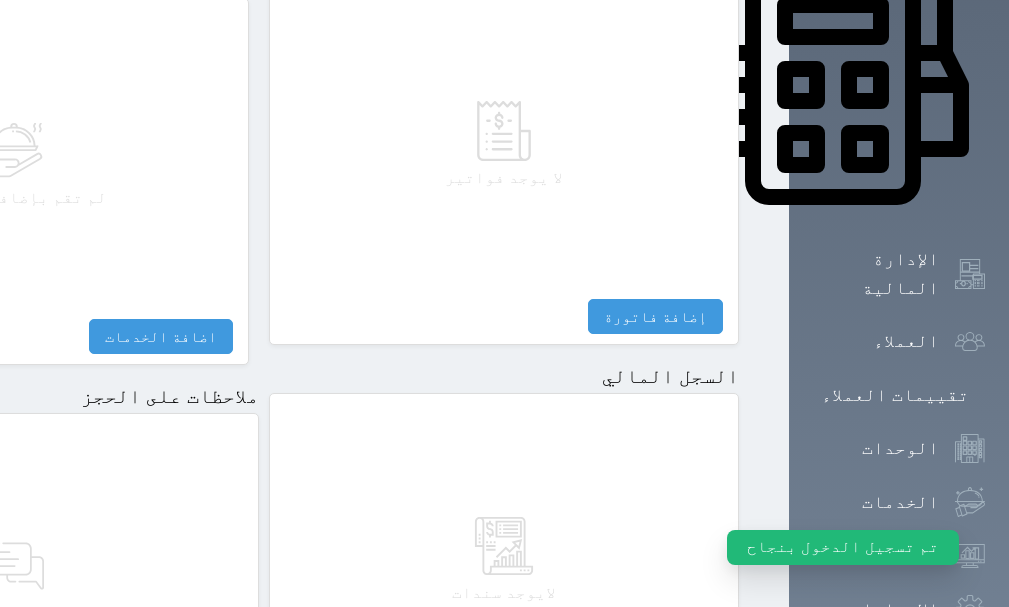 scroll, scrollTop: 1209, scrollLeft: 0, axis: vertical 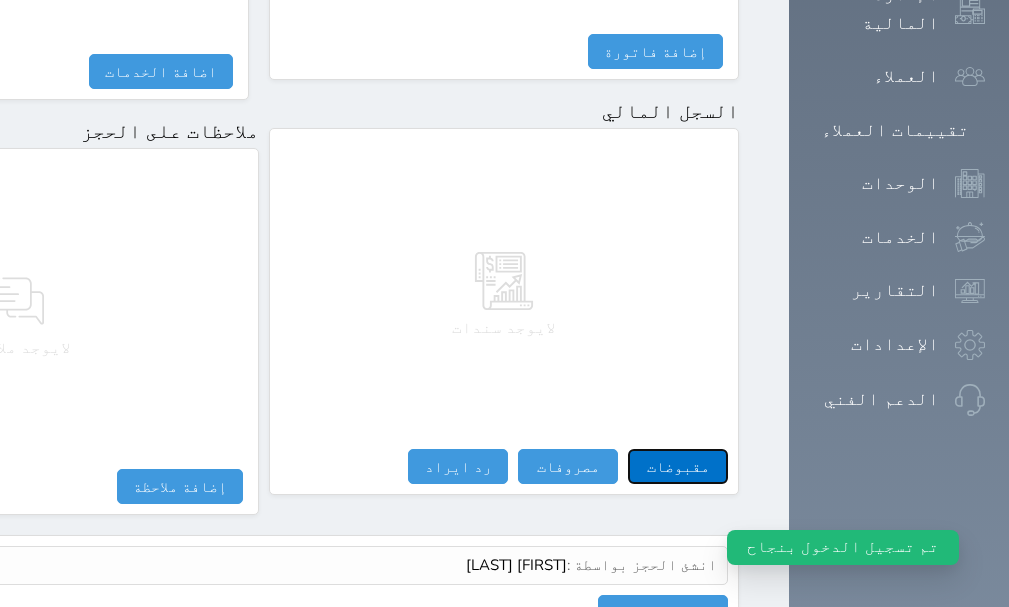 click on "مقبوضات" at bounding box center (678, 466) 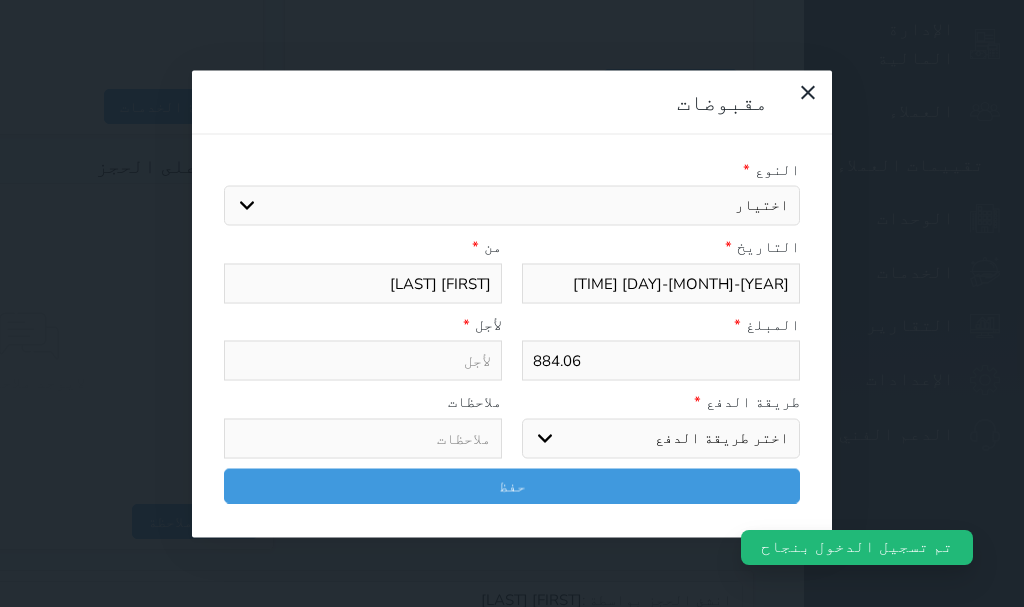drag, startPoint x: 788, startPoint y: 131, endPoint x: 798, endPoint y: 156, distance: 26.925823 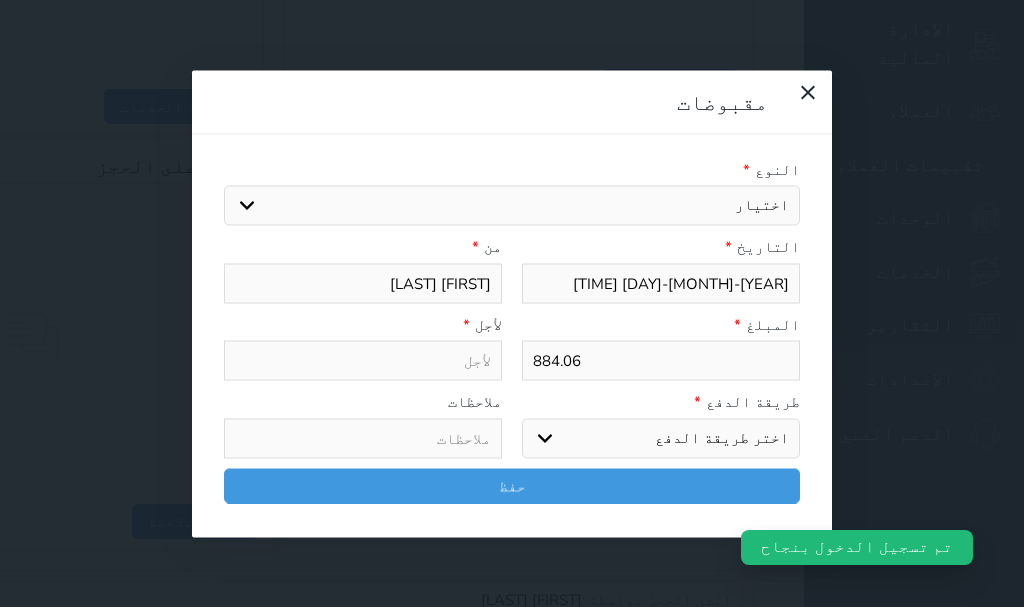 click on "اختيار   مقبوضات عامة قيمة إيجار فواتير تامين عربون لا ينطبق آخر مغسلة واي فاي - الإنترنت مواقف السيارات طعام الأغذية والمشروبات مشروبات المشروبات الباردة المشروبات الساخنة الإفطار غداء عشاء مخبز و كعك حمام سباحة الصالة الرياضية سبا و خدمات الجمال اختيار وإسقاط (خدمات النقل) ميني بار كابل - تلفزيون سرير إضافي تصفيف الشعر التسوق خدمات الجولات السياحية المنظمة خدمات الدليل السياحي" at bounding box center [512, 206] 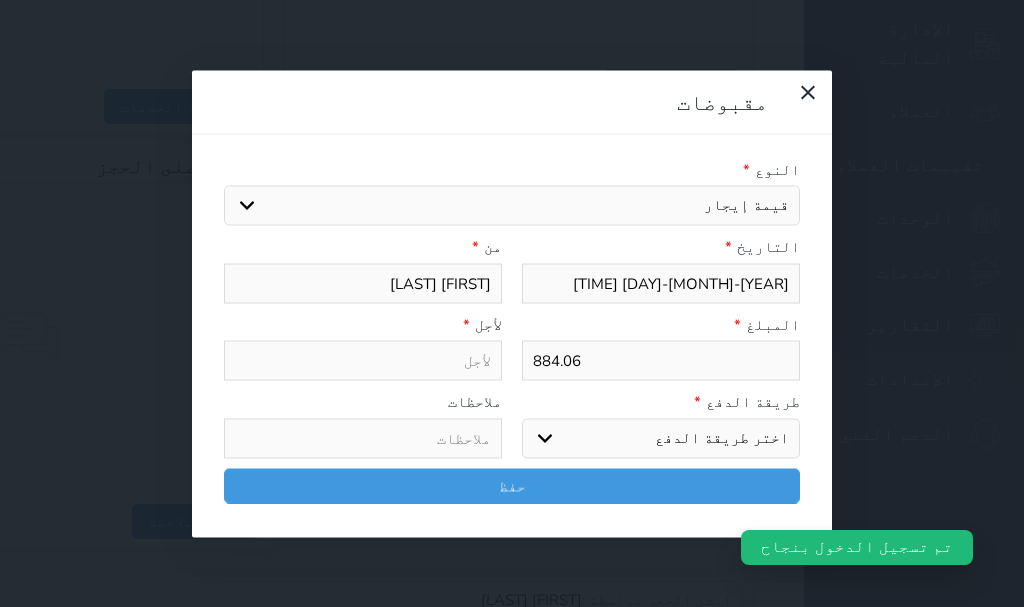 click on "اختيار   مقبوضات عامة قيمة إيجار فواتير تامين عربون لا ينطبق آخر مغسلة واي فاي - الإنترنت مواقف السيارات طعام الأغذية والمشروبات مشروبات المشروبات الباردة المشروبات الساخنة الإفطار غداء عشاء مخبز و كعك حمام سباحة الصالة الرياضية سبا و خدمات الجمال اختيار وإسقاط (خدمات النقل) ميني بار كابل - تلفزيون سرير إضافي تصفيف الشعر التسوق خدمات الجولات السياحية المنظمة خدمات الدليل السياحي" at bounding box center (512, 206) 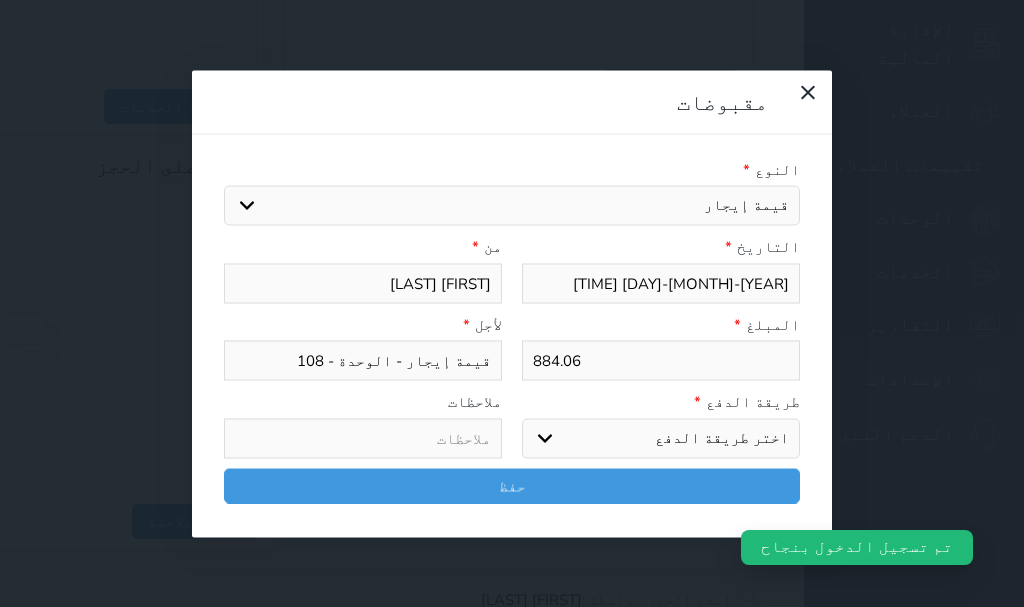 drag, startPoint x: 793, startPoint y: 371, endPoint x: 792, endPoint y: 388, distance: 17.029387 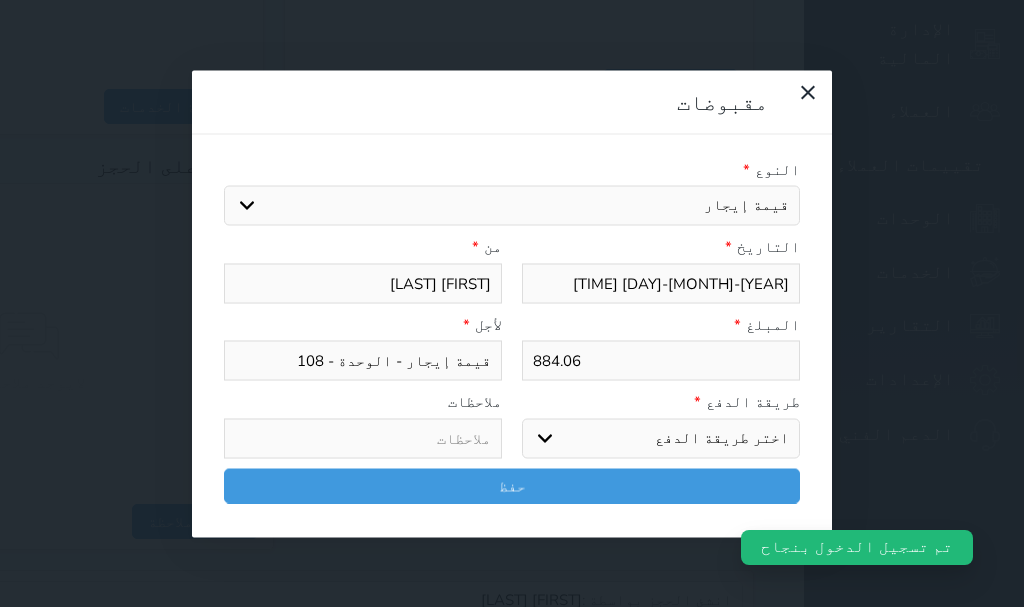 click on "اختر طريقة الدفع   دفع نقدى   تحويل بنكى   مدى   بطاقة ائتمان   آجل" at bounding box center (661, 438) 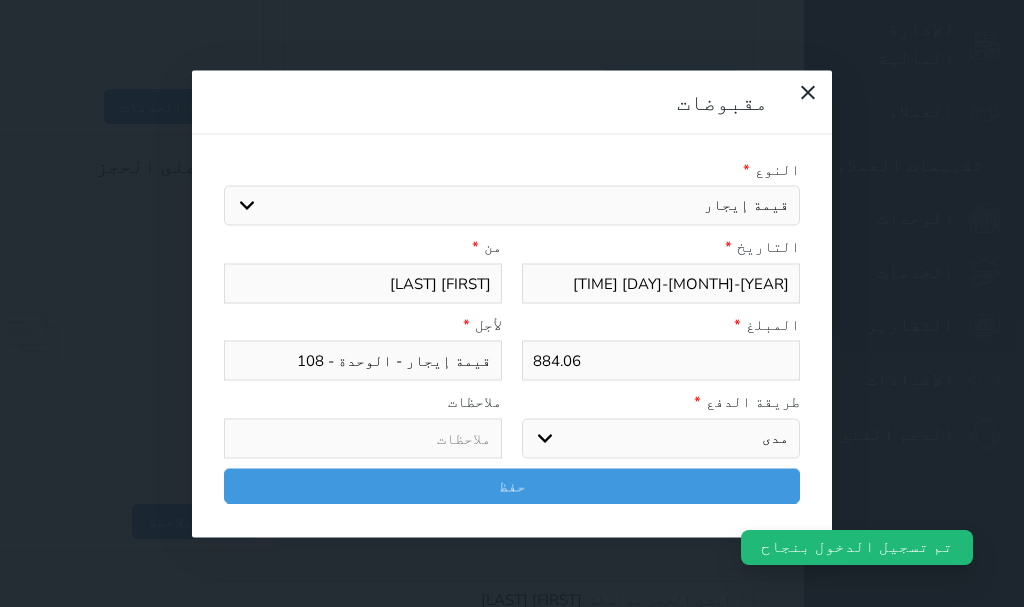 click on "اختر طريقة الدفع   دفع نقدى   تحويل بنكى   مدى   بطاقة ائتمان   آجل" at bounding box center [661, 438] 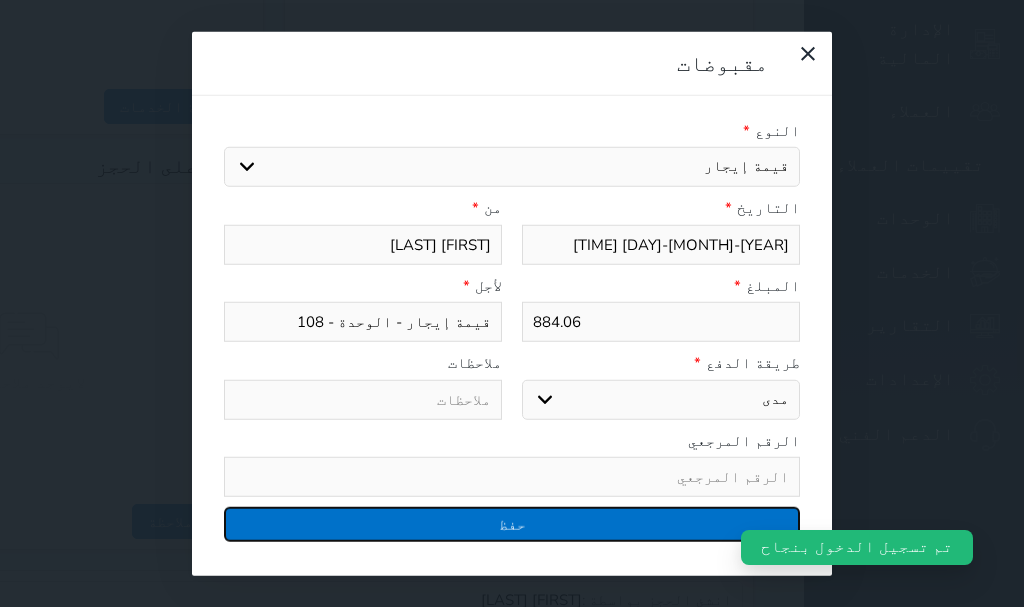 click on "حفظ" at bounding box center (512, 524) 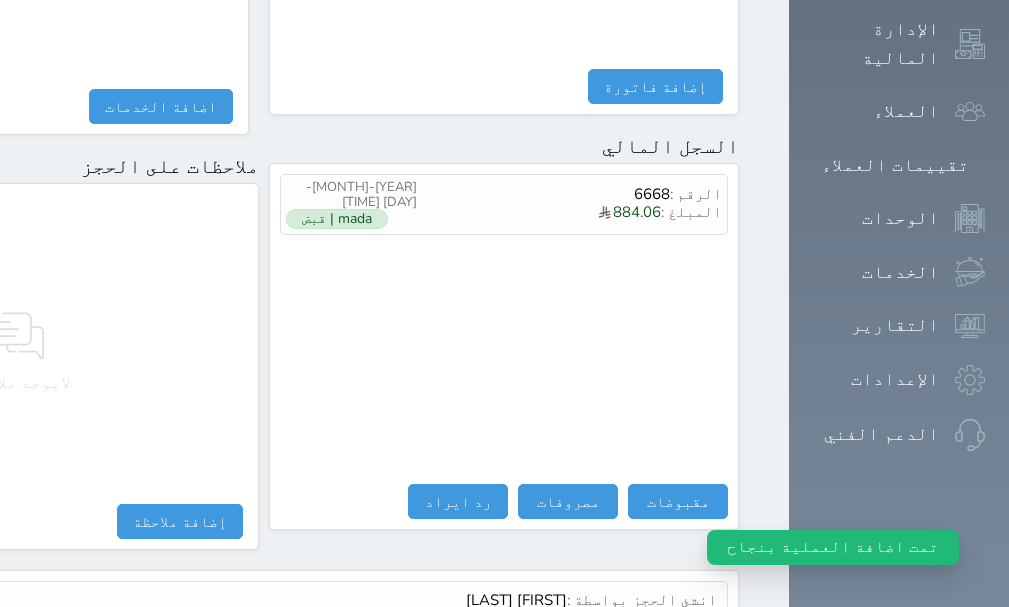 click on "عرض سجل شموس" at bounding box center [663, 647] 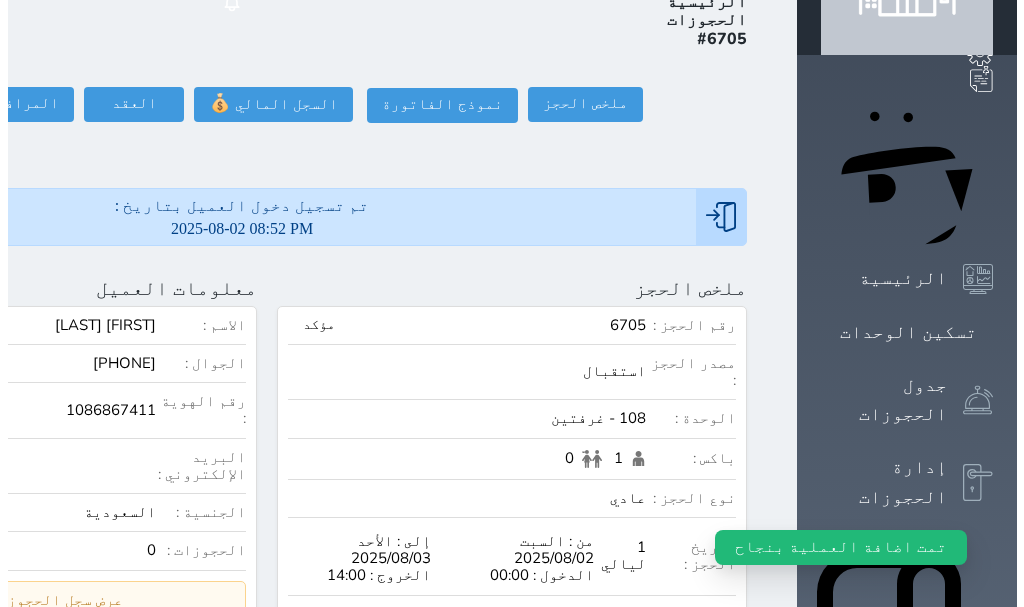 scroll, scrollTop: 0, scrollLeft: 0, axis: both 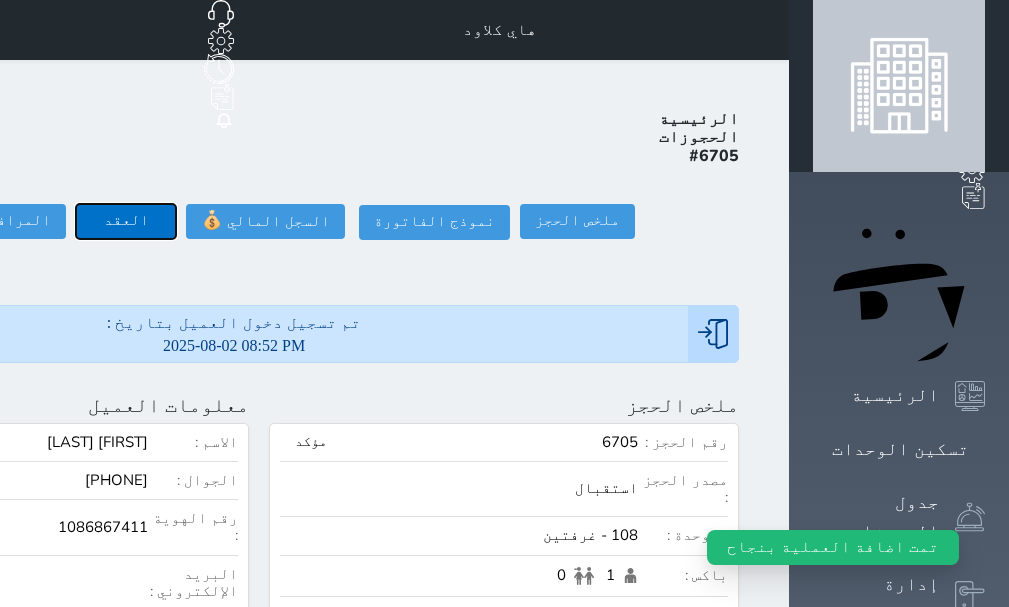 click on "العقد" at bounding box center [126, 221] 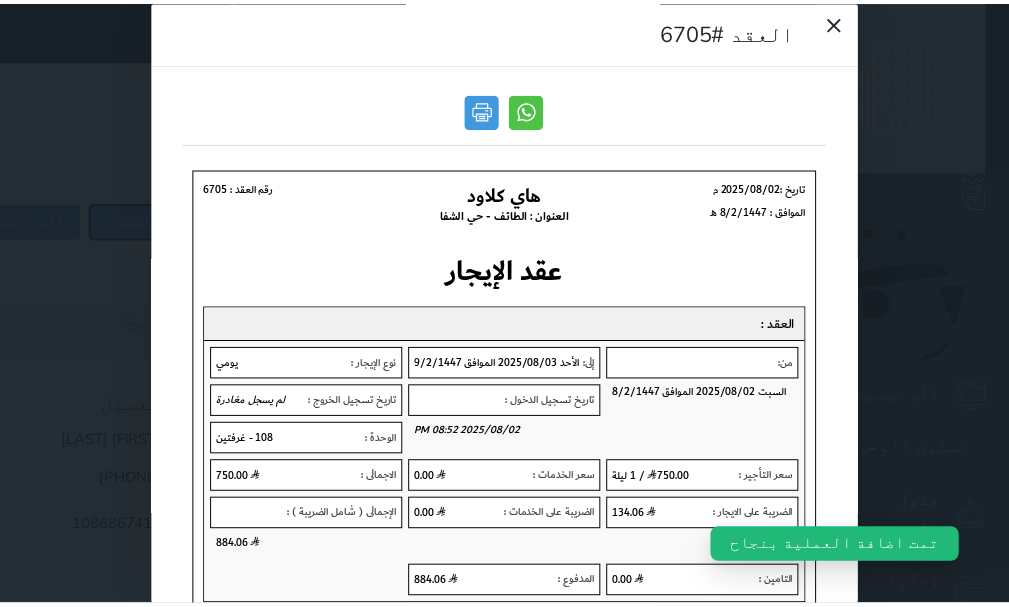scroll, scrollTop: 0, scrollLeft: 0, axis: both 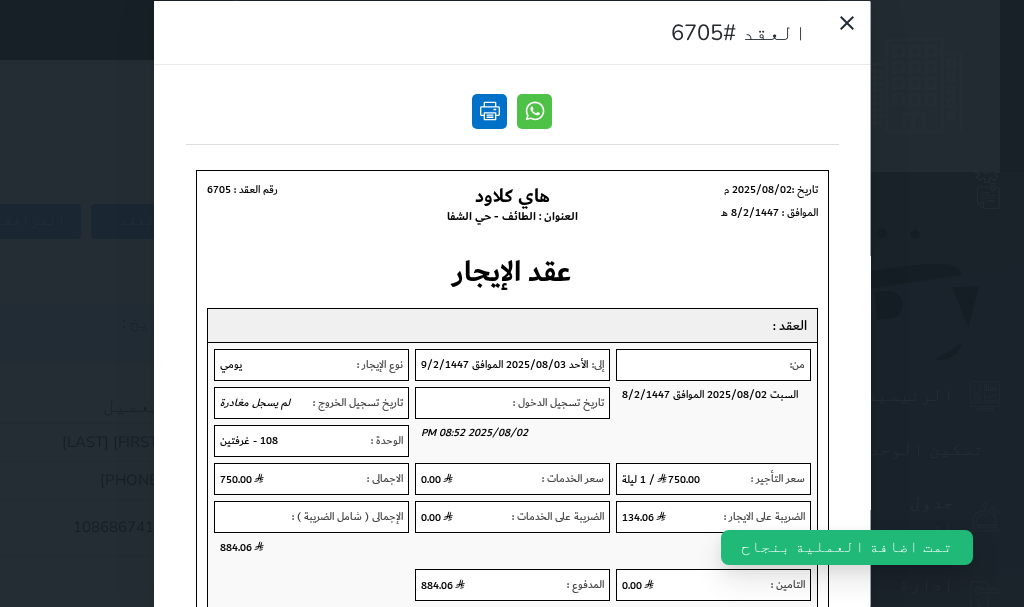 click at bounding box center (489, 110) 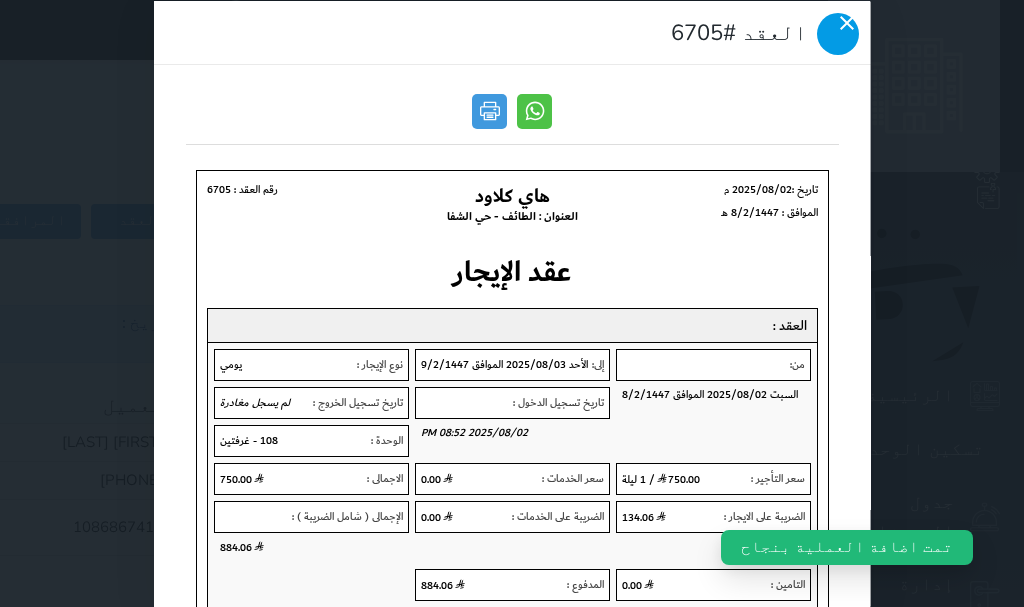 click 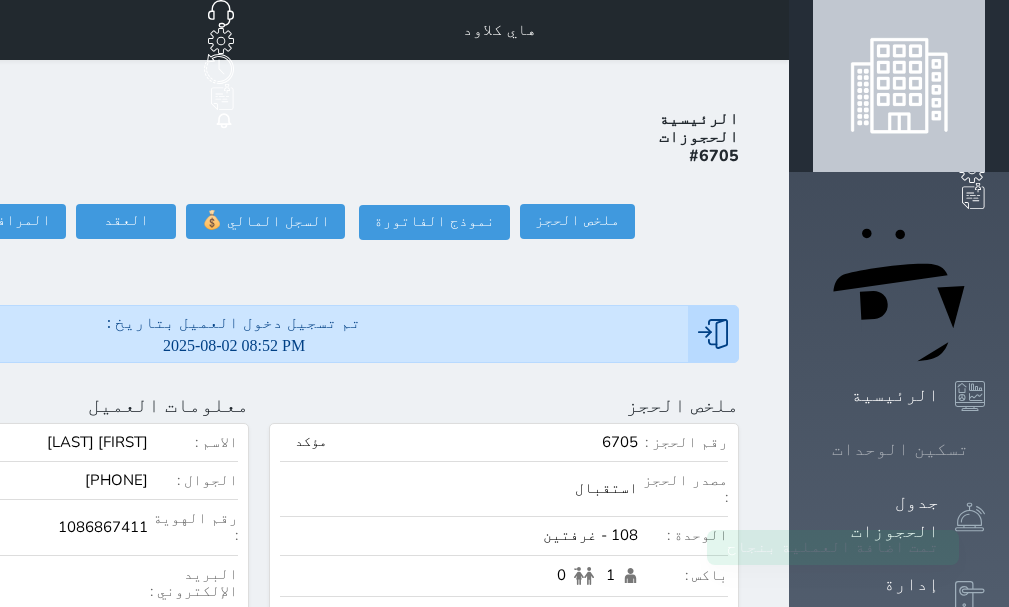 click 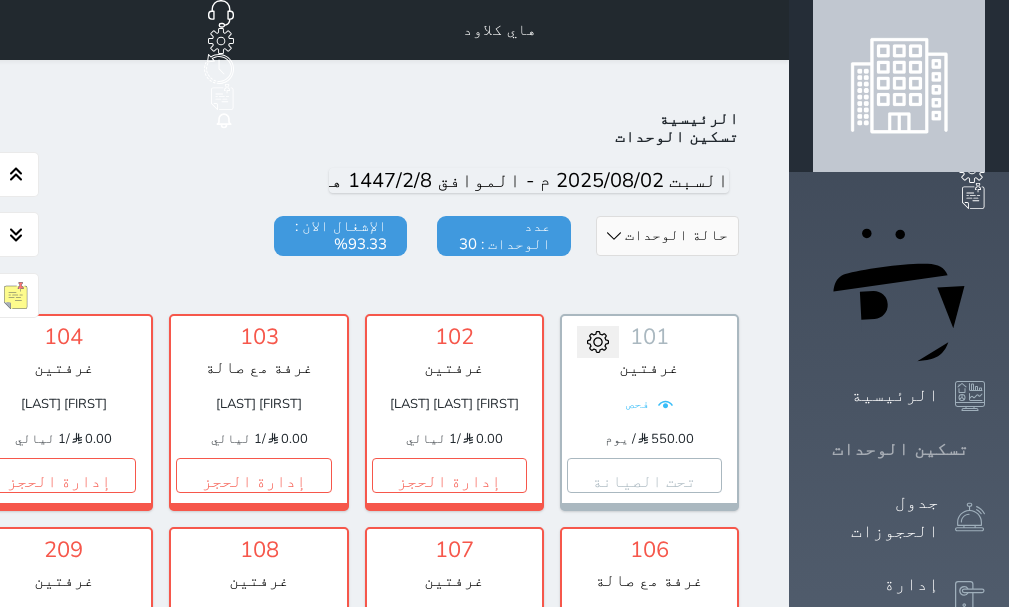 scroll, scrollTop: 78, scrollLeft: 0, axis: vertical 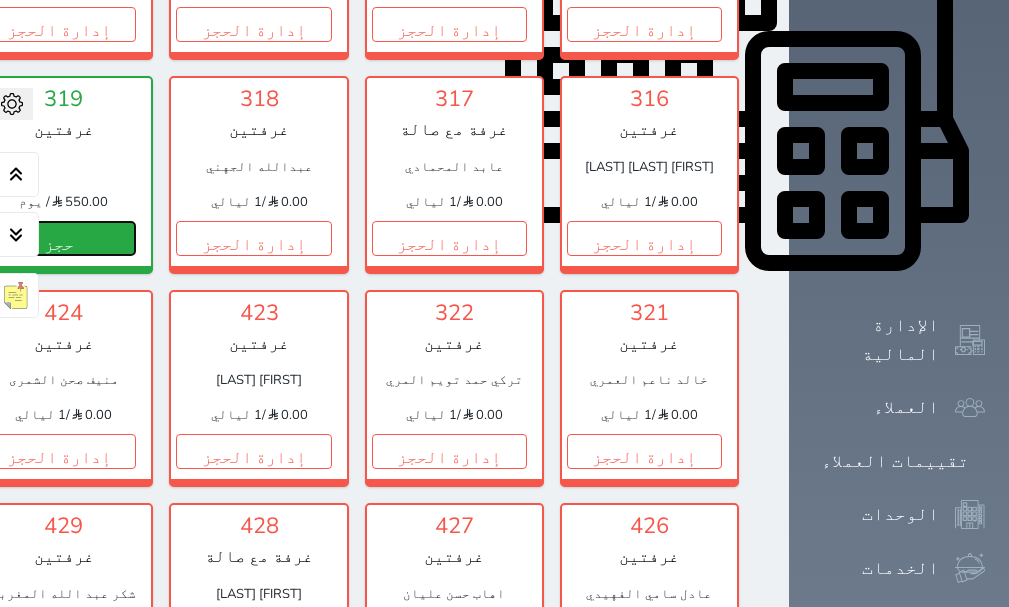 click on "حجز" at bounding box center [58, 238] 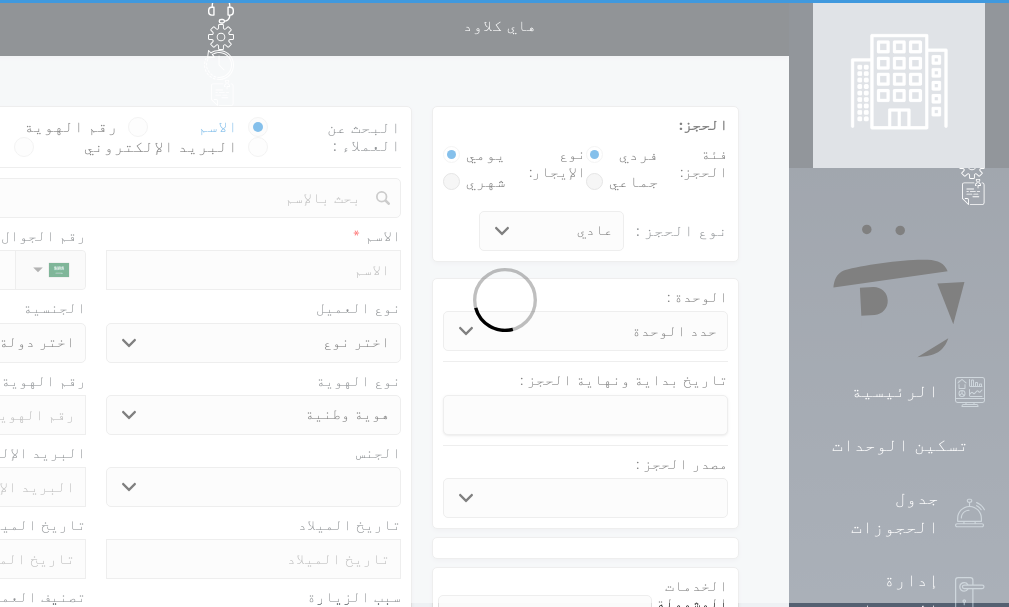 scroll, scrollTop: 0, scrollLeft: 0, axis: both 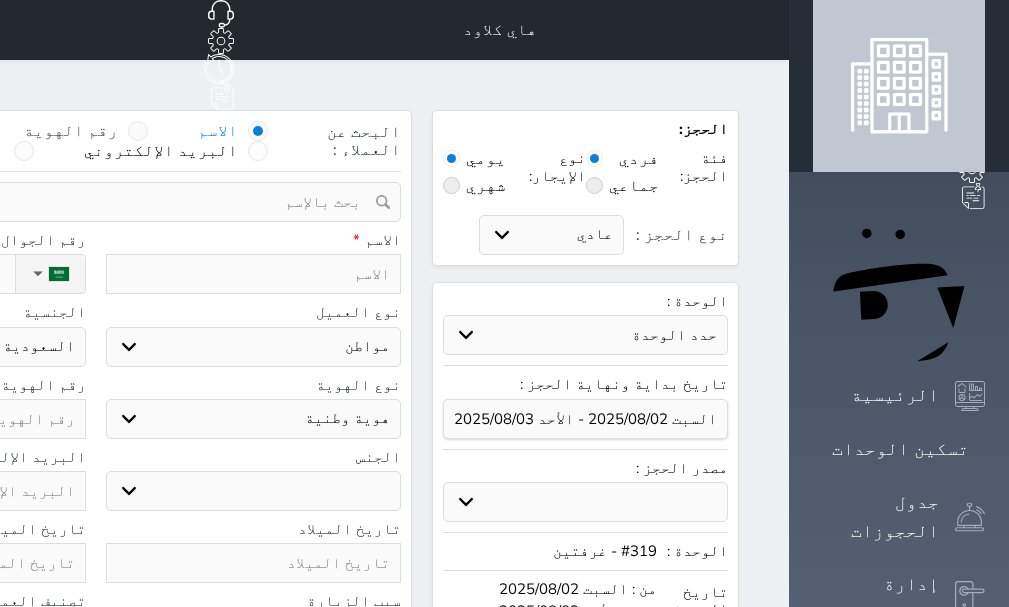 click at bounding box center [138, 131] 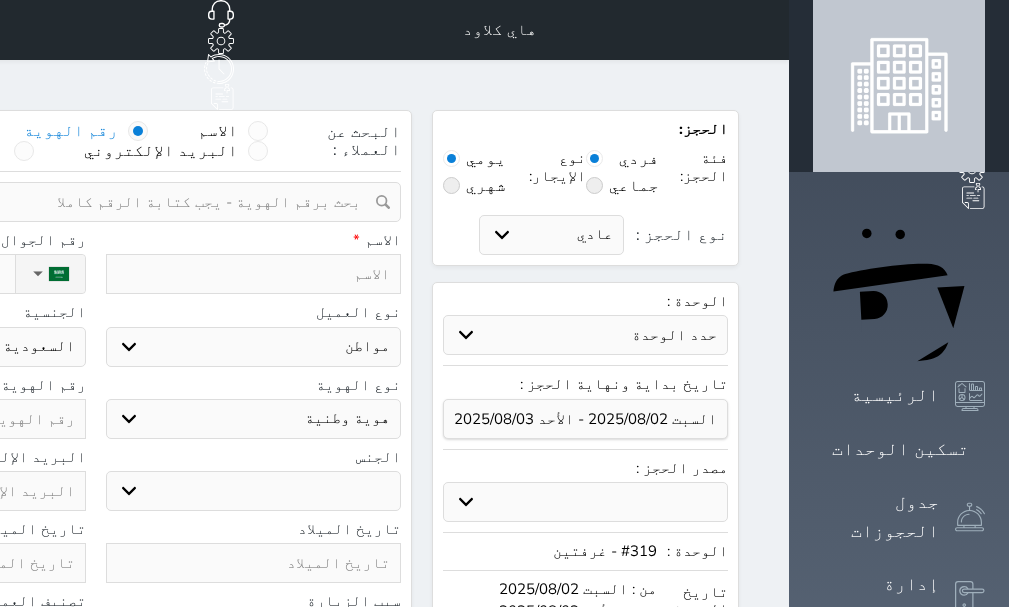 click at bounding box center (88, 202) 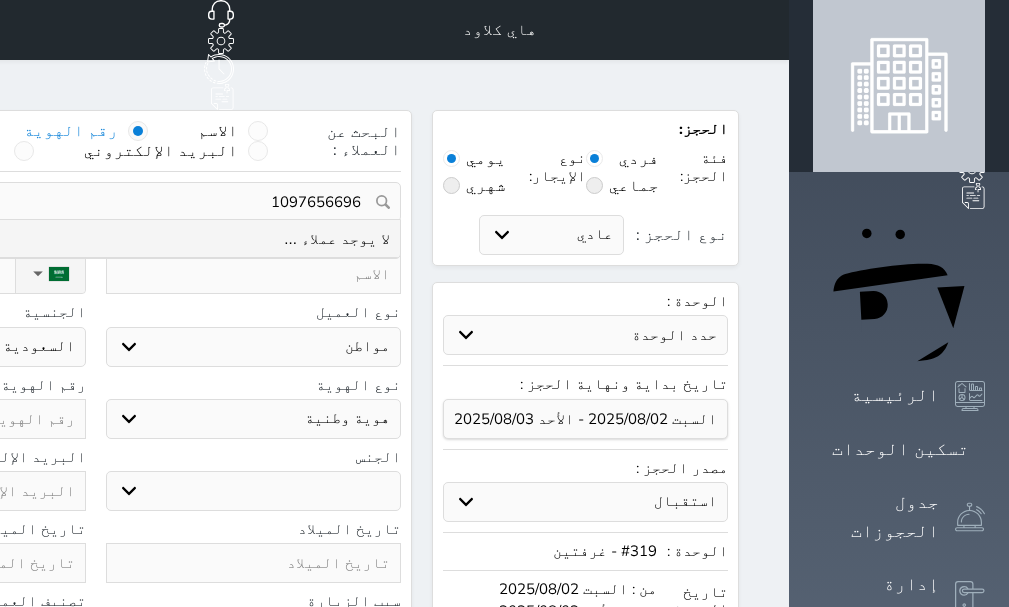 click on "1097656696" at bounding box center (95, 202) 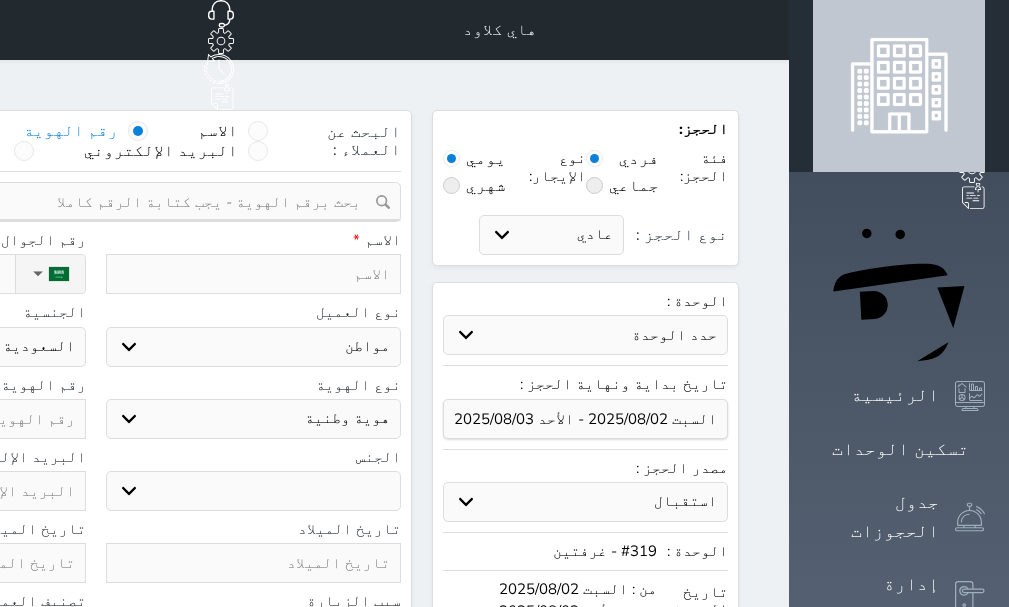 click at bounding box center (254, 274) 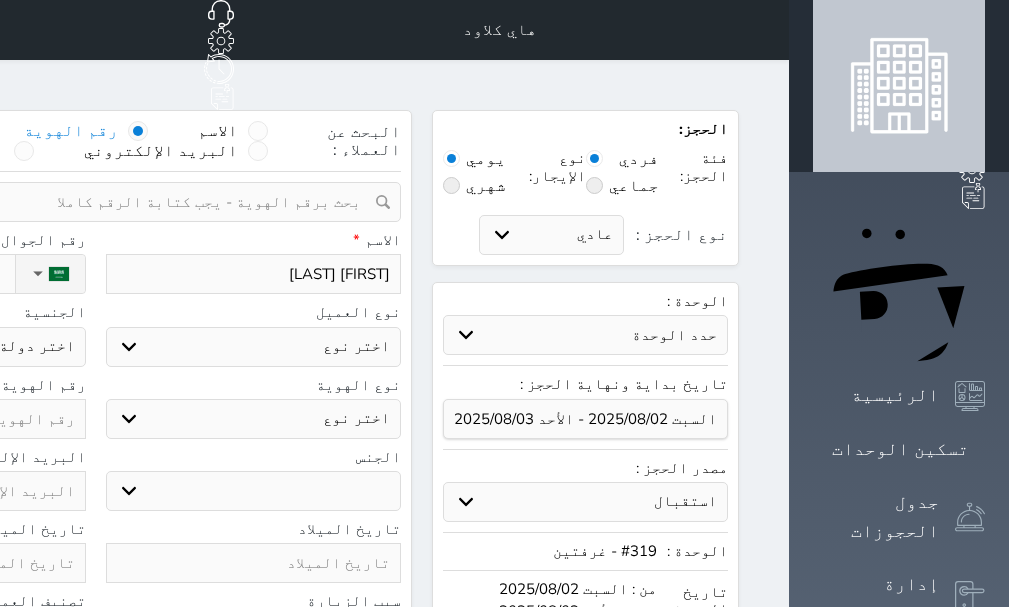 click on "اختر نوع   مواطن مواطن خليجي زائر مقيم" at bounding box center (254, 347) 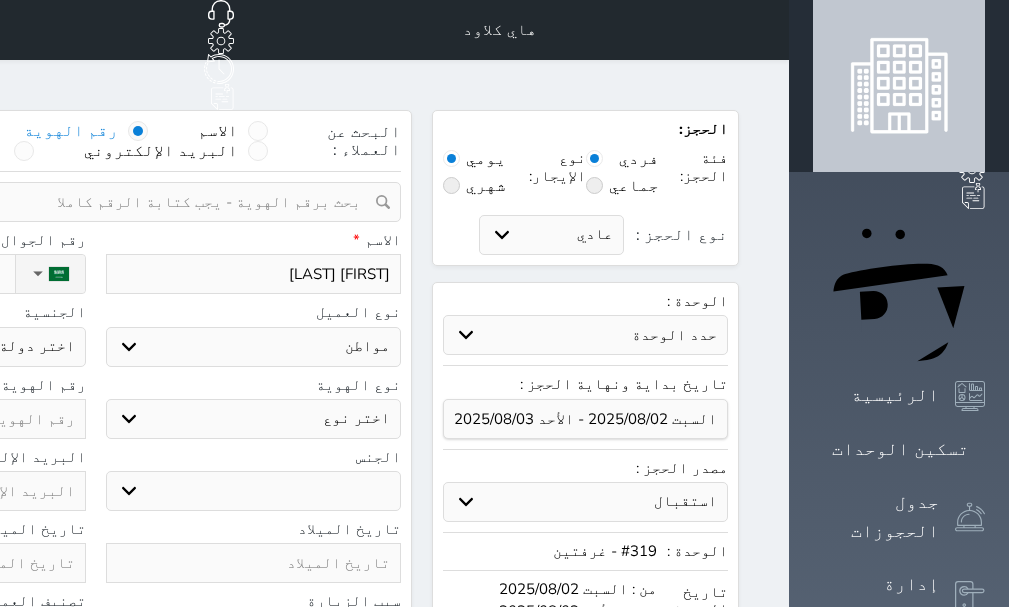click on "اختر نوع   مواطن مواطن خليجي زائر مقيم" at bounding box center [254, 347] 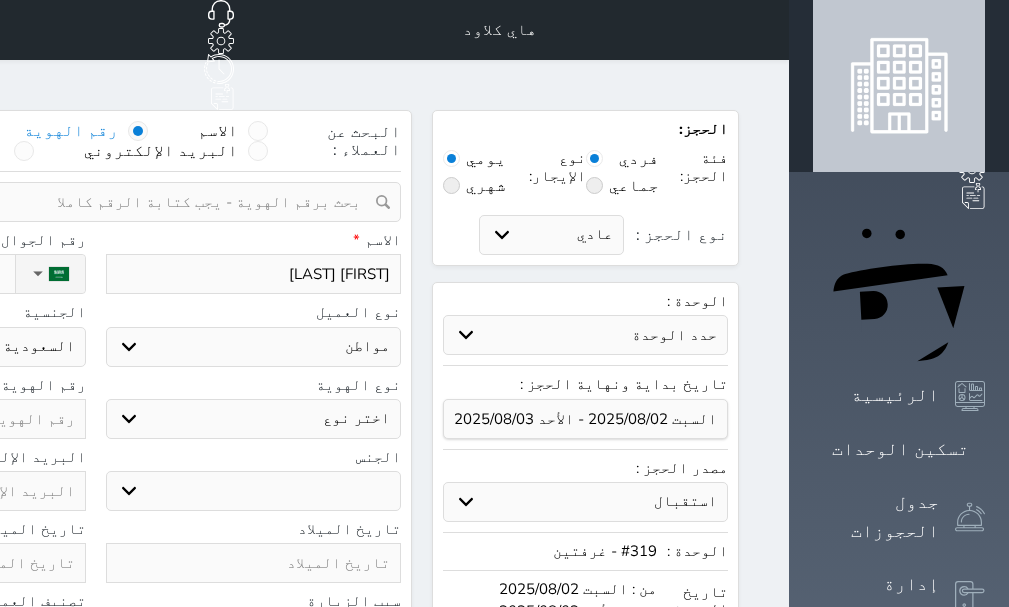 click on "اختر نوع   هوية وطنية هوية عائلية جواز السفر" at bounding box center [254, 419] 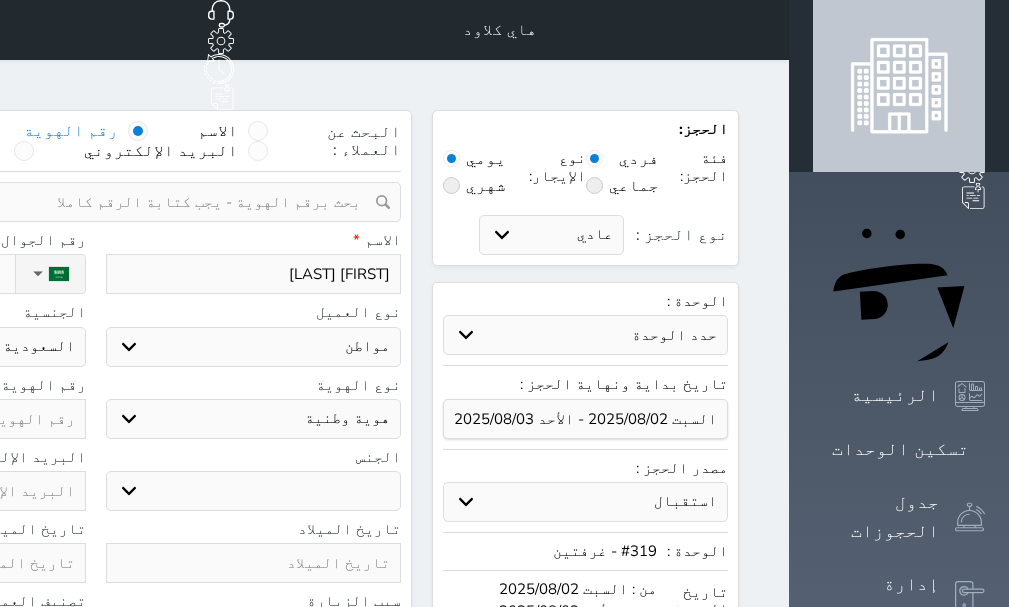 click on "اختر نوع   هوية وطنية هوية عائلية جواز السفر" at bounding box center (254, 419) 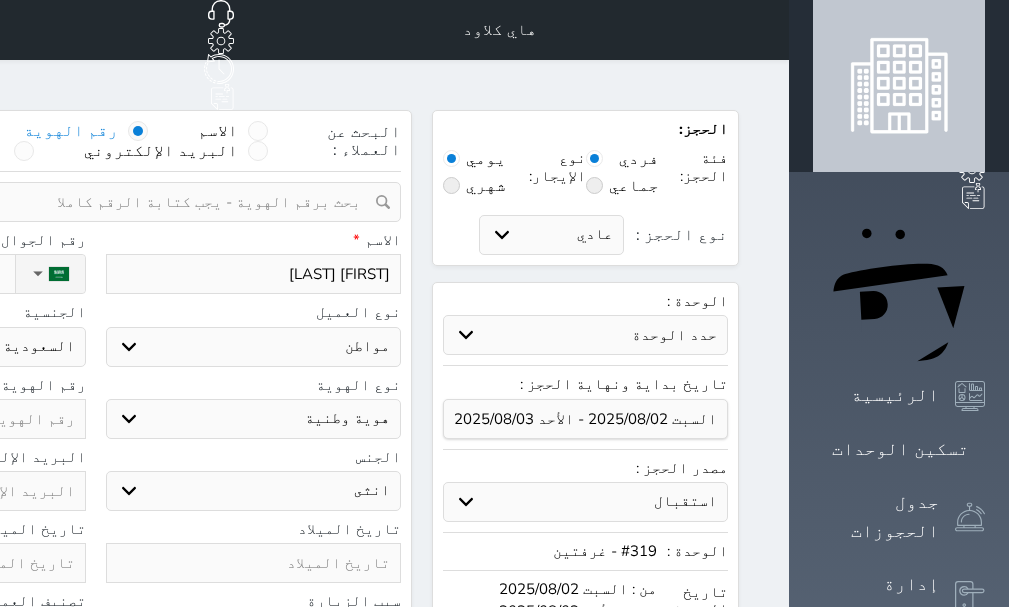 click on "ذكر   انثى" at bounding box center (254, 491) 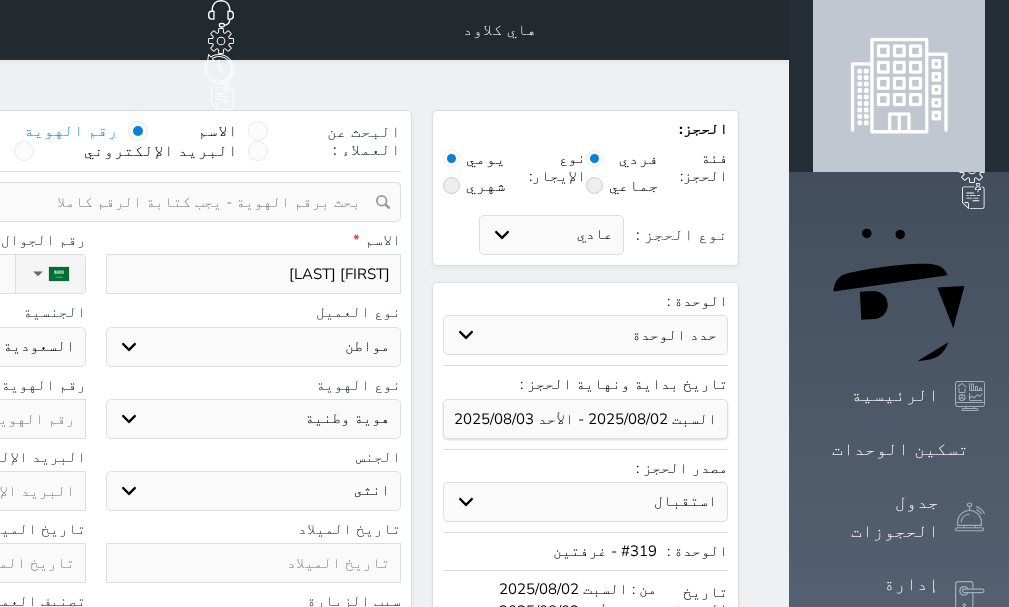 click at bounding box center (-62, 419) 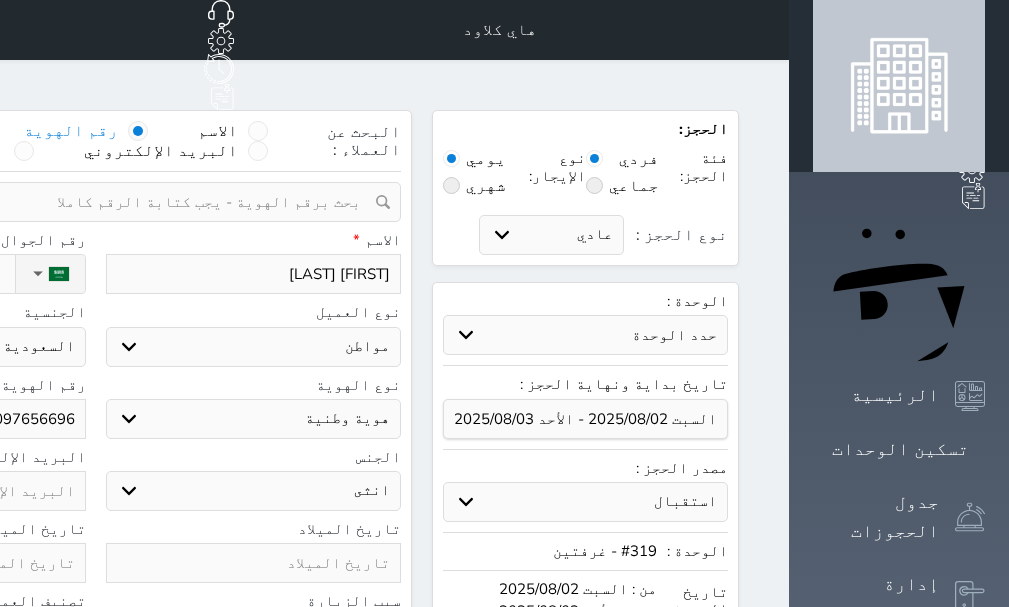 click at bounding box center [-62, 563] 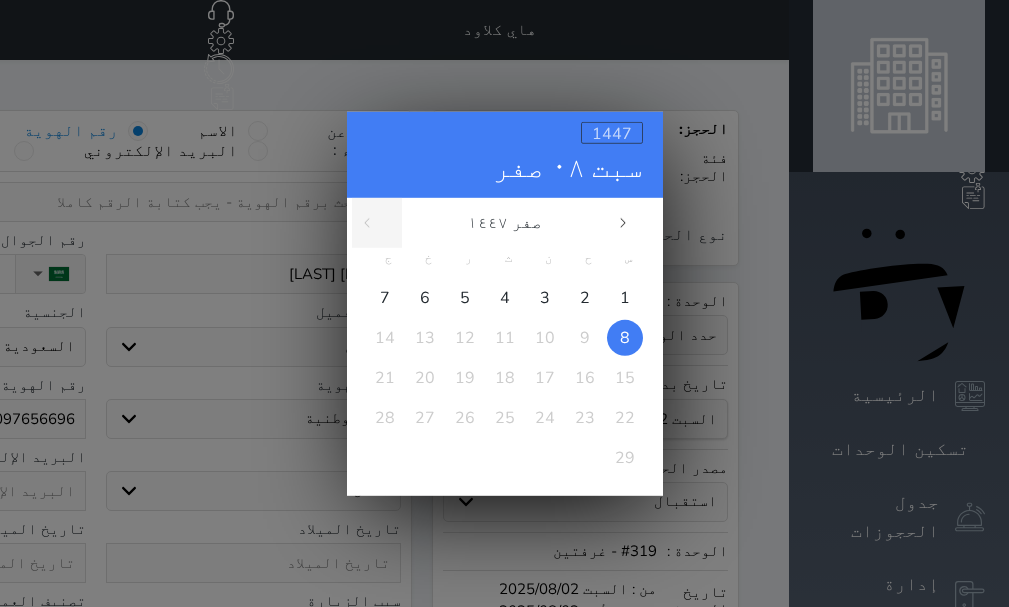 click on "1447" at bounding box center [612, 132] 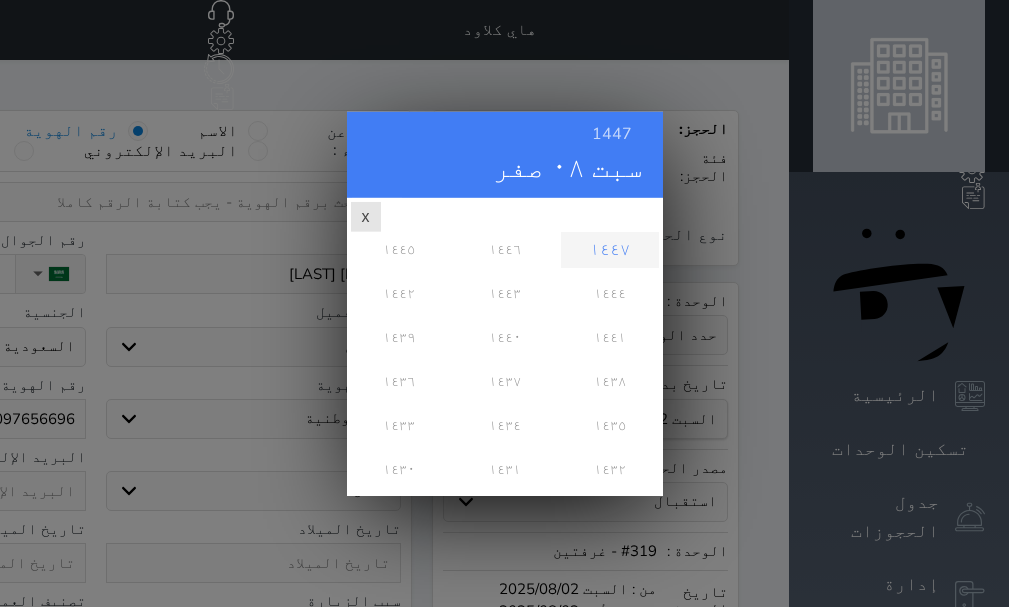 scroll, scrollTop: 0, scrollLeft: 0, axis: both 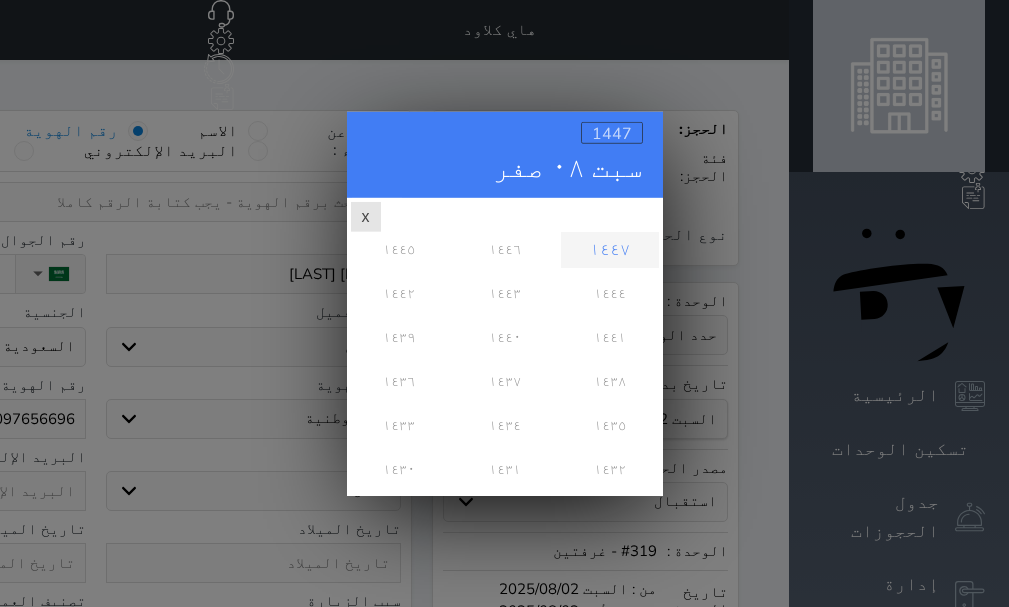 click on "1447" at bounding box center (612, 133) 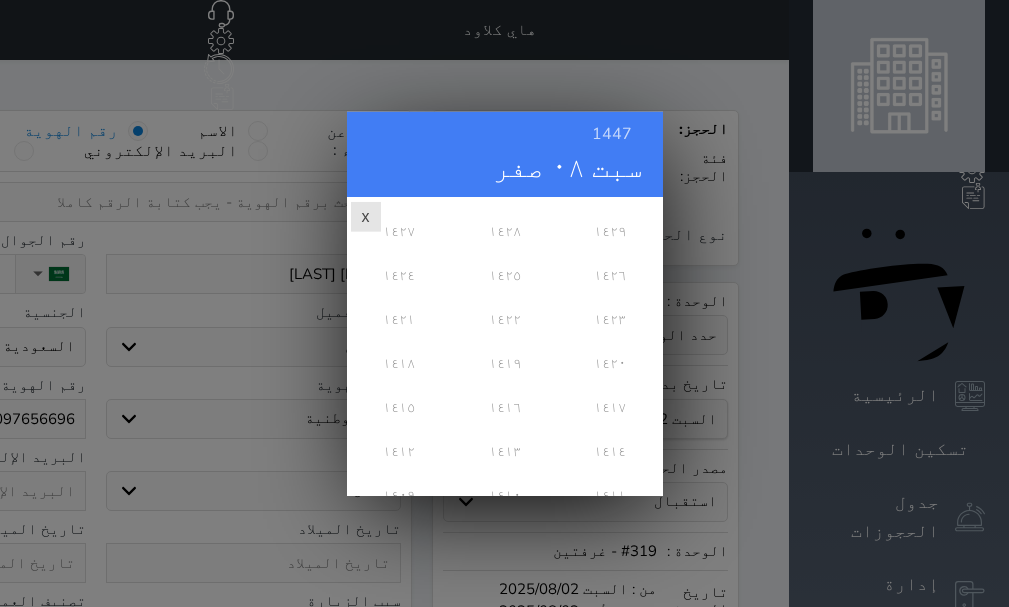 scroll, scrollTop: 300, scrollLeft: 0, axis: vertical 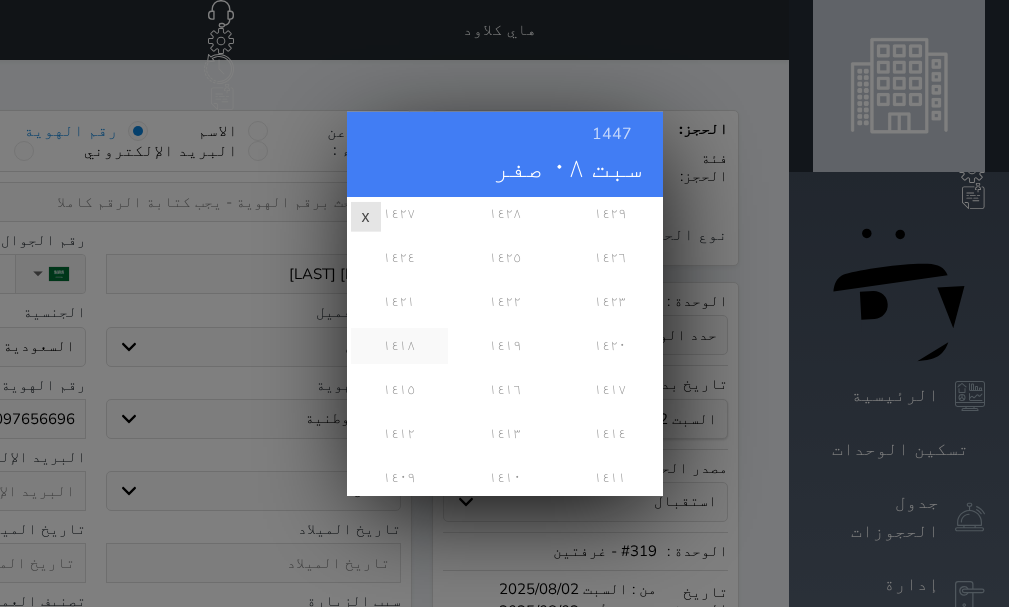click on "١٤١٨" at bounding box center (399, 345) 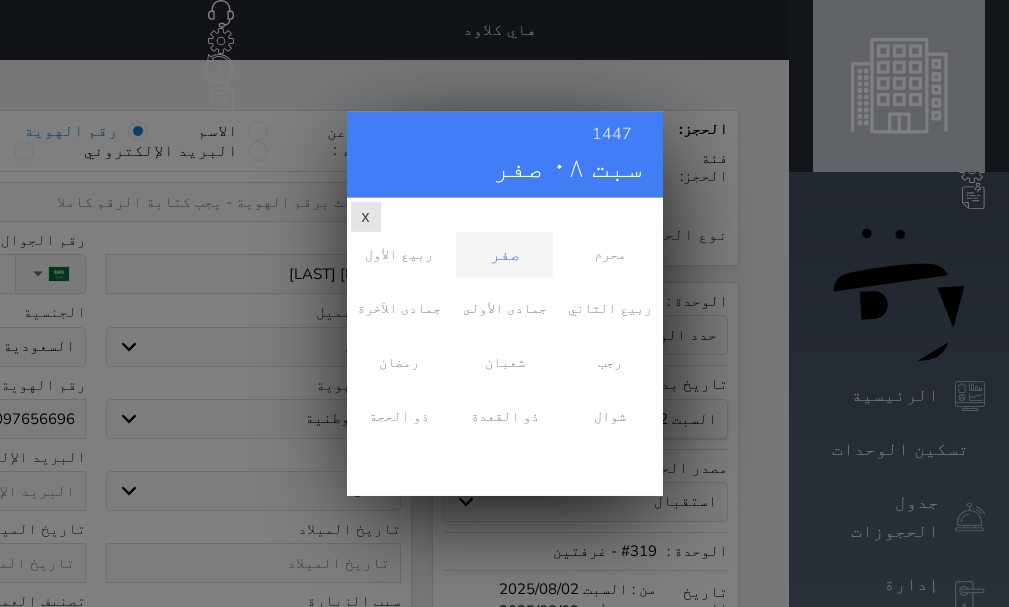 scroll, scrollTop: 0, scrollLeft: 0, axis: both 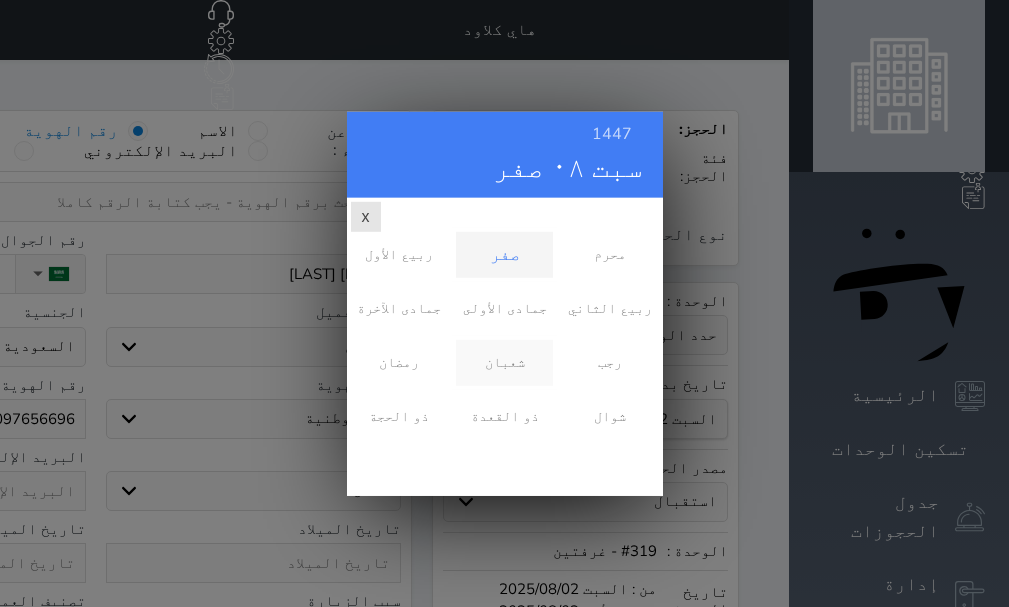 click on "شعبان" at bounding box center [504, 362] 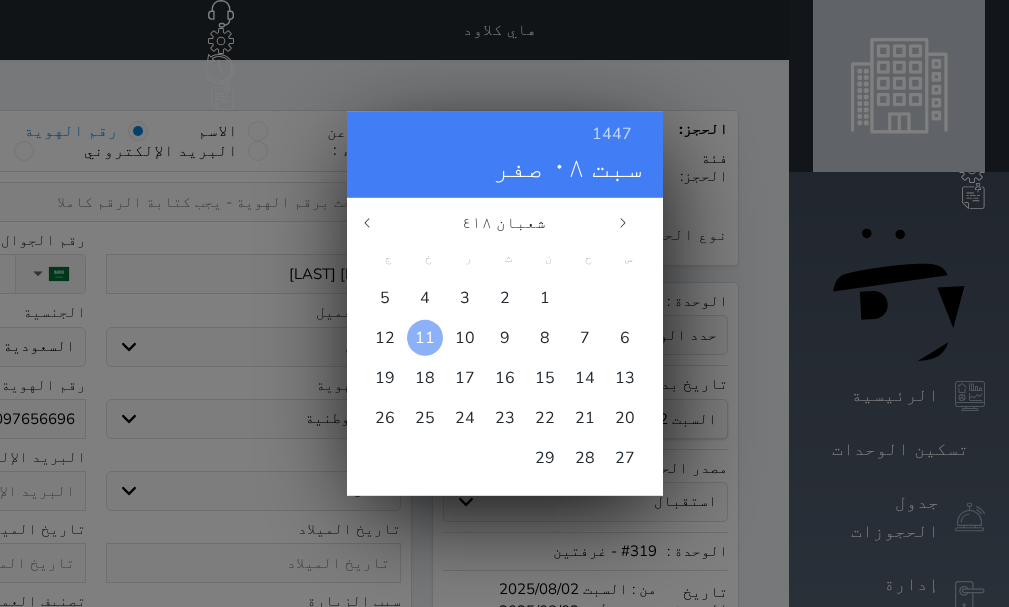 click on "11" at bounding box center (425, 337) 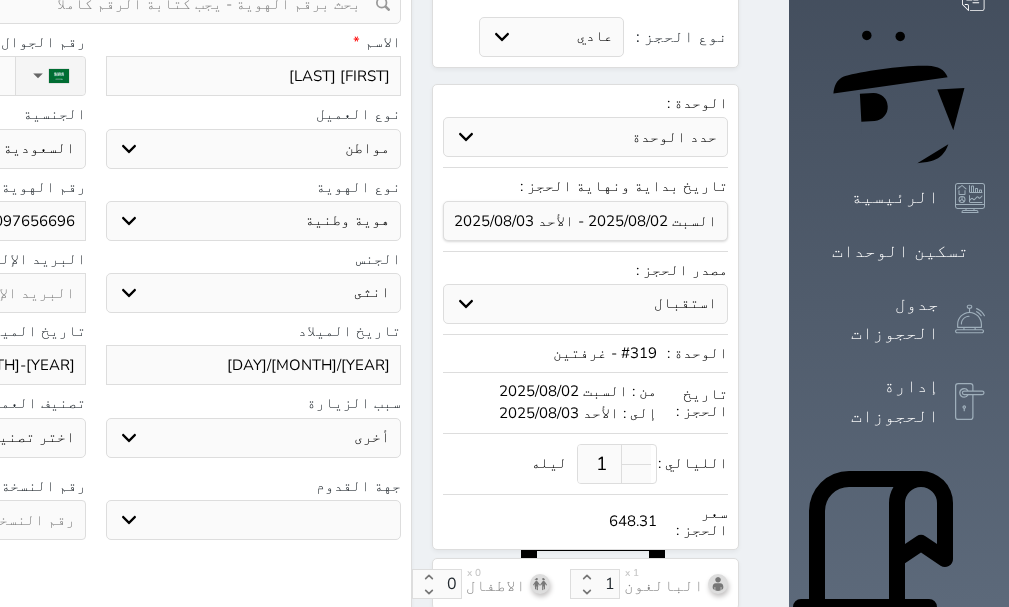 scroll, scrollTop: 200, scrollLeft: 0, axis: vertical 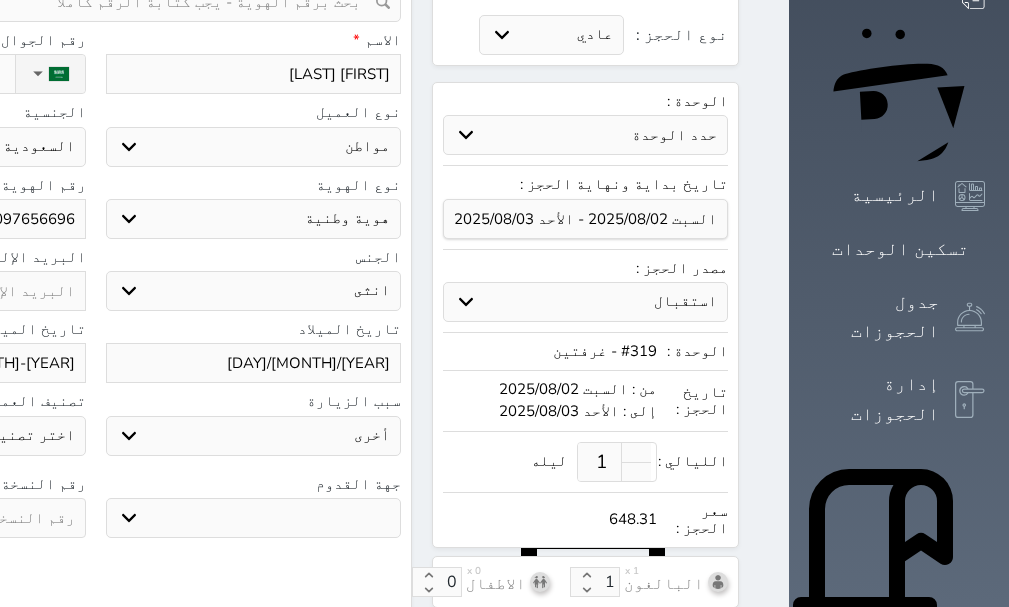 click at bounding box center (-62, 518) 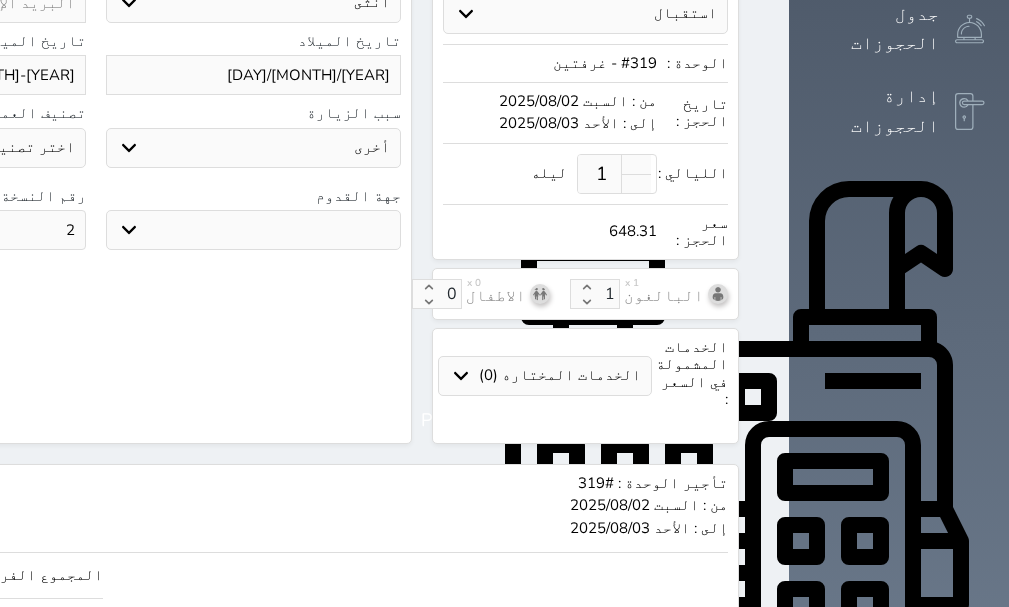 scroll, scrollTop: 500, scrollLeft: 0, axis: vertical 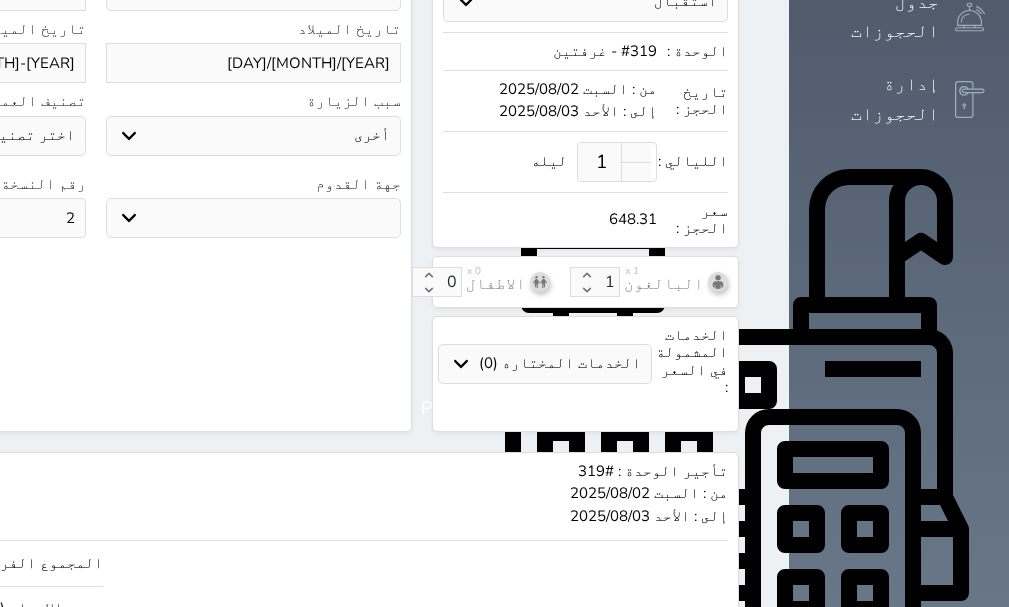 click on "550" at bounding box center [-145, 563] 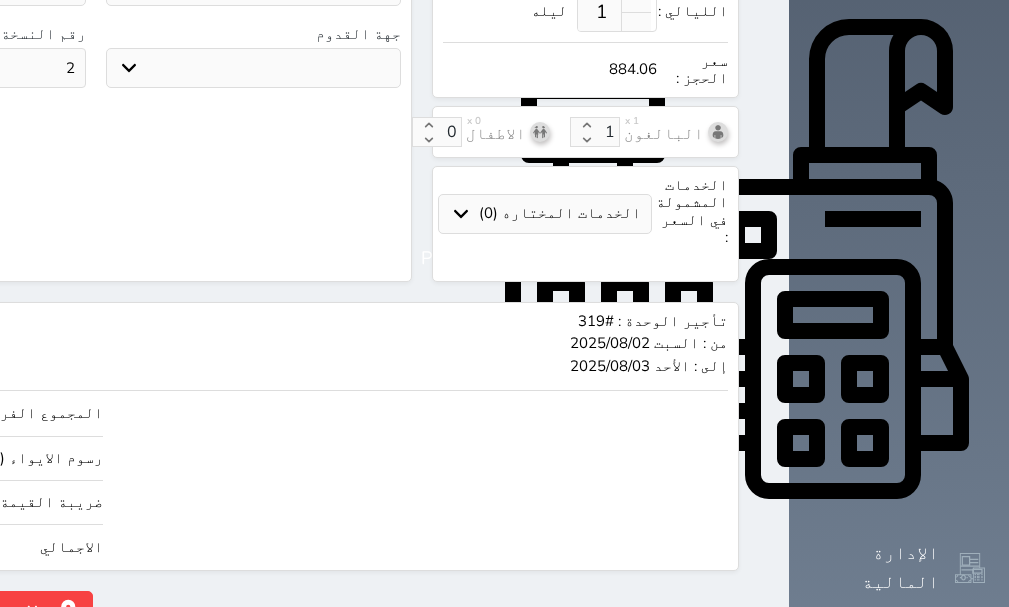scroll, scrollTop: 652, scrollLeft: 0, axis: vertical 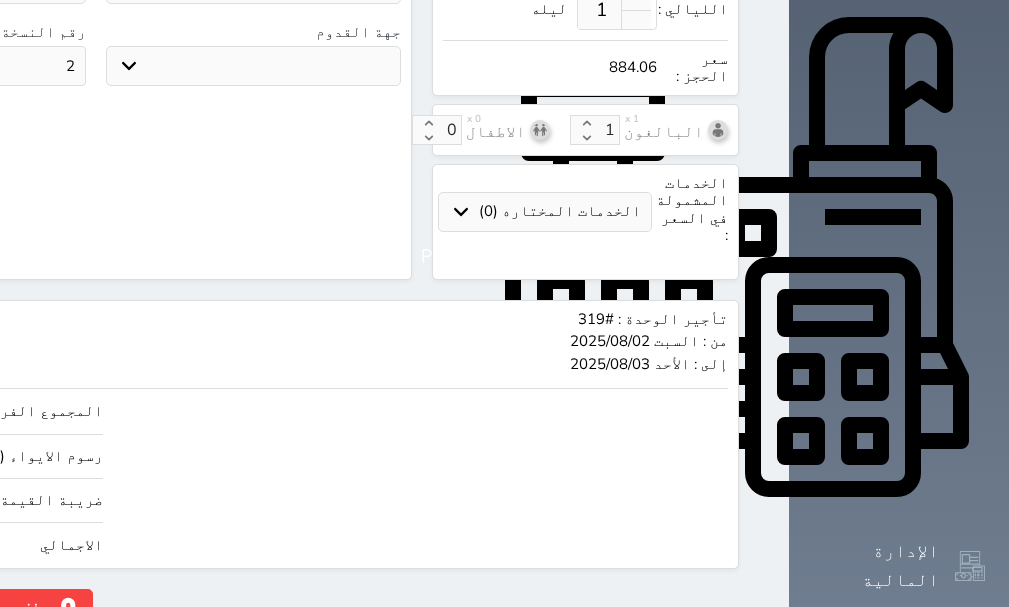 click on "حجز" at bounding box center [-128, 606] 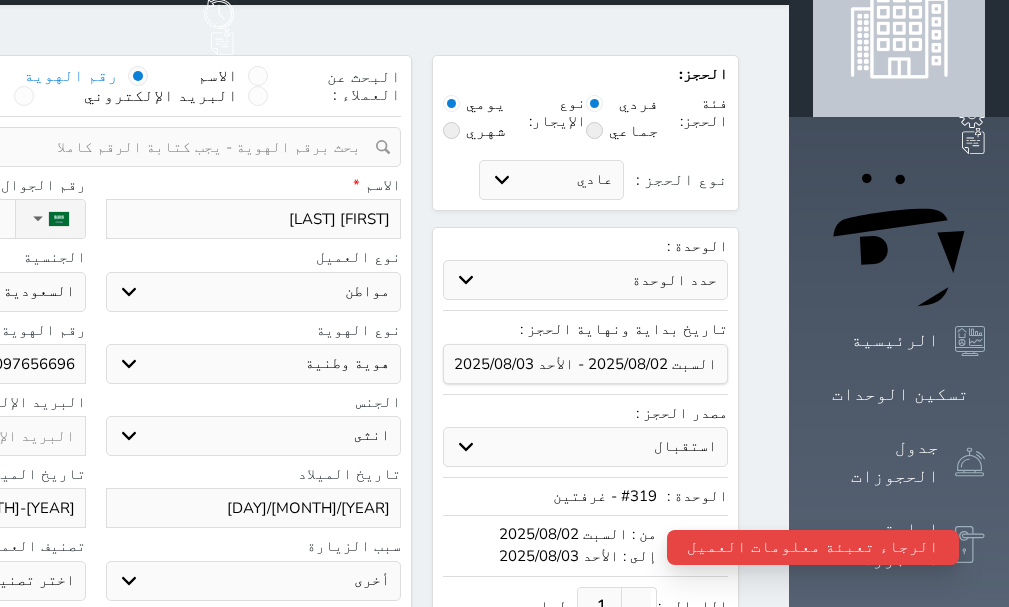 scroll, scrollTop: 0, scrollLeft: 0, axis: both 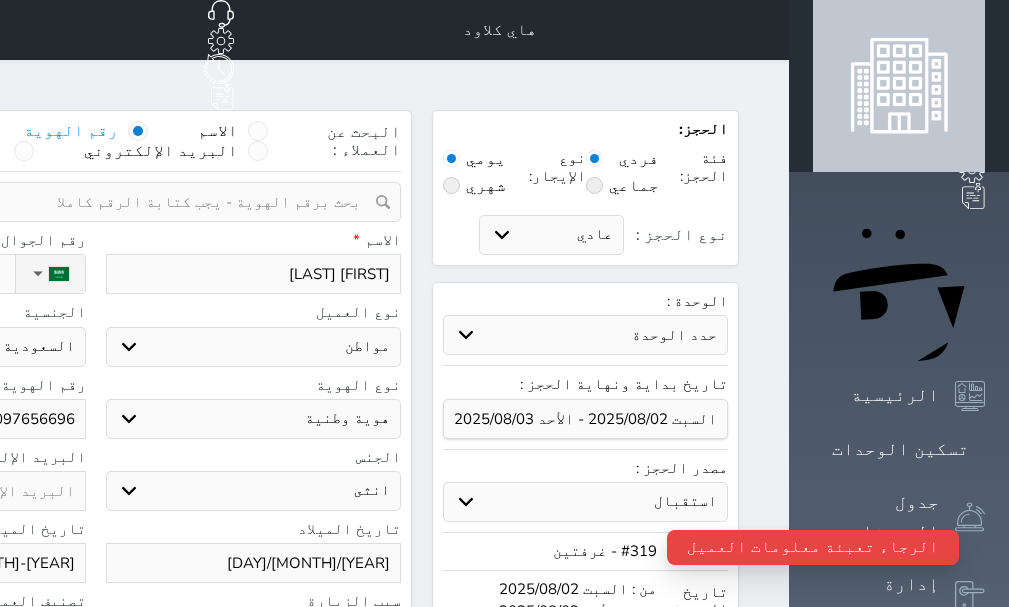 click on "نوع الحجز :" at bounding box center [-98, 274] 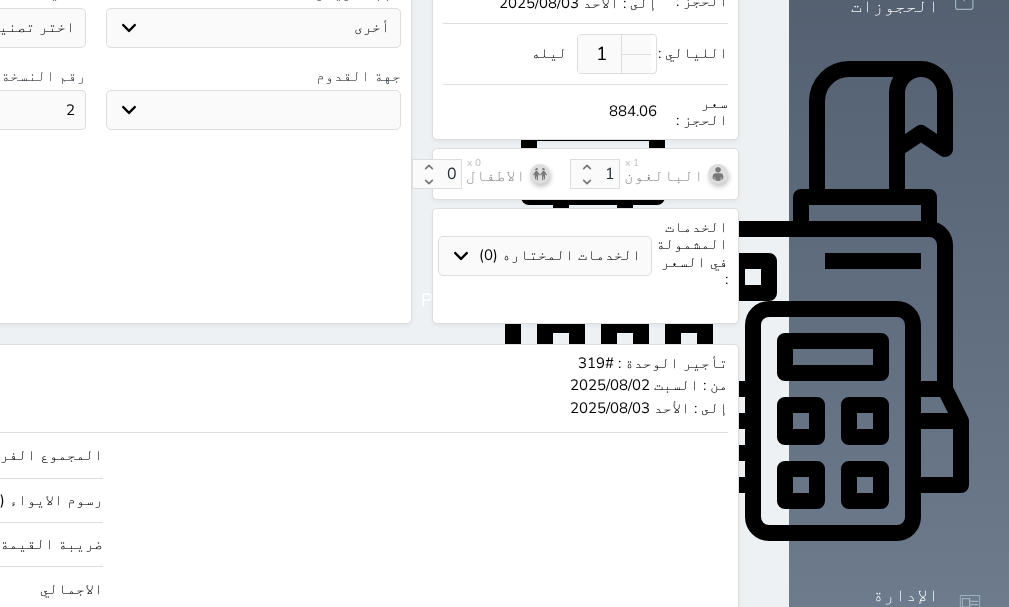 scroll, scrollTop: 652, scrollLeft: 0, axis: vertical 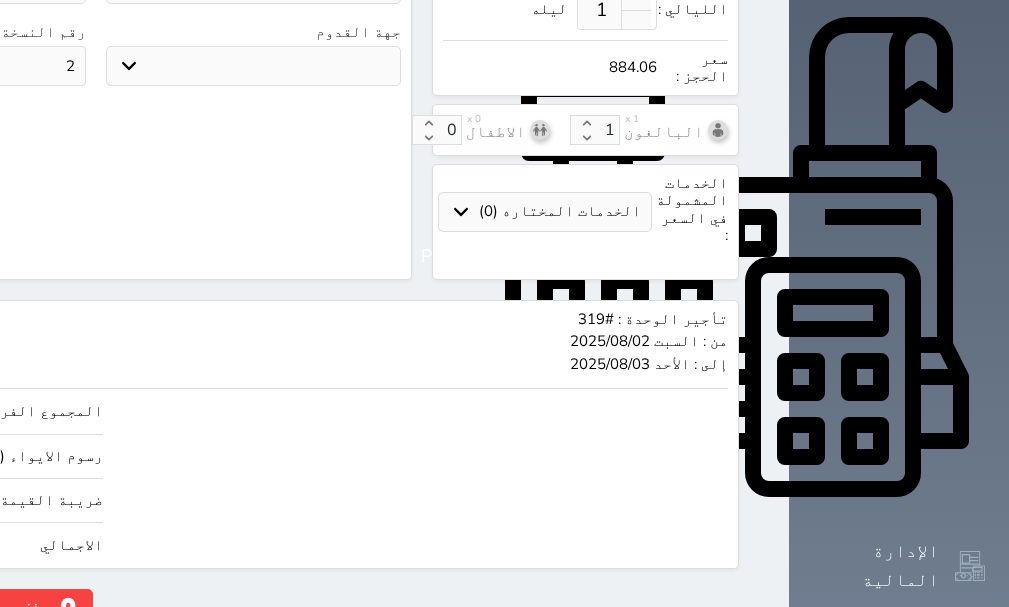 click on "حجز" at bounding box center [-128, 606] 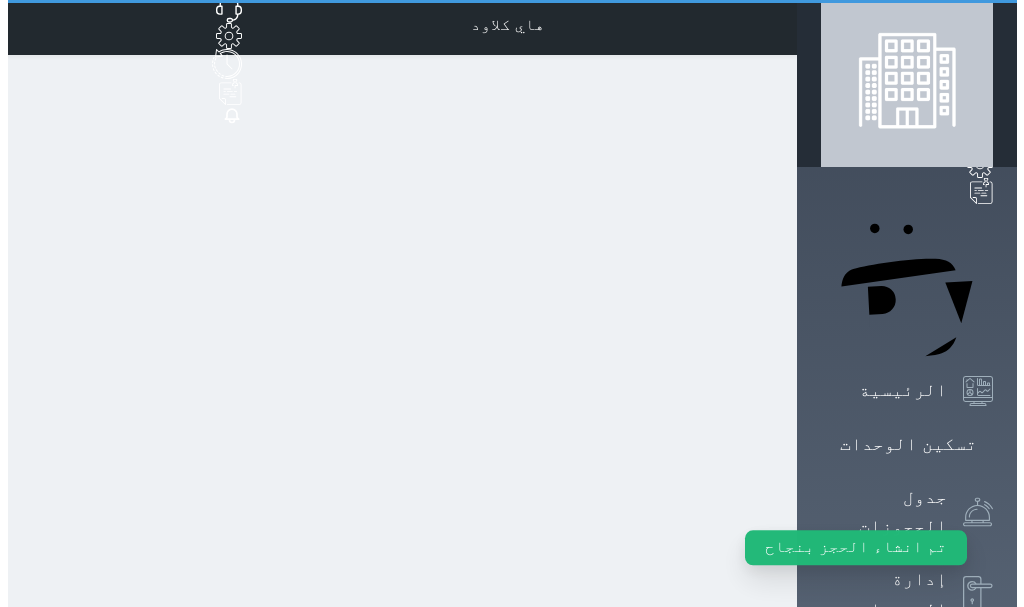 scroll, scrollTop: 0, scrollLeft: 0, axis: both 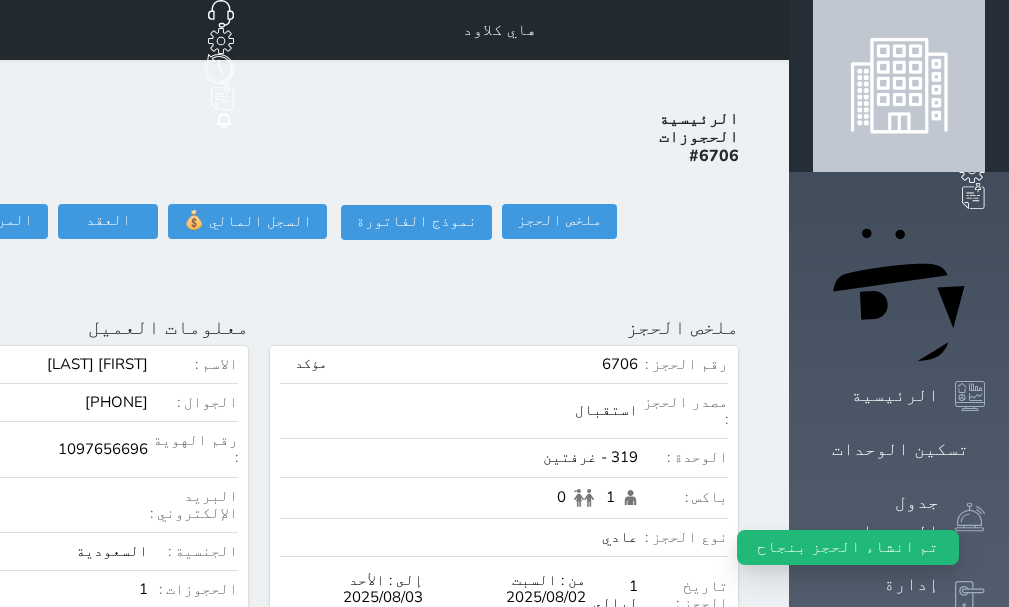 click on "تسجيل دخول" at bounding box center [-154, 221] 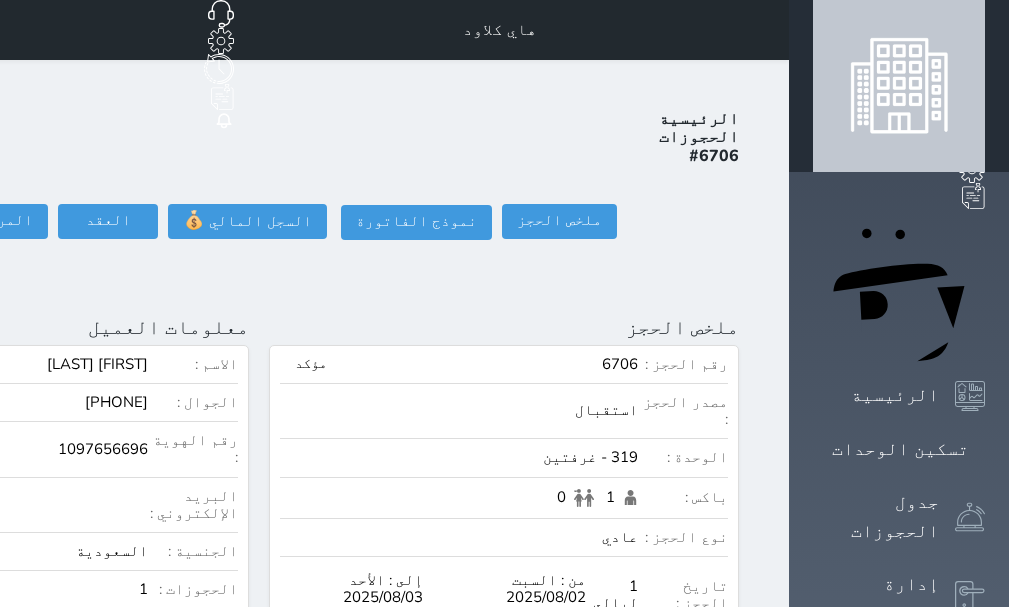 click on "تسجيل دخول" at bounding box center (-154, 221) 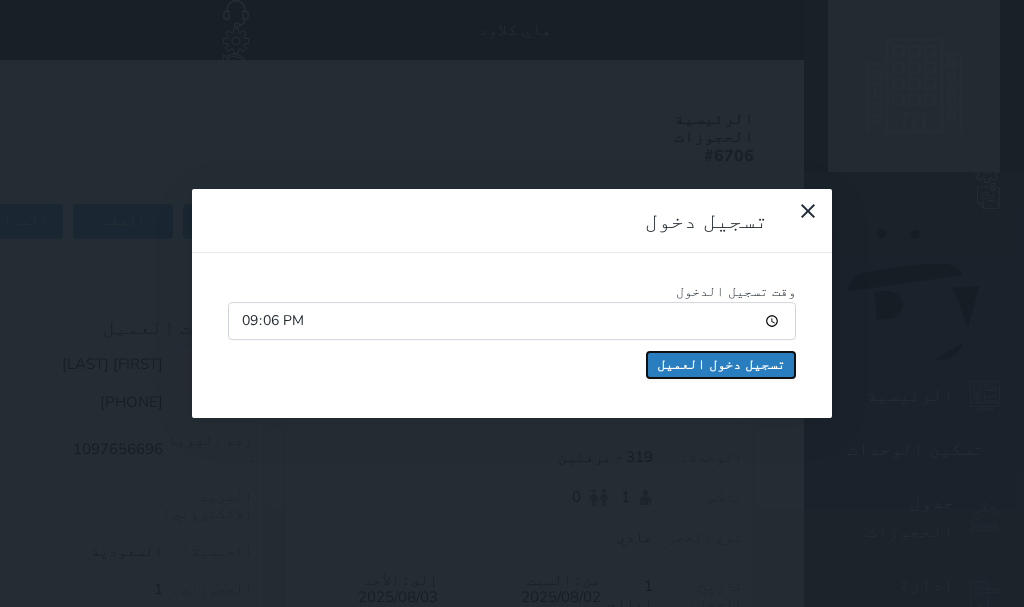 click on "تسجيل دخول العميل" at bounding box center (721, 365) 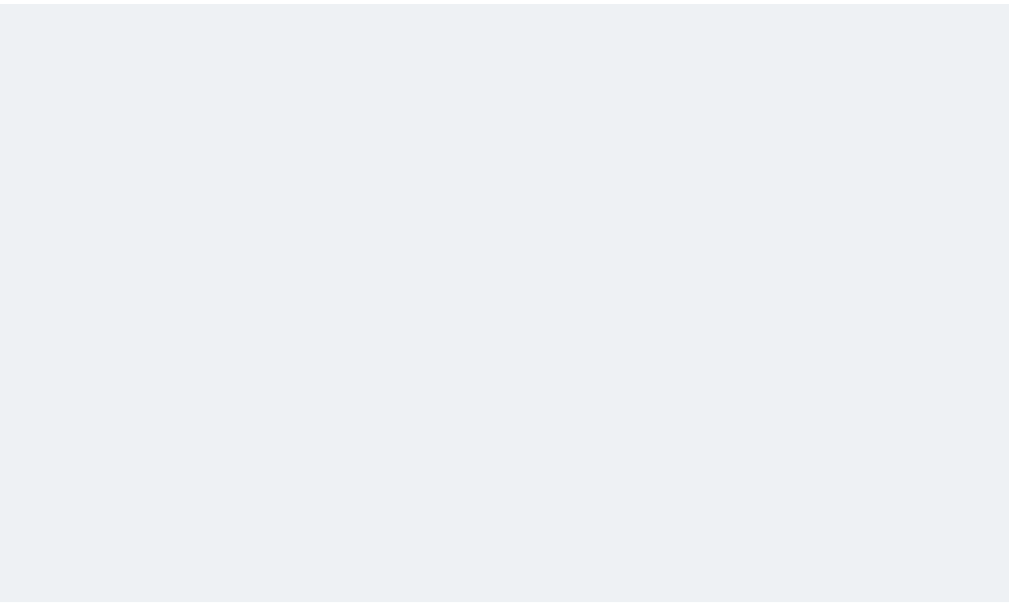 scroll, scrollTop: 0, scrollLeft: 0, axis: both 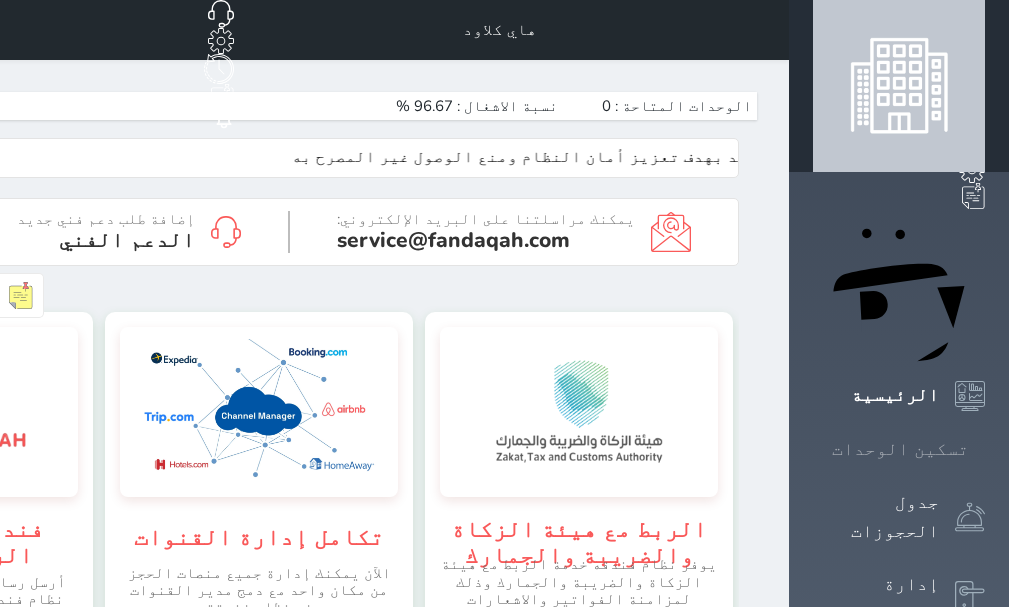 click 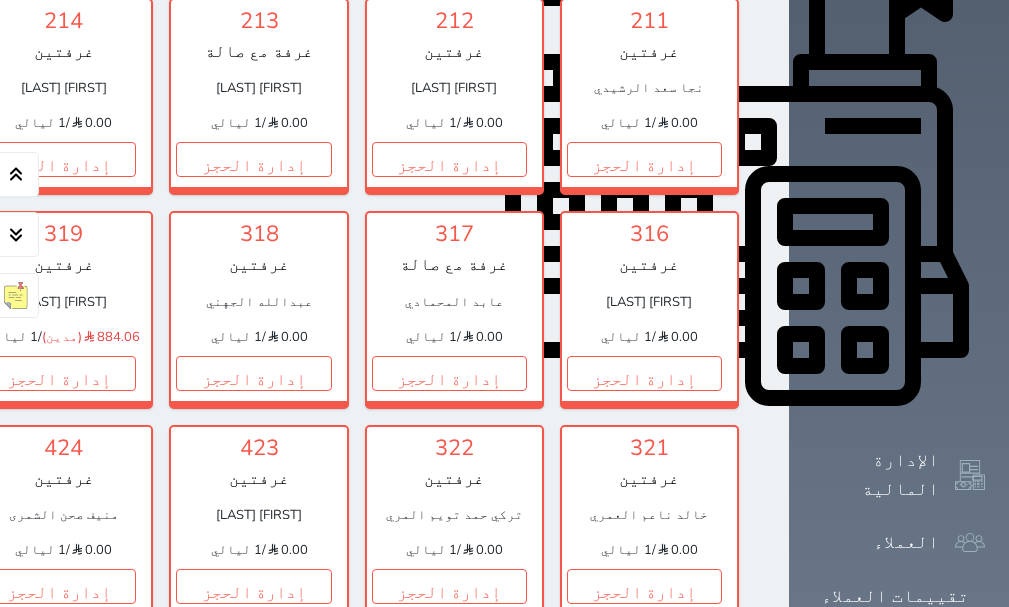 scroll, scrollTop: 778, scrollLeft: 0, axis: vertical 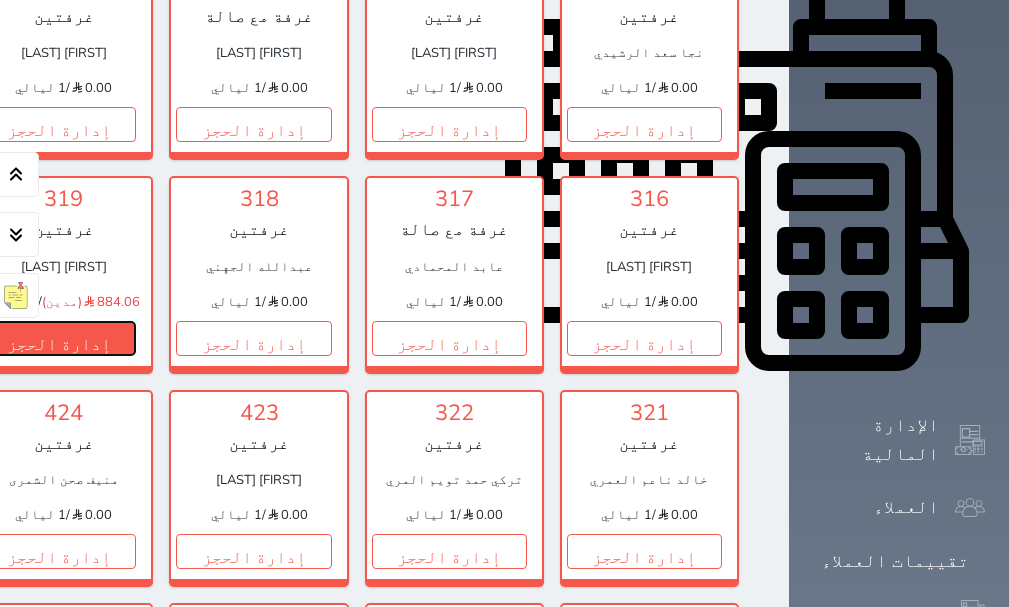 click on "إدارة الحجز" at bounding box center (58, 338) 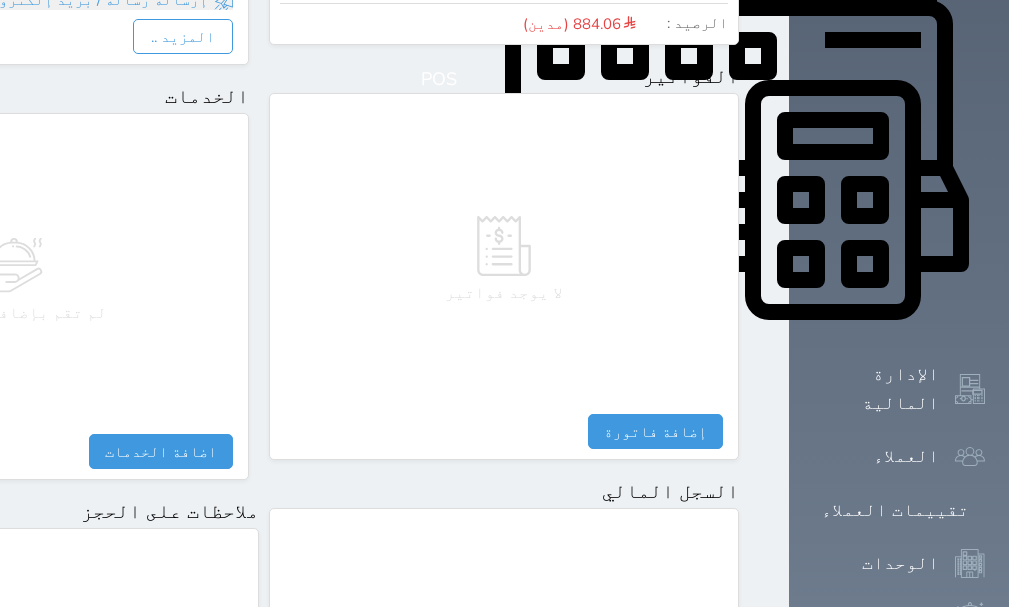 scroll, scrollTop: 1100, scrollLeft: 0, axis: vertical 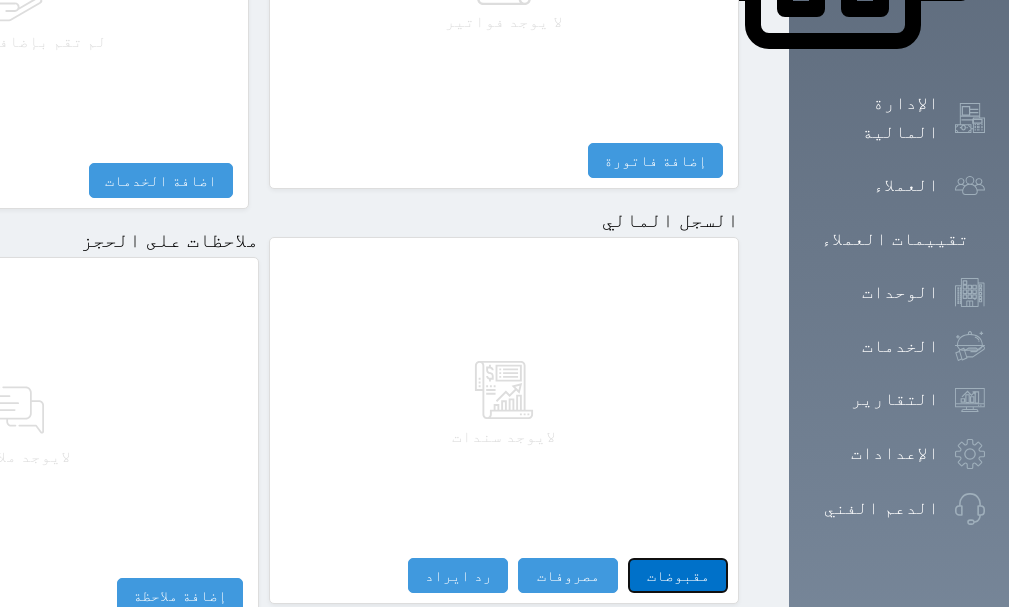 click on "مقبوضات" at bounding box center (678, 575) 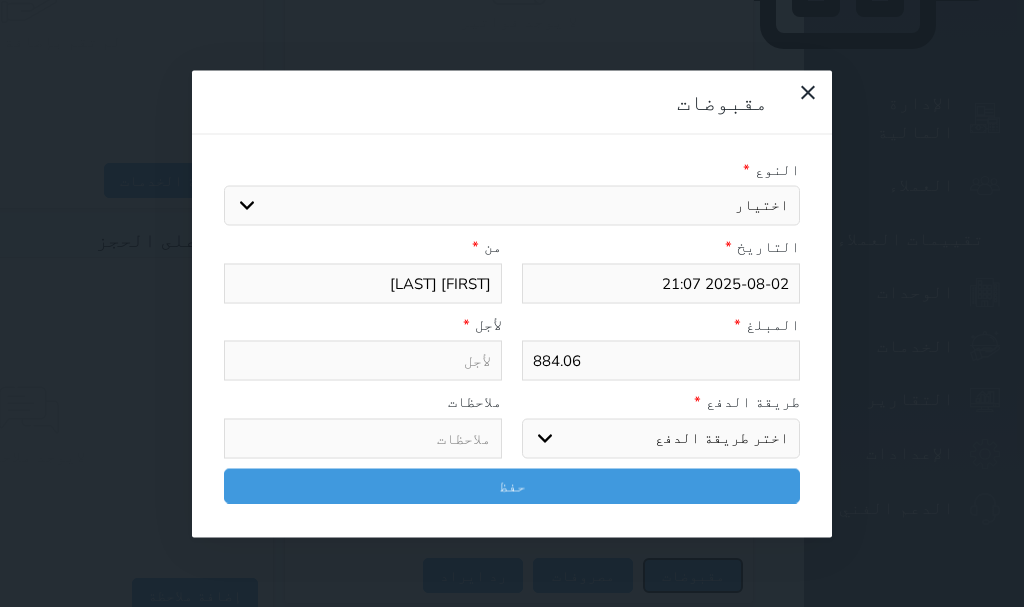select 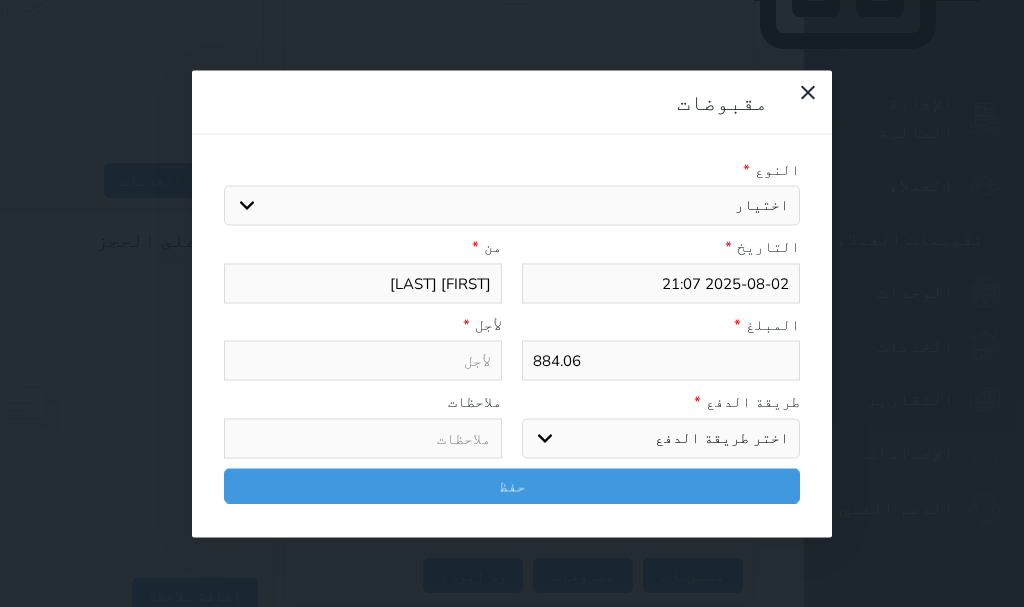 click on "اختيار   مقبوضات عامة قيمة إيجار فواتير تامين عربون لا ينطبق آخر مغسلة واي فاي - الإنترنت مواقف السيارات طعام الأغذية والمشروبات مشروبات المشروبات الباردة المشروبات الساخنة الإفطار غداء عشاء مخبز و كعك حمام سباحة الصالة الرياضية سبا و خدمات الجمال اختيار وإسقاط (خدمات النقل) ميني بار كابل - تلفزيون سرير إضافي تصفيف الشعر التسوق خدمات الجولات السياحية المنظمة خدمات الدليل السياحي" at bounding box center (512, 206) 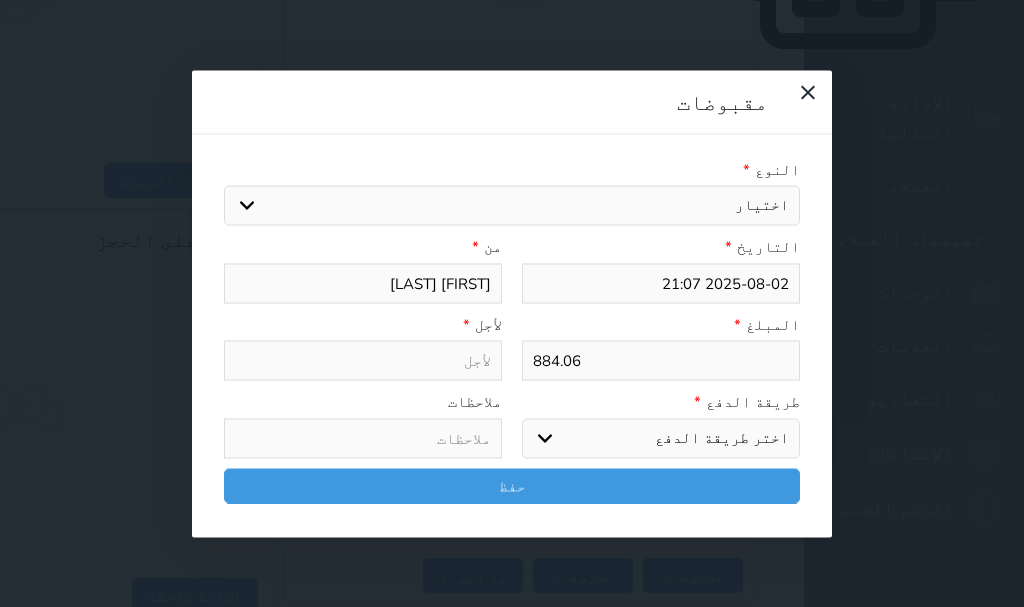 select on "89907" 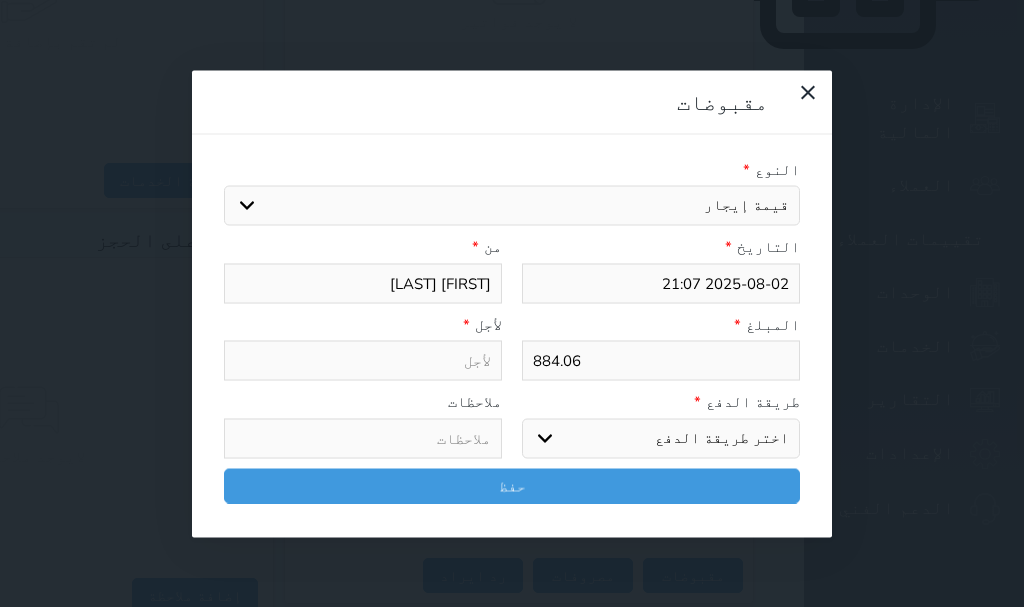 click on "اختيار   مقبوضات عامة قيمة إيجار فواتير تامين عربون لا ينطبق آخر مغسلة واي فاي - الإنترنت مواقف السيارات طعام الأغذية والمشروبات مشروبات المشروبات الباردة المشروبات الساخنة الإفطار غداء عشاء مخبز و كعك حمام سباحة الصالة الرياضية سبا و خدمات الجمال اختيار وإسقاط (خدمات النقل) ميني بار كابل - تلفزيون سرير إضافي تصفيف الشعر التسوق خدمات الجولات السياحية المنظمة خدمات الدليل السياحي" at bounding box center (512, 206) 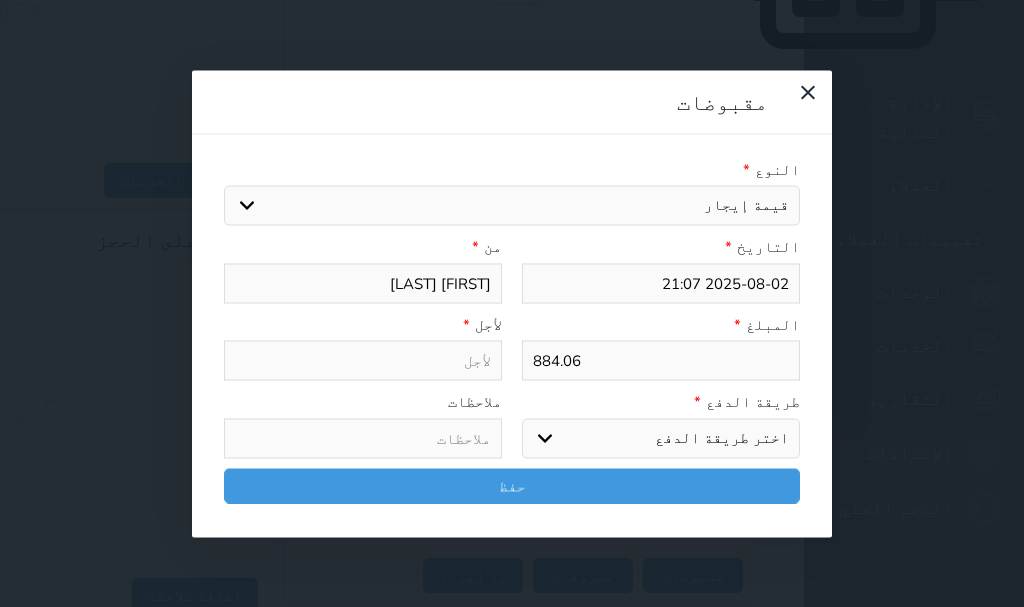 type on "قيمة إيجار - الوحدة - 319" 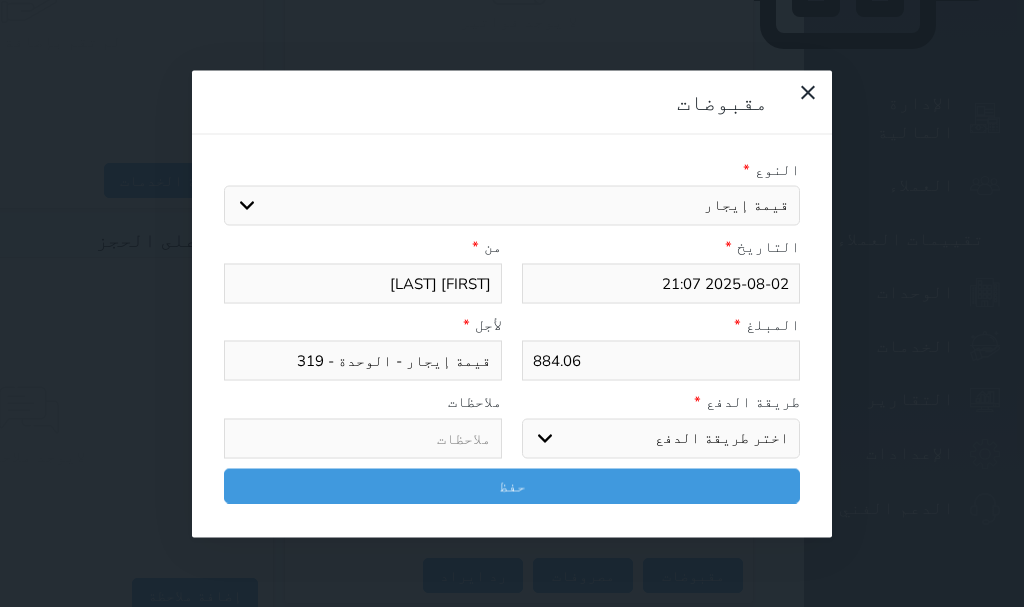 click on "اختر طريقة الدفع   دفع نقدى   تحويل بنكى   مدى   بطاقة ائتمان   آجل" at bounding box center [661, 438] 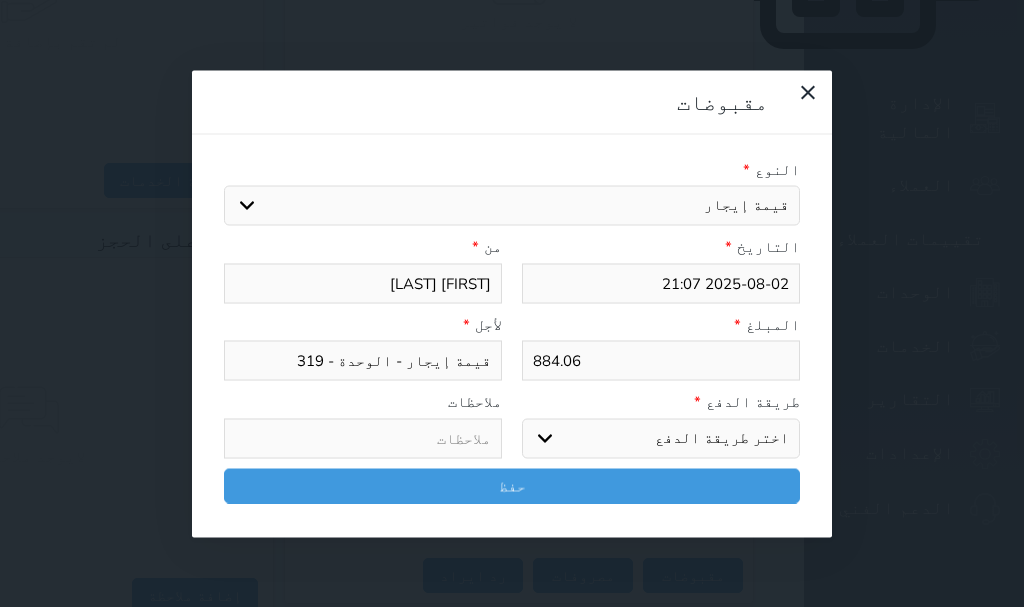 select on "mada" 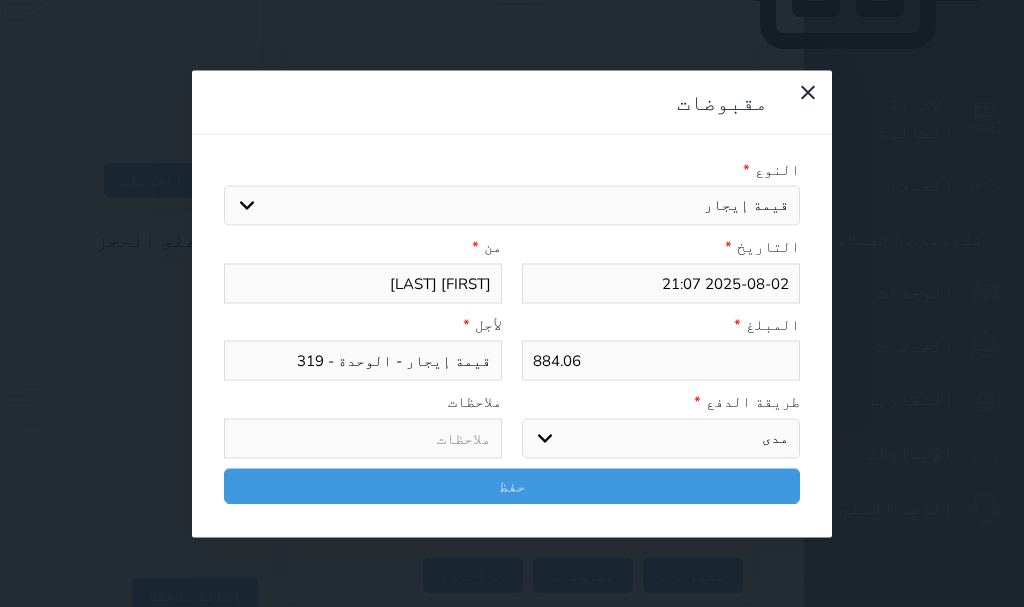 click on "اختر طريقة الدفع   دفع نقدى   تحويل بنكى   مدى   بطاقة ائتمان   آجل" at bounding box center [661, 438] 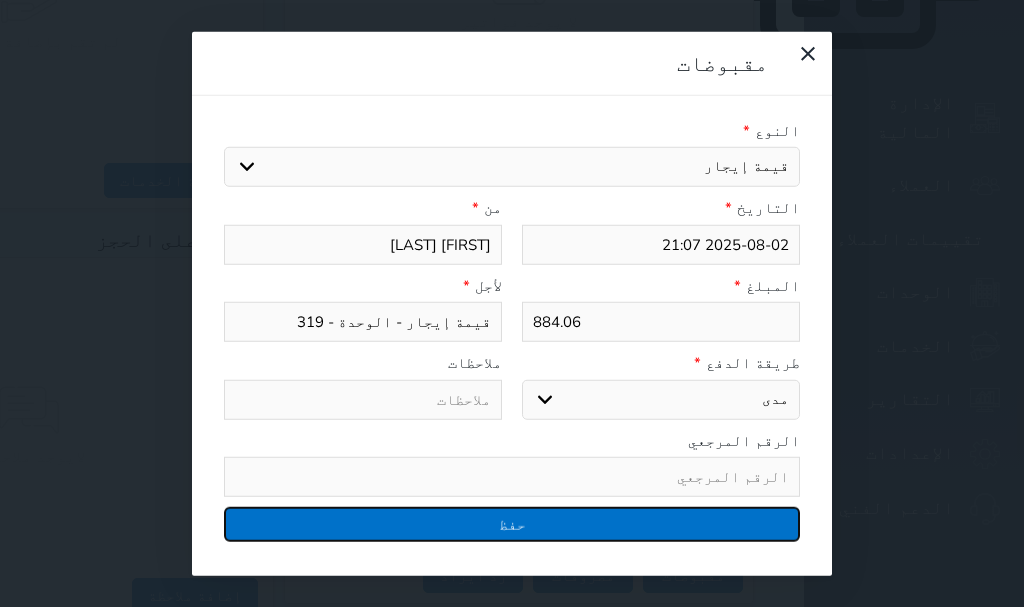 click on "حفظ" at bounding box center [512, 524] 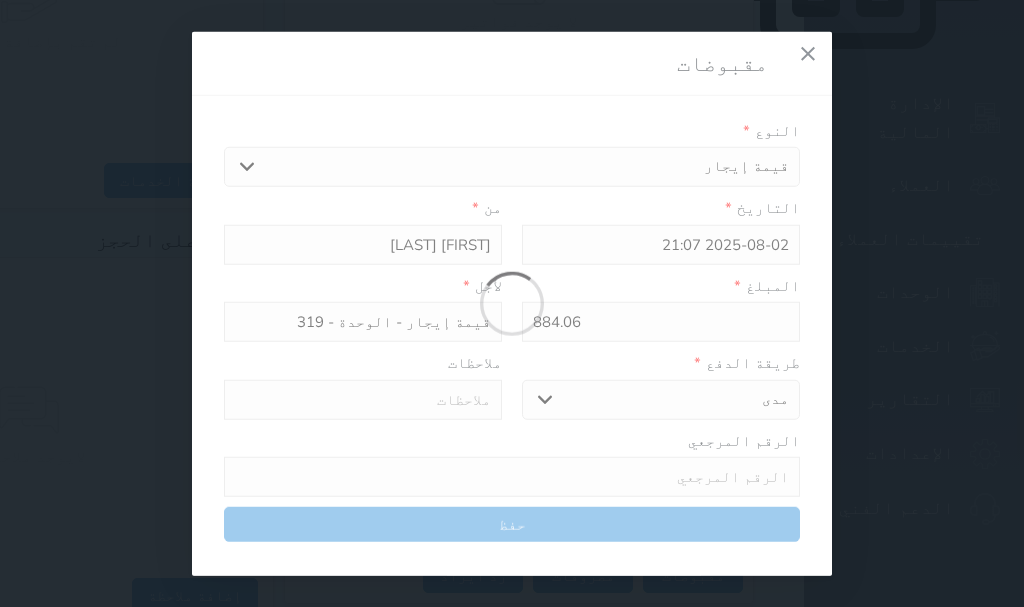 select 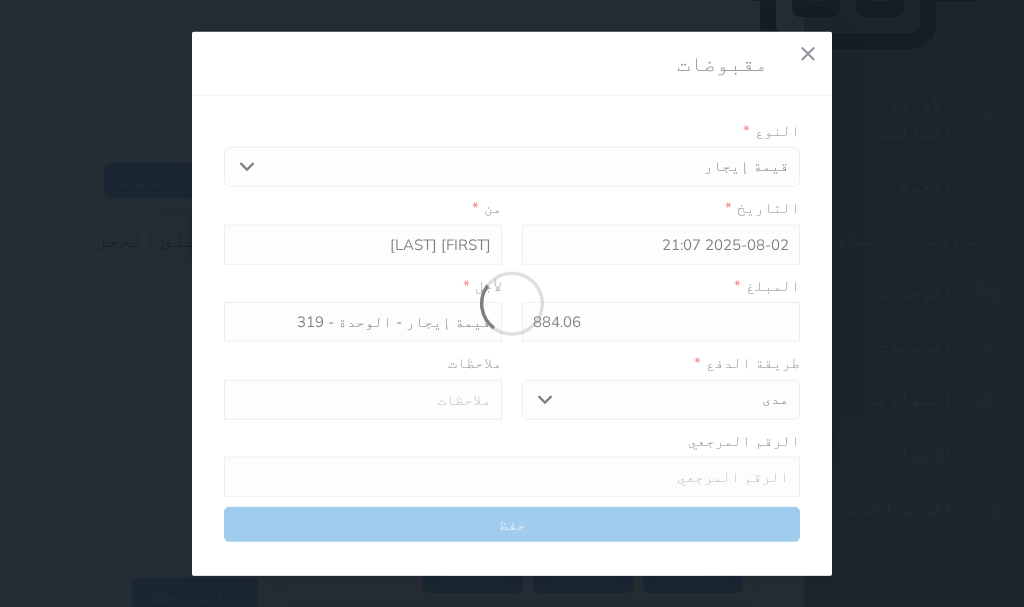 type 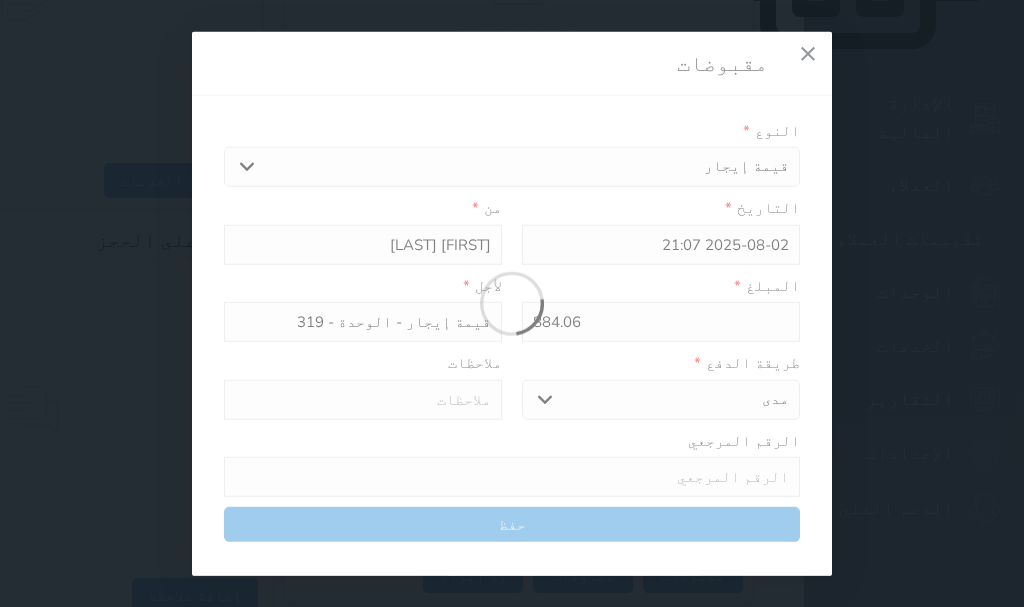 type on "0" 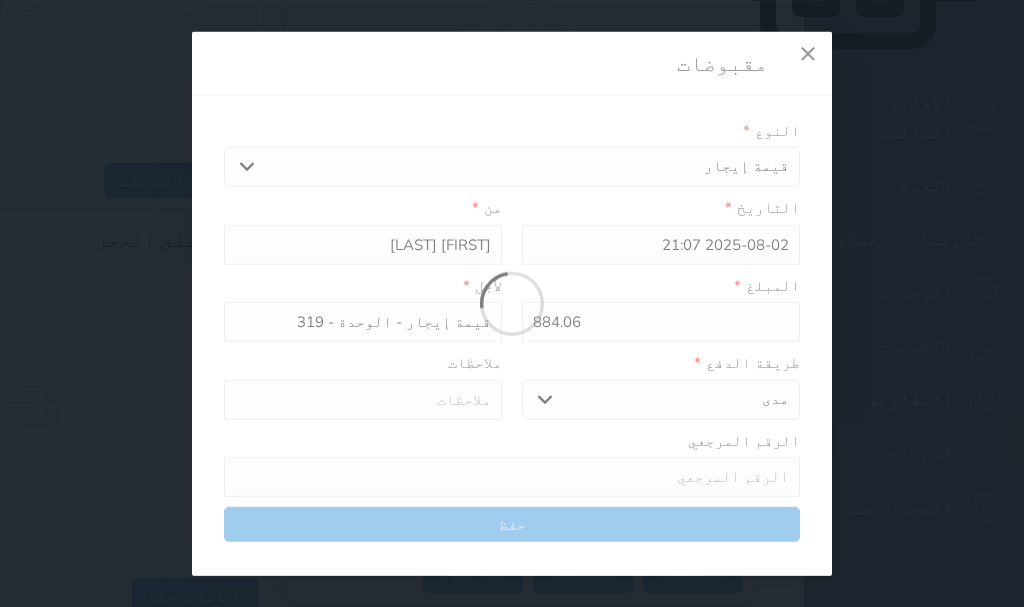 select 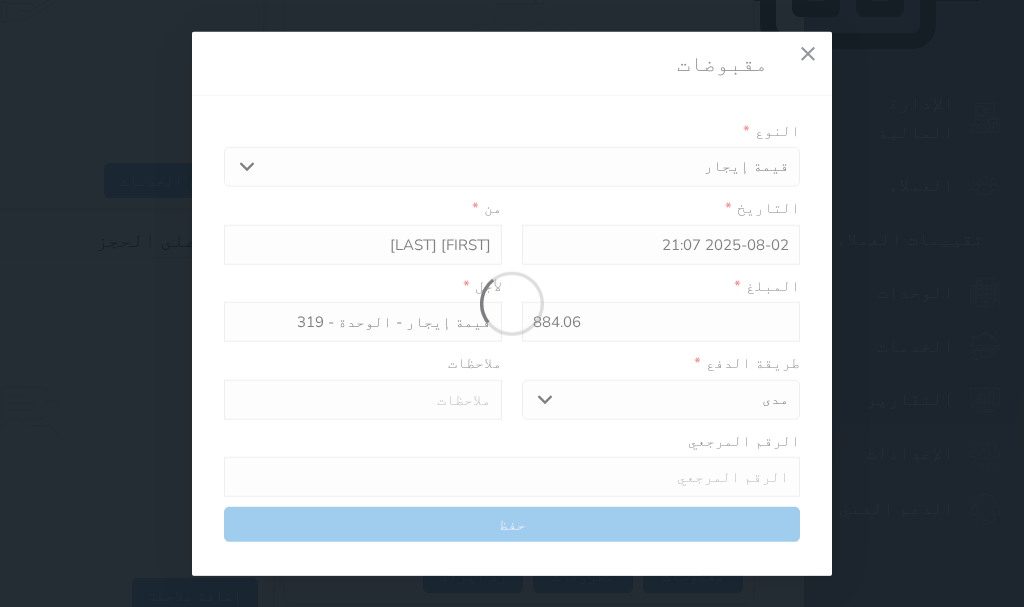 type on "0" 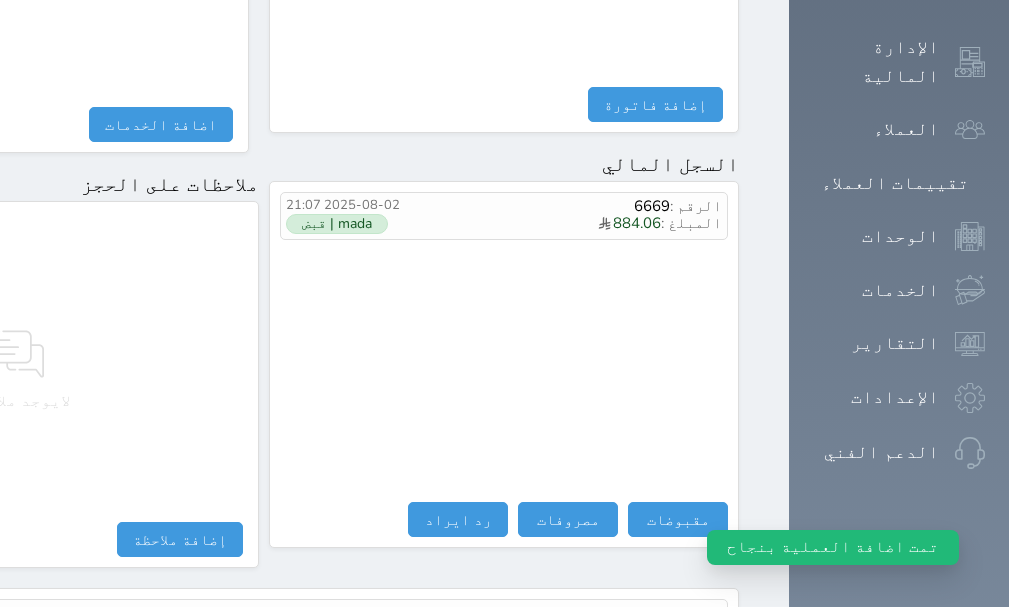 scroll, scrollTop: 1209, scrollLeft: 0, axis: vertical 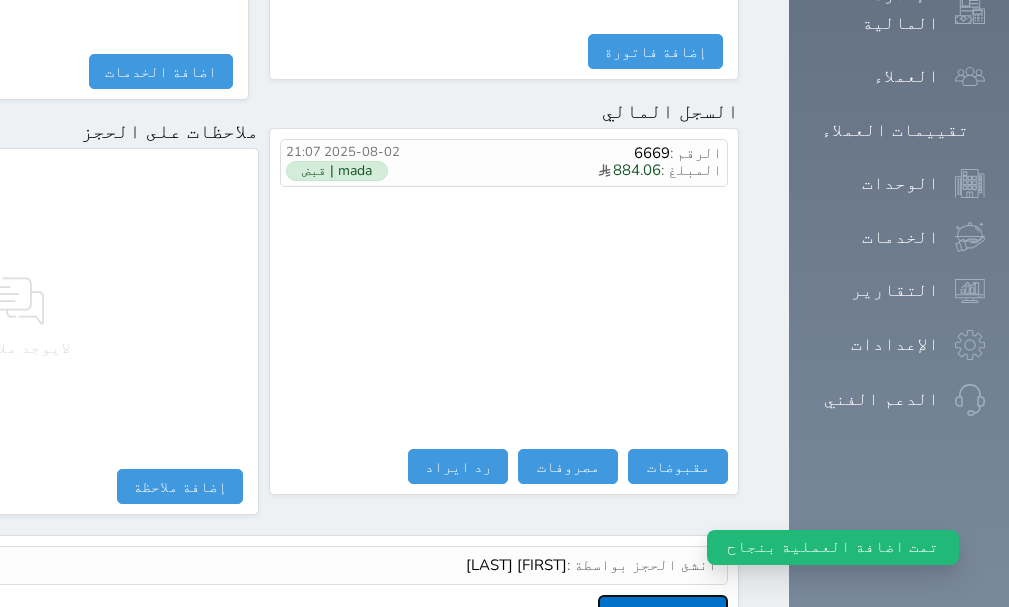click on "عرض سجل شموس" at bounding box center [663, 612] 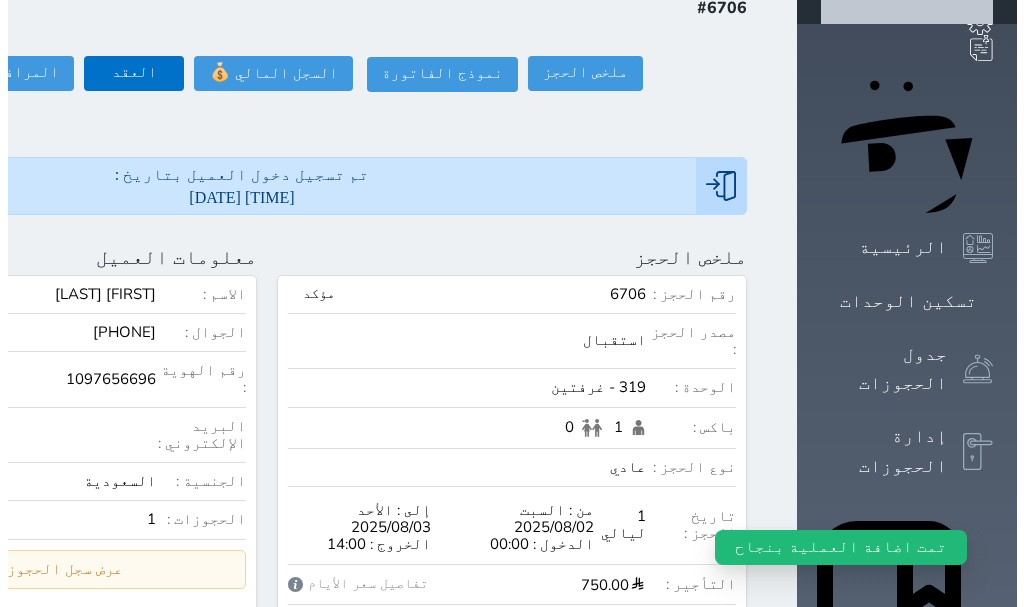 scroll, scrollTop: 0, scrollLeft: 0, axis: both 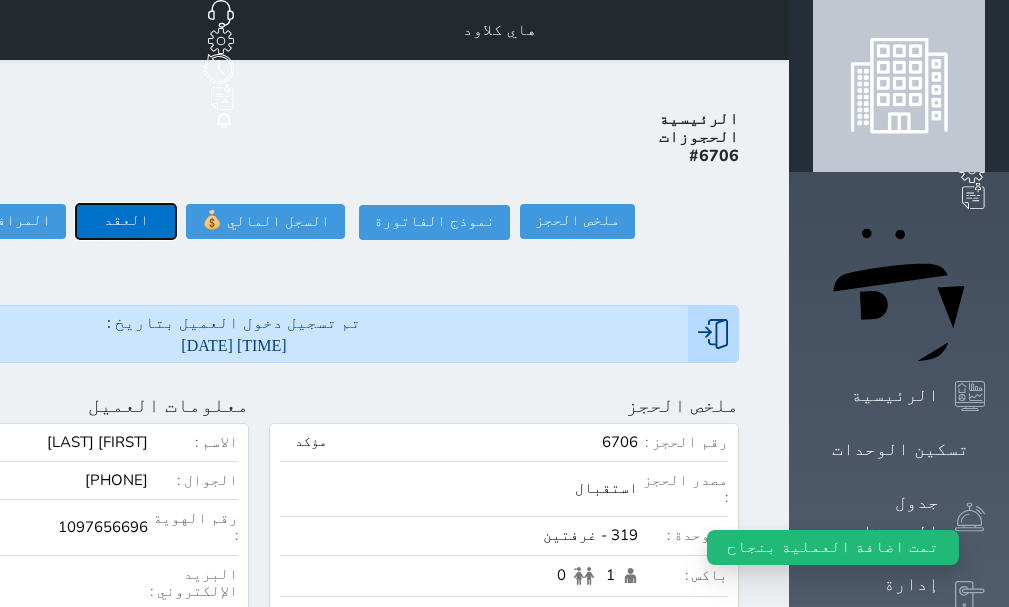 click on "العقد" at bounding box center (126, 221) 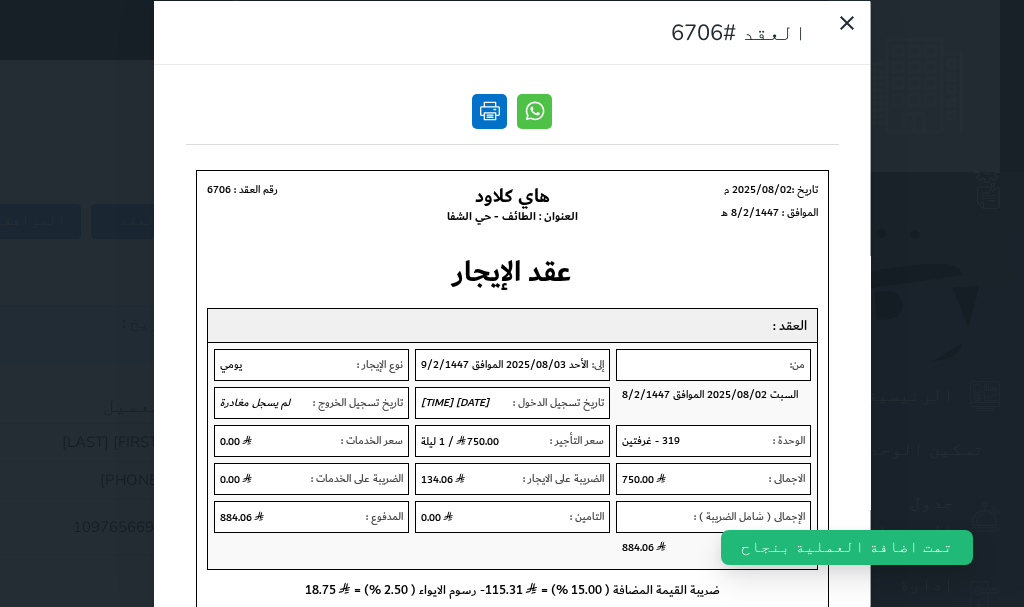 click at bounding box center [489, 110] 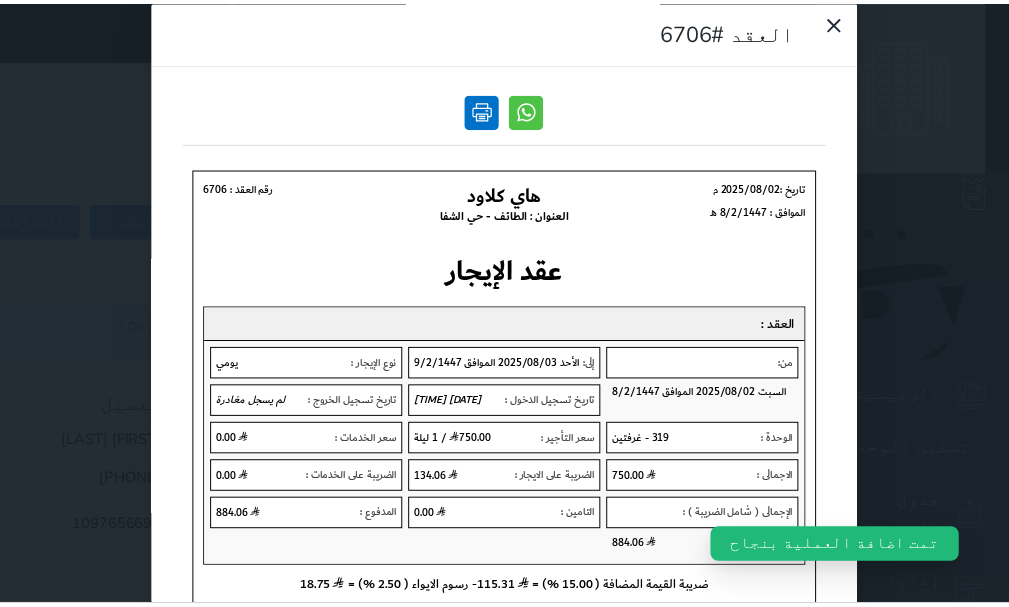 scroll, scrollTop: 0, scrollLeft: 0, axis: both 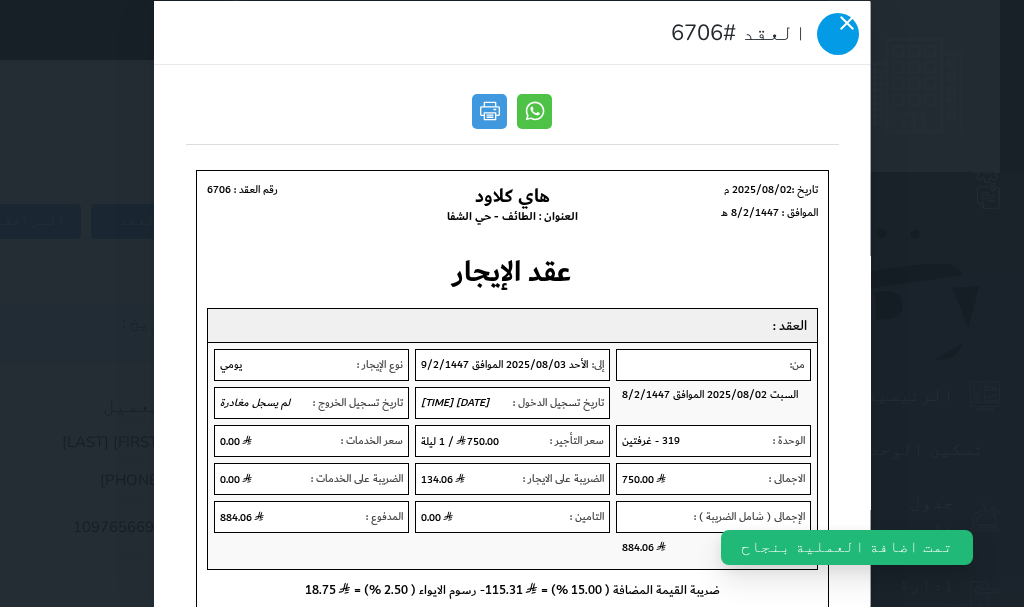 click 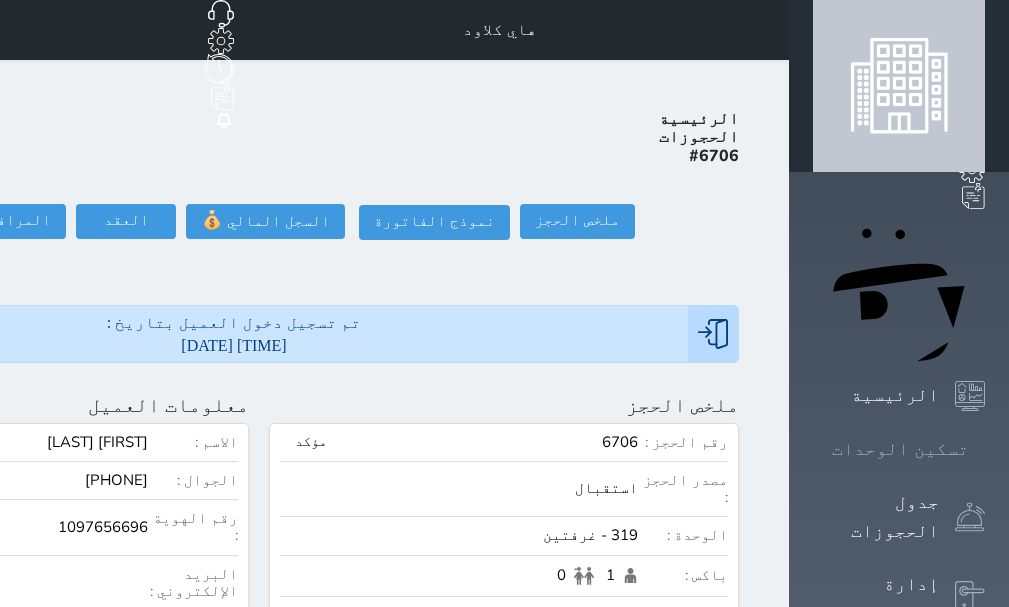 click 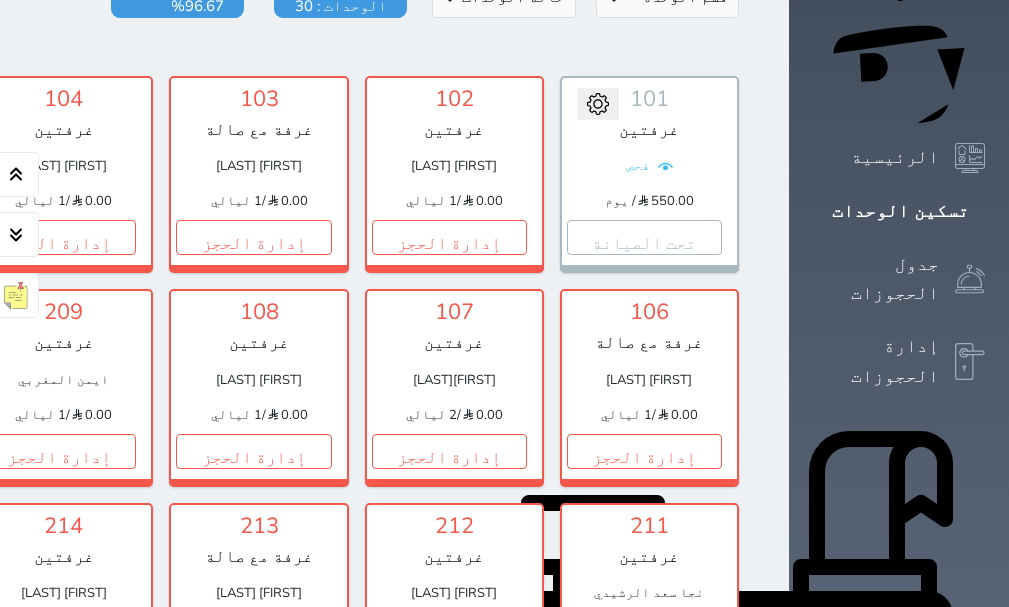scroll, scrollTop: 105, scrollLeft: 0, axis: vertical 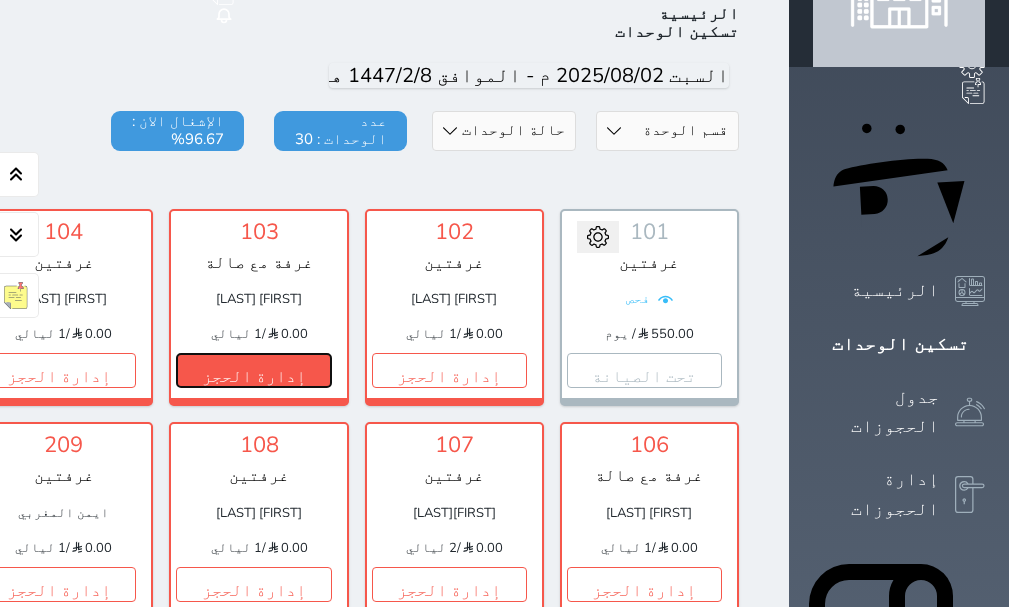 click on "إدارة الحجز" at bounding box center (253, 370) 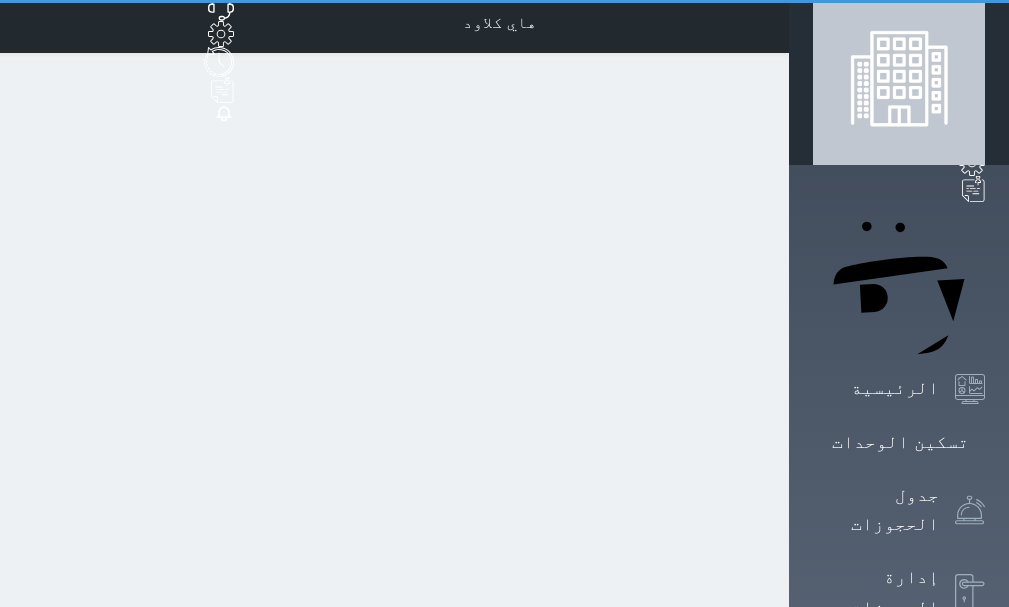scroll, scrollTop: 0, scrollLeft: 0, axis: both 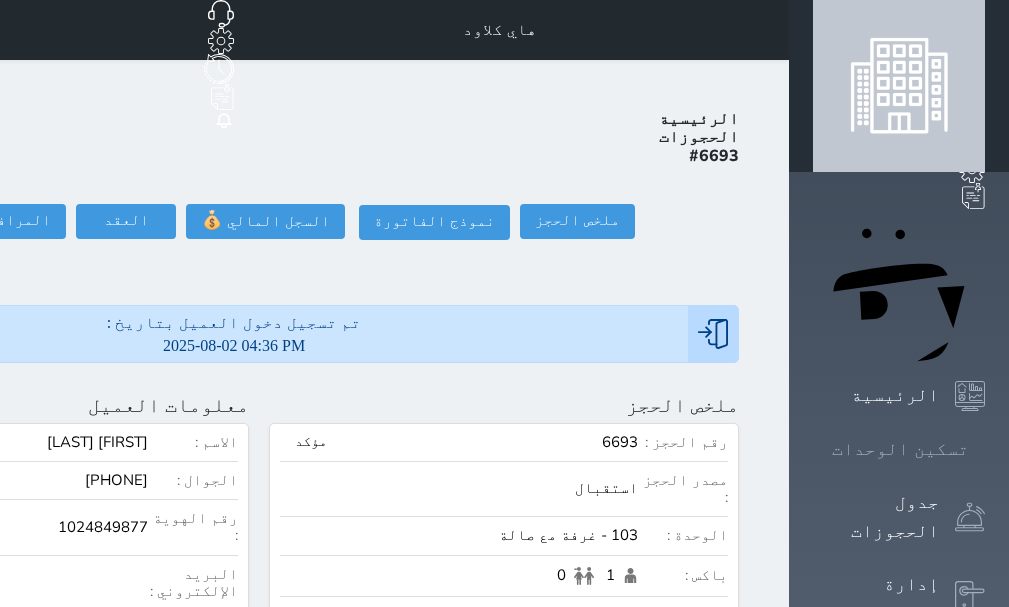 click on "تسكين الوحدات" at bounding box center (900, 449) 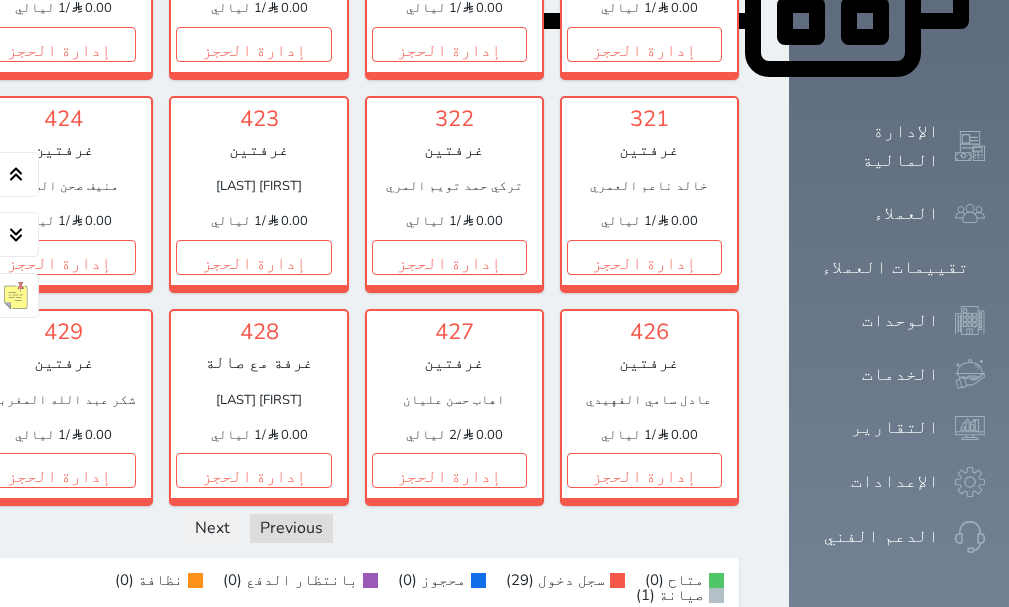 scroll, scrollTop: 1078, scrollLeft: 0, axis: vertical 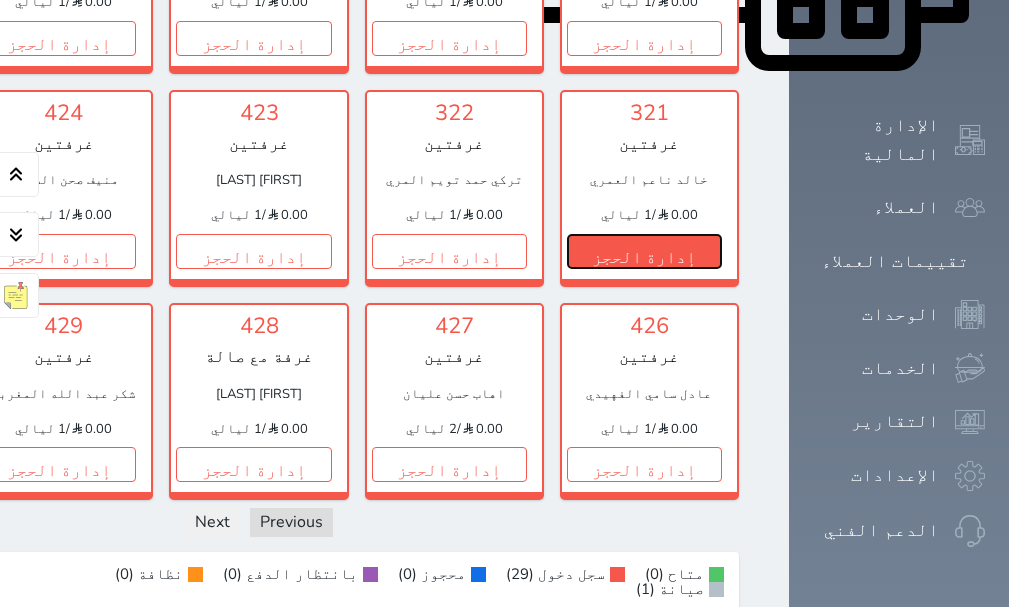 click on "إدارة الحجز" at bounding box center [644, 251] 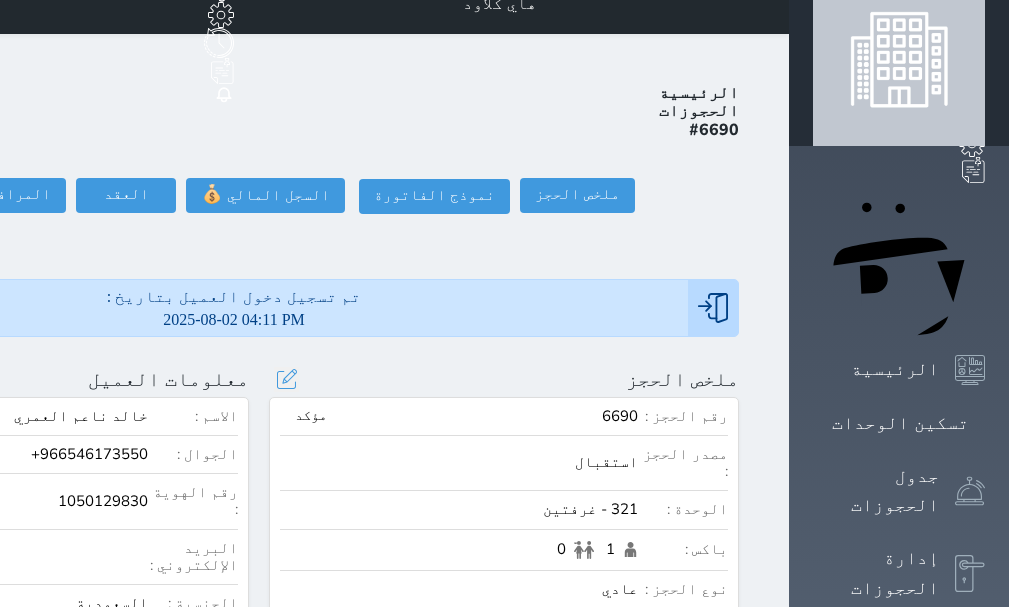 scroll, scrollTop: 0, scrollLeft: 0, axis: both 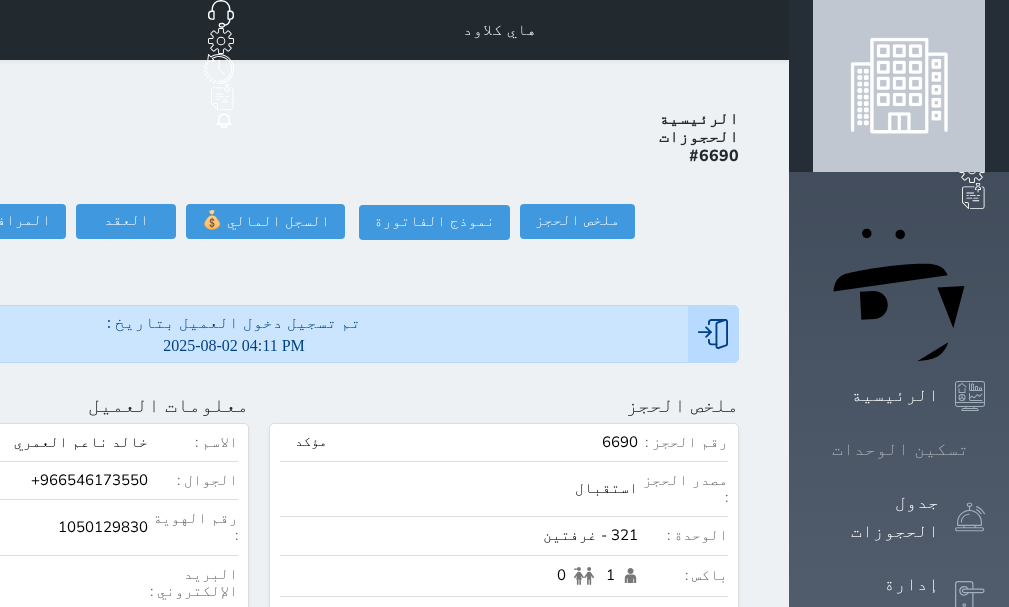 click on "تسكين الوحدات" at bounding box center (900, 449) 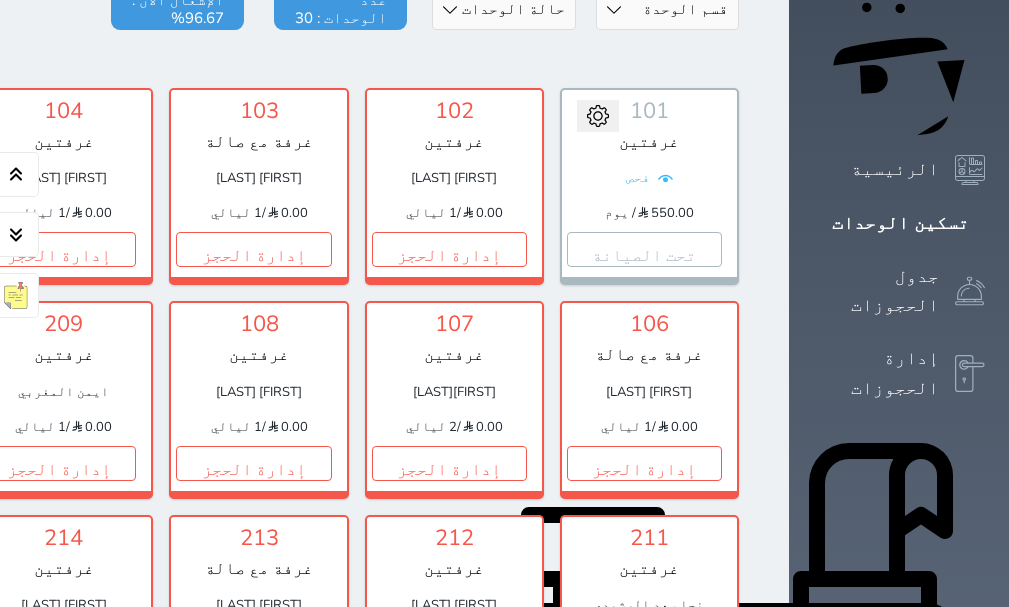 scroll, scrollTop: 178, scrollLeft: 0, axis: vertical 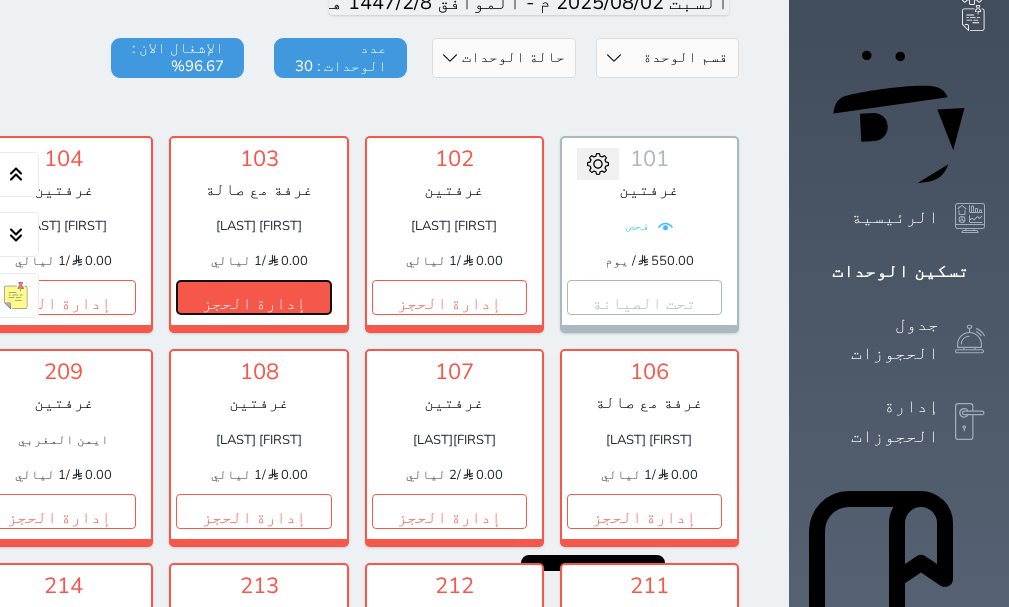 click on "إدارة الحجز" at bounding box center (253, 297) 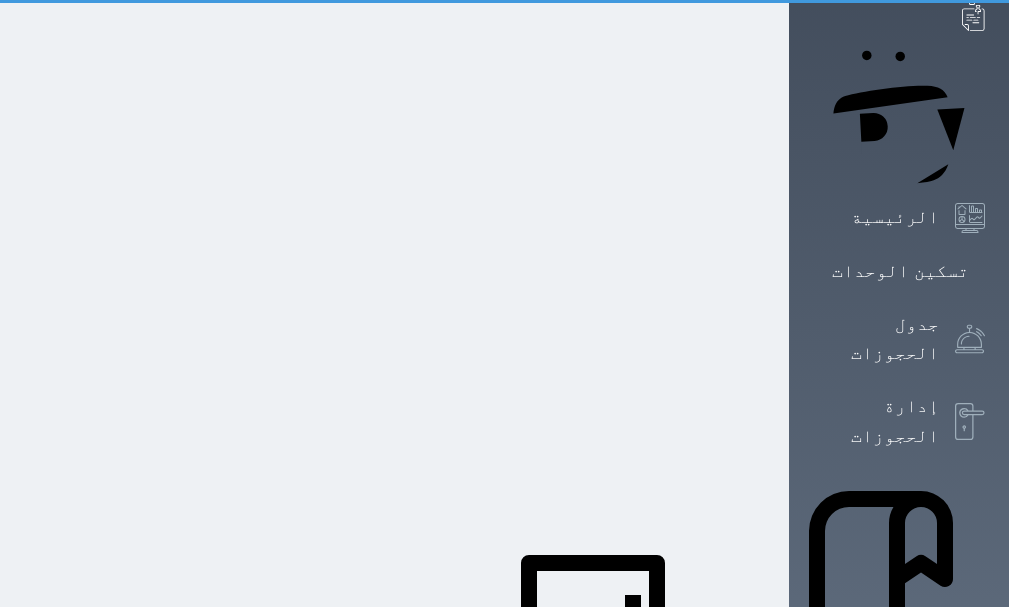 scroll, scrollTop: 0, scrollLeft: 0, axis: both 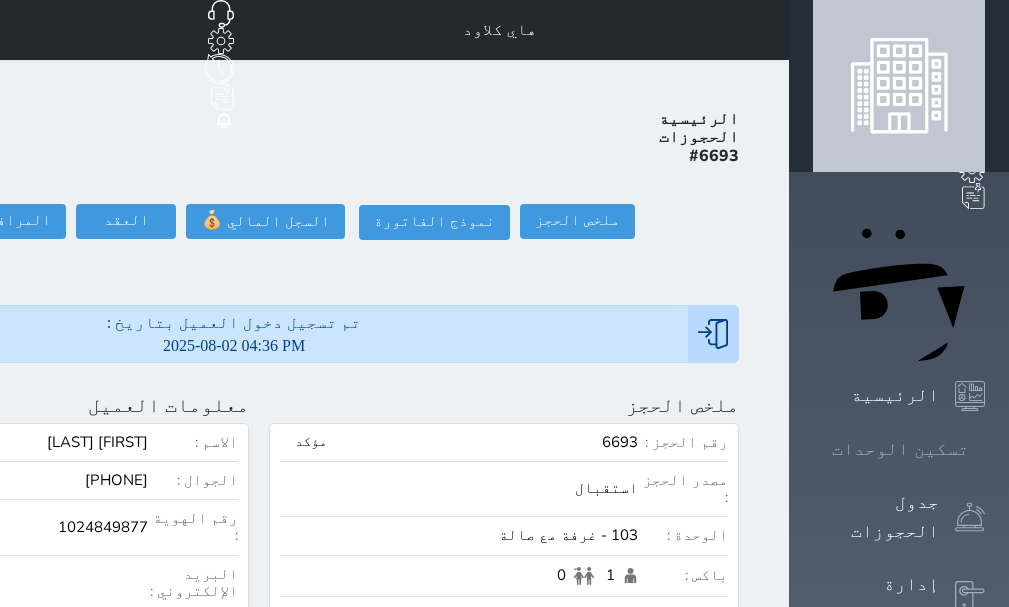 click on "تسكين الوحدات" at bounding box center [900, 449] 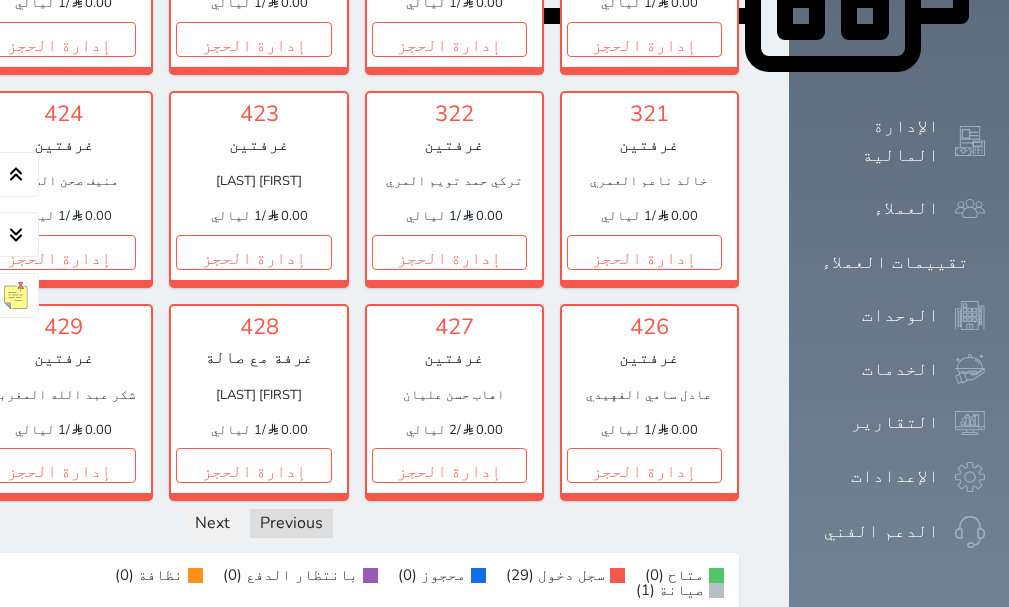 scroll, scrollTop: 1078, scrollLeft: 0, axis: vertical 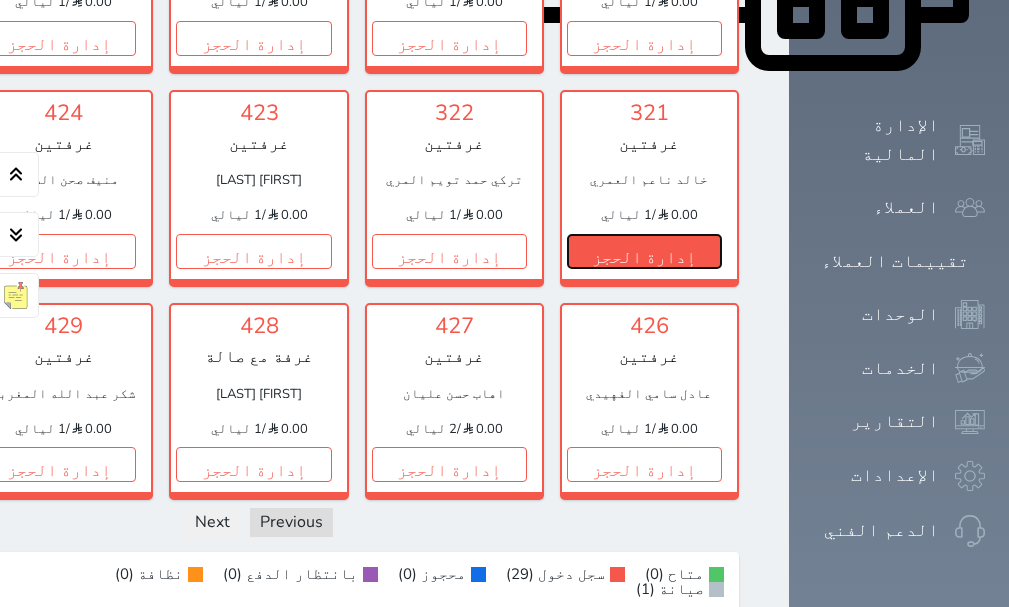 click on "إدارة الحجز" at bounding box center (644, 251) 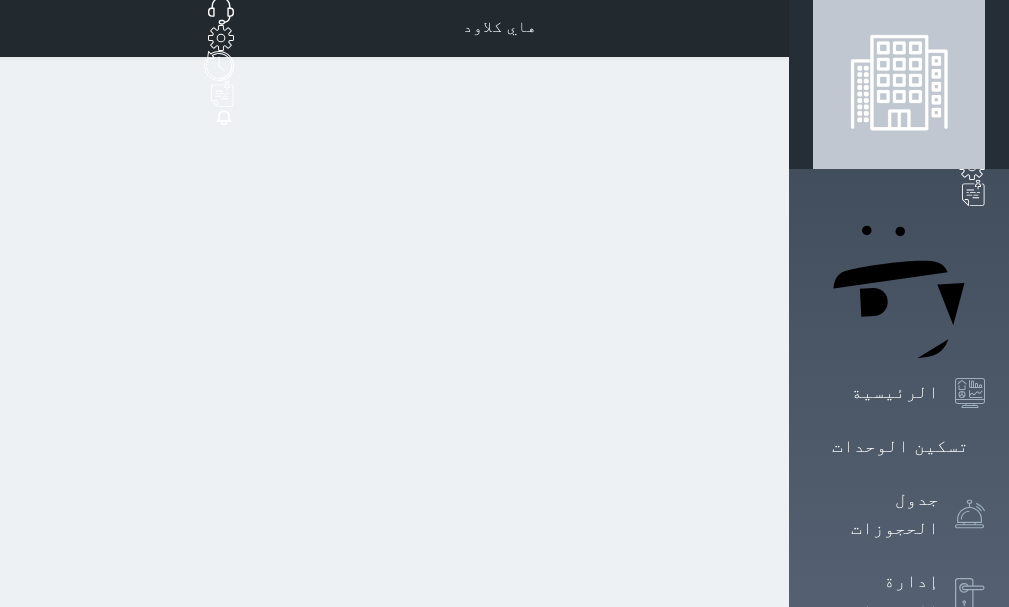 scroll, scrollTop: 0, scrollLeft: 0, axis: both 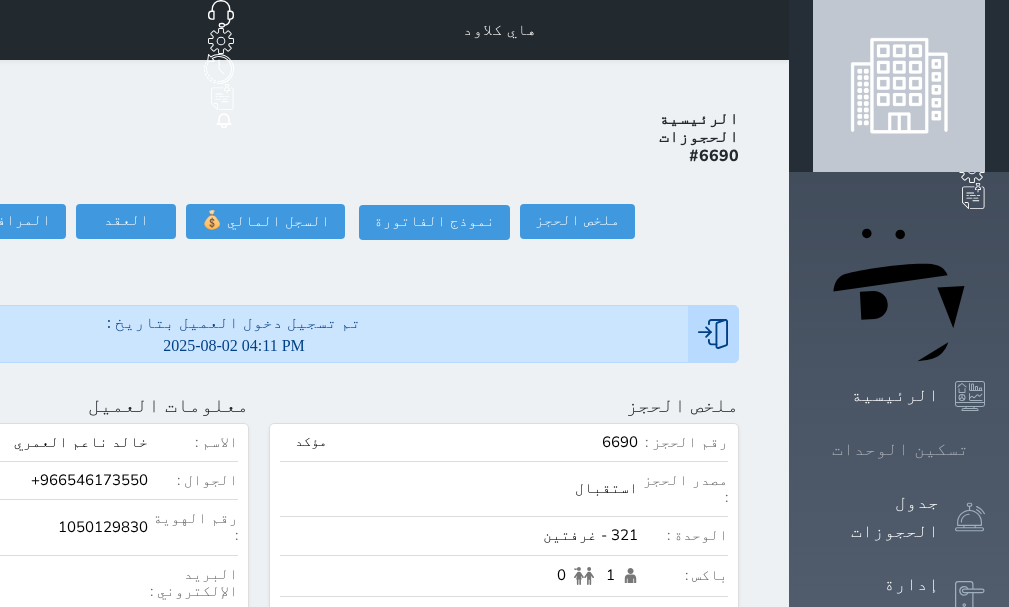 click 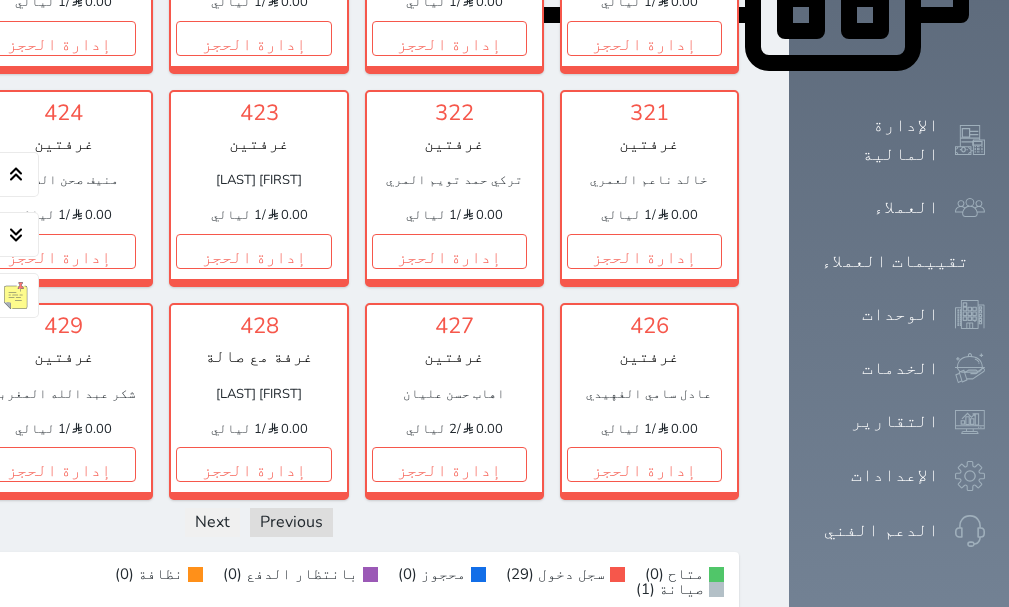 scroll, scrollTop: 1805, scrollLeft: 0, axis: vertical 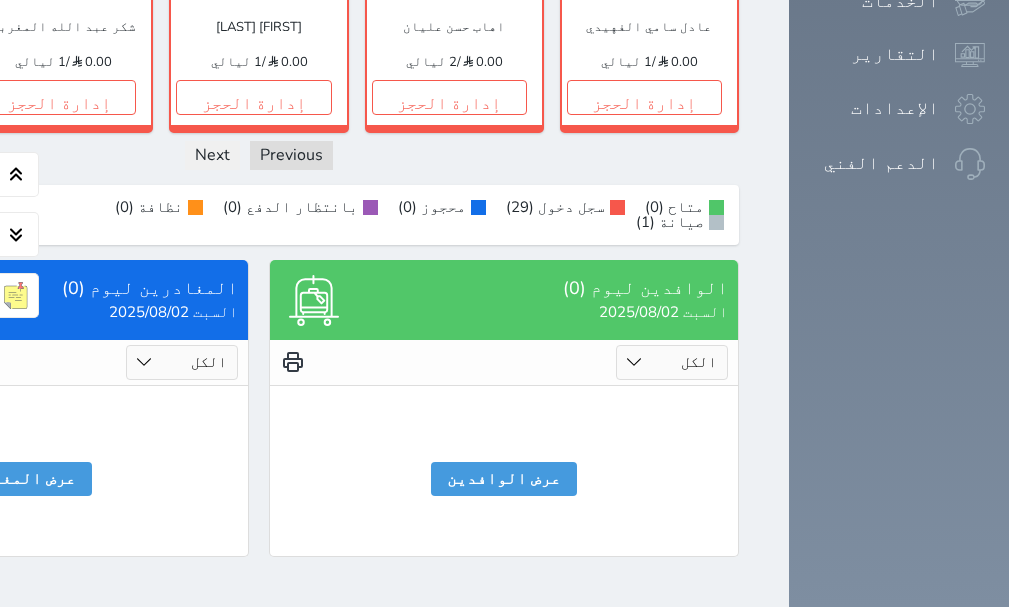 drag, startPoint x: 385, startPoint y: 74, endPoint x: 399, endPoint y: 85, distance: 17.804493 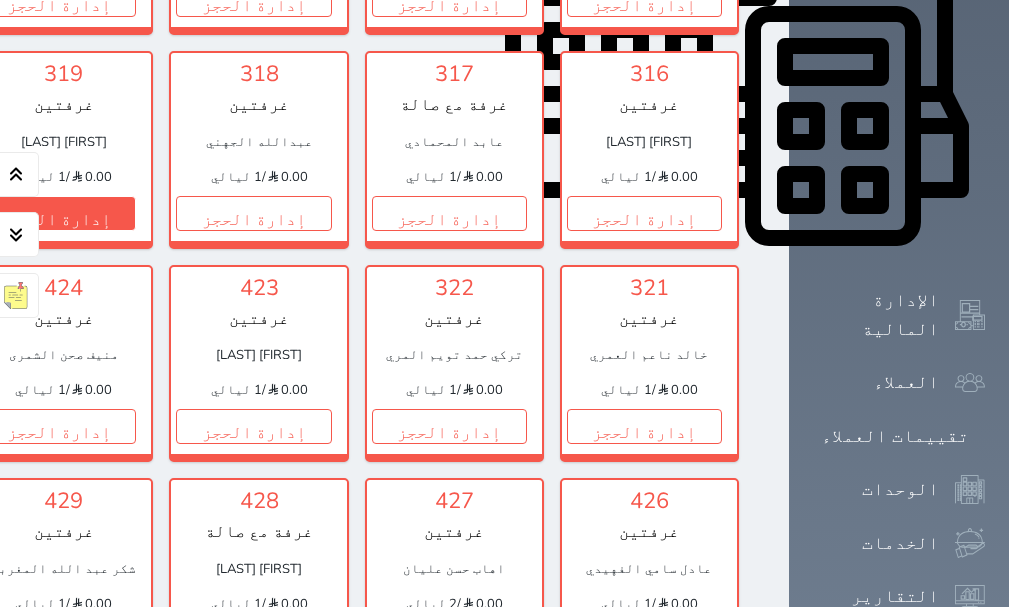 scroll, scrollTop: 905, scrollLeft: 0, axis: vertical 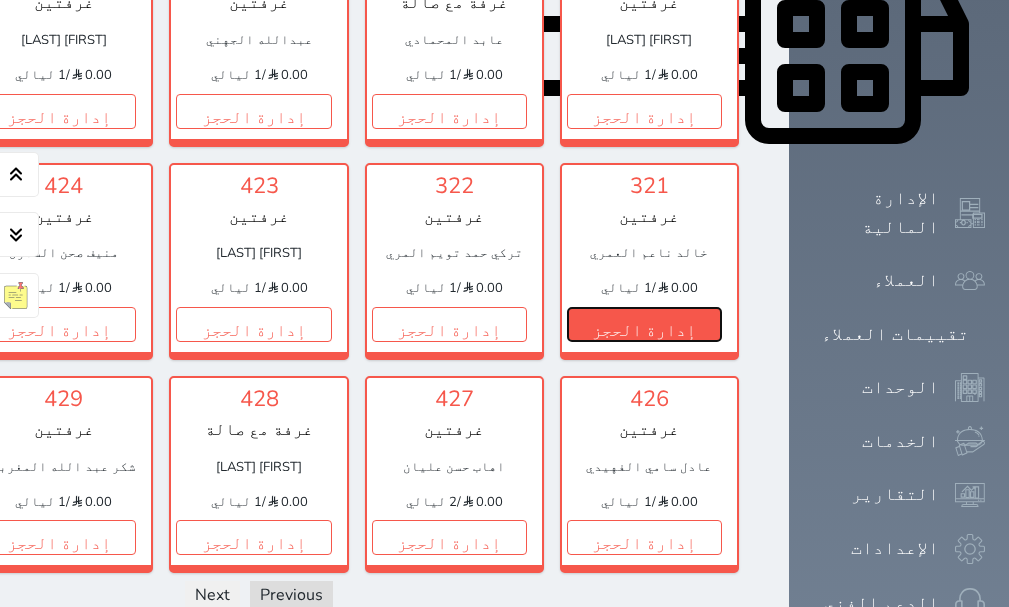 click on "إدارة الحجز" at bounding box center (644, 324) 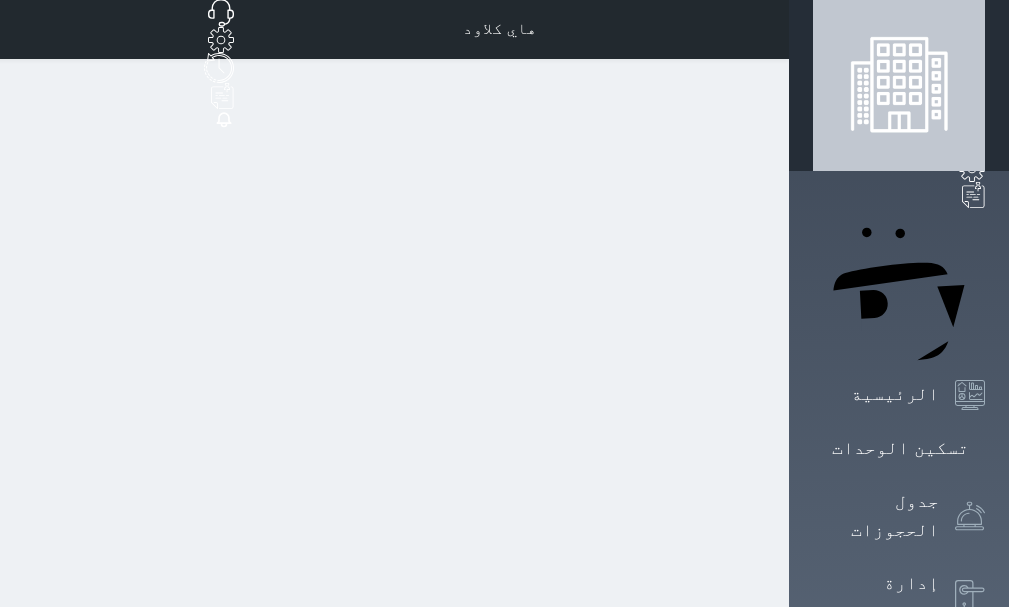 scroll, scrollTop: 0, scrollLeft: 0, axis: both 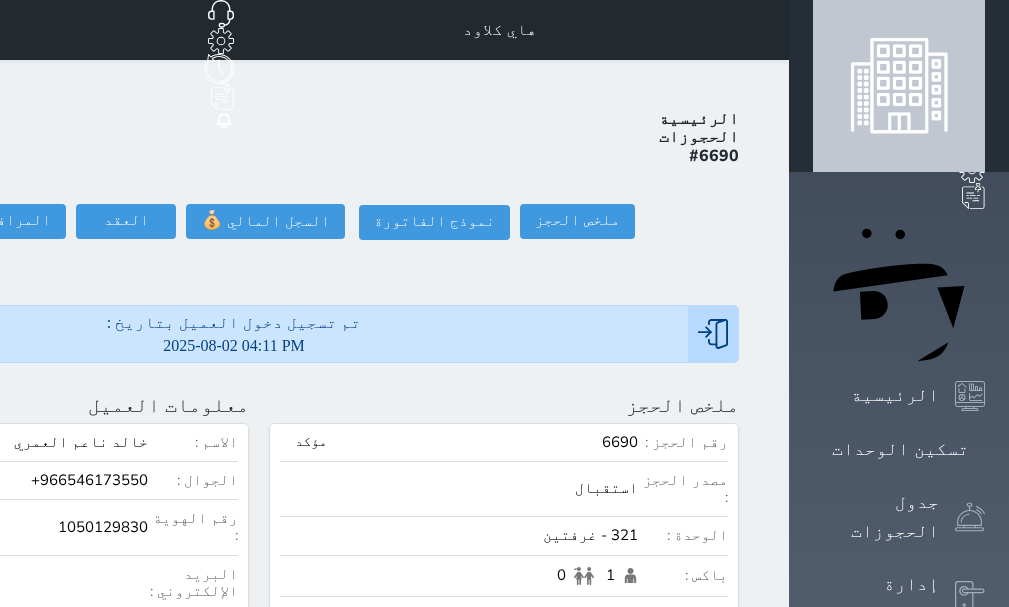 click on "تسجيل مغادرة" at bounding box center (-145, 221) 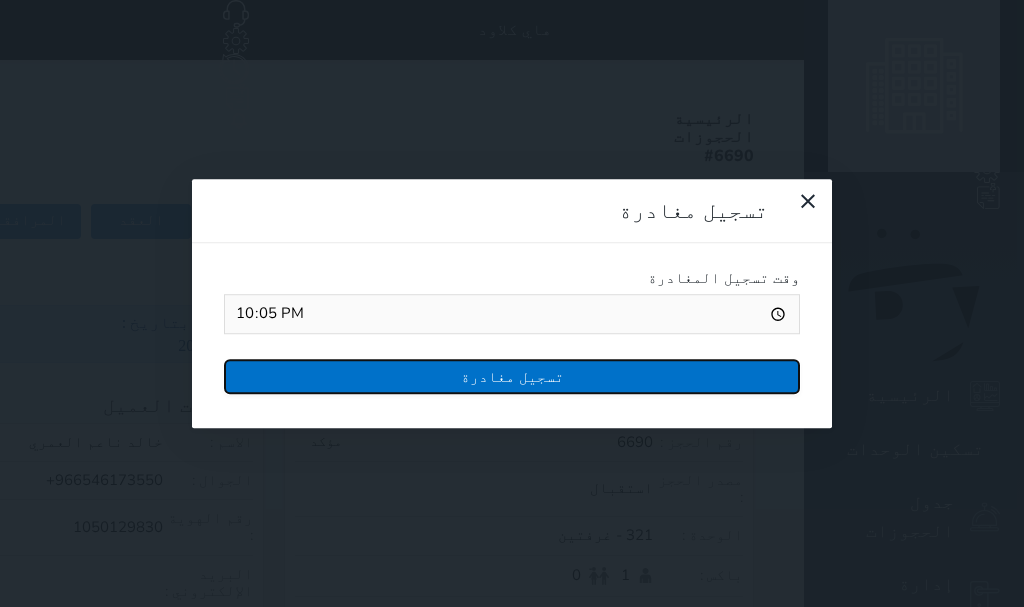click on "تسجيل مغادرة" at bounding box center [512, 376] 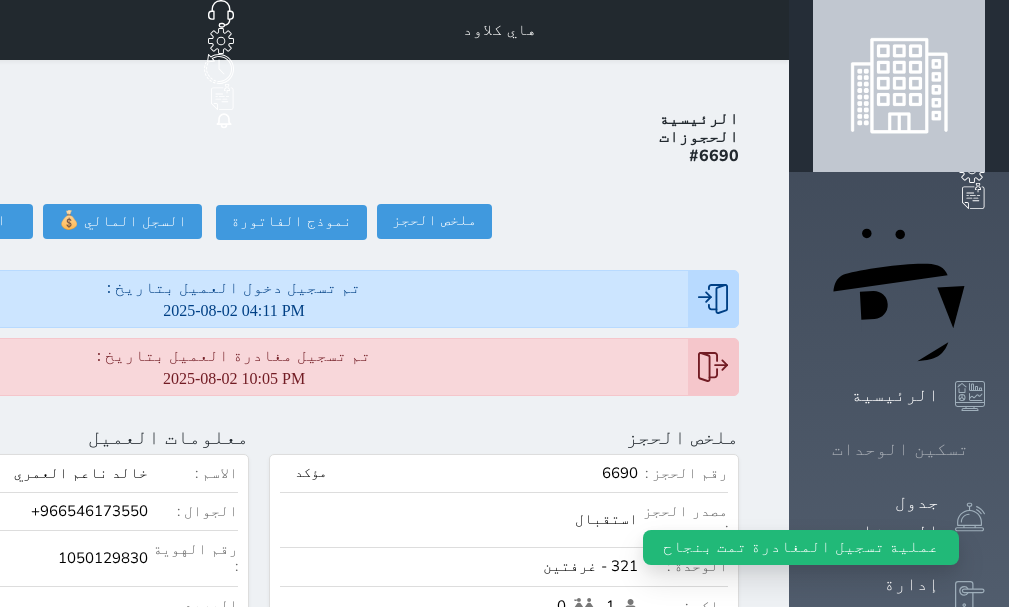 click on "تسكين الوحدات" at bounding box center [900, 449] 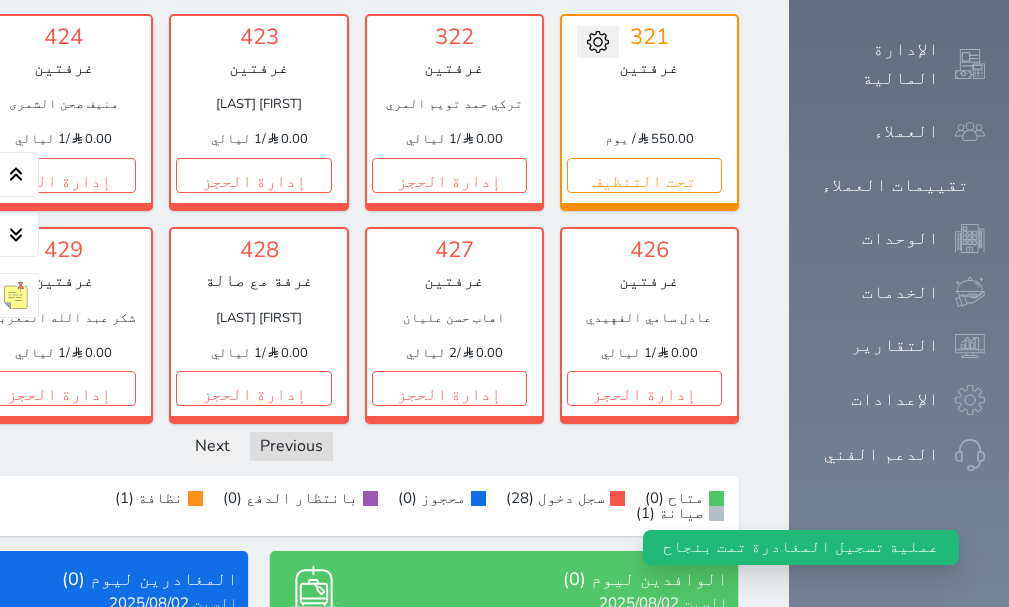 scroll, scrollTop: 1161, scrollLeft: 0, axis: vertical 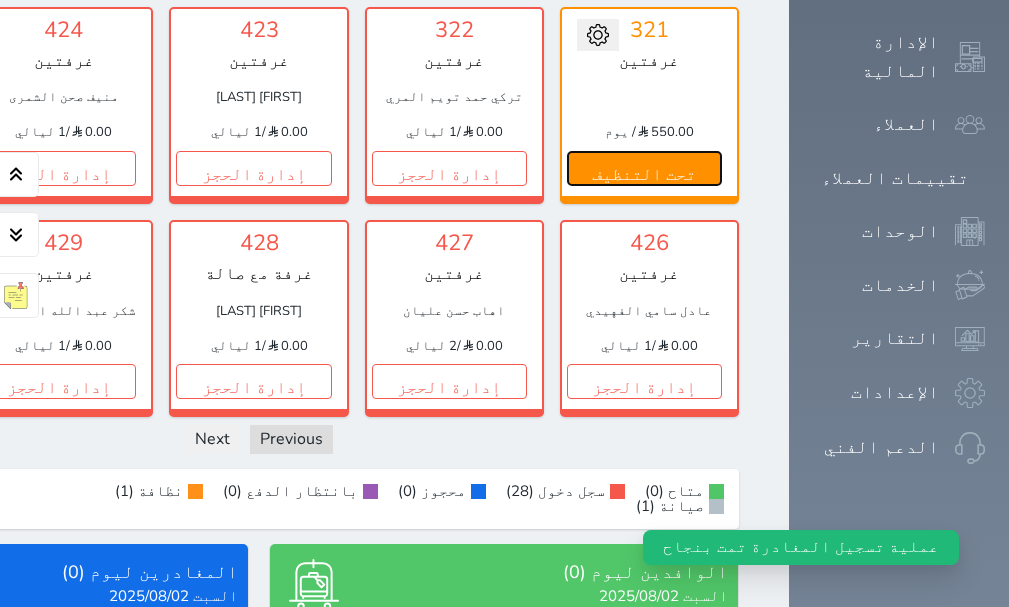 click on "تحت التنظيف" at bounding box center [644, 168] 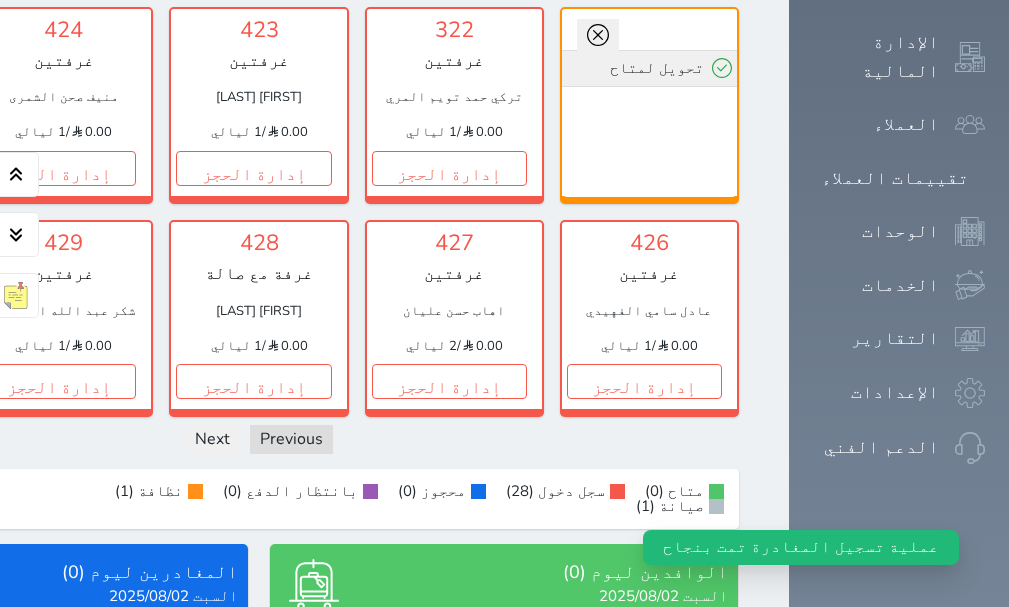 click on "تحويل لمتاح" at bounding box center [649, 68] 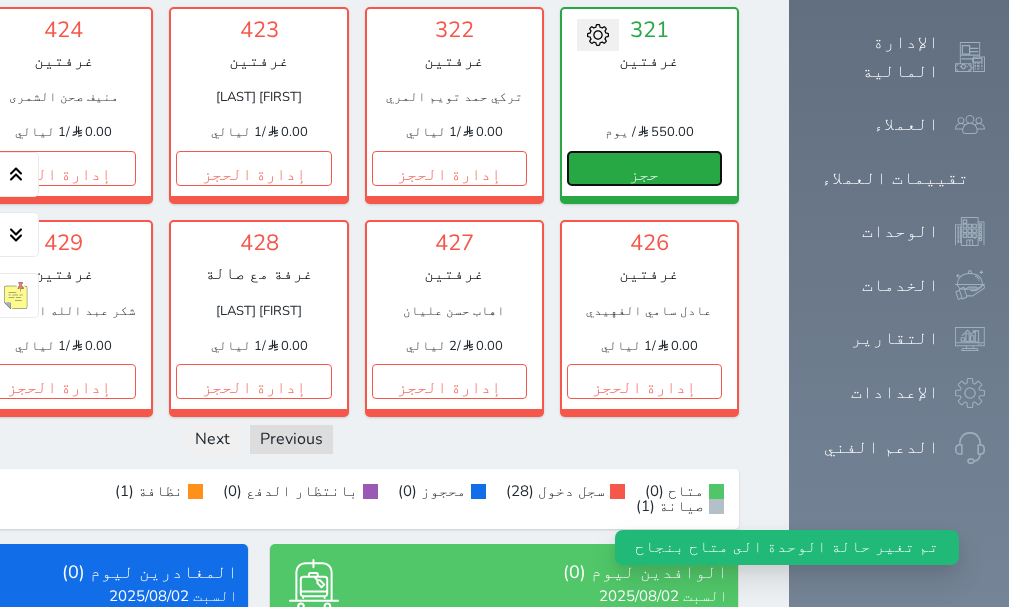 click on "حجز" at bounding box center (644, 168) 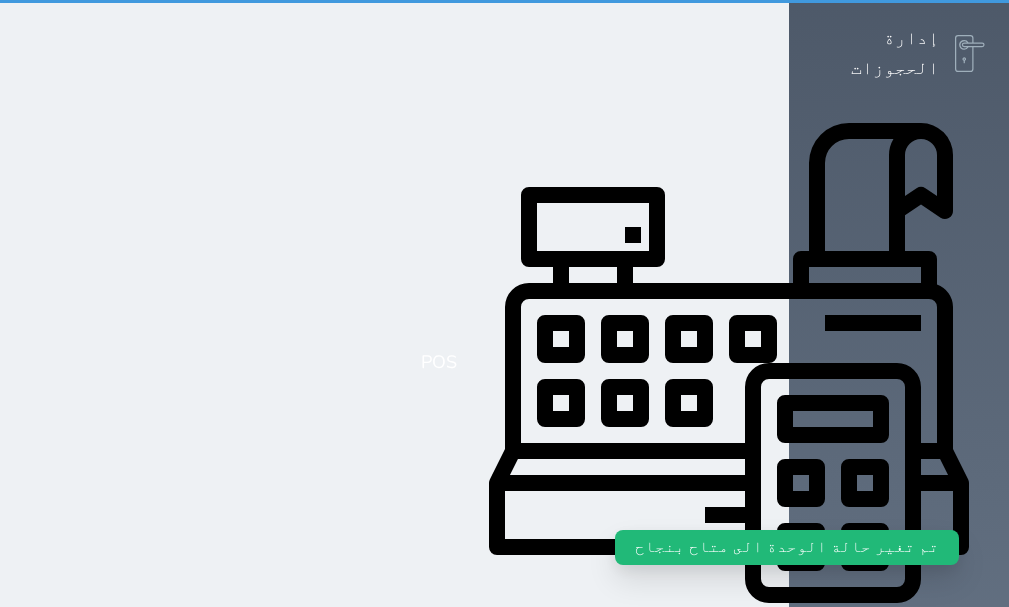 select on "1" 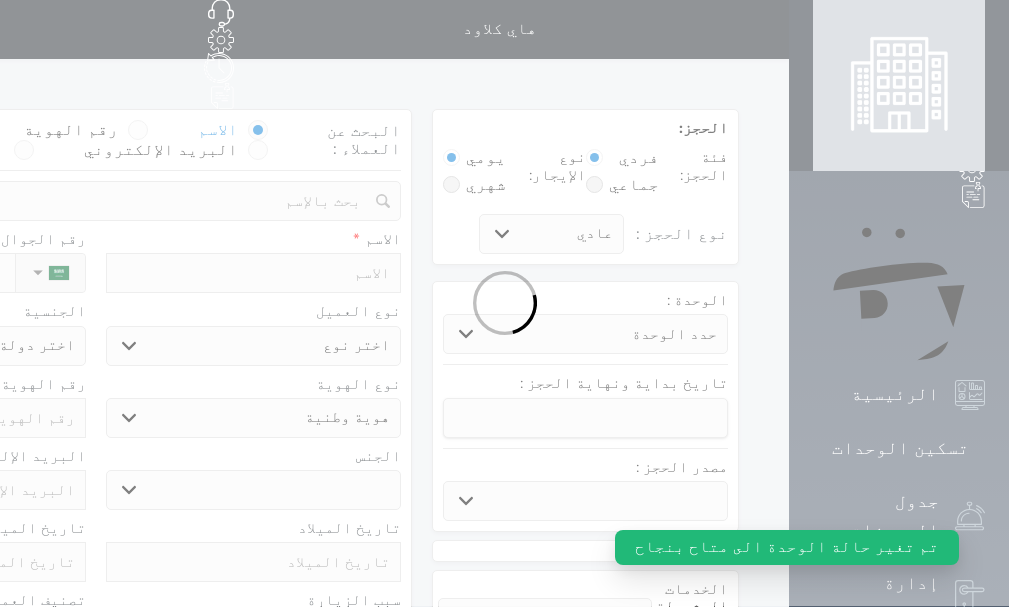 scroll, scrollTop: 0, scrollLeft: 0, axis: both 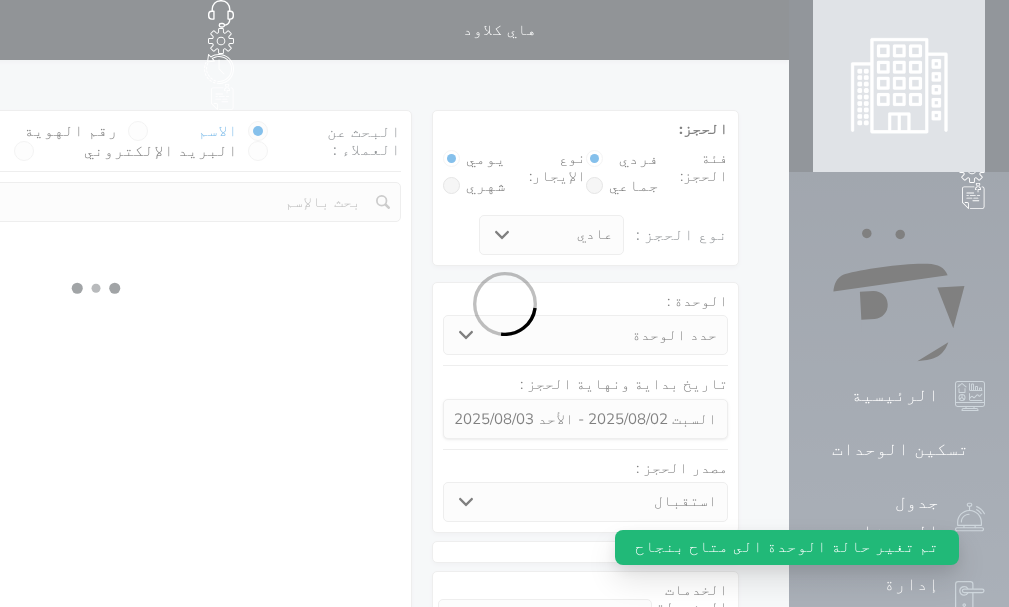 select 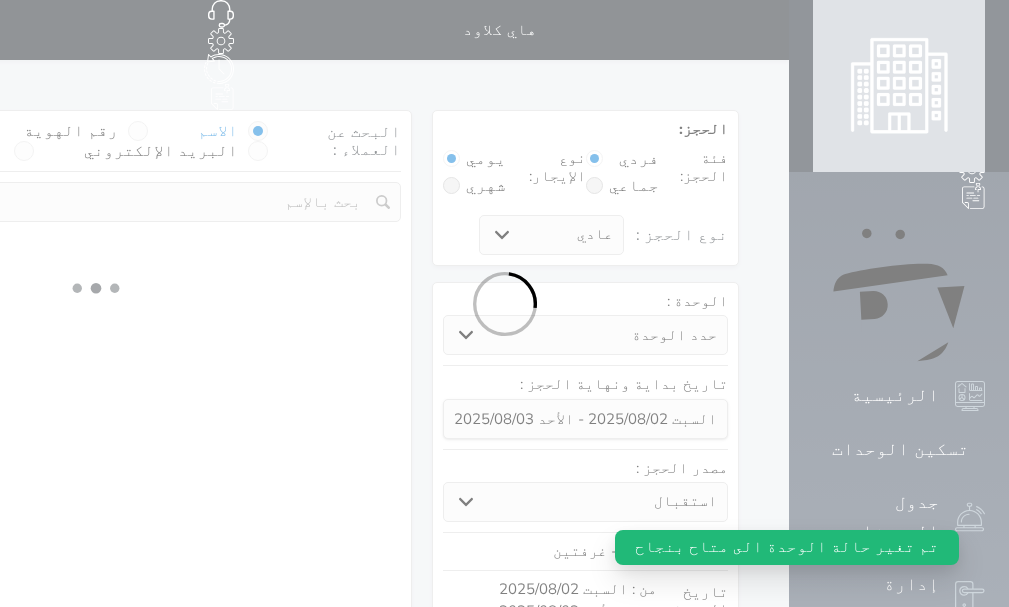 select on "1" 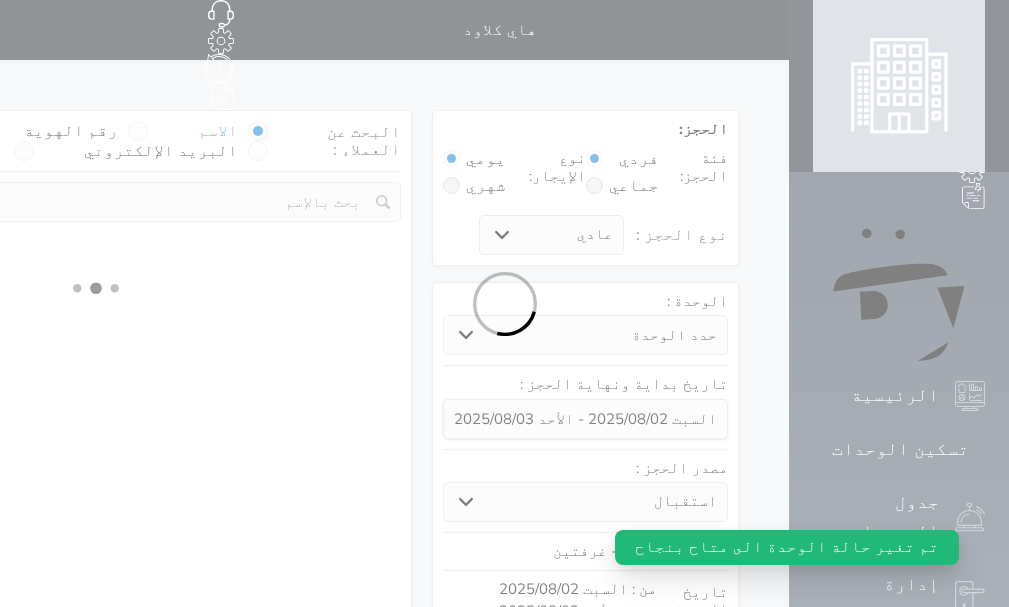 select on "113" 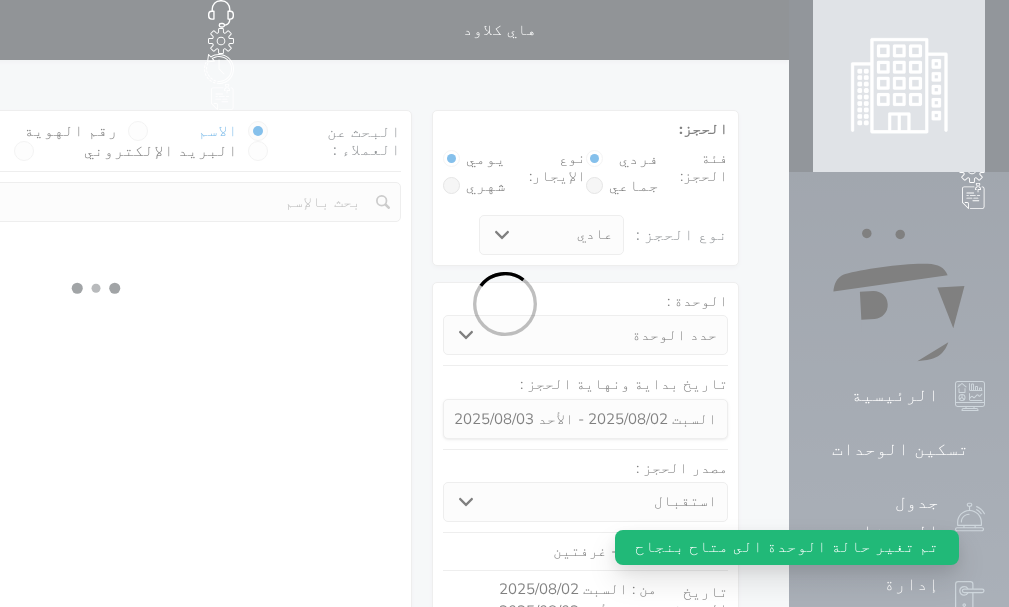 select on "1" 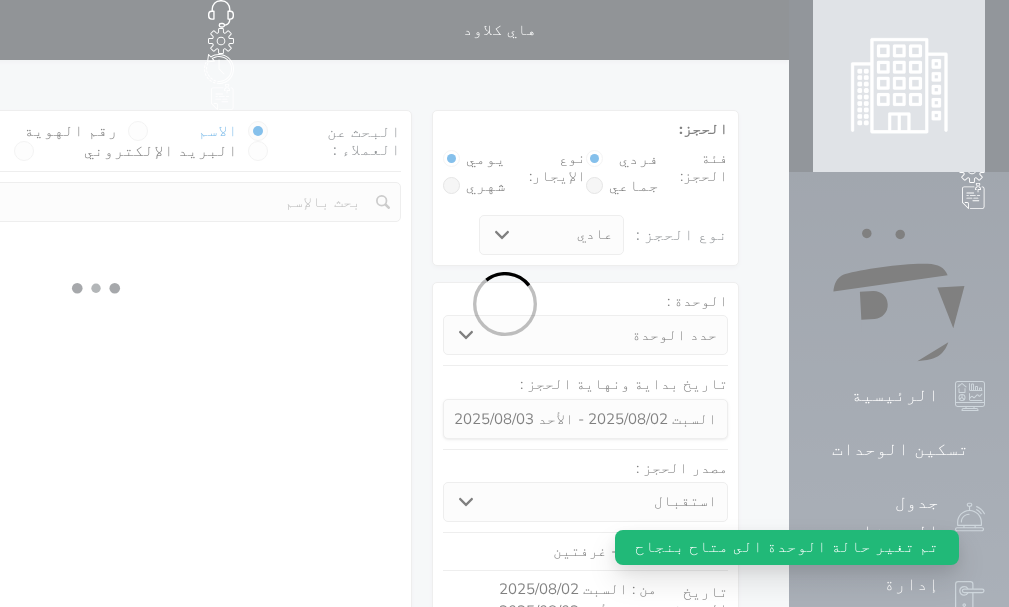 select 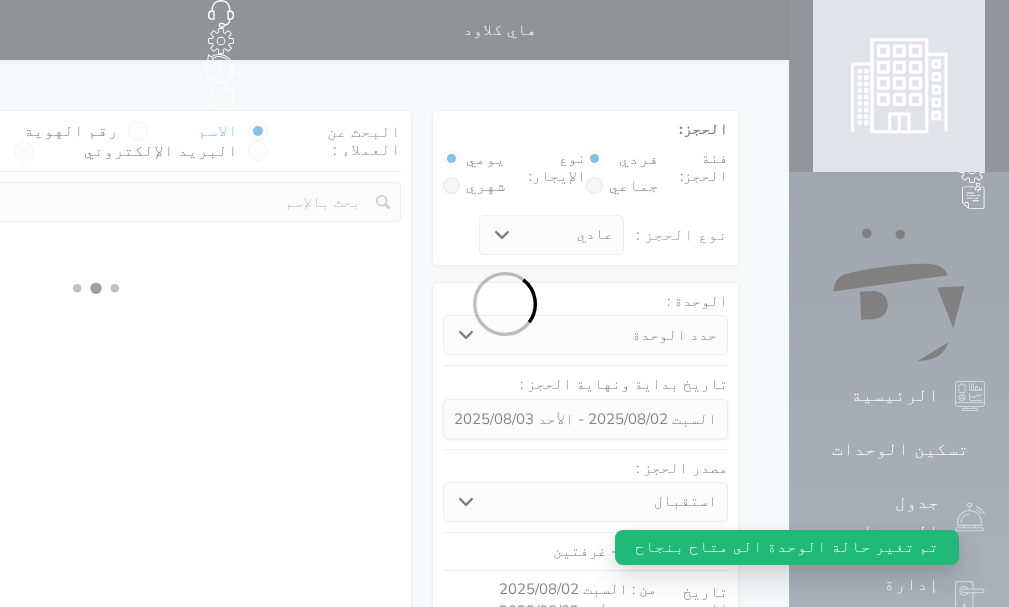 select on "7" 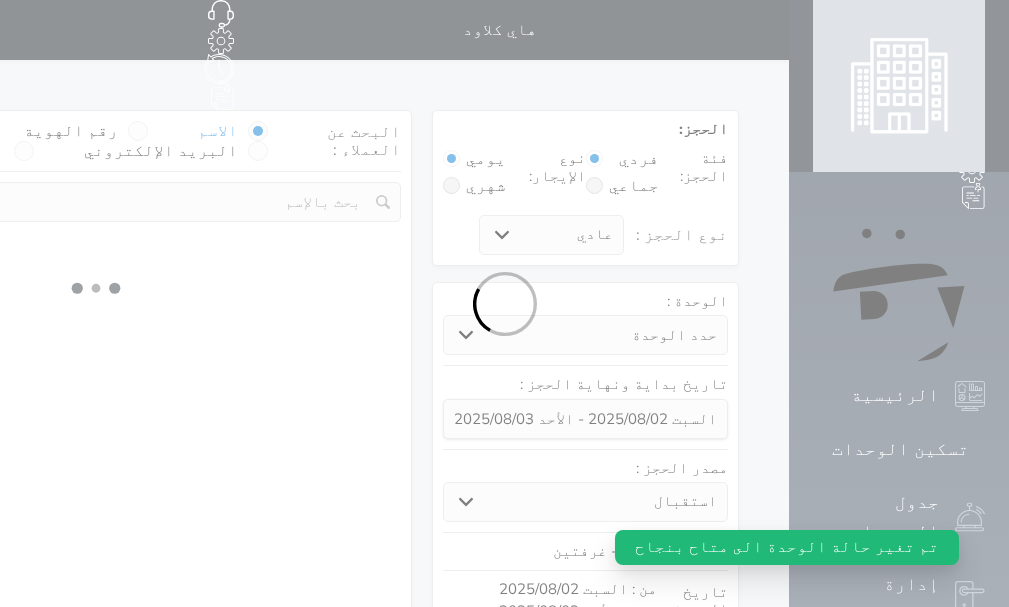 select 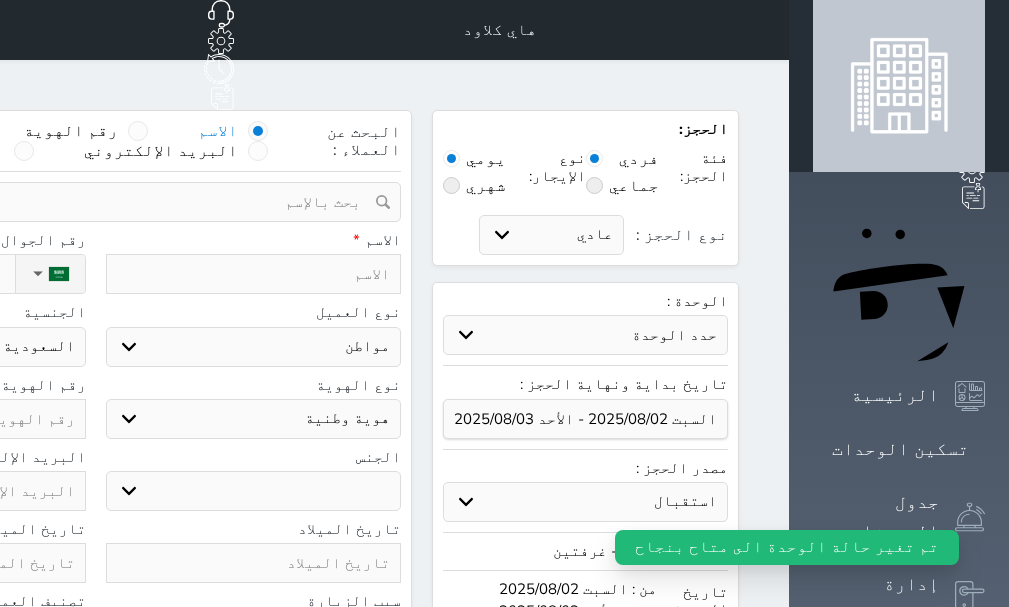 select 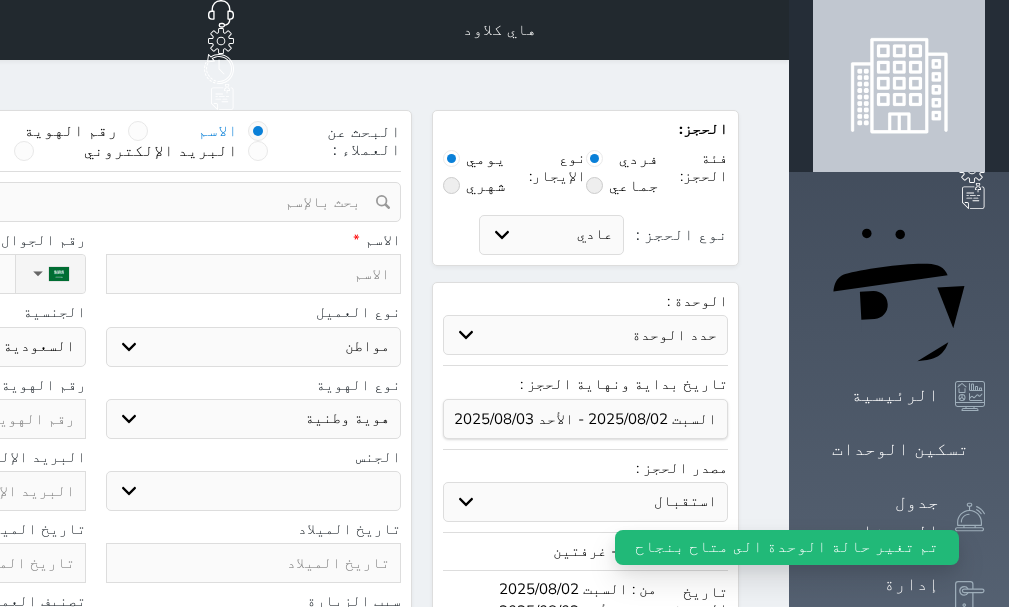 select 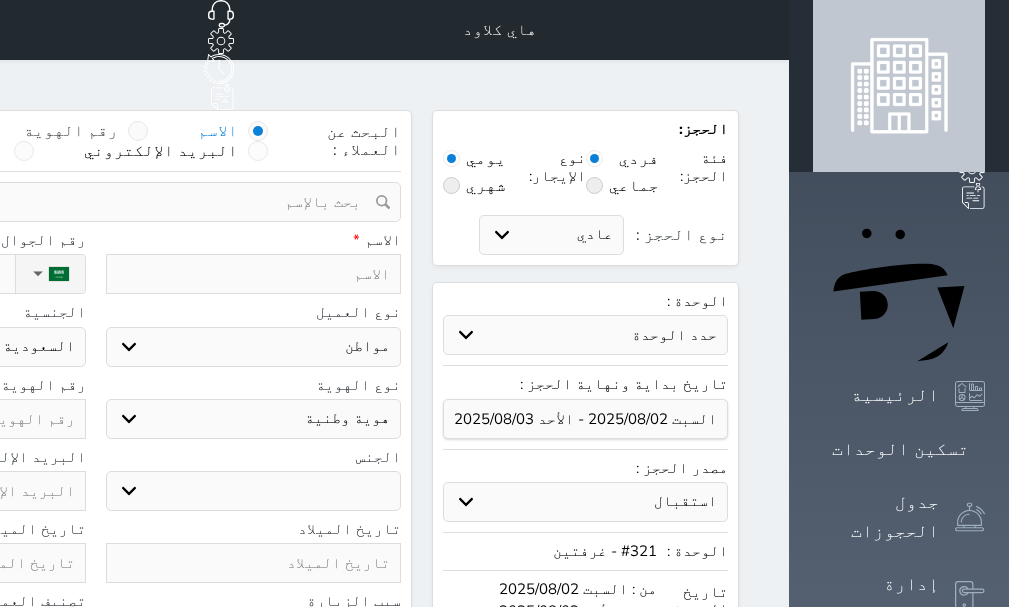 click at bounding box center (138, 131) 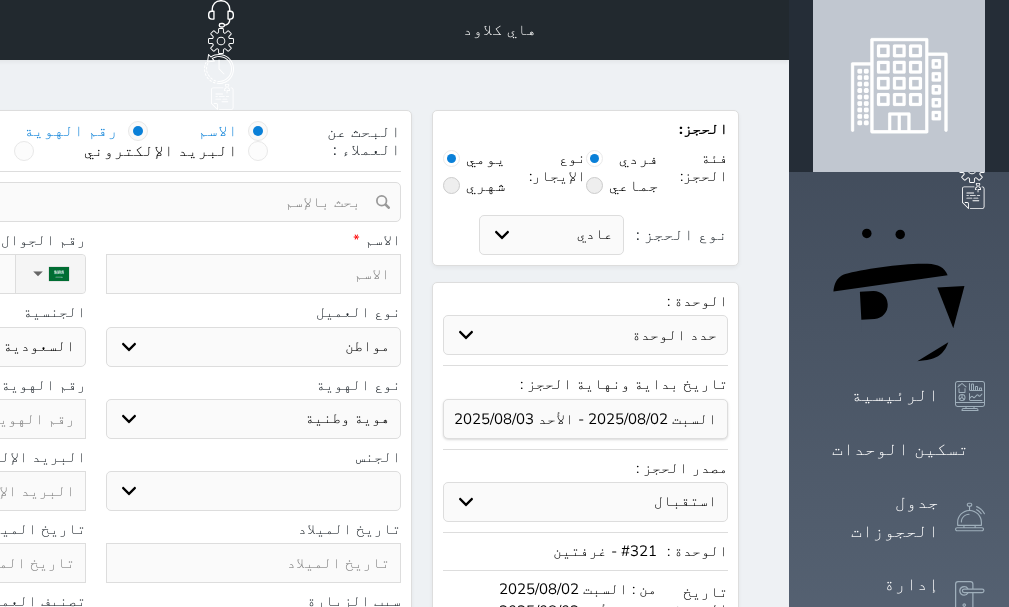select 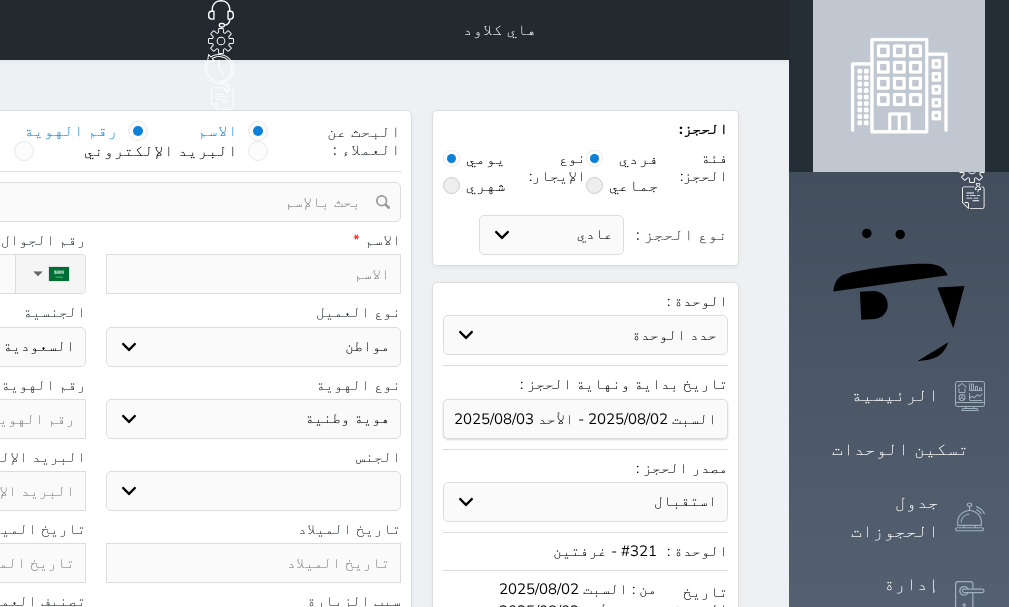 select 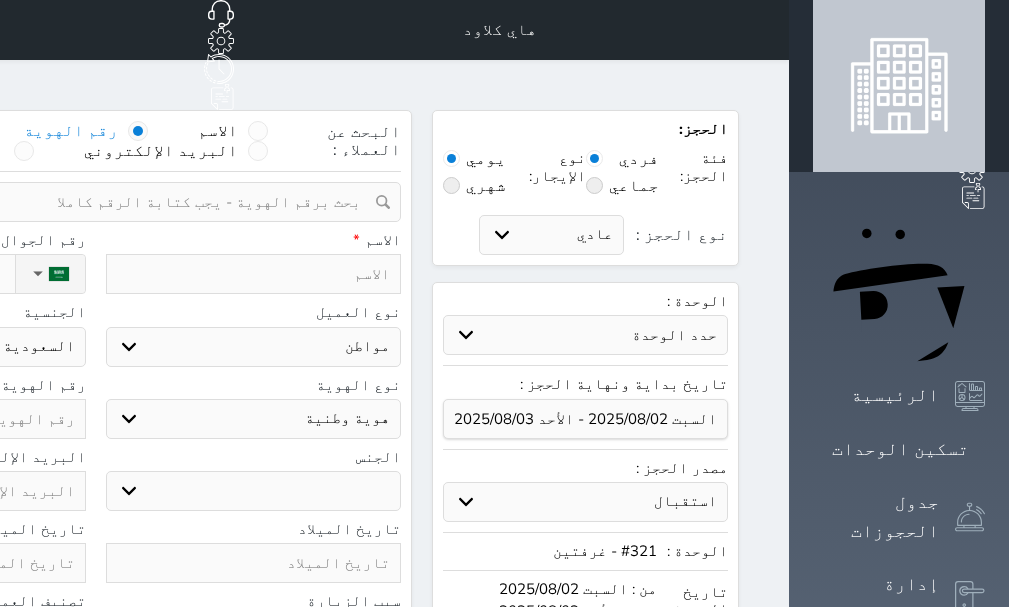 click at bounding box center [88, 202] 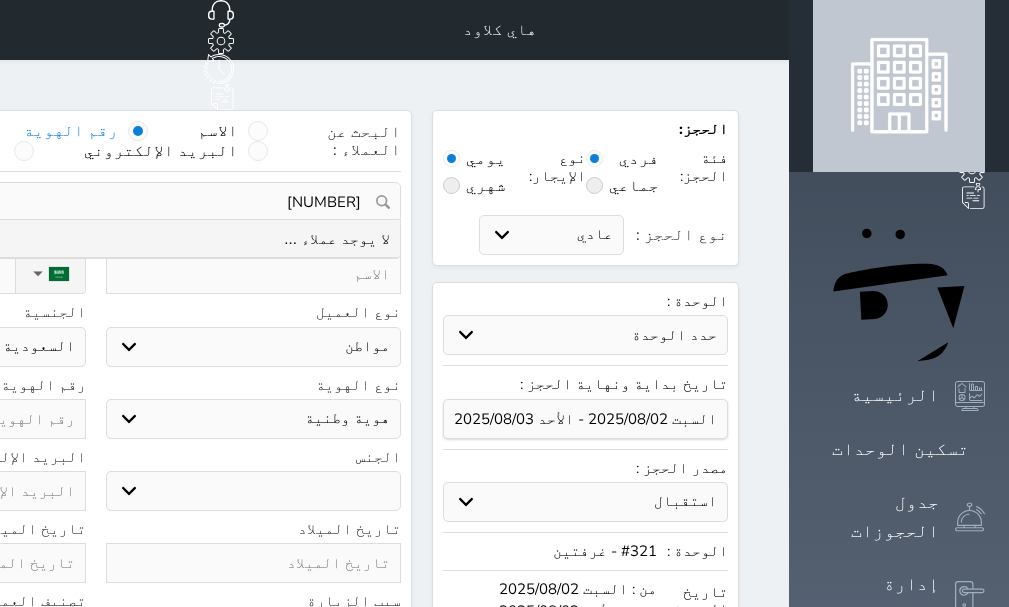 type on "1018209690" 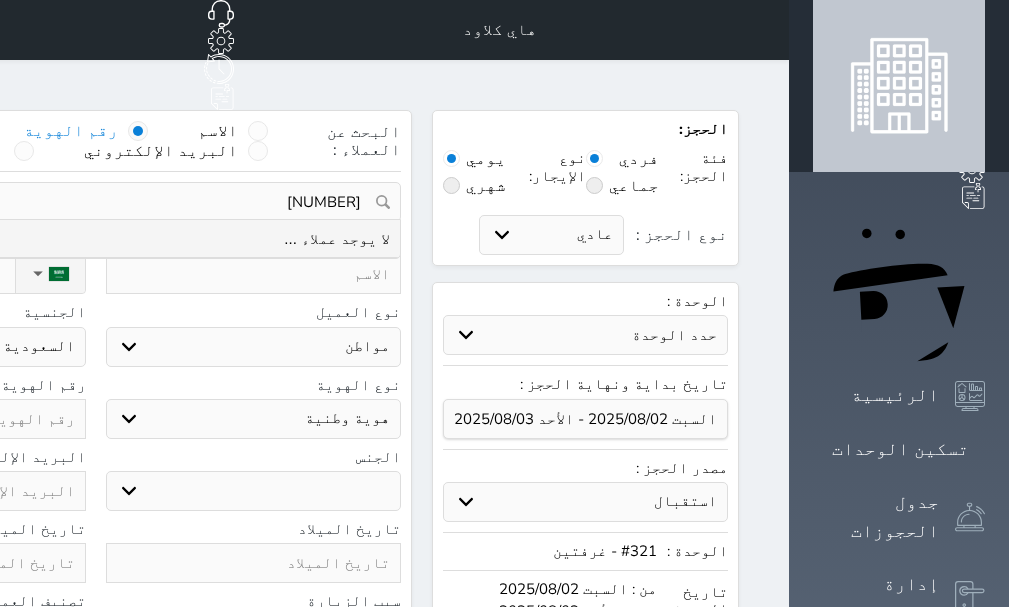 click on "1018209690" at bounding box center (95, 202) 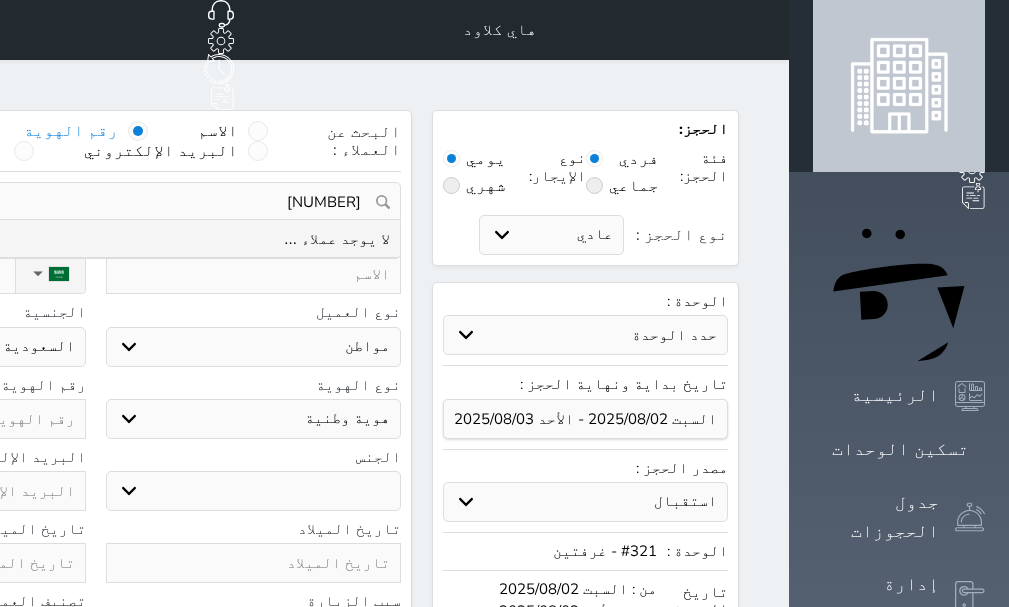 type 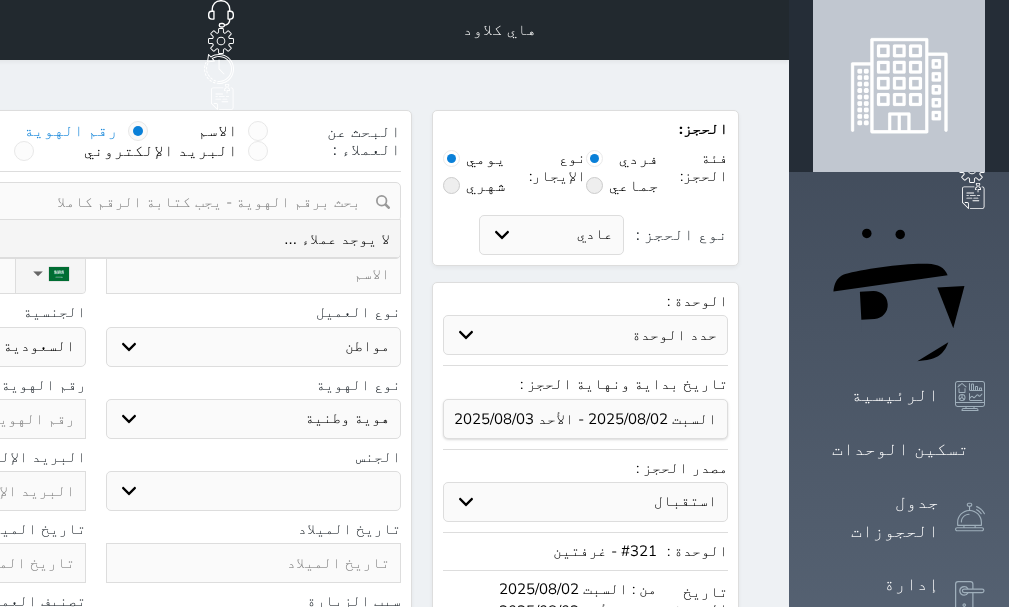 click at bounding box center [254, 274] 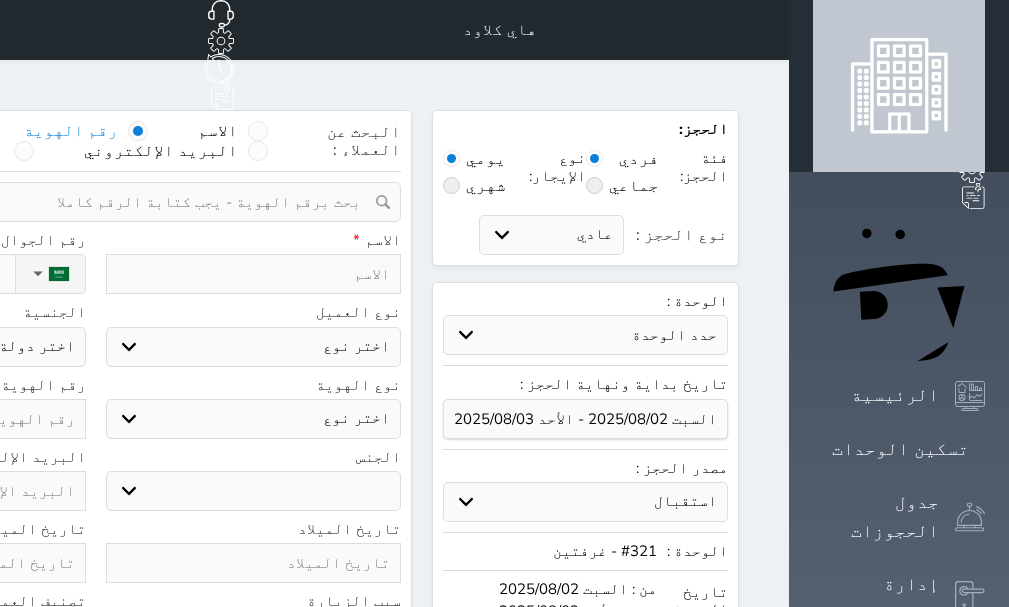 type on "F" 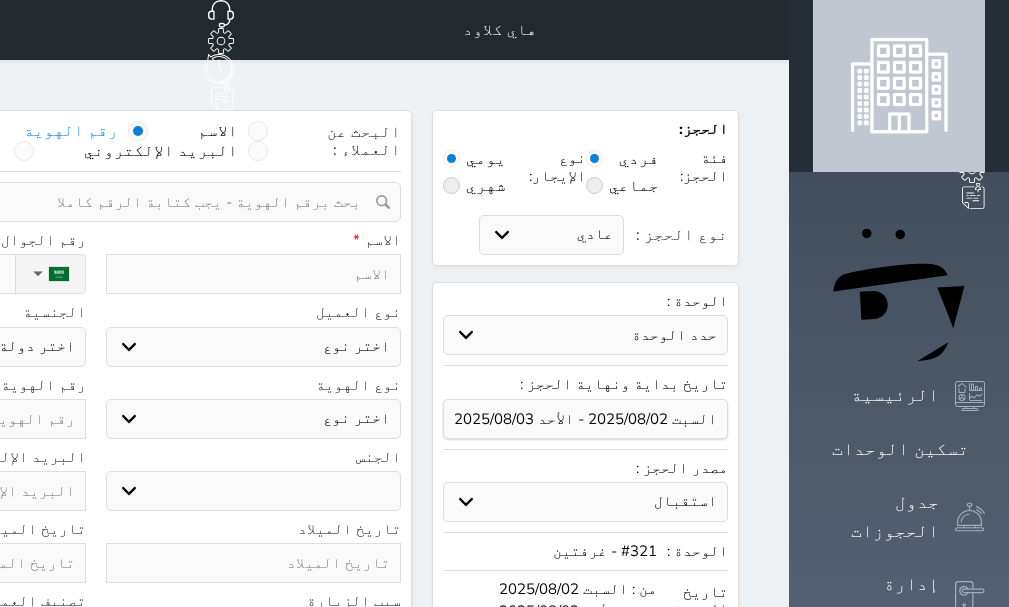 select 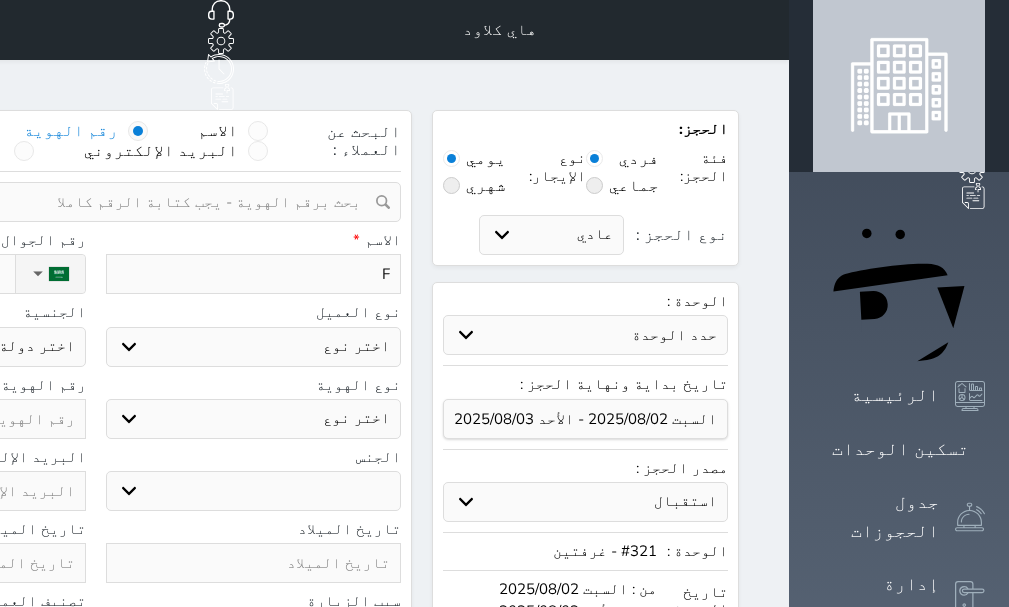 type 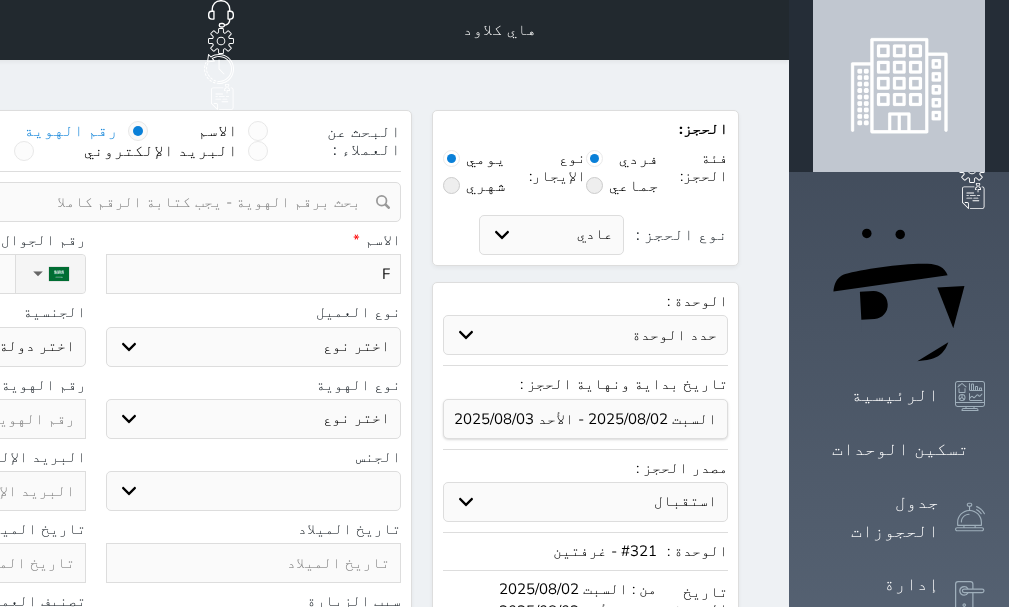 select 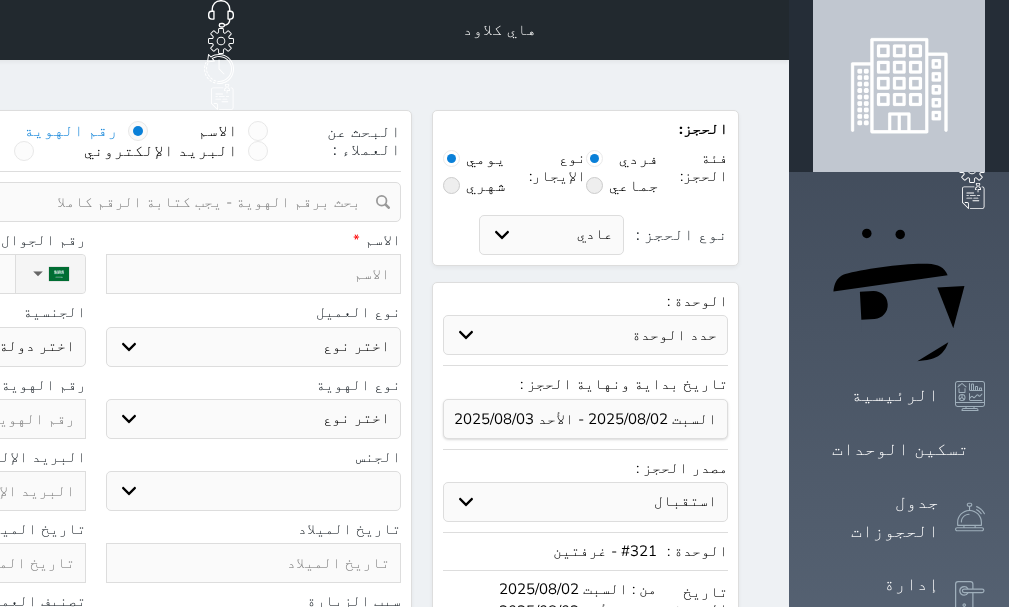 type on "ب" 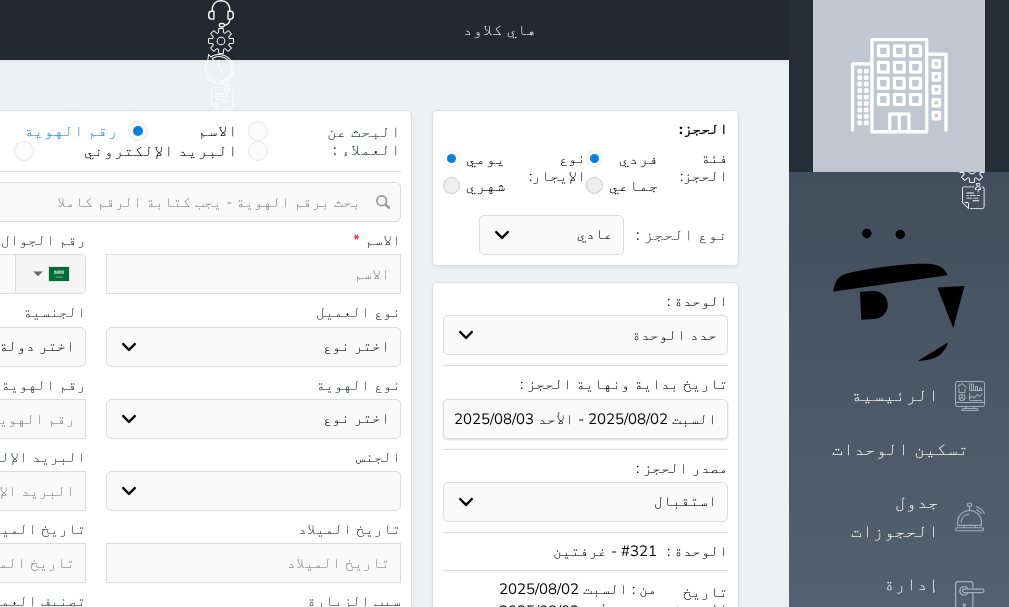 select 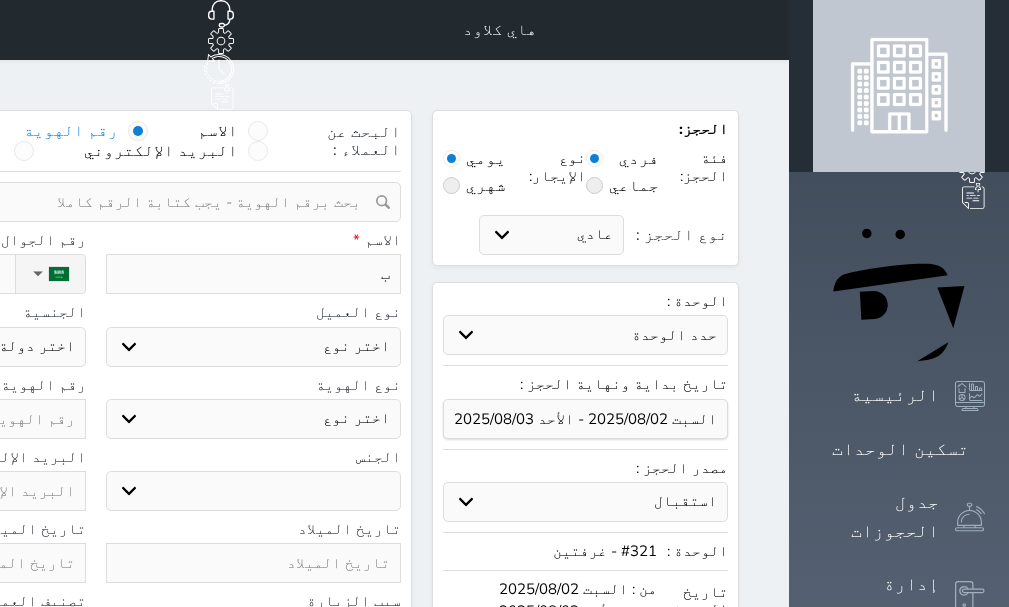 type on "بد" 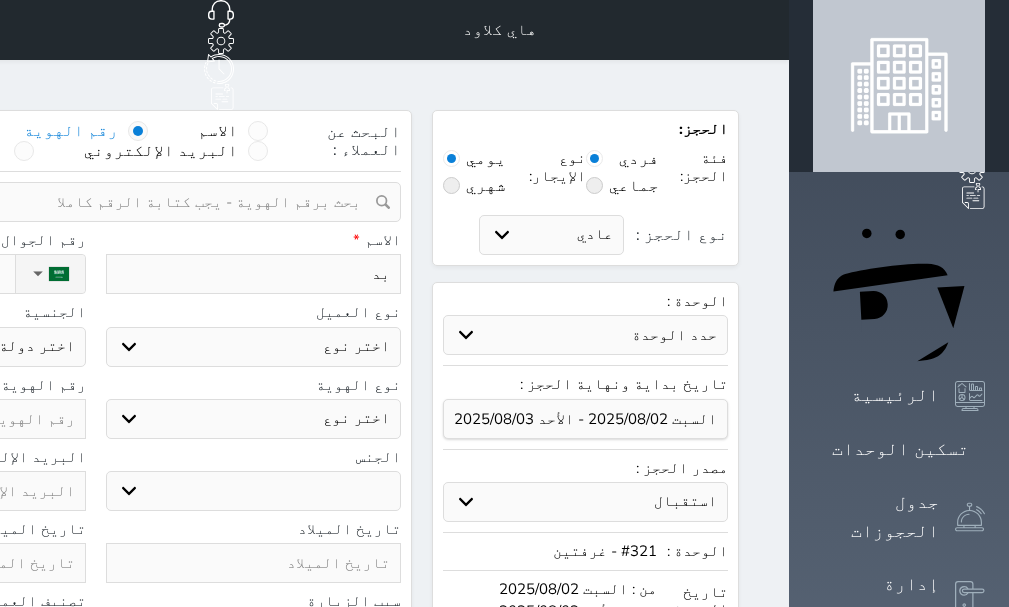 type on "بدر" 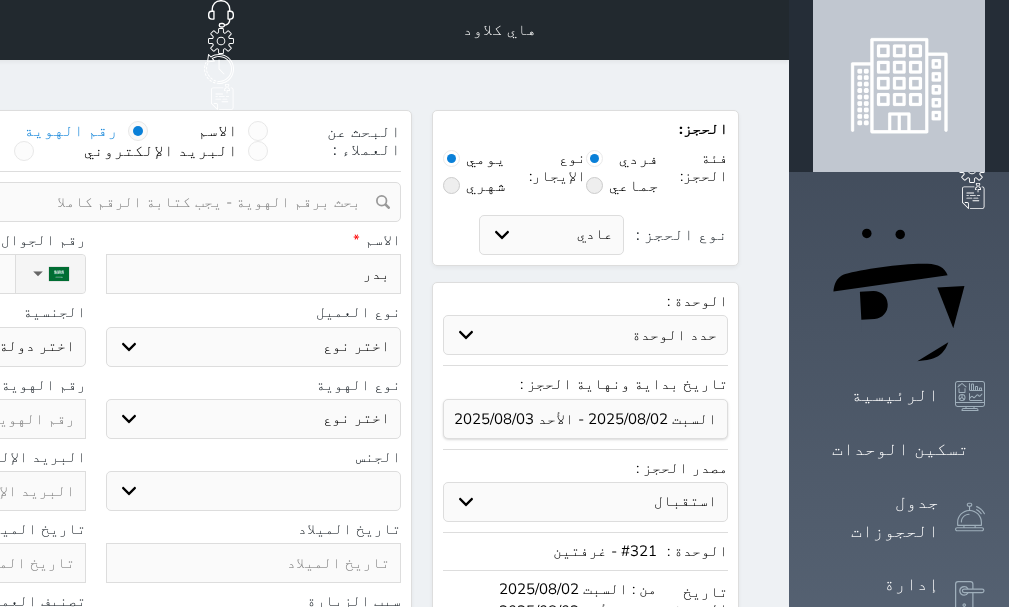 type on "بدر" 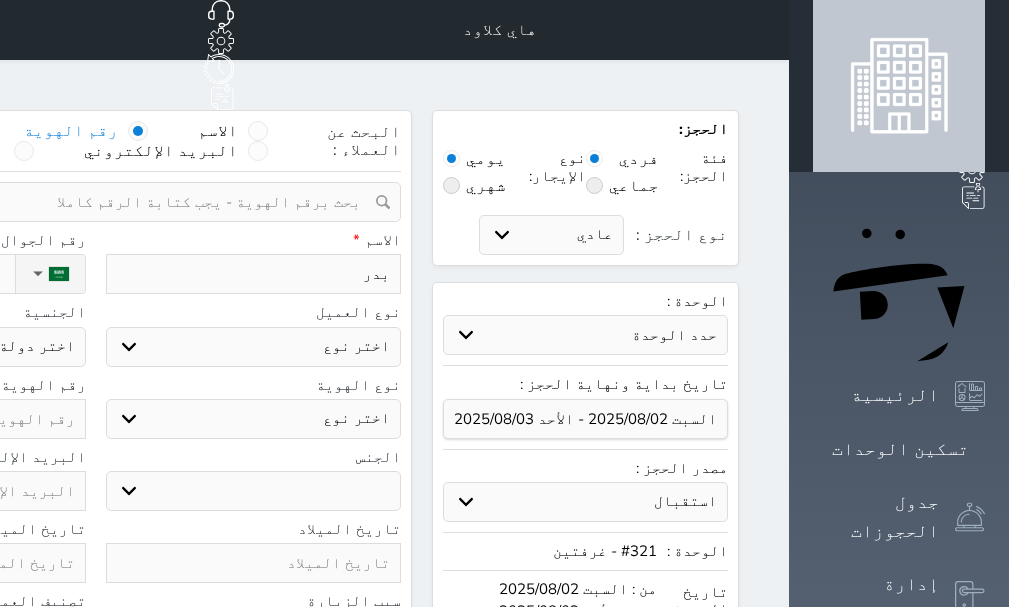 type on "بدر ح" 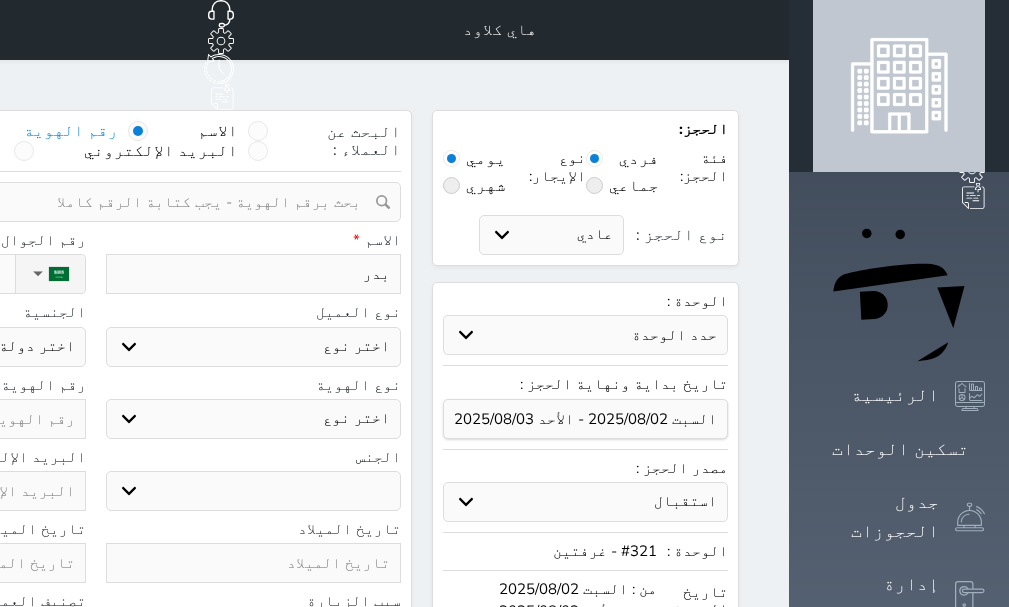 select 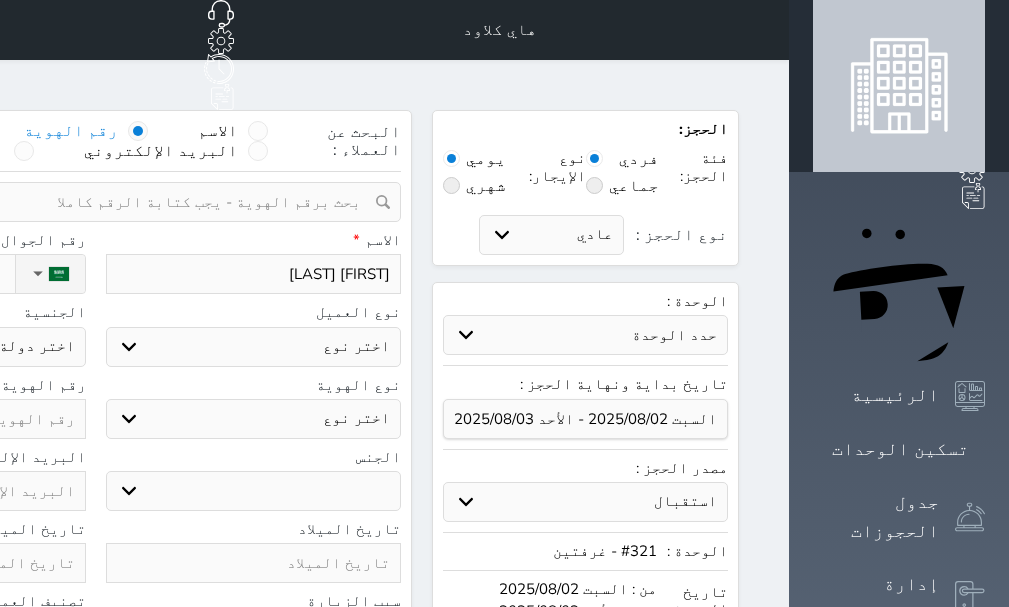 type on "بدر حا" 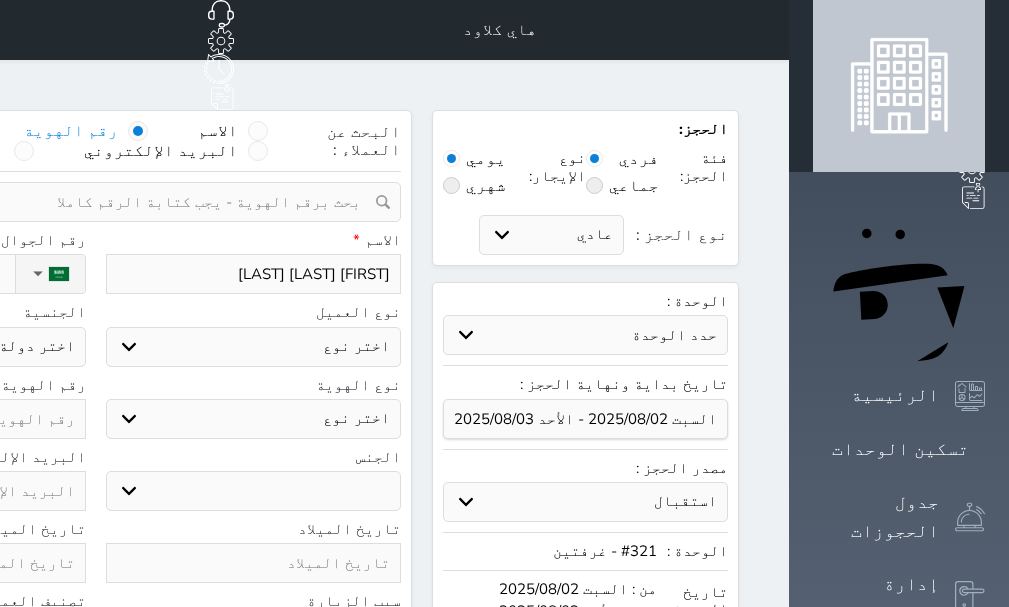 type on "بدر حامد ال" 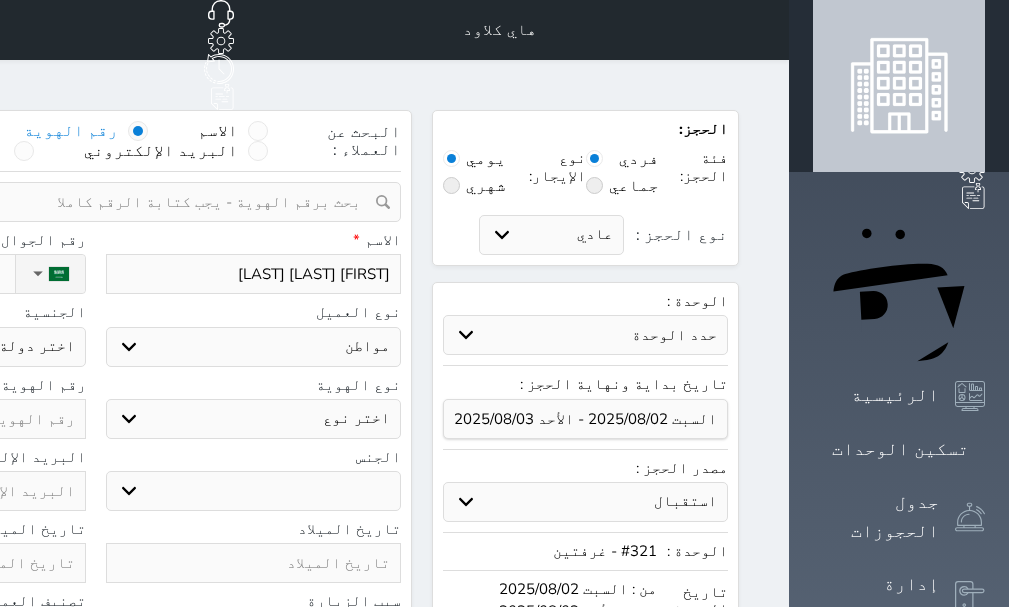 click on "اختر نوع   مواطن مواطن خليجي زائر مقيم" at bounding box center (254, 347) 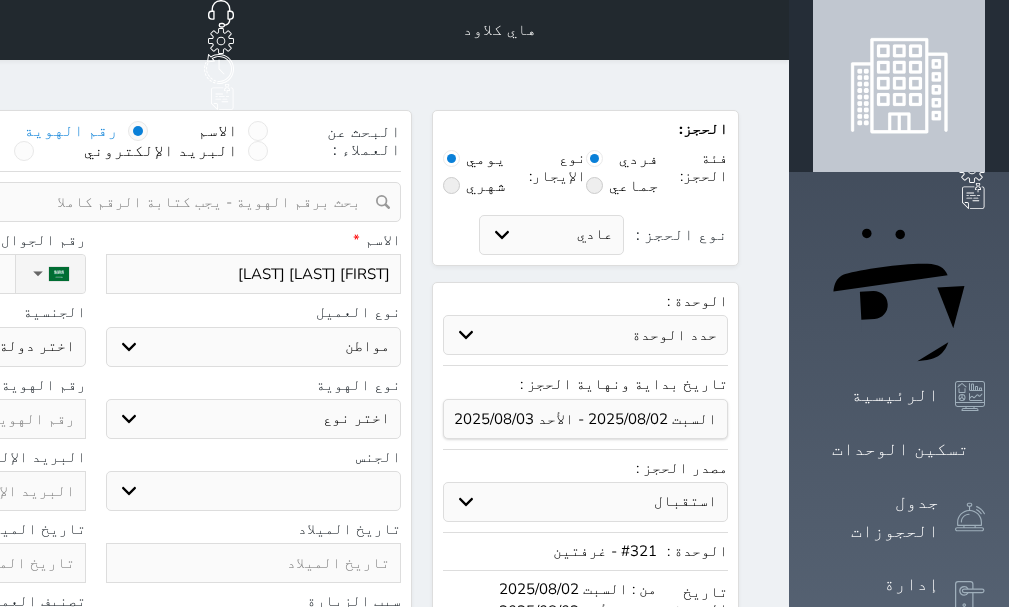 select on "113" 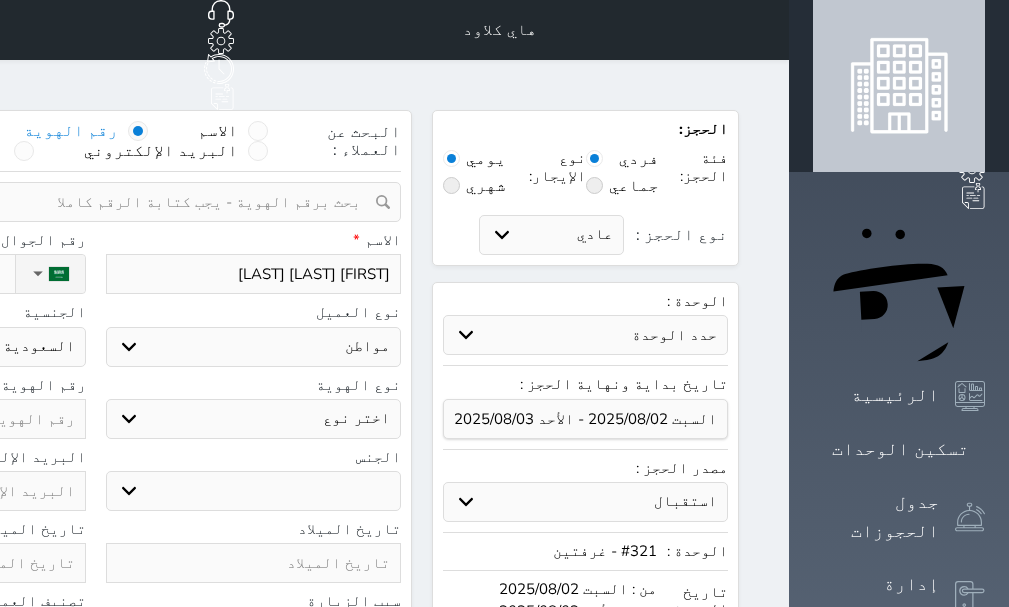drag, startPoint x: 557, startPoint y: 383, endPoint x: 553, endPoint y: 405, distance: 22.36068 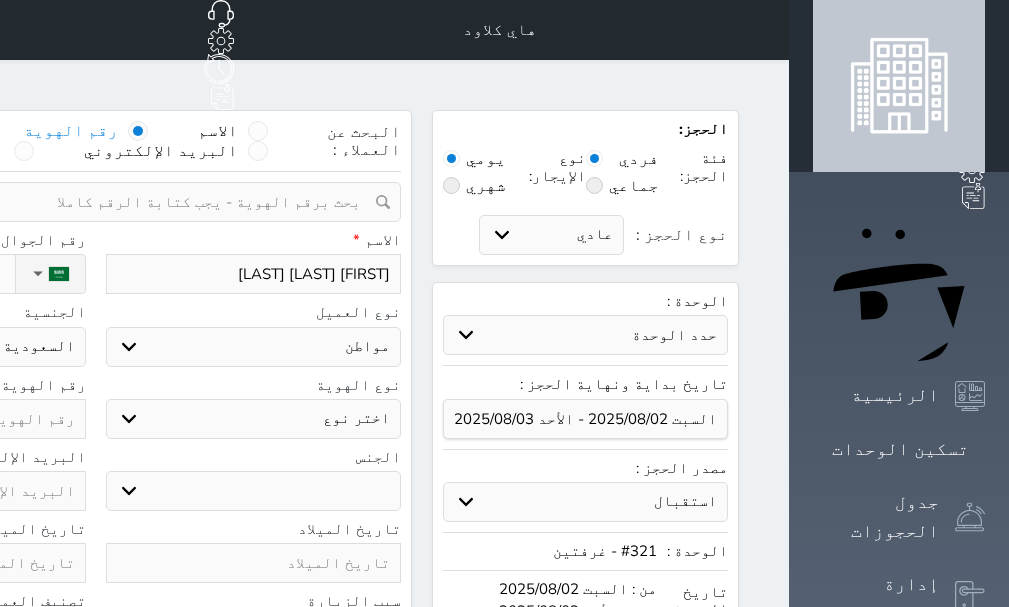 select on "1" 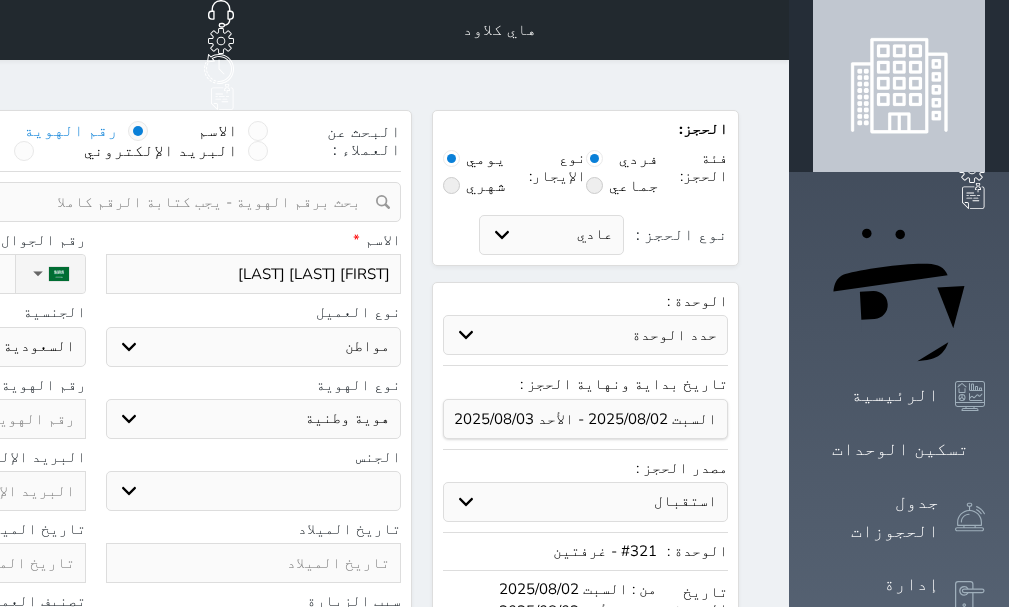 click on "اختر نوع   هوية وطنية هوية عائلية جواز السفر" at bounding box center (254, 419) 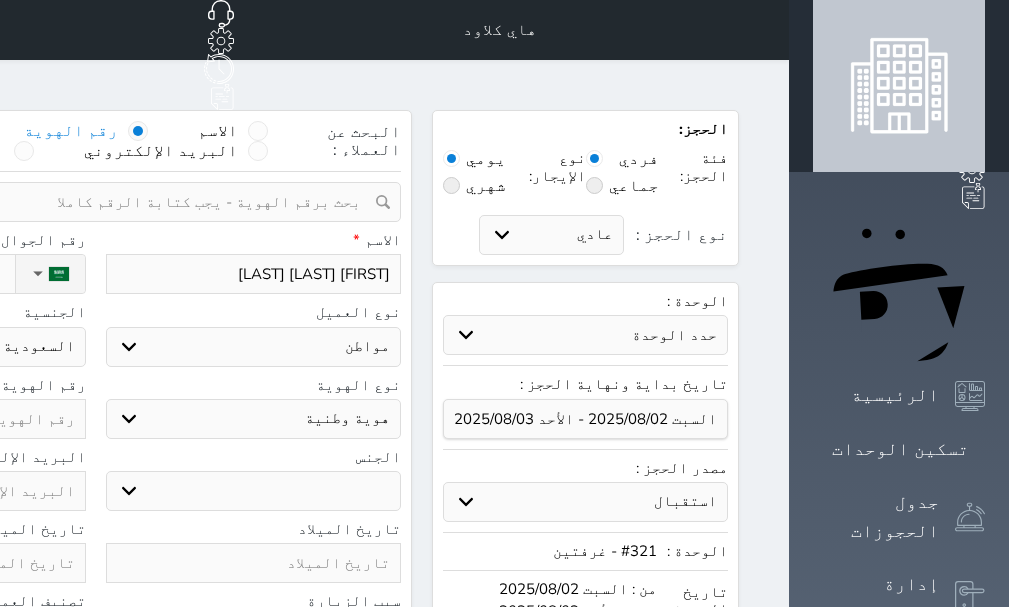 click on "ذكر   انثى" at bounding box center (254, 491) 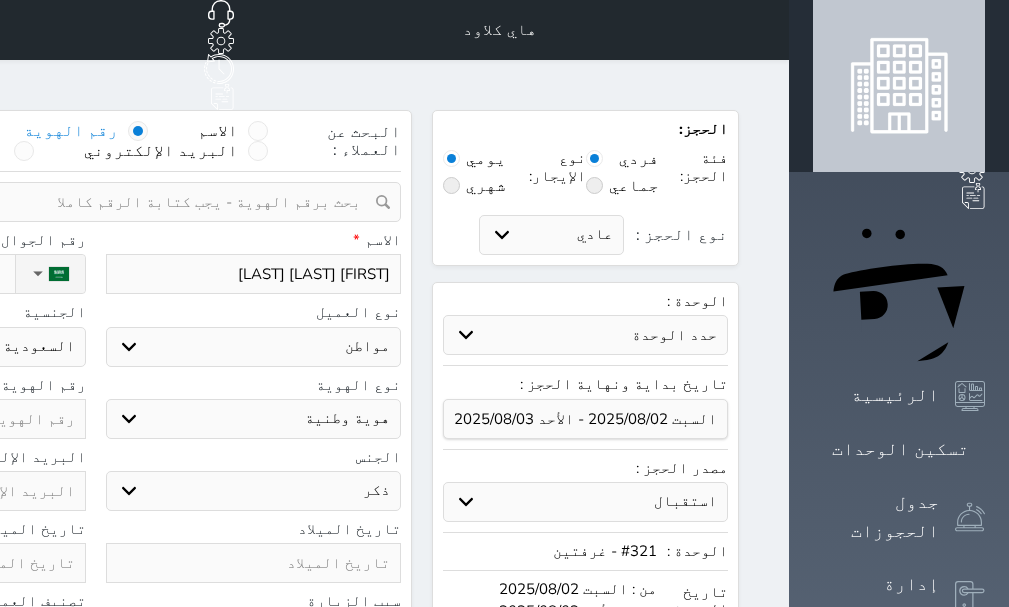 click on "ذكر   انثى" at bounding box center (254, 491) 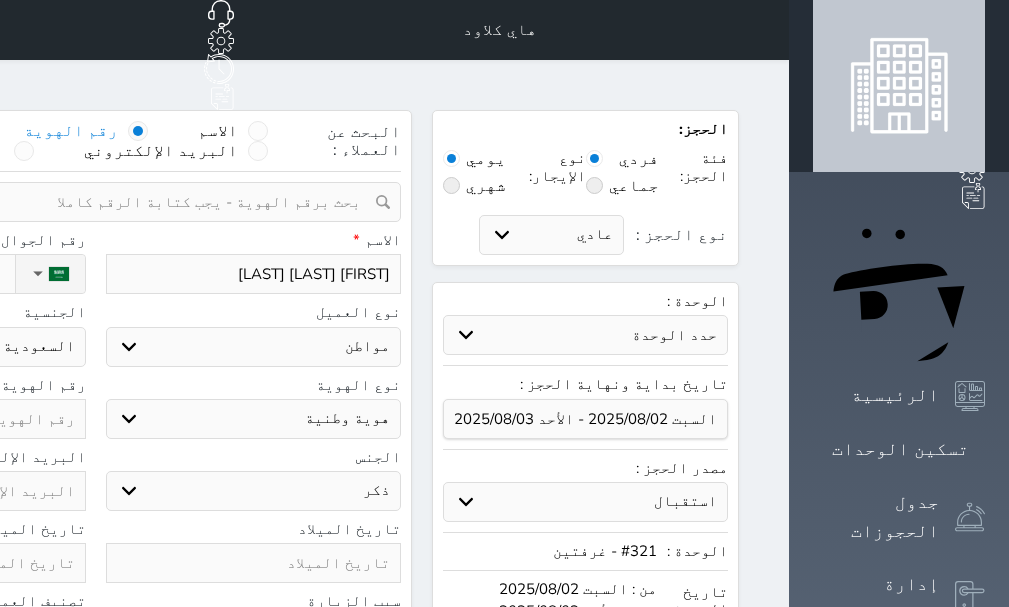 paste on "1018209690" 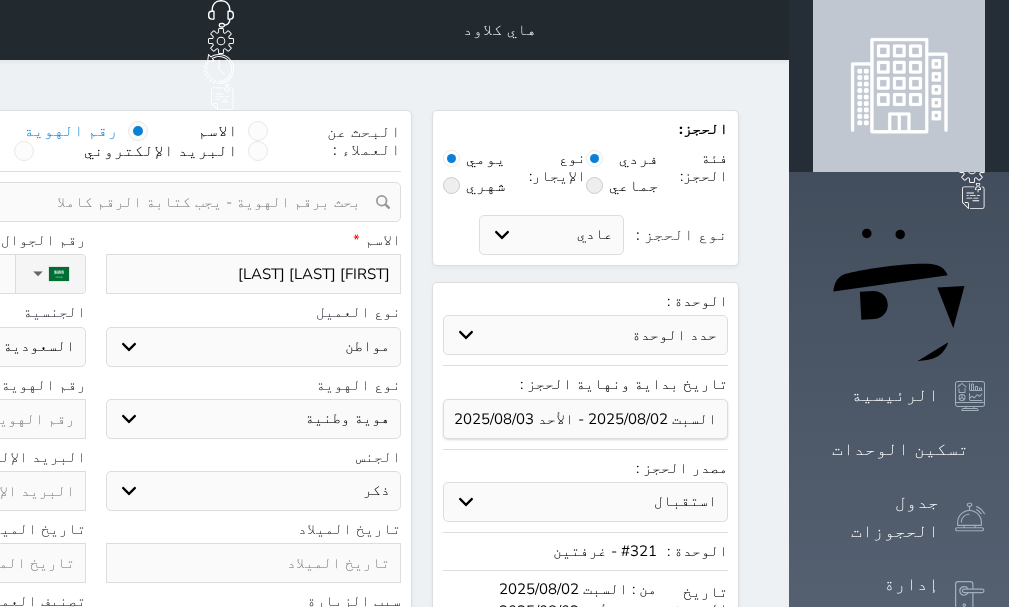 type on "1018209690" 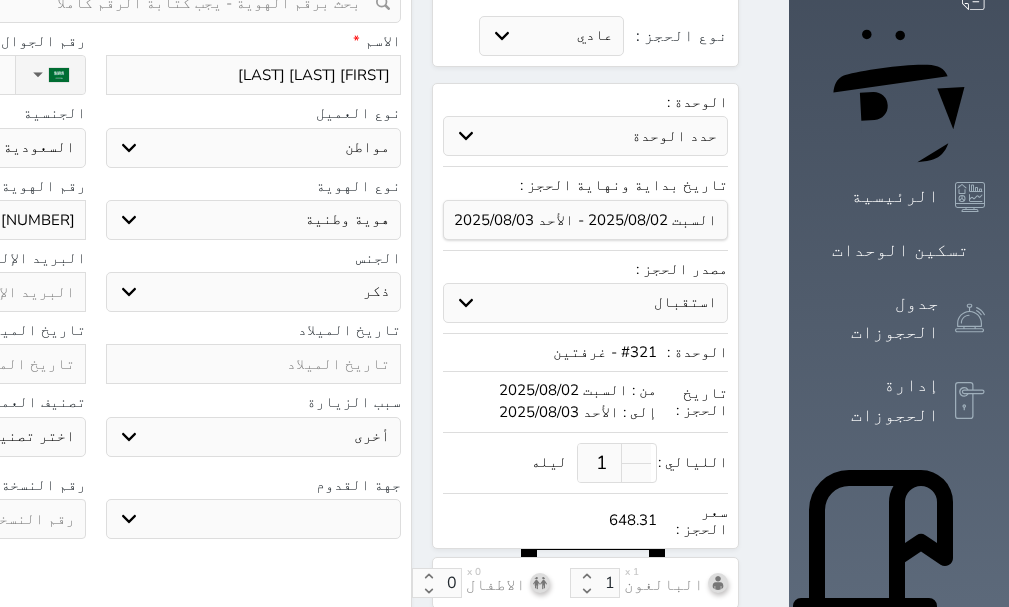 scroll, scrollTop: 200, scrollLeft: 0, axis: vertical 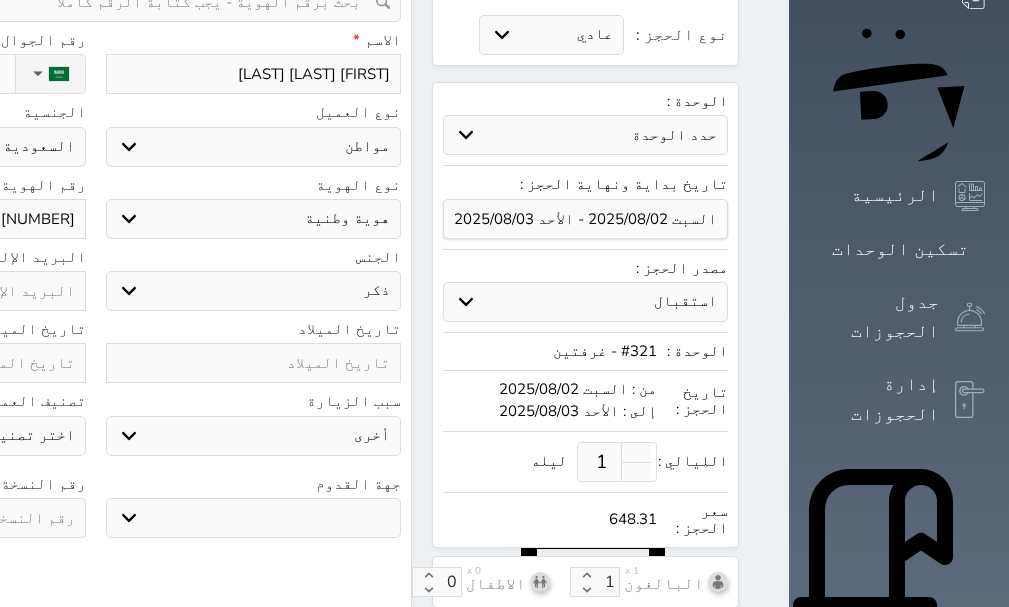 type on "1018209690" 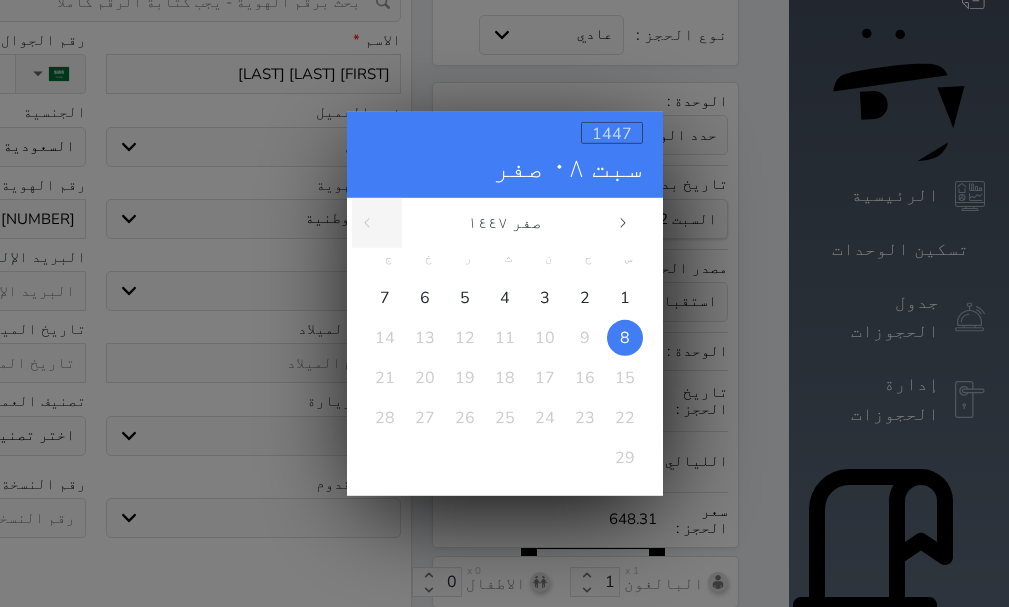 click on "1447" at bounding box center [612, 133] 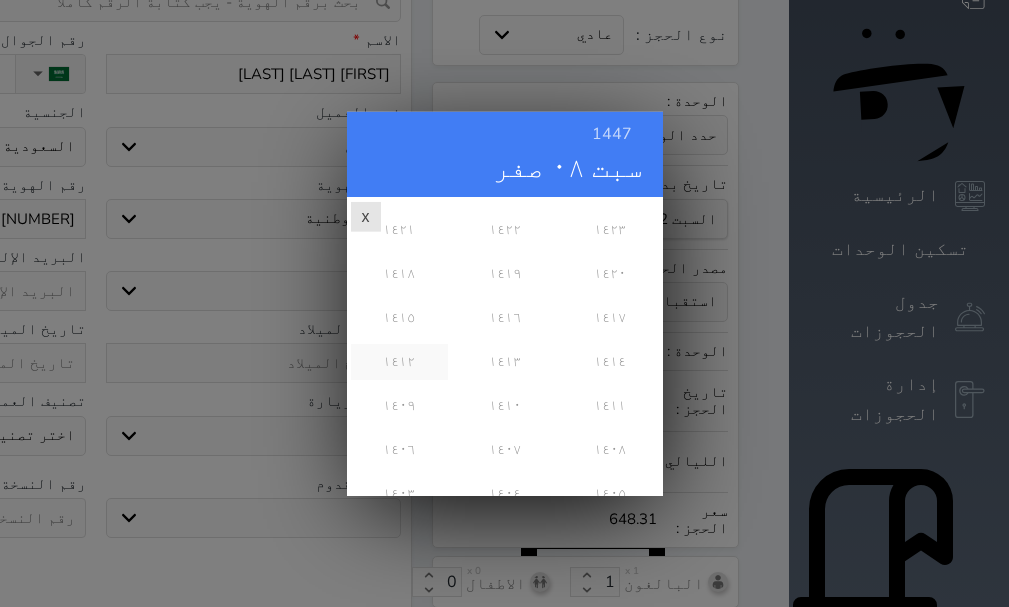 scroll, scrollTop: 500, scrollLeft: 0, axis: vertical 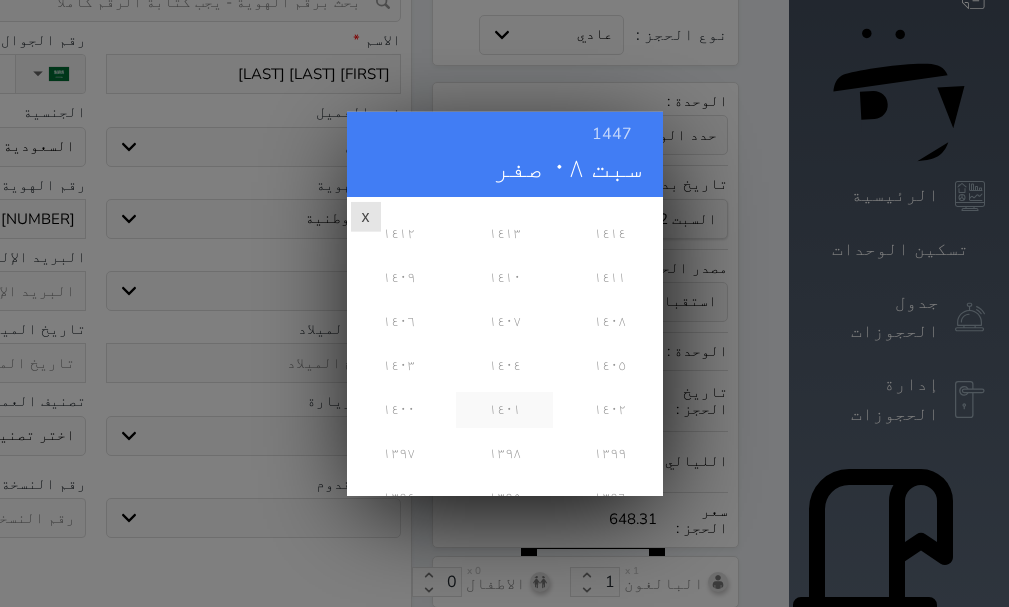 click on "١٤٠١" at bounding box center [504, 409] 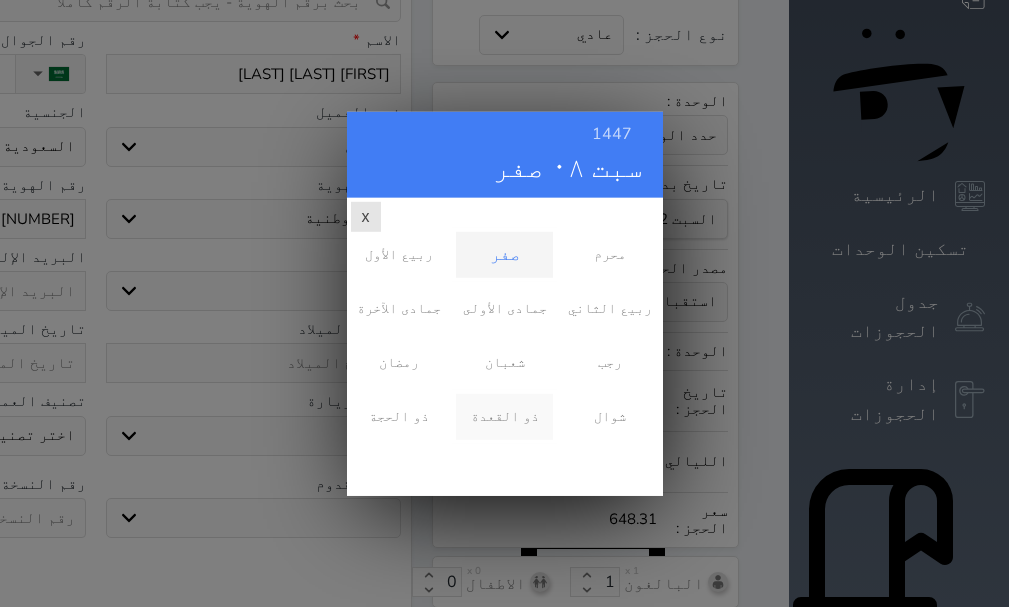 scroll, scrollTop: 0, scrollLeft: 0, axis: both 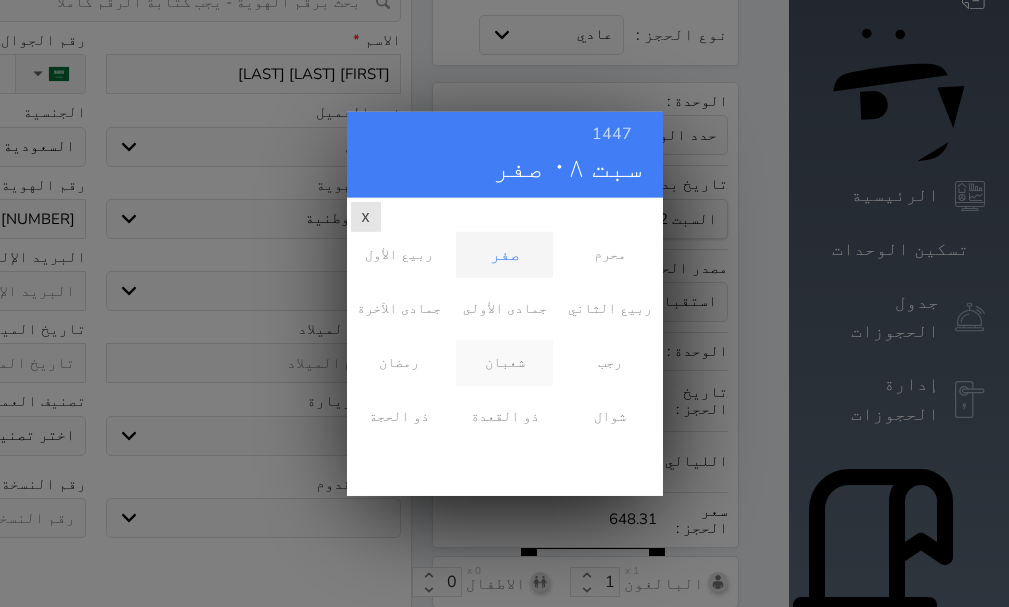 click on "شعبان" at bounding box center [504, 362] 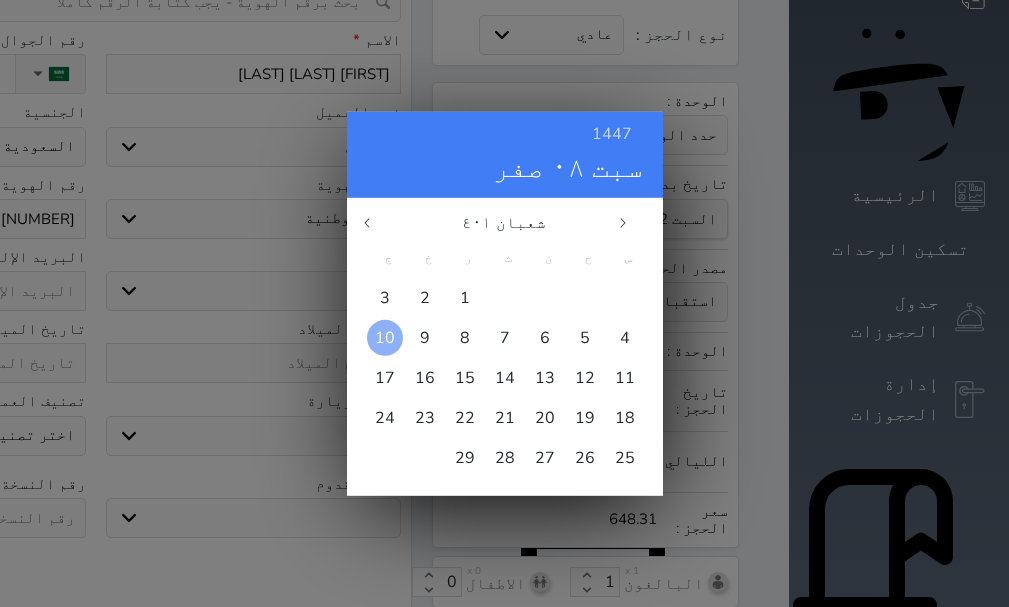 click at bounding box center [385, 337] 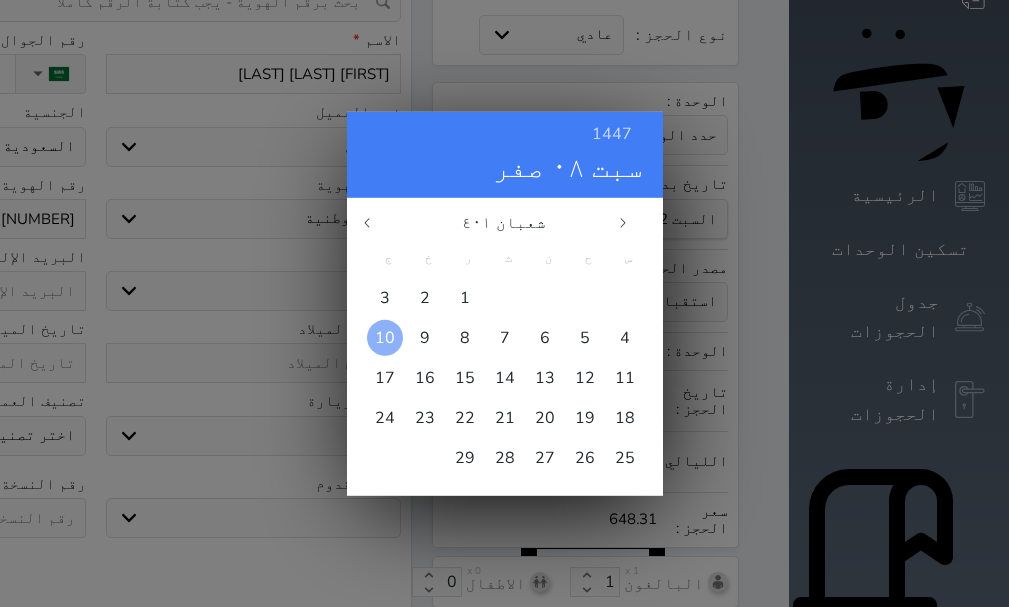 type on "1981/06/13" 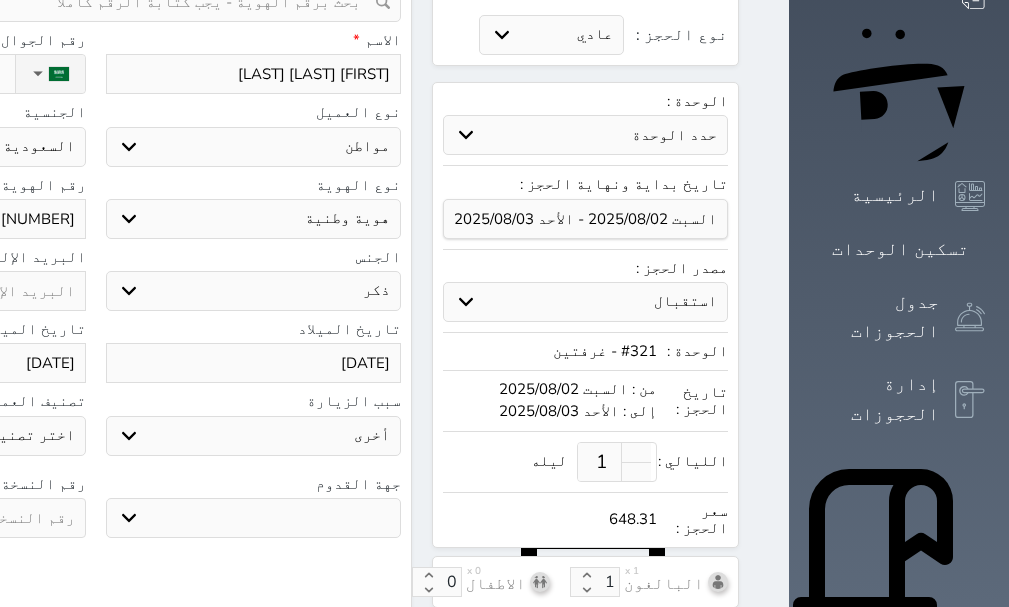 click at bounding box center [-62, 518] 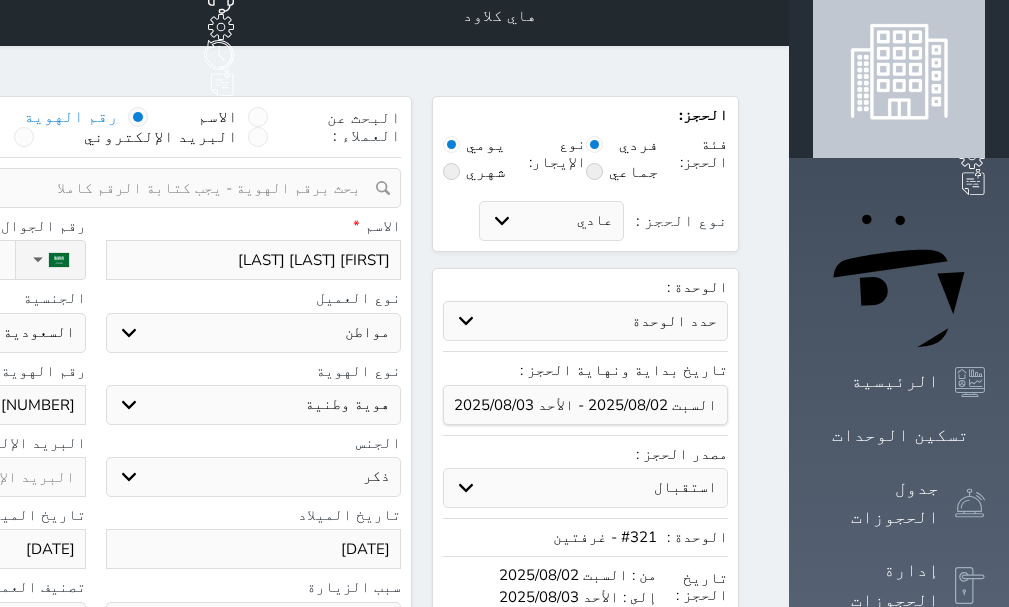 scroll, scrollTop: 0, scrollLeft: 0, axis: both 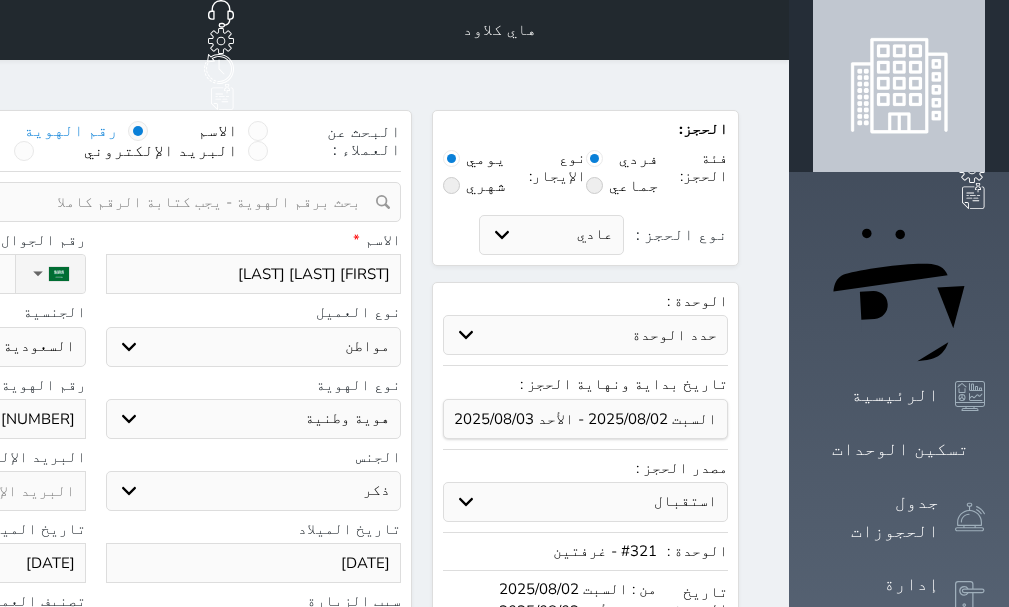 type on "5" 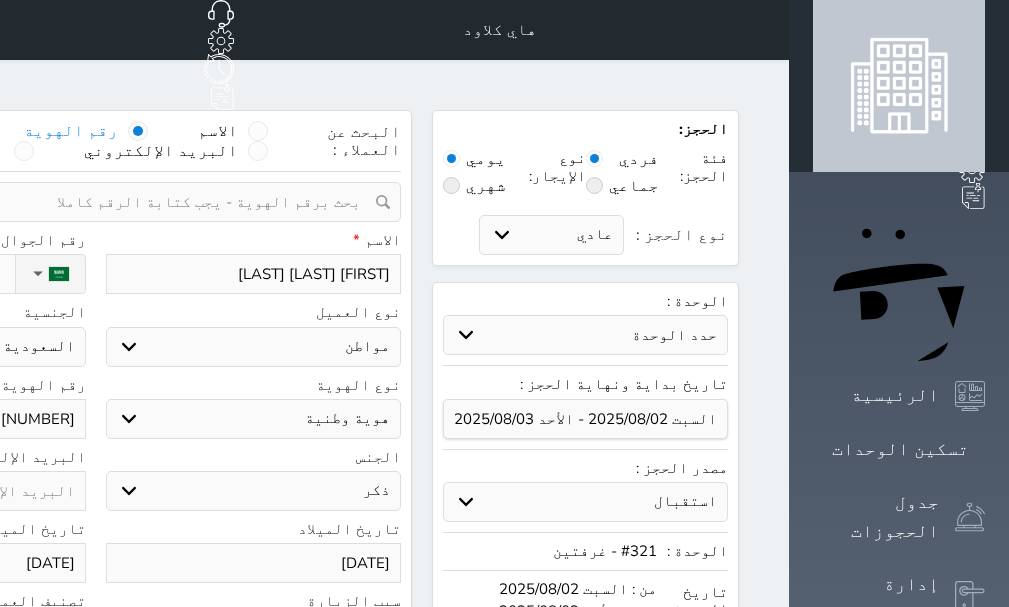 click on "نوع الحجز :" at bounding box center [-98, 274] 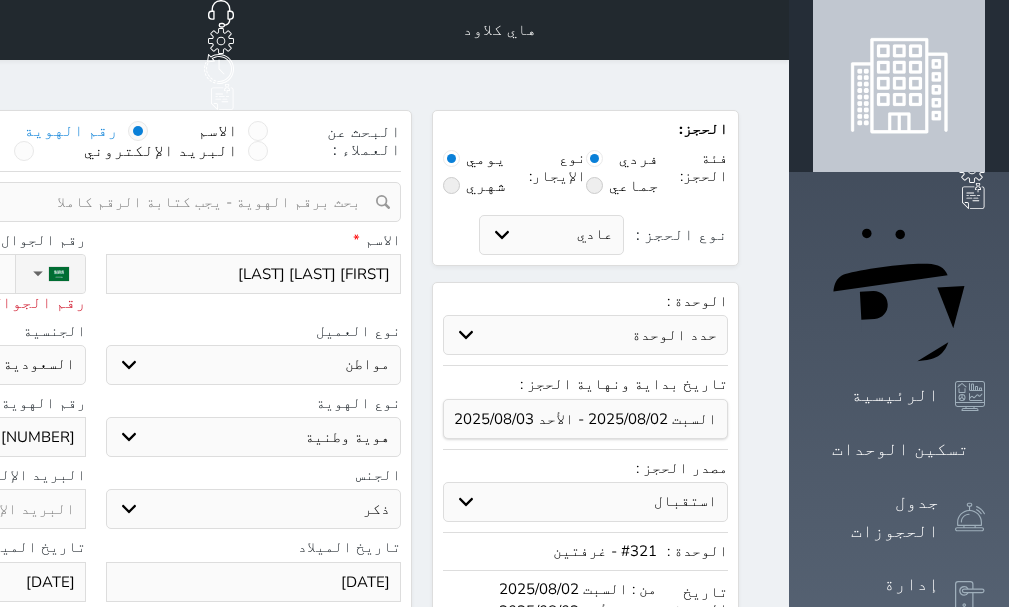 type on "0" 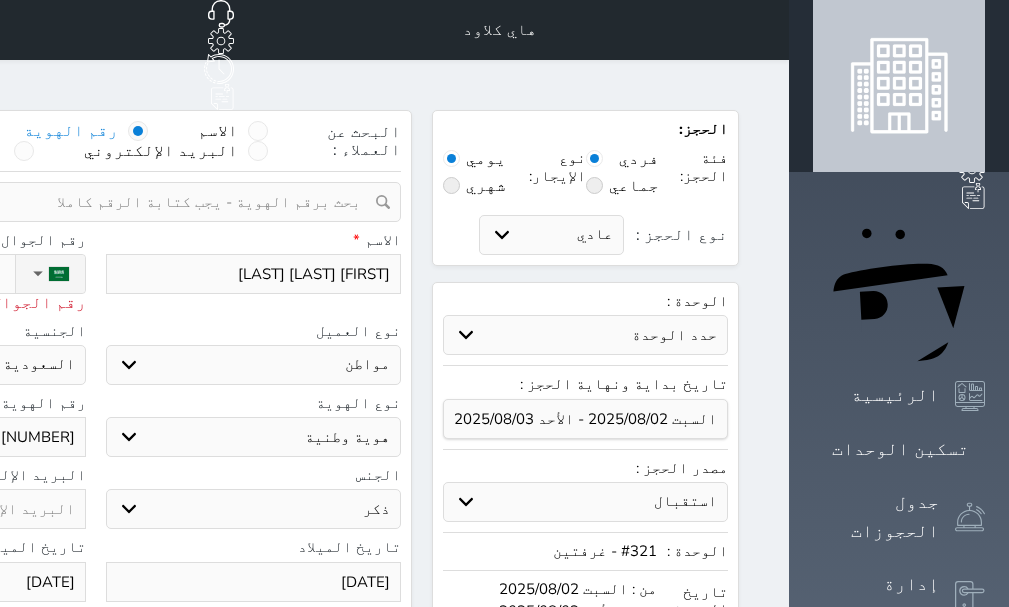 type on "056" 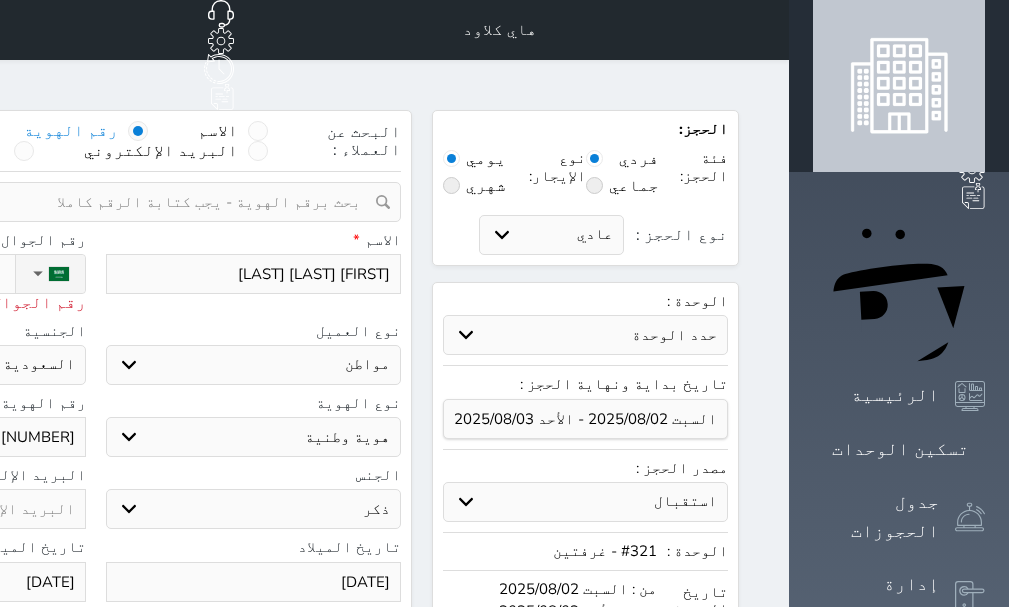 select 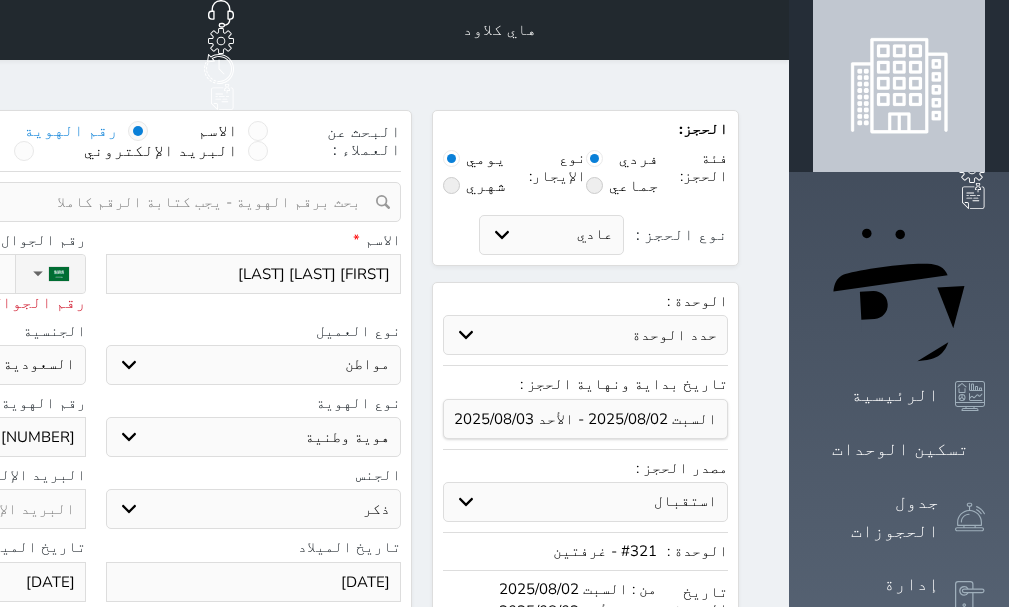 type on "05646" 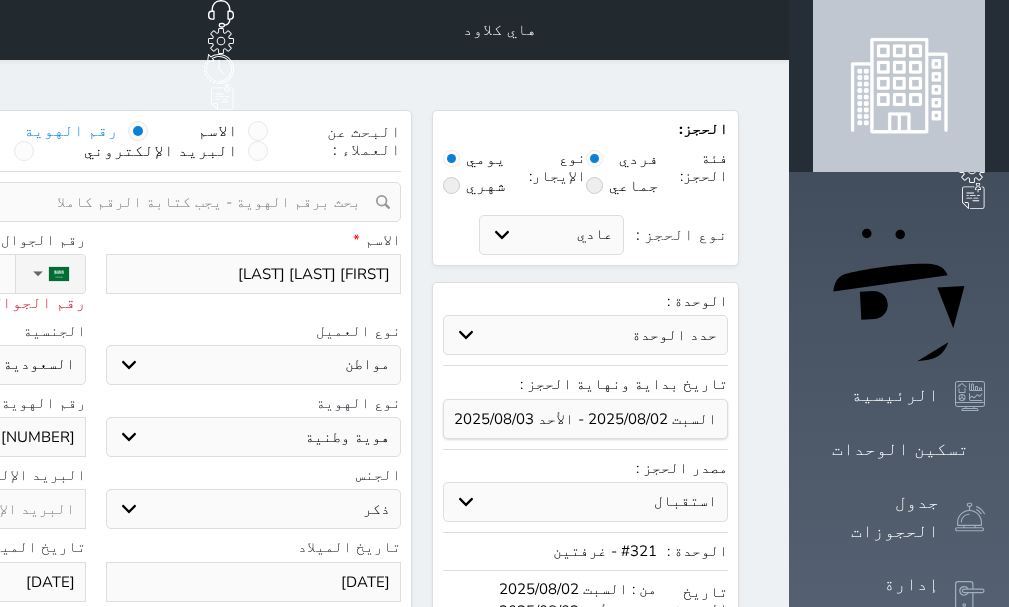 select 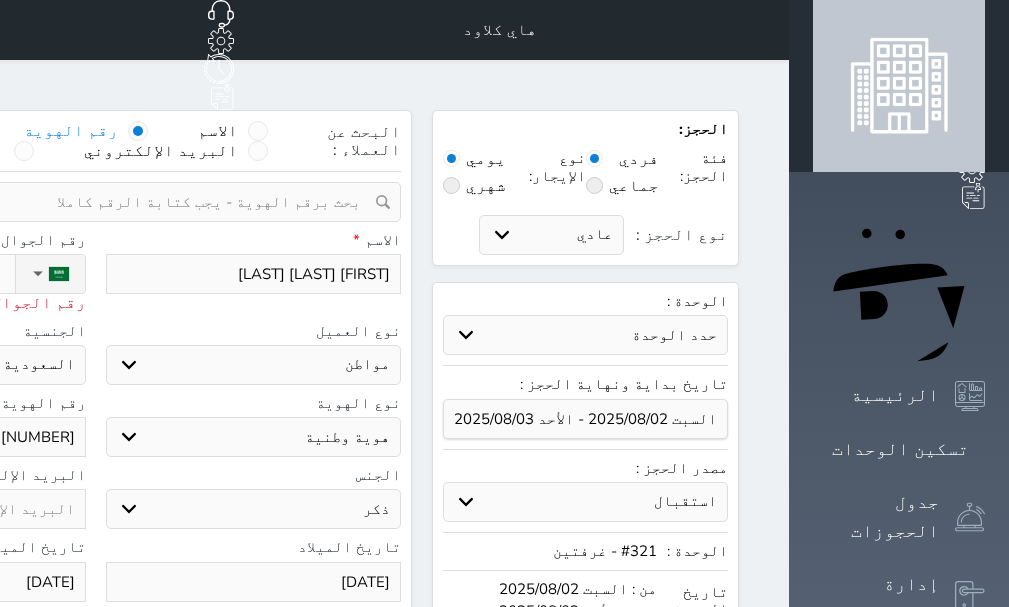 type on "0564665" 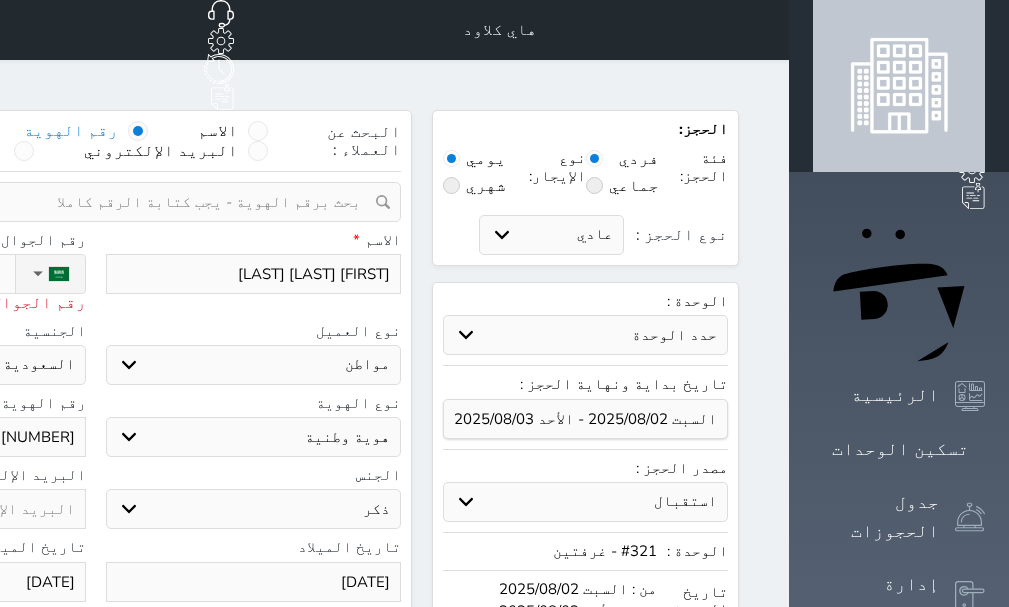 select 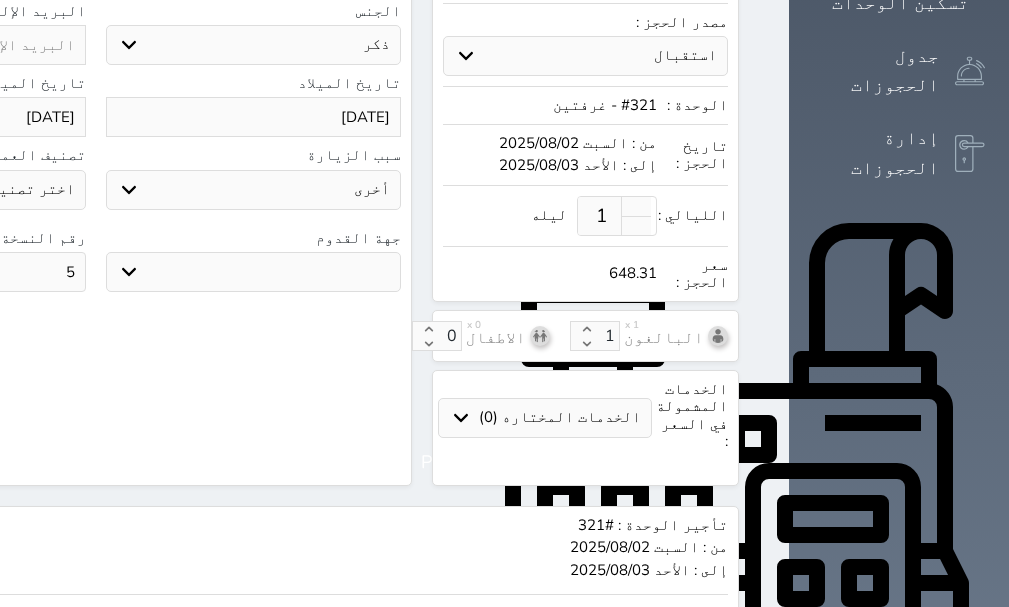 scroll, scrollTop: 500, scrollLeft: 0, axis: vertical 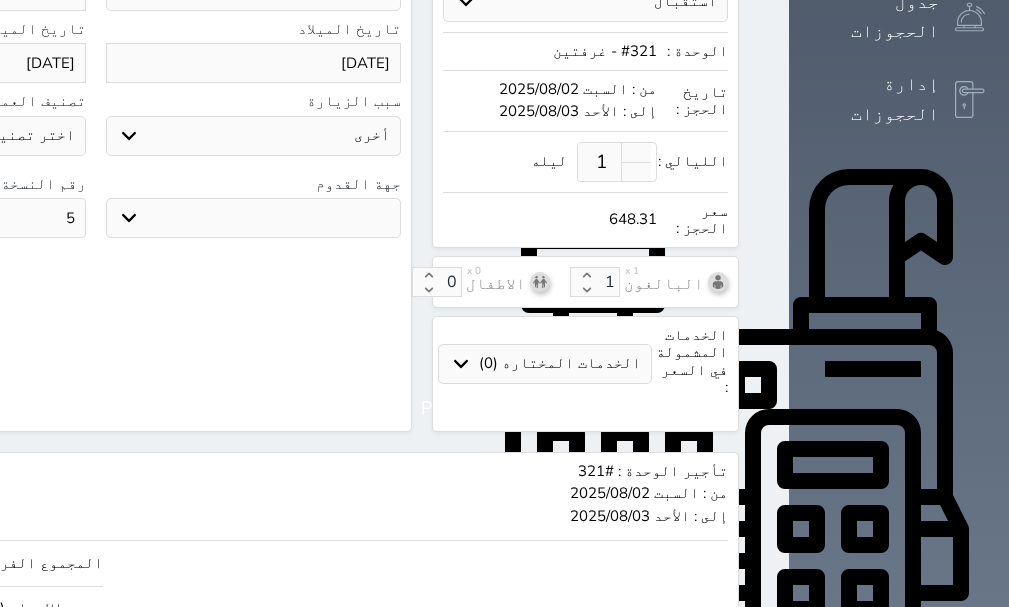type on "+966 56 466 5153" 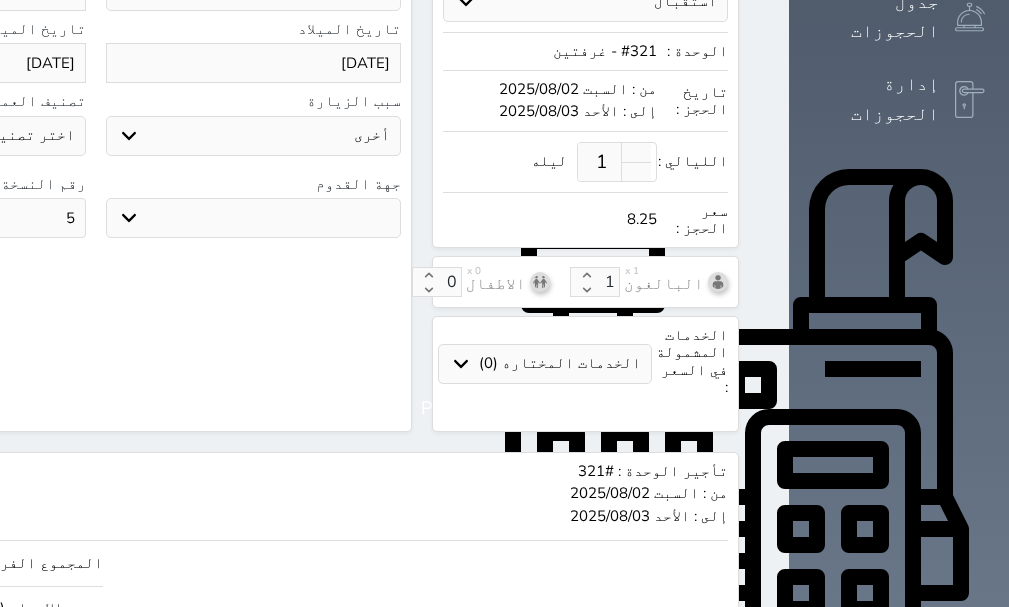 type on "75" 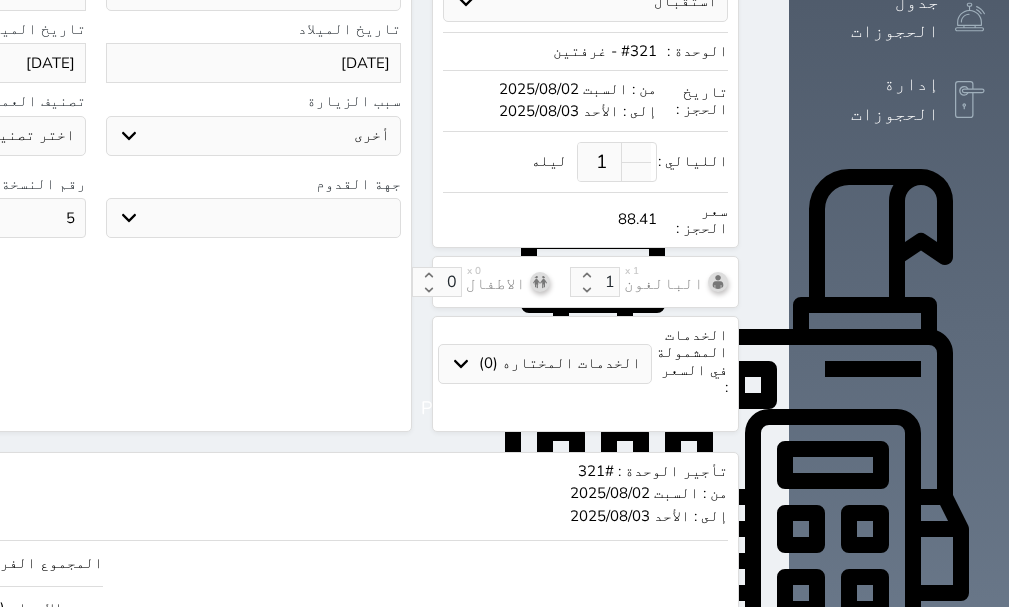 type on "750" 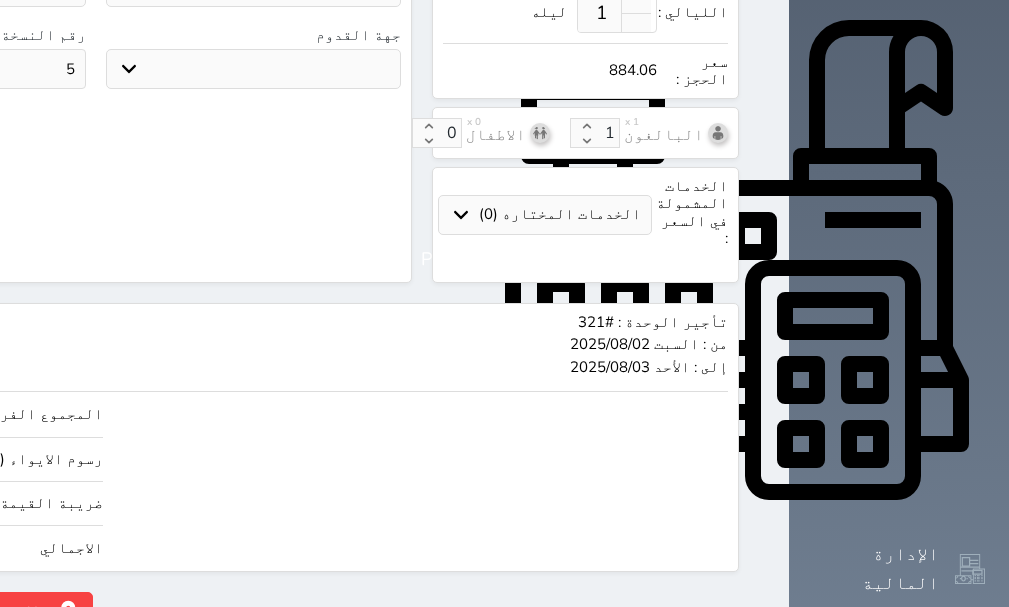 scroll, scrollTop: 652, scrollLeft: 0, axis: vertical 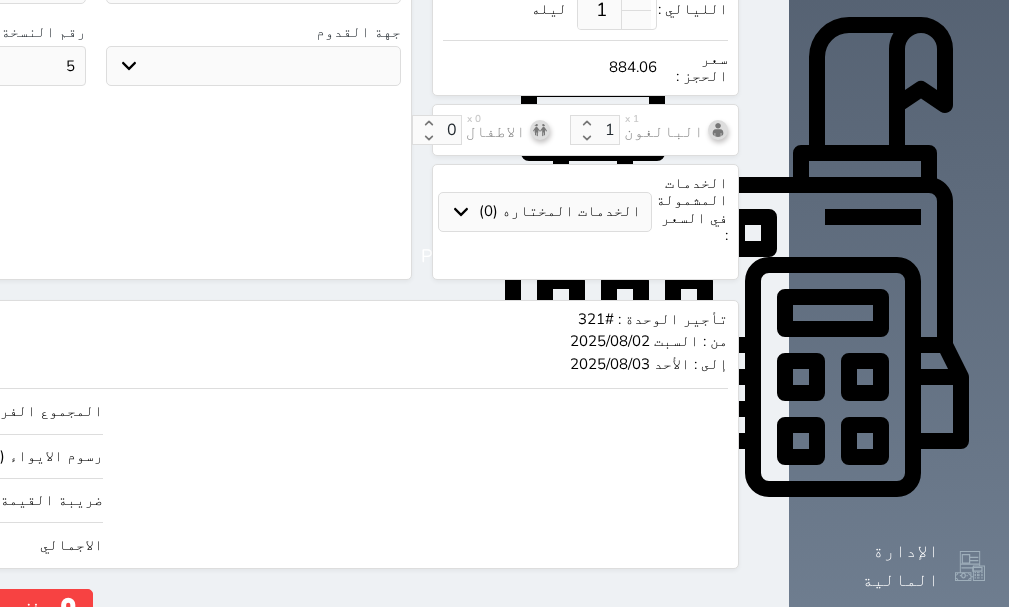 type on "750.00" 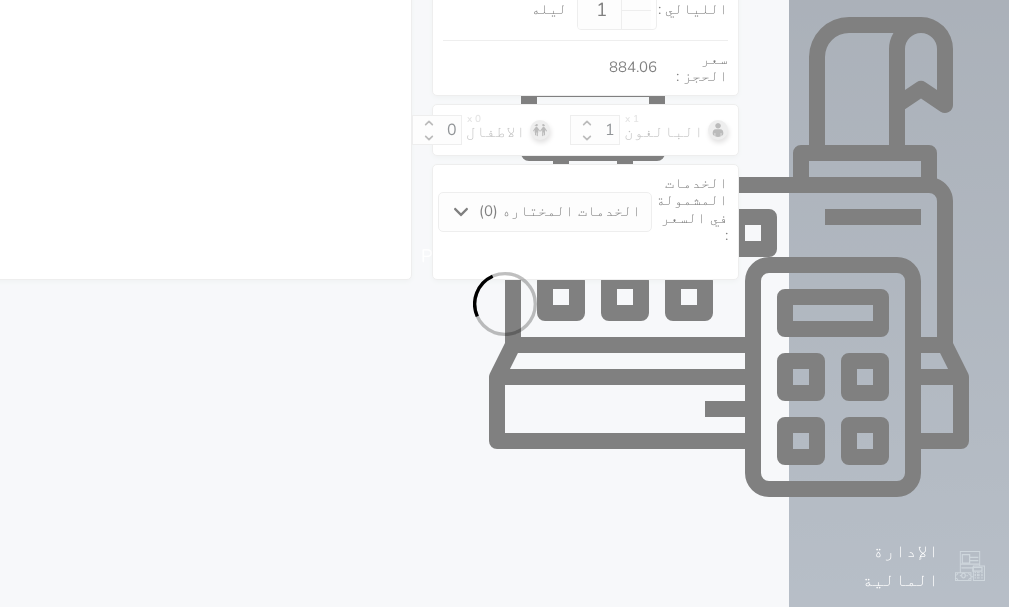 select on "1" 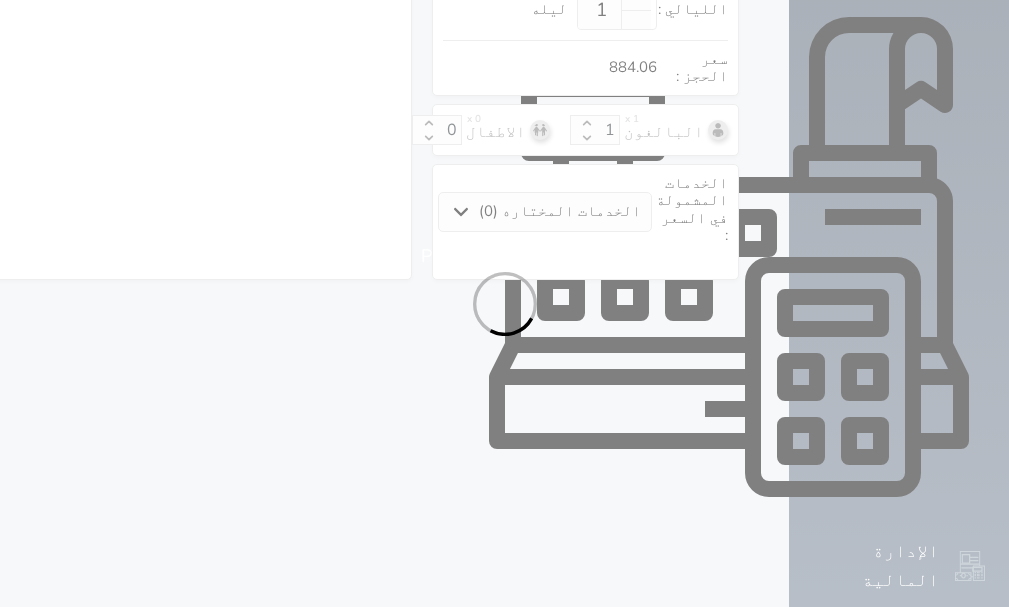 select on "113" 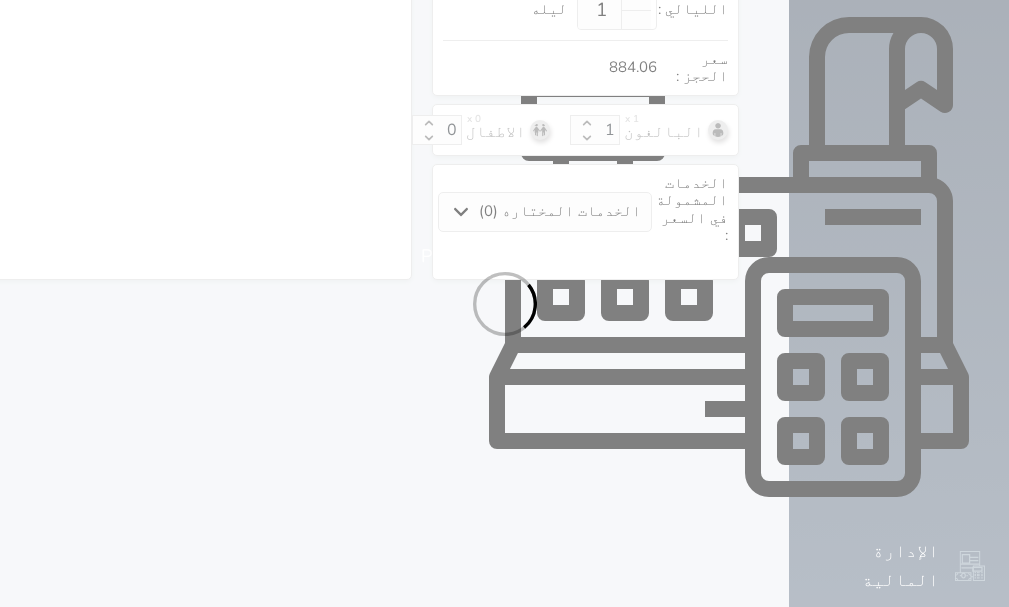 select on "1" 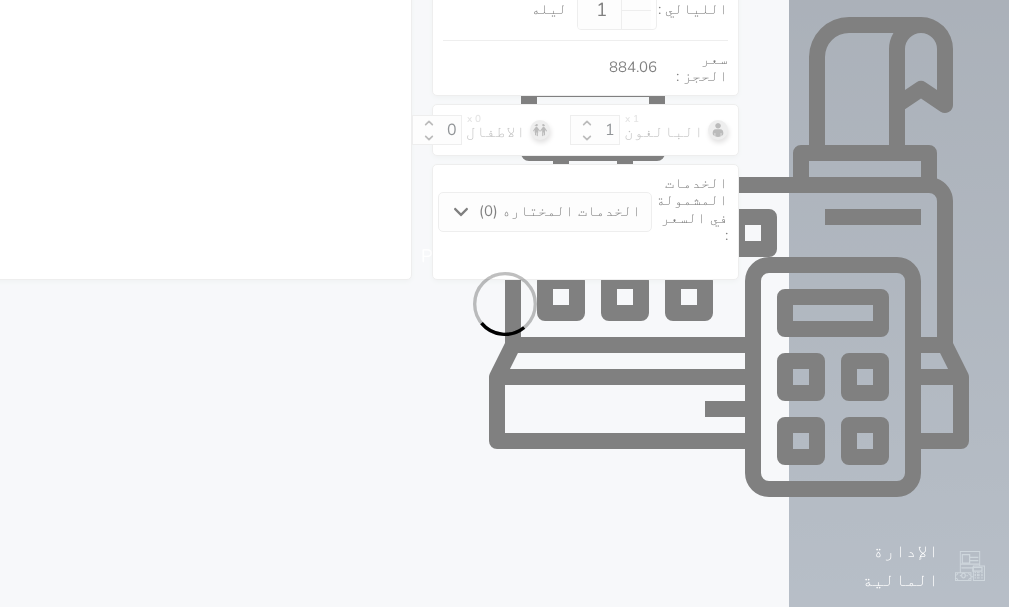select on "7" 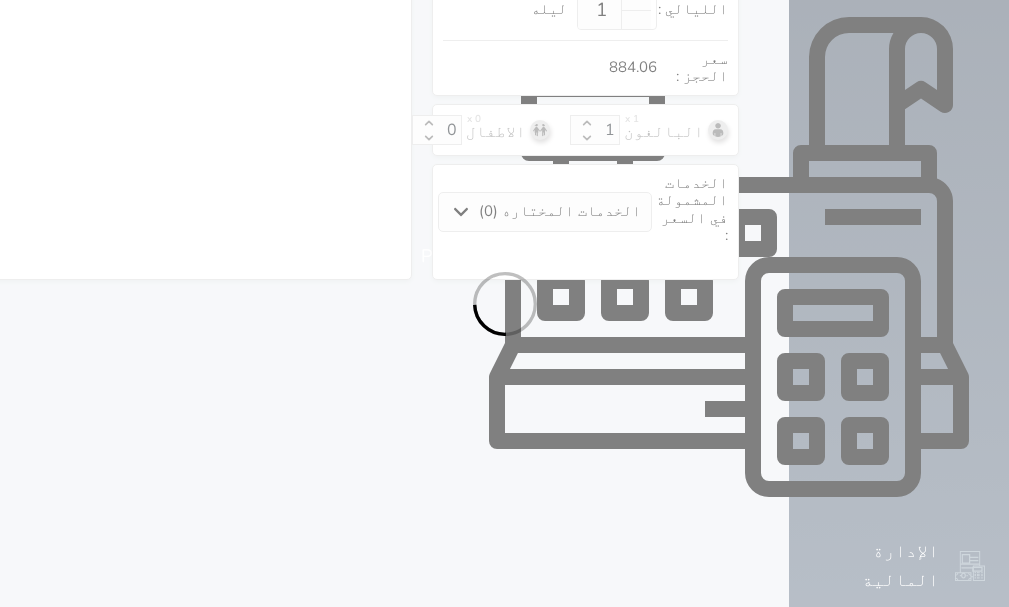 select 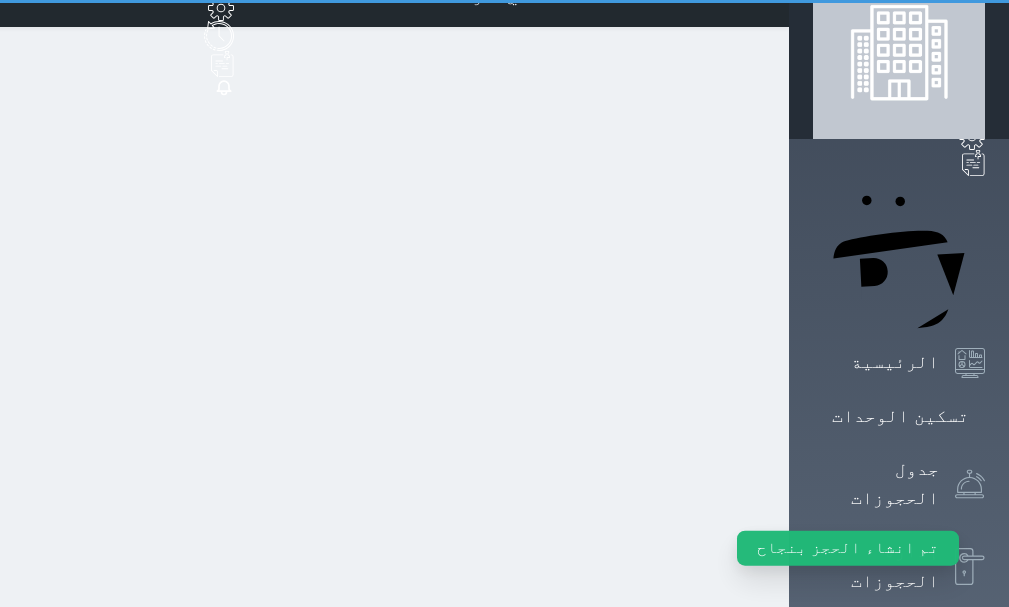 scroll, scrollTop: 0, scrollLeft: 0, axis: both 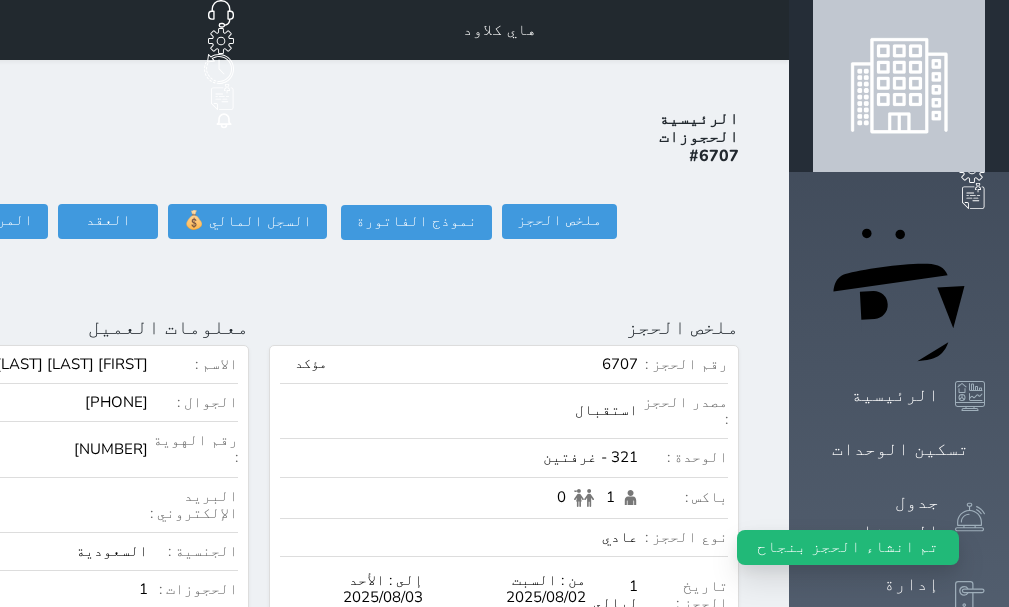 click on "تسجيل دخول" at bounding box center [-154, 221] 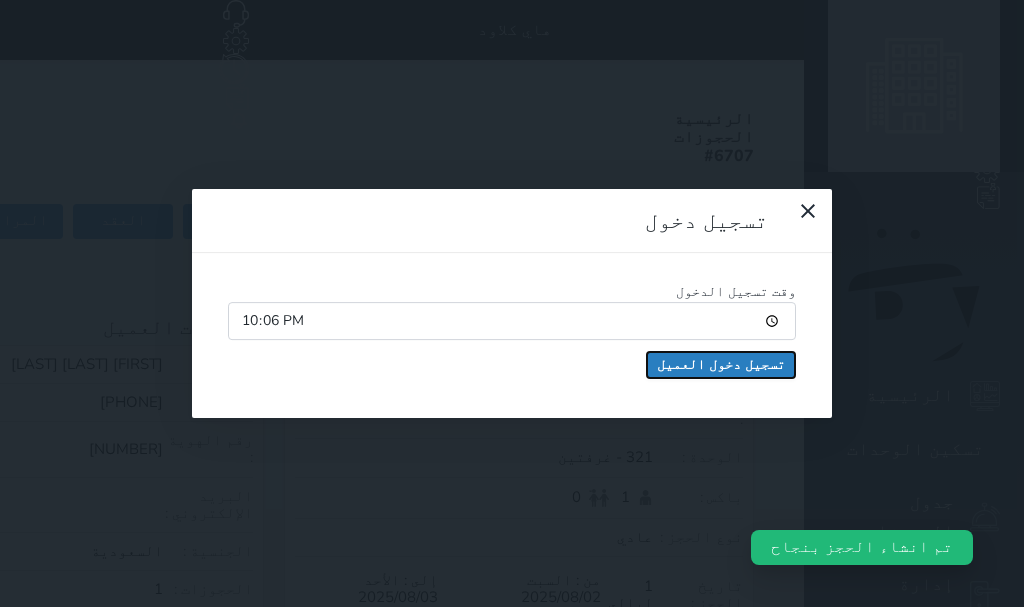 click on "تسجيل دخول العميل" at bounding box center [721, 365] 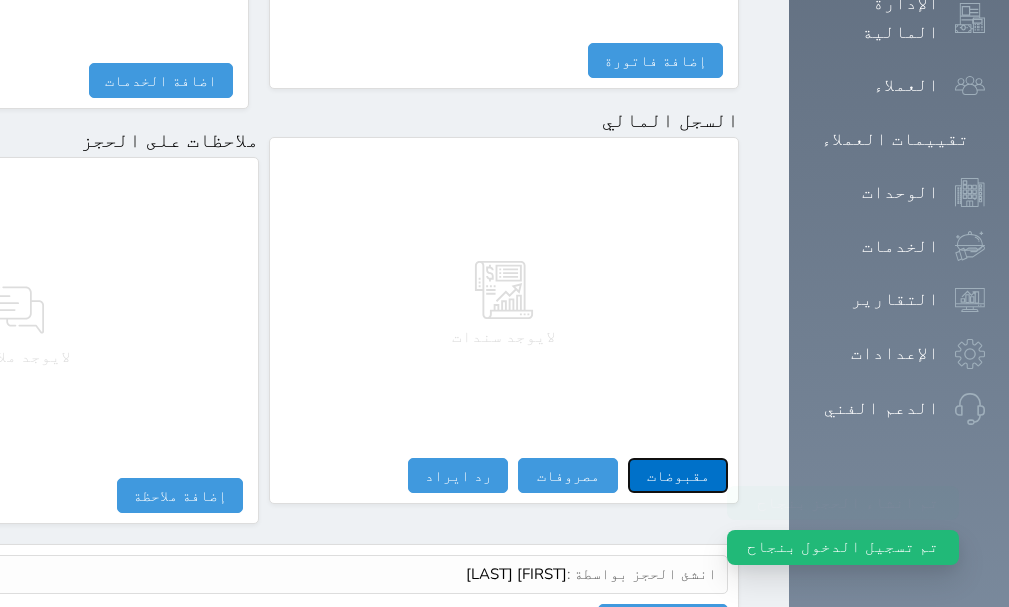 click on "مقبوضات" at bounding box center [678, 475] 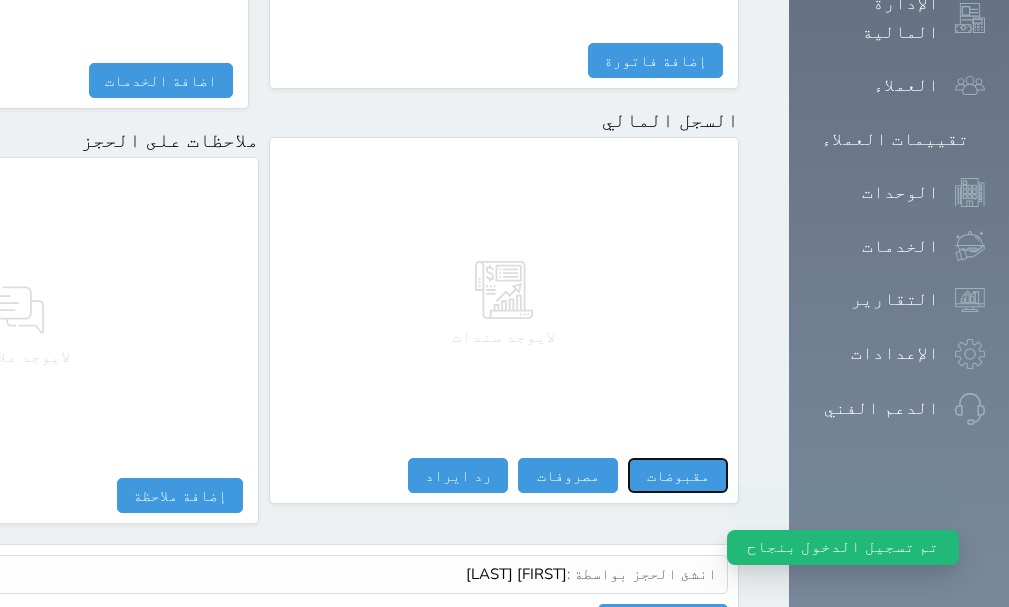 scroll, scrollTop: 1174, scrollLeft: 0, axis: vertical 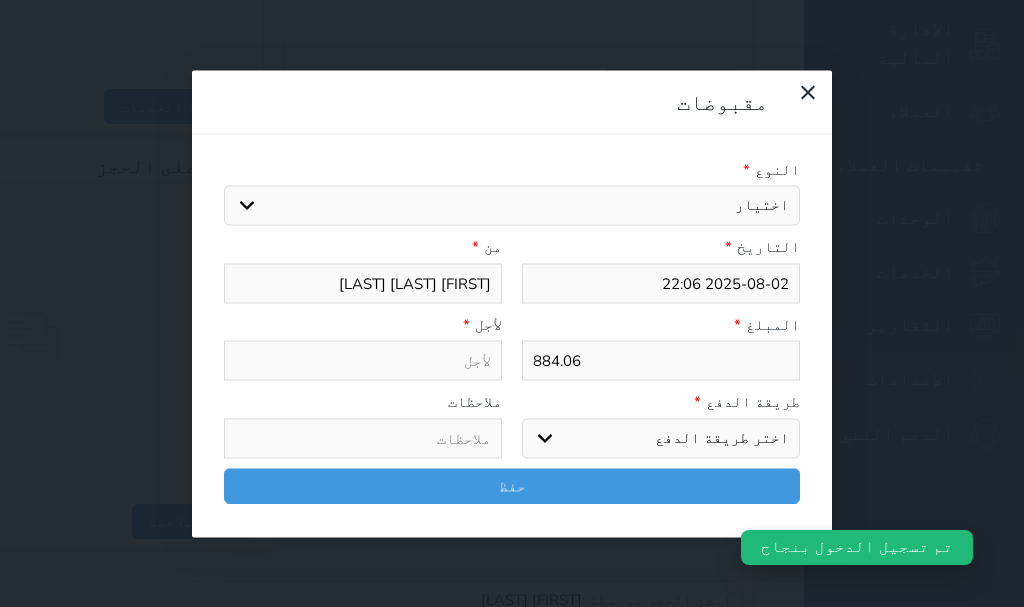 click on "اختيار" at bounding box center [512, 206] 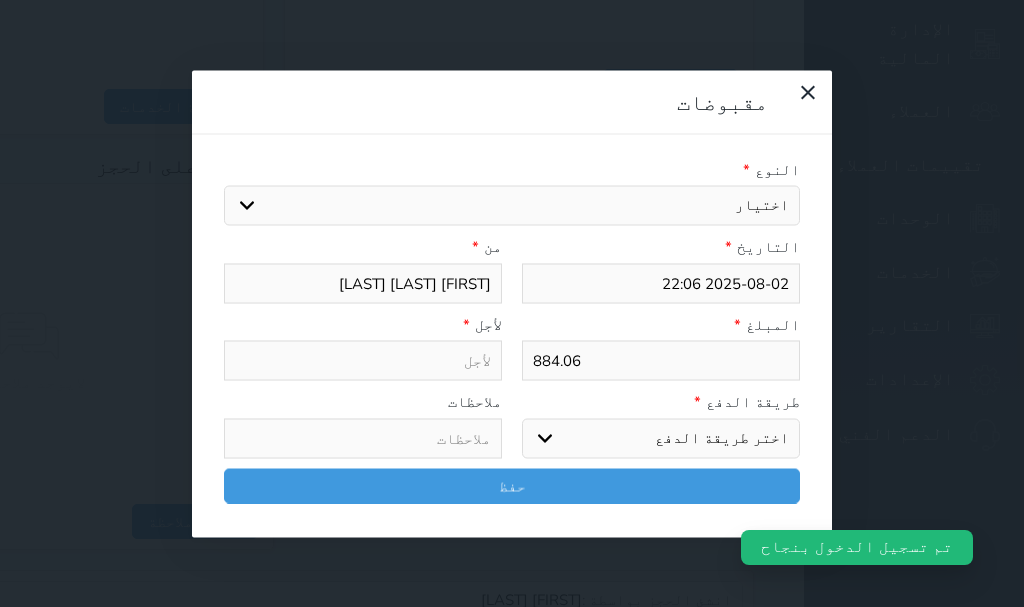 select 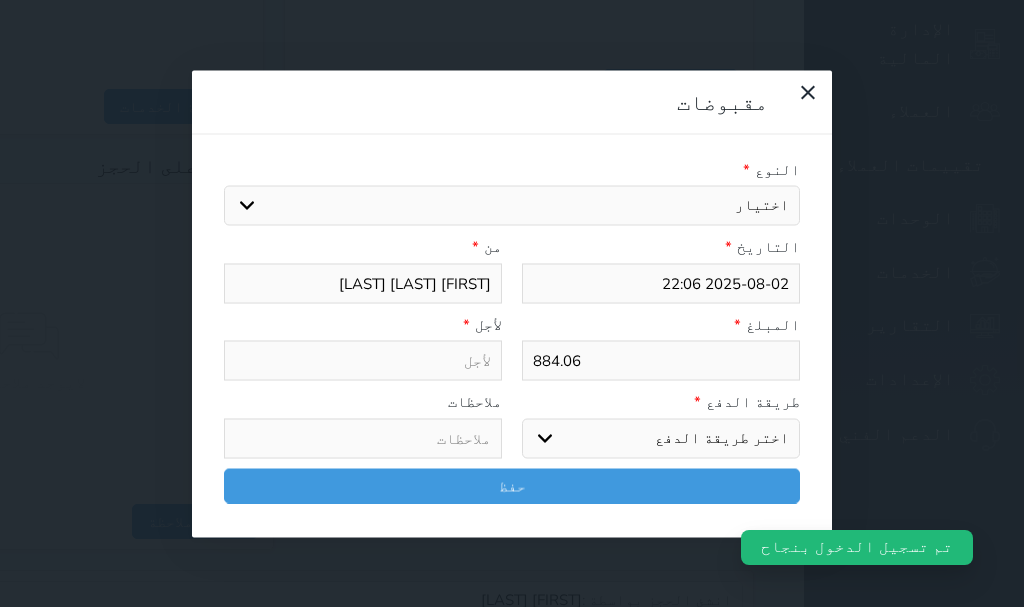 click on "اختيار   مقبوضات عامة قيمة إيجار فواتير تامين عربون لا ينطبق آخر مغسلة واي فاي - الإنترنت مواقف السيارات طعام الأغذية والمشروبات مشروبات المشروبات الباردة المشروبات الساخنة الإفطار غداء عشاء مخبز و كعك حمام سباحة الصالة الرياضية سبا و خدمات الجمال اختيار وإسقاط (خدمات النقل) ميني بار كابل - تلفزيون سرير إضافي تصفيف الشعر التسوق خدمات الجولات السياحية المنظمة خدمات الدليل السياحي" at bounding box center (512, 206) 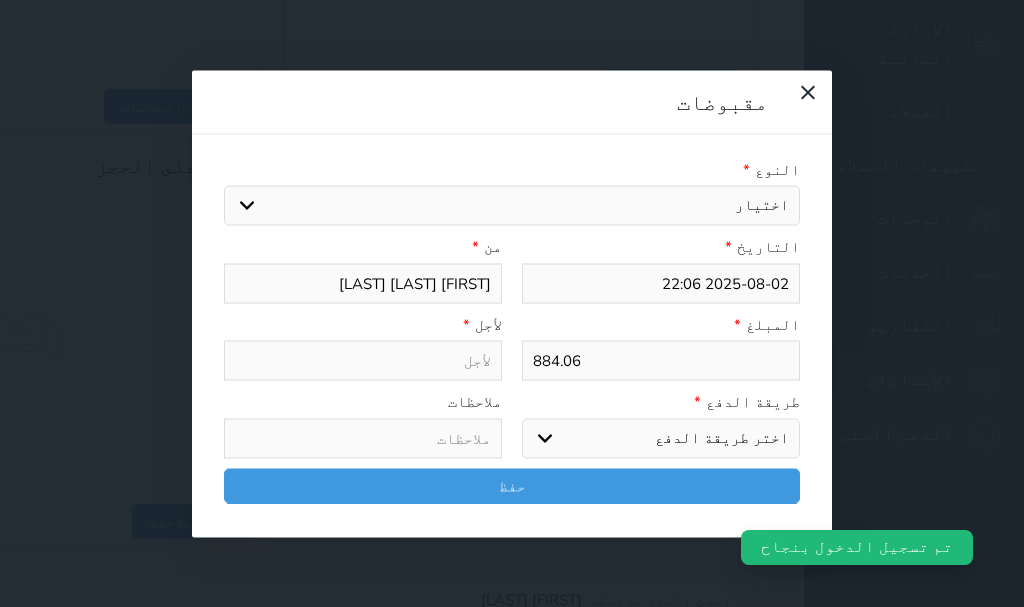 click on "اختيار   مقبوضات عامة قيمة إيجار فواتير تامين عربون لا ينطبق آخر مغسلة واي فاي - الإنترنت مواقف السيارات طعام الأغذية والمشروبات مشروبات المشروبات الباردة المشروبات الساخنة الإفطار غداء عشاء مخبز و كعك حمام سباحة الصالة الرياضية سبا و خدمات الجمال اختيار وإسقاط (خدمات النقل) ميني بار كابل - تلفزيون سرير إضافي تصفيف الشعر التسوق خدمات الجولات السياحية المنظمة خدمات الدليل السياحي" at bounding box center (512, 206) 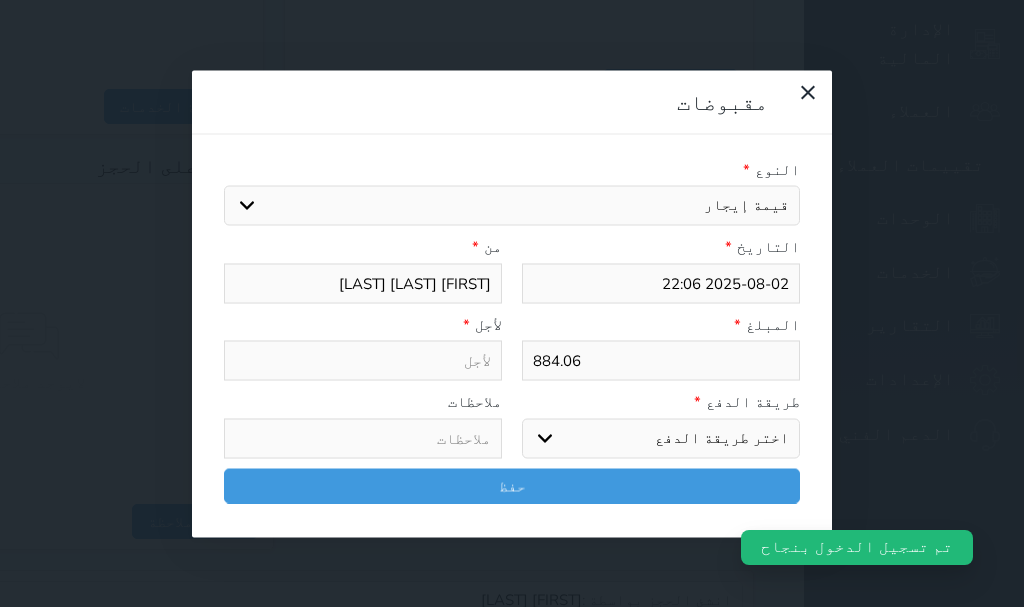 click on "اختيار   مقبوضات عامة قيمة إيجار فواتير تامين عربون لا ينطبق آخر مغسلة واي فاي - الإنترنت مواقف السيارات طعام الأغذية والمشروبات مشروبات المشروبات الباردة المشروبات الساخنة الإفطار غداء عشاء مخبز و كعك حمام سباحة الصالة الرياضية سبا و خدمات الجمال اختيار وإسقاط (خدمات النقل) ميني بار كابل - تلفزيون سرير إضافي تصفيف الشعر التسوق خدمات الجولات السياحية المنظمة خدمات الدليل السياحي" at bounding box center [512, 206] 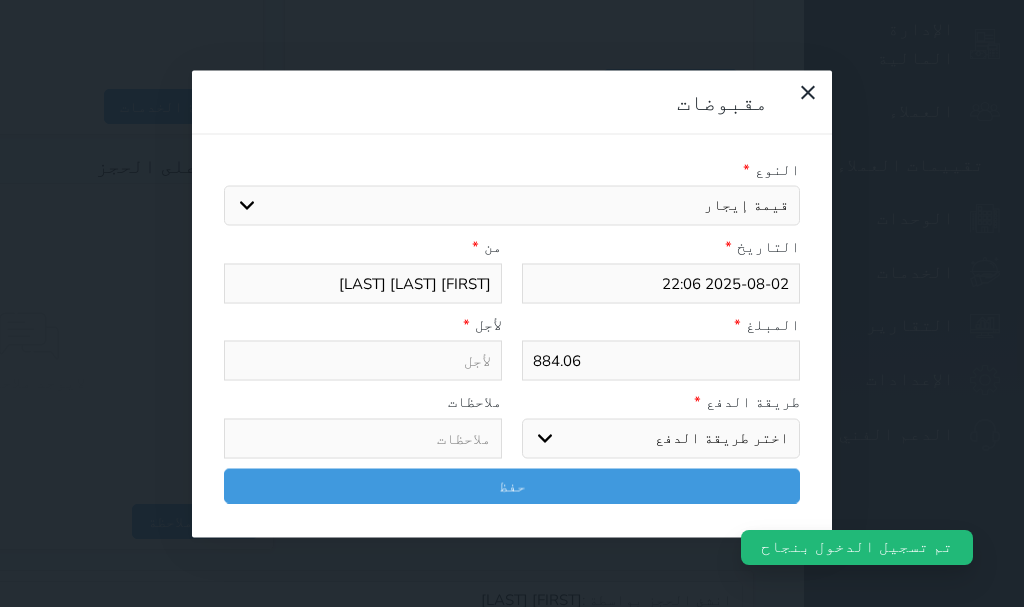 select 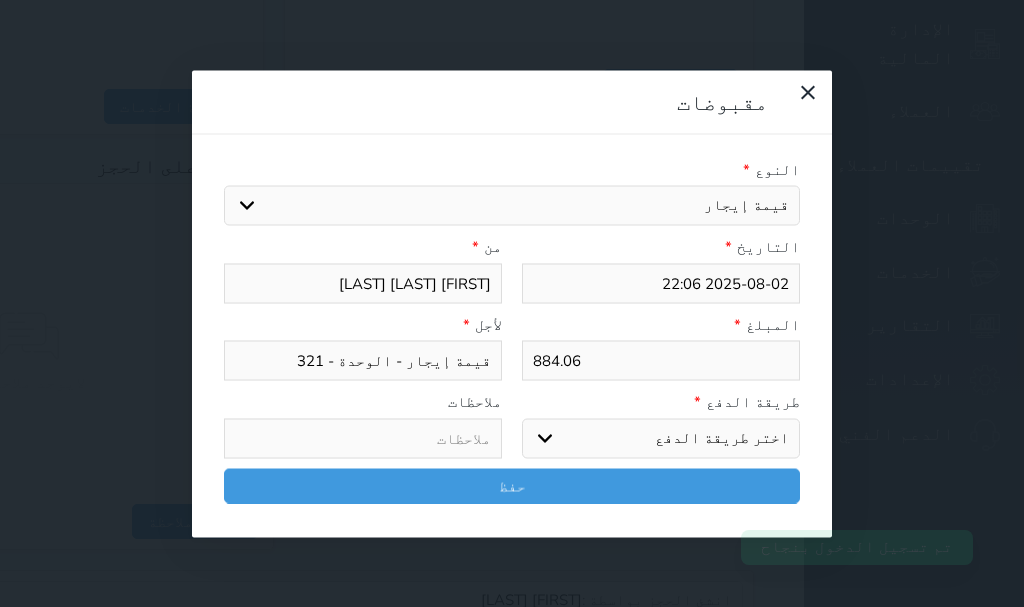 click on "اختر طريقة الدفع   دفع نقدى   تحويل بنكى   مدى   بطاقة ائتمان   آجل" at bounding box center (661, 438) 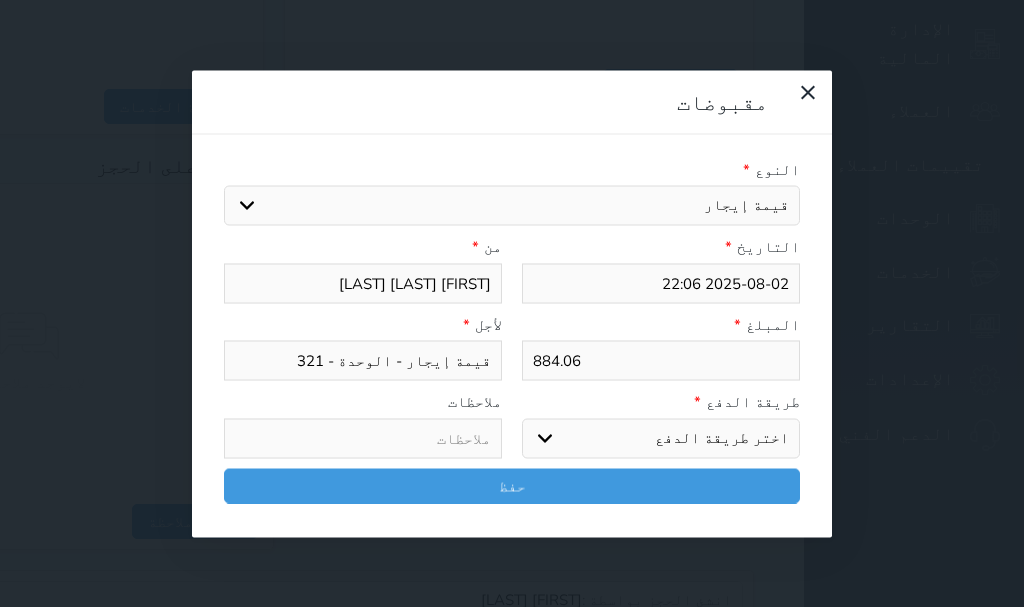 select on "mada" 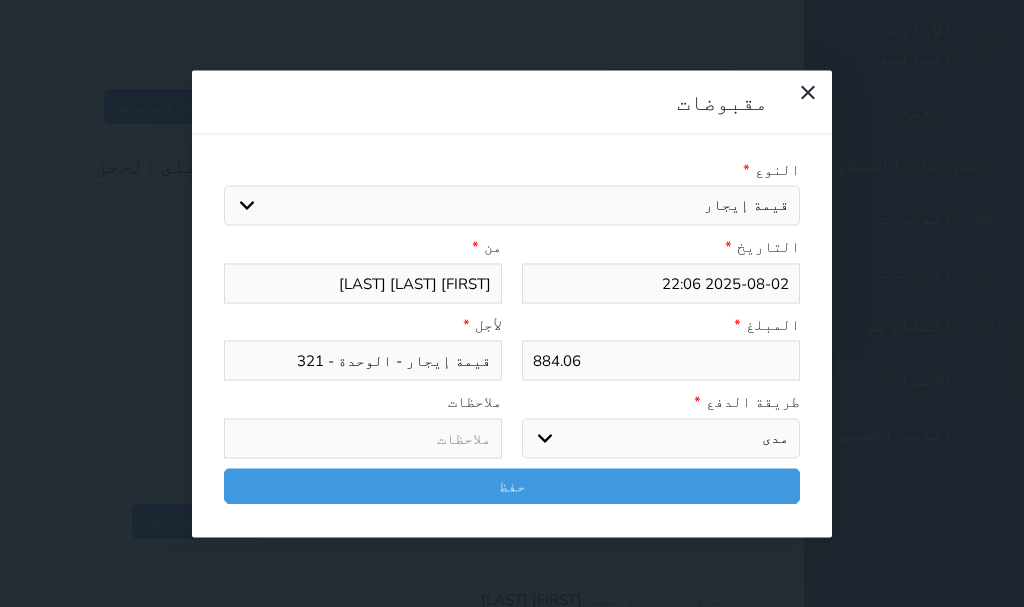 click on "اختر طريقة الدفع   دفع نقدى   تحويل بنكى   مدى   بطاقة ائتمان   آجل" at bounding box center (661, 438) 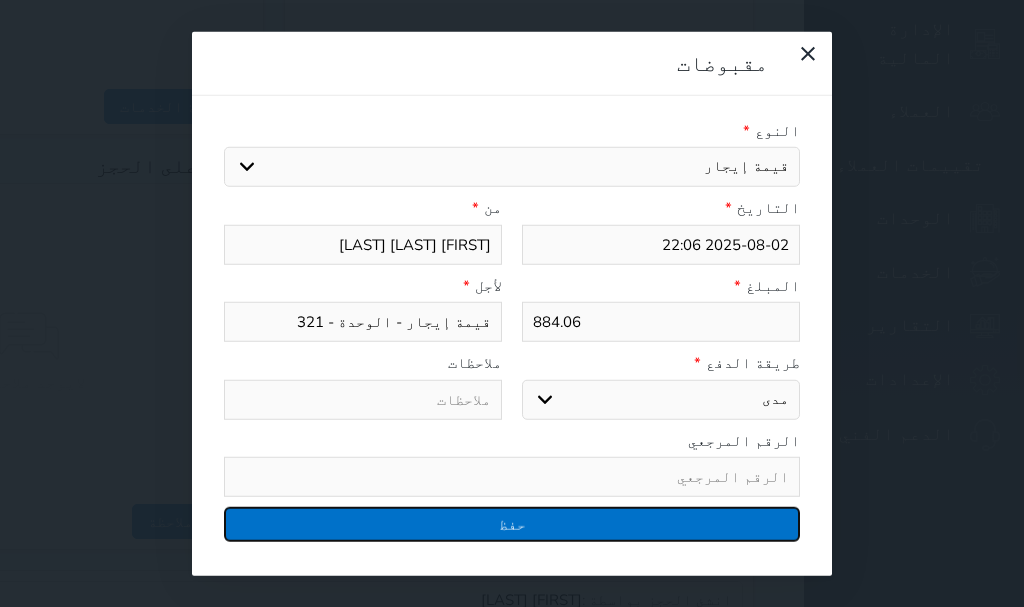 click on "حفظ" at bounding box center [512, 524] 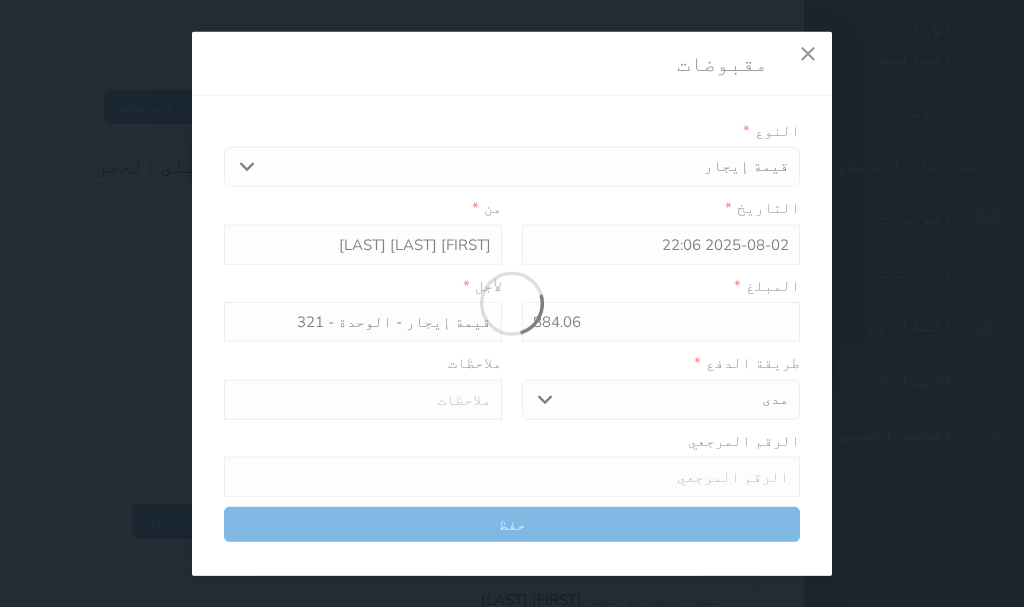 select 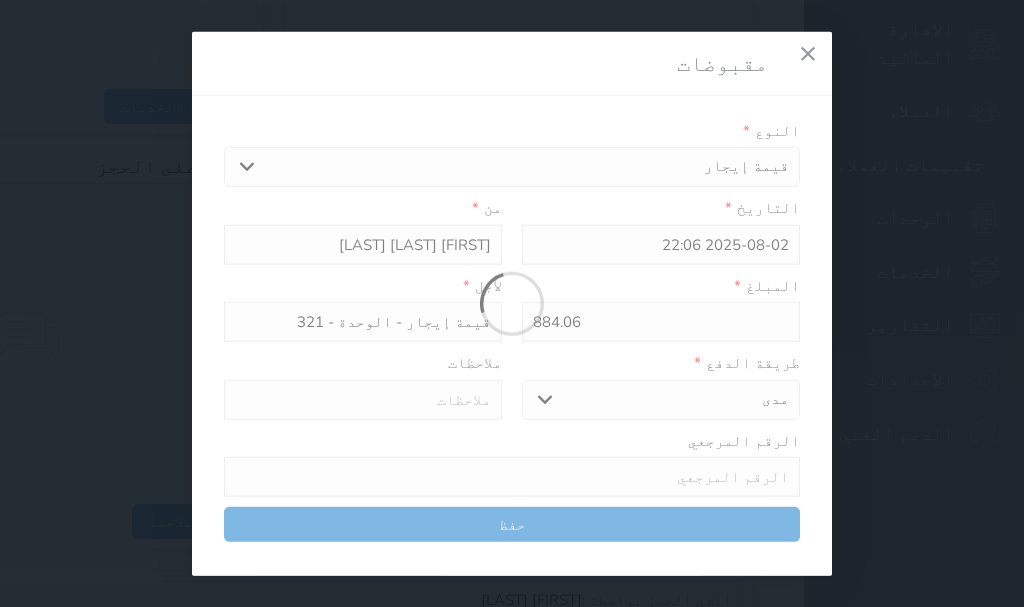 type 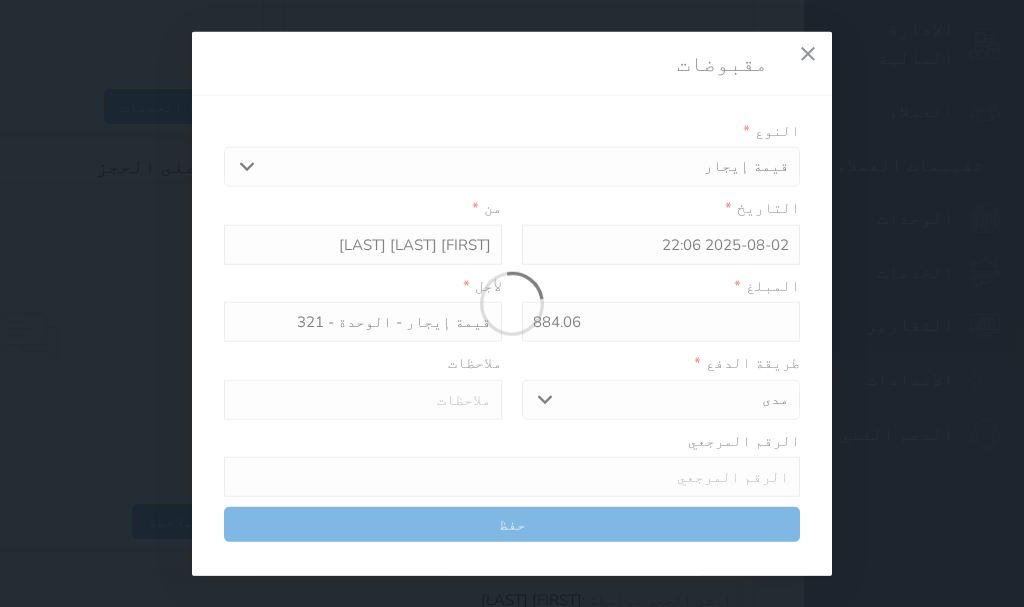 type on "0" 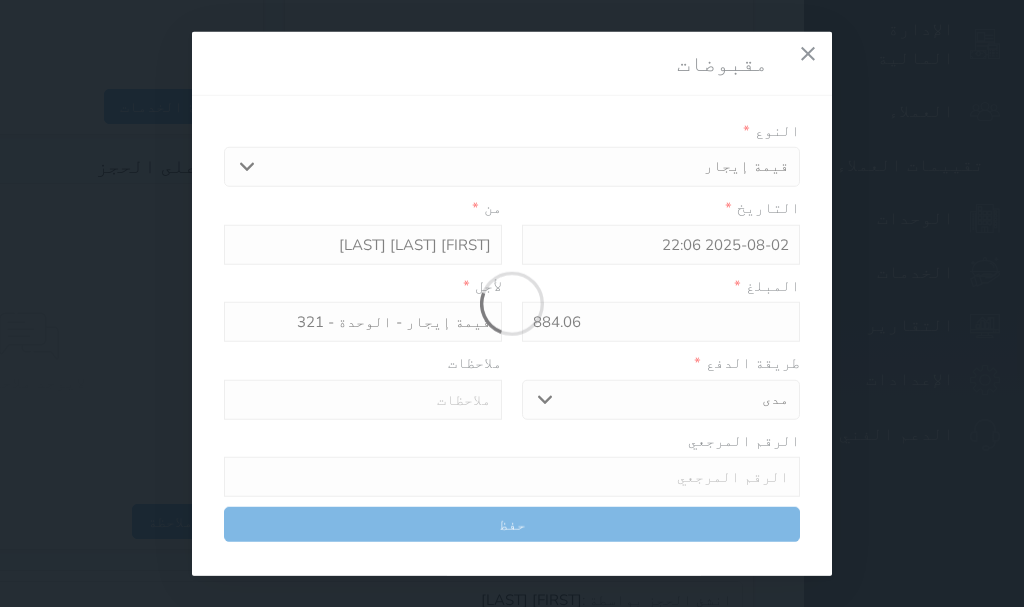 type 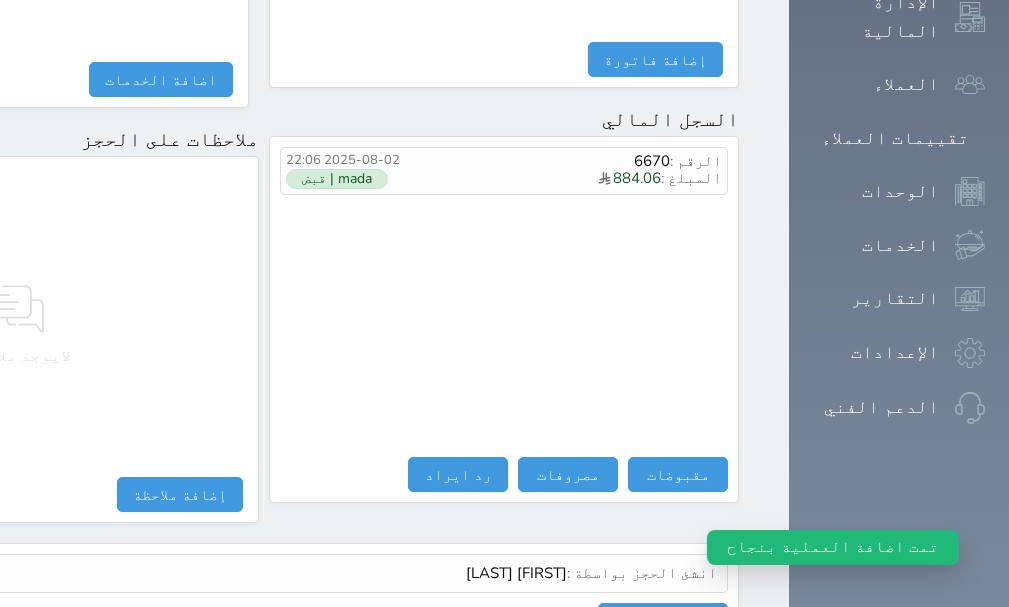 scroll, scrollTop: 1209, scrollLeft: 0, axis: vertical 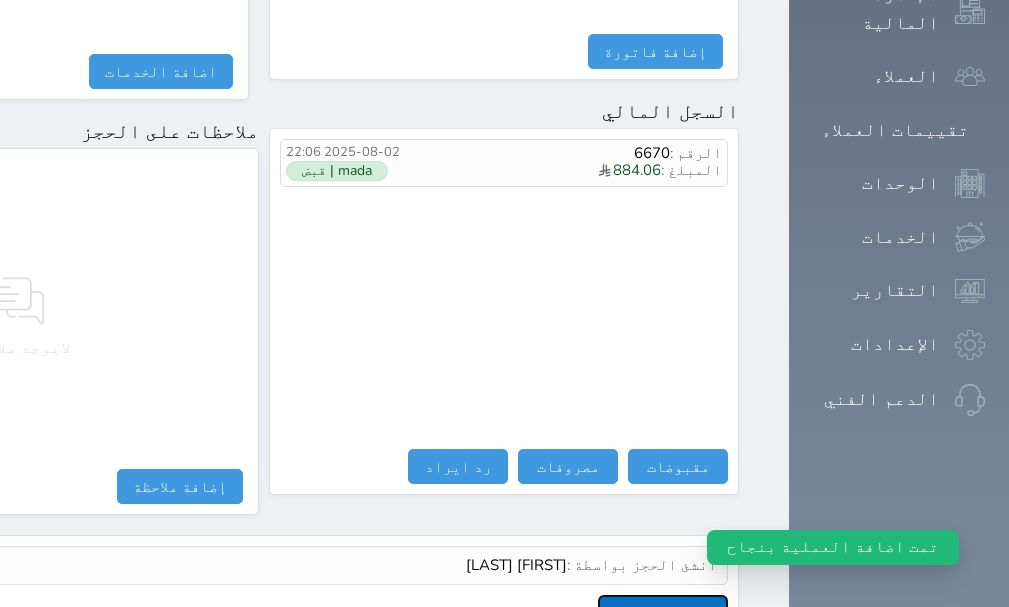click on "عرض سجل شموس" at bounding box center [663, 612] 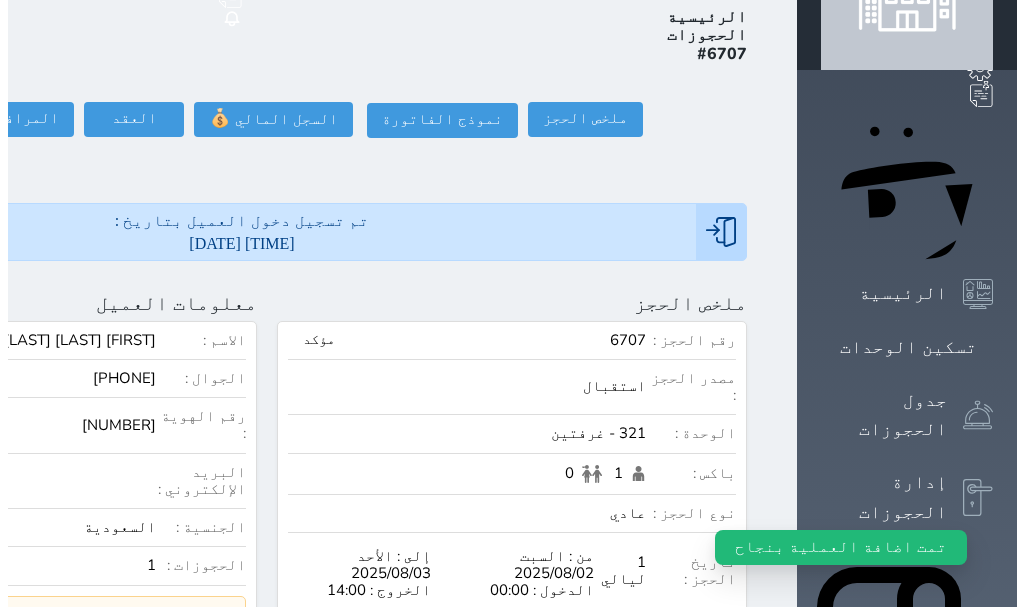 scroll, scrollTop: 0, scrollLeft: 0, axis: both 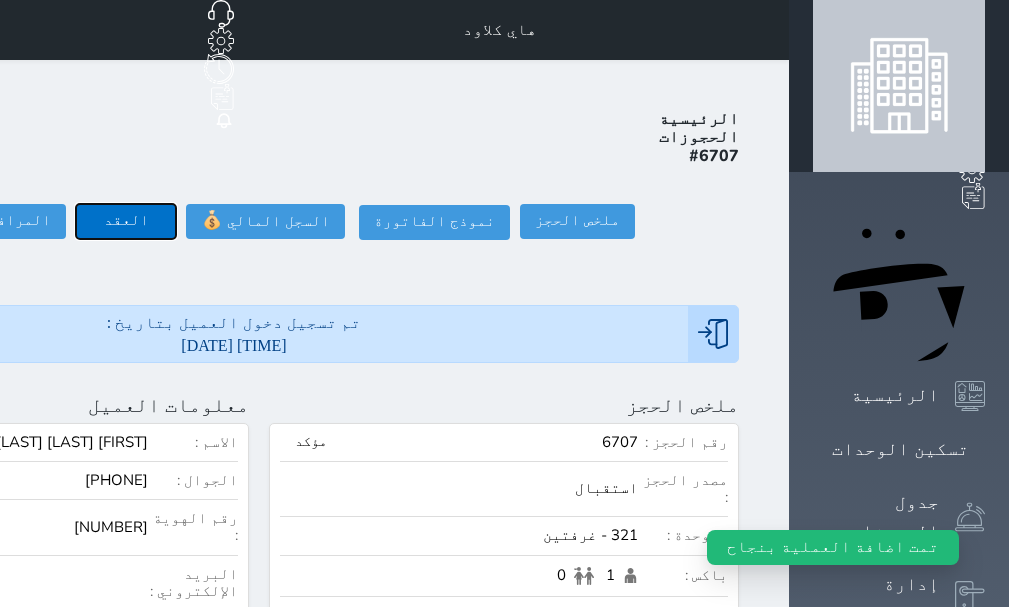 click on "العقد" at bounding box center [126, 221] 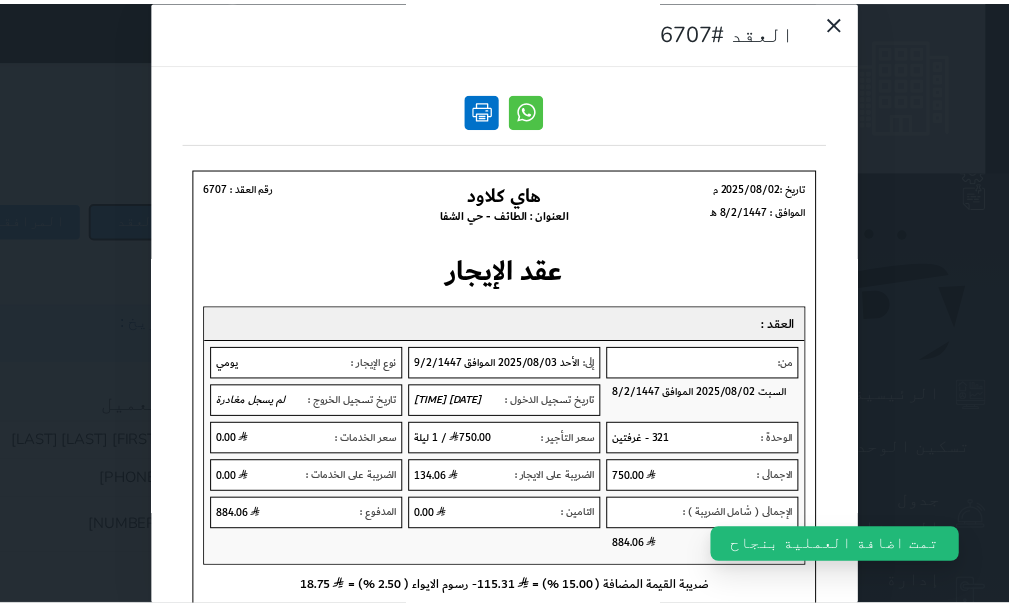 scroll, scrollTop: 0, scrollLeft: 0, axis: both 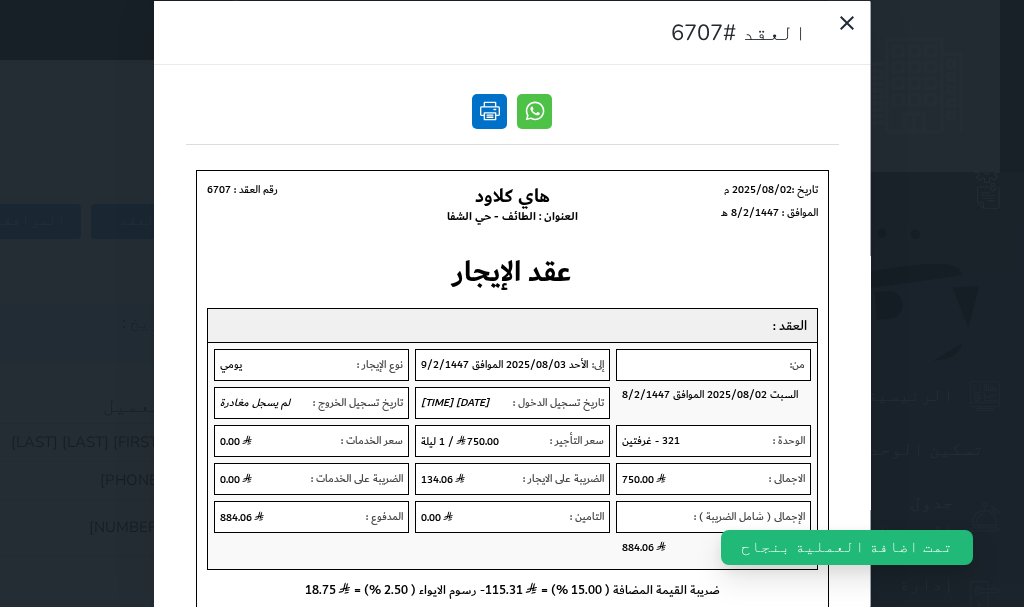 click at bounding box center [489, 110] 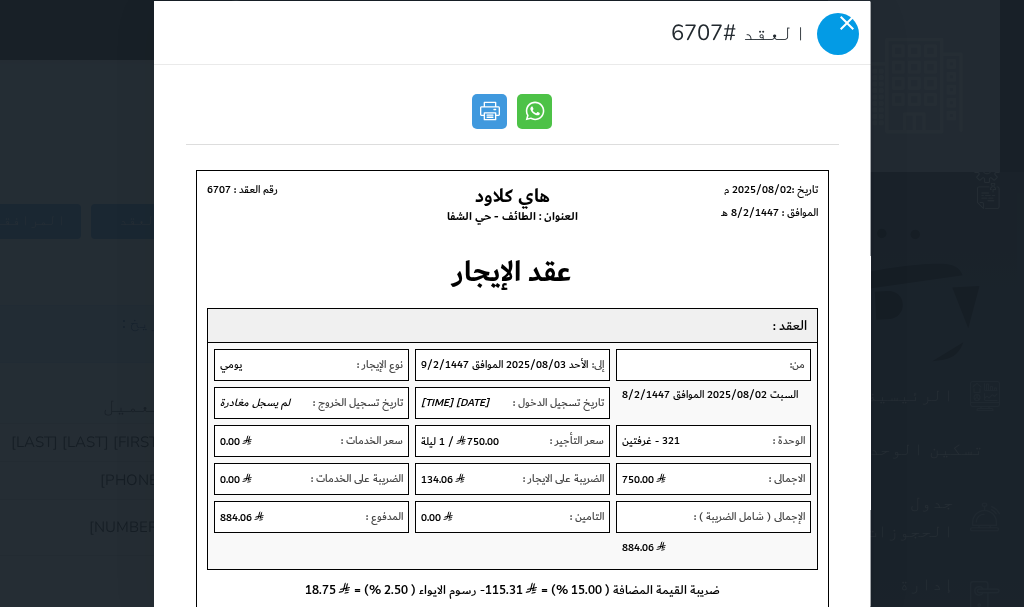 click 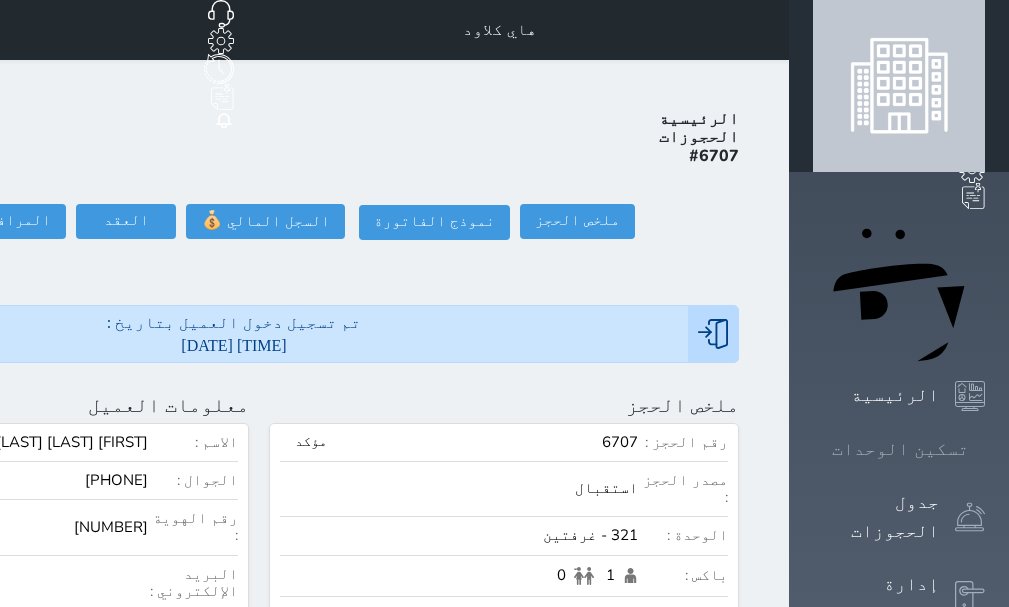 click 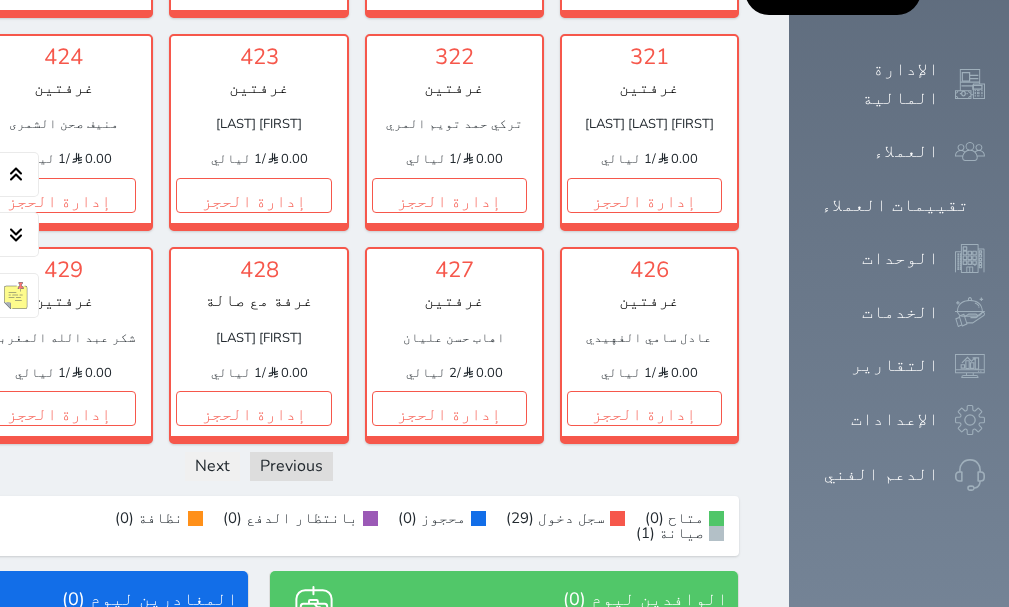 scroll, scrollTop: 1262, scrollLeft: 0, axis: vertical 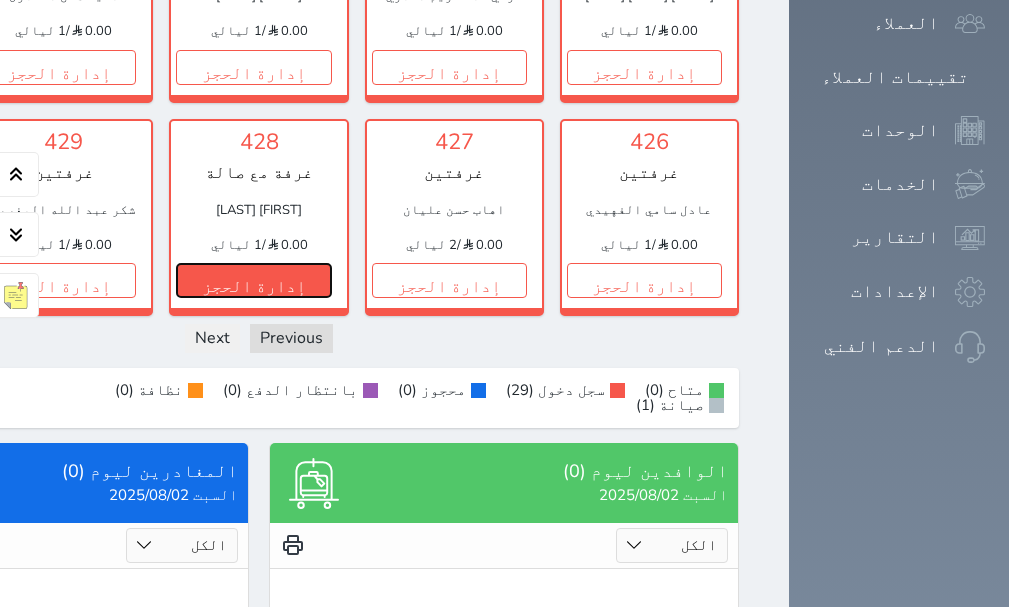 click on "إدارة الحجز" at bounding box center [253, 280] 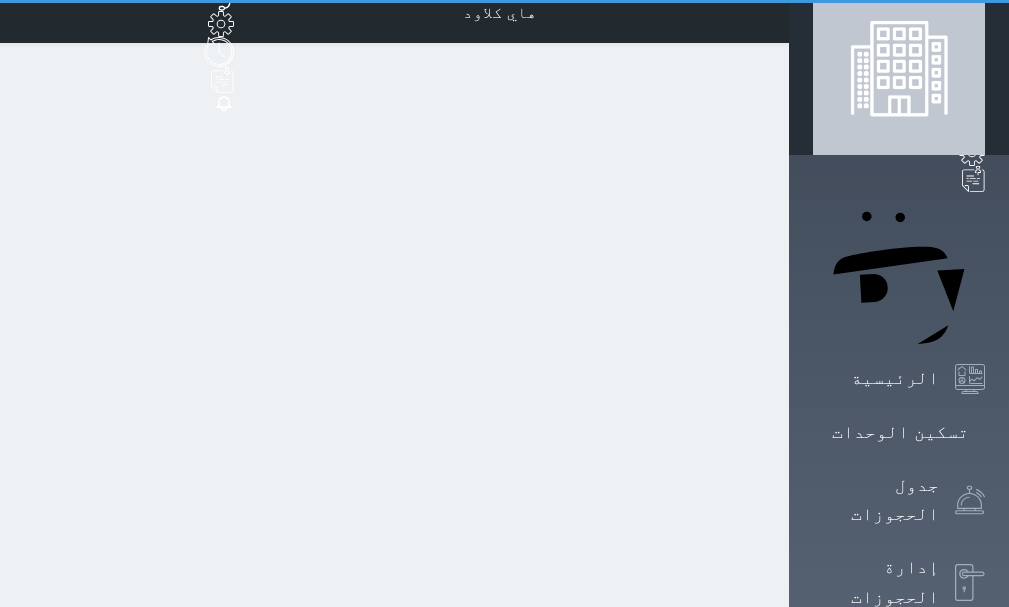 scroll, scrollTop: 0, scrollLeft: 0, axis: both 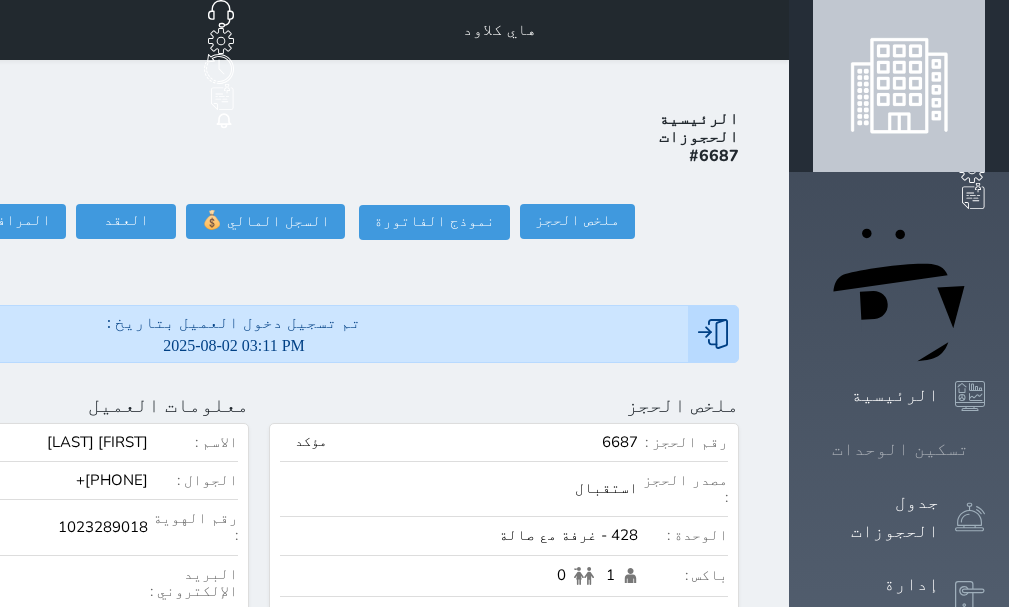 click on "تسكين الوحدات" at bounding box center [900, 449] 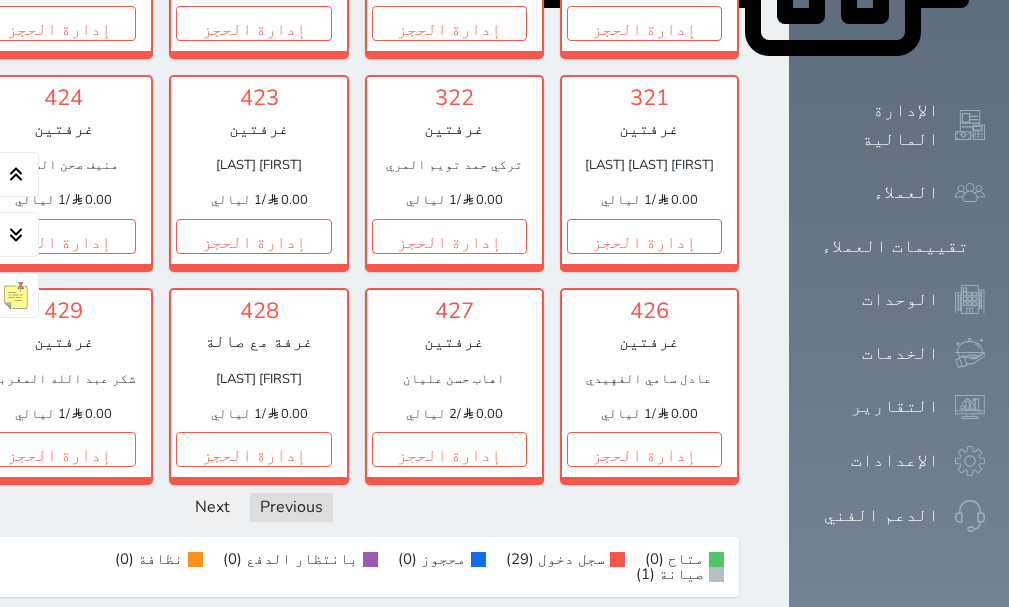 scroll, scrollTop: 1140, scrollLeft: 0, axis: vertical 